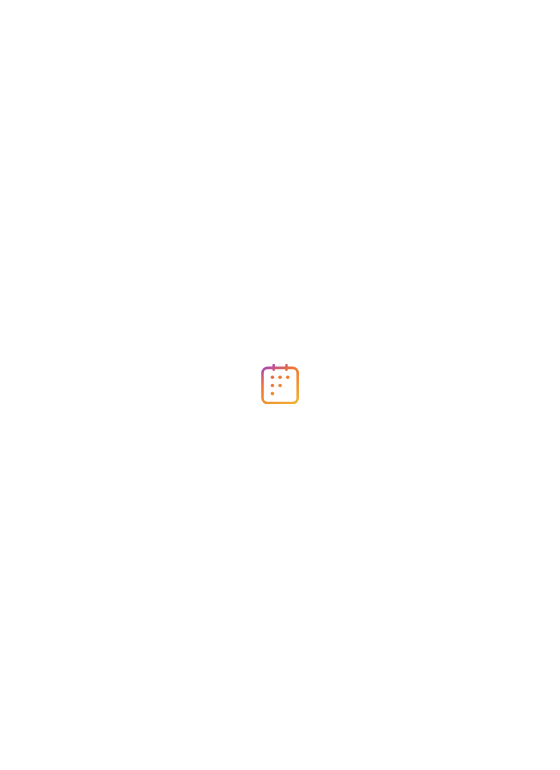 scroll, scrollTop: 0, scrollLeft: 0, axis: both 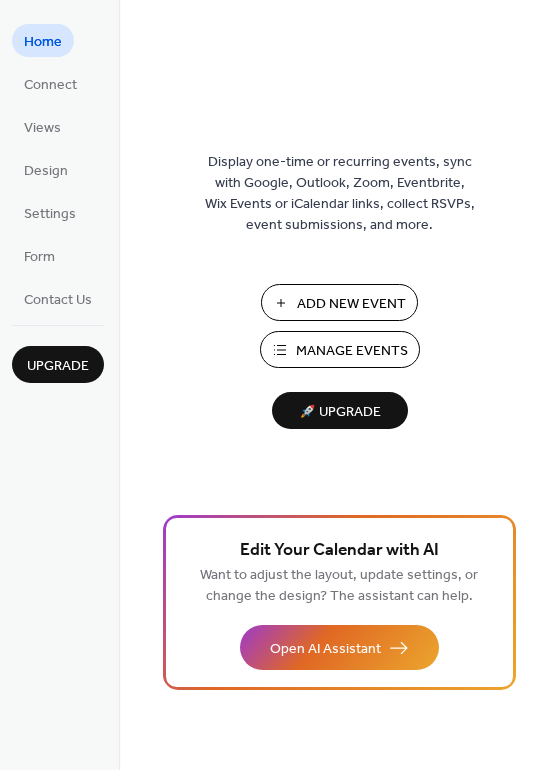 click on "Manage Events" at bounding box center [352, 351] 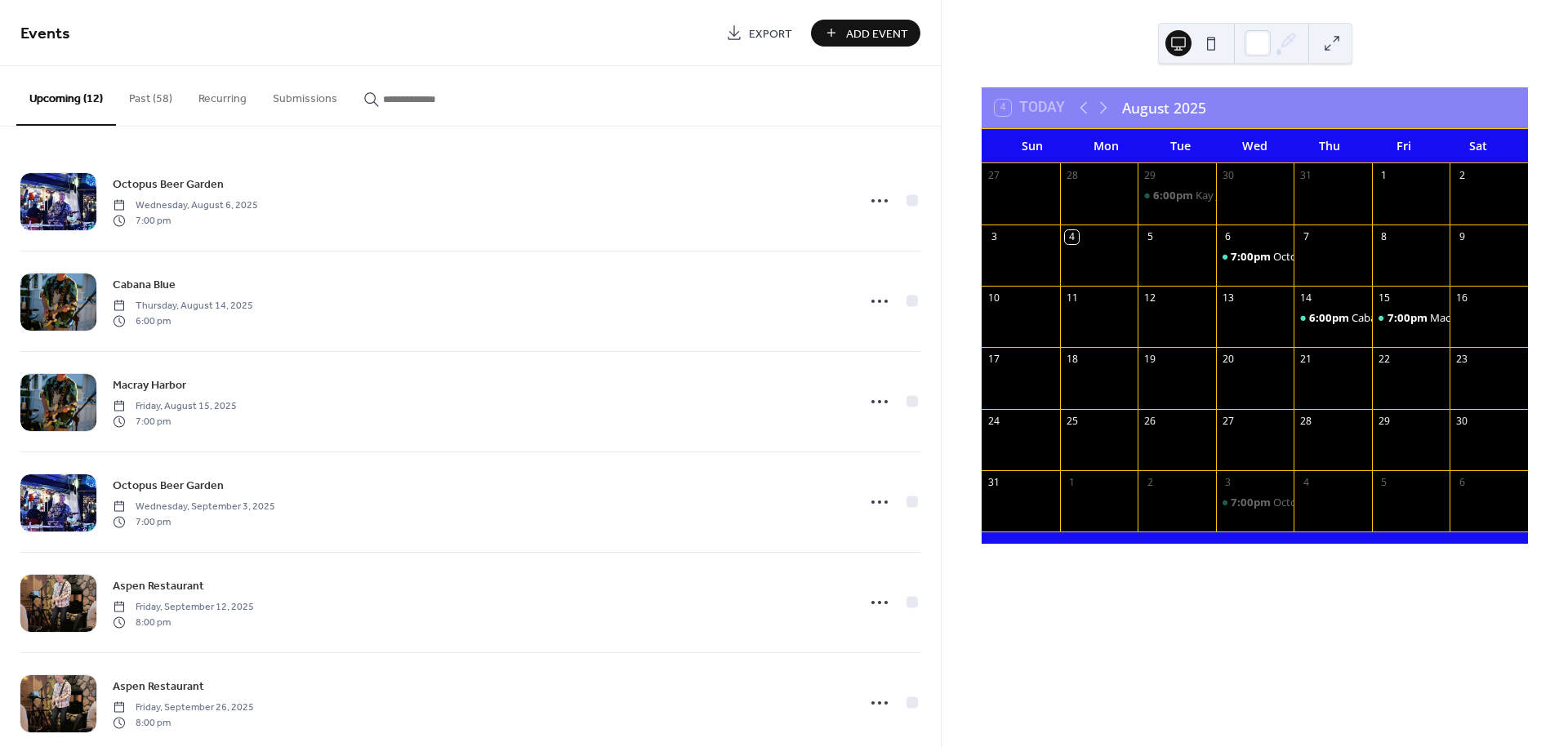 scroll, scrollTop: 0, scrollLeft: 0, axis: both 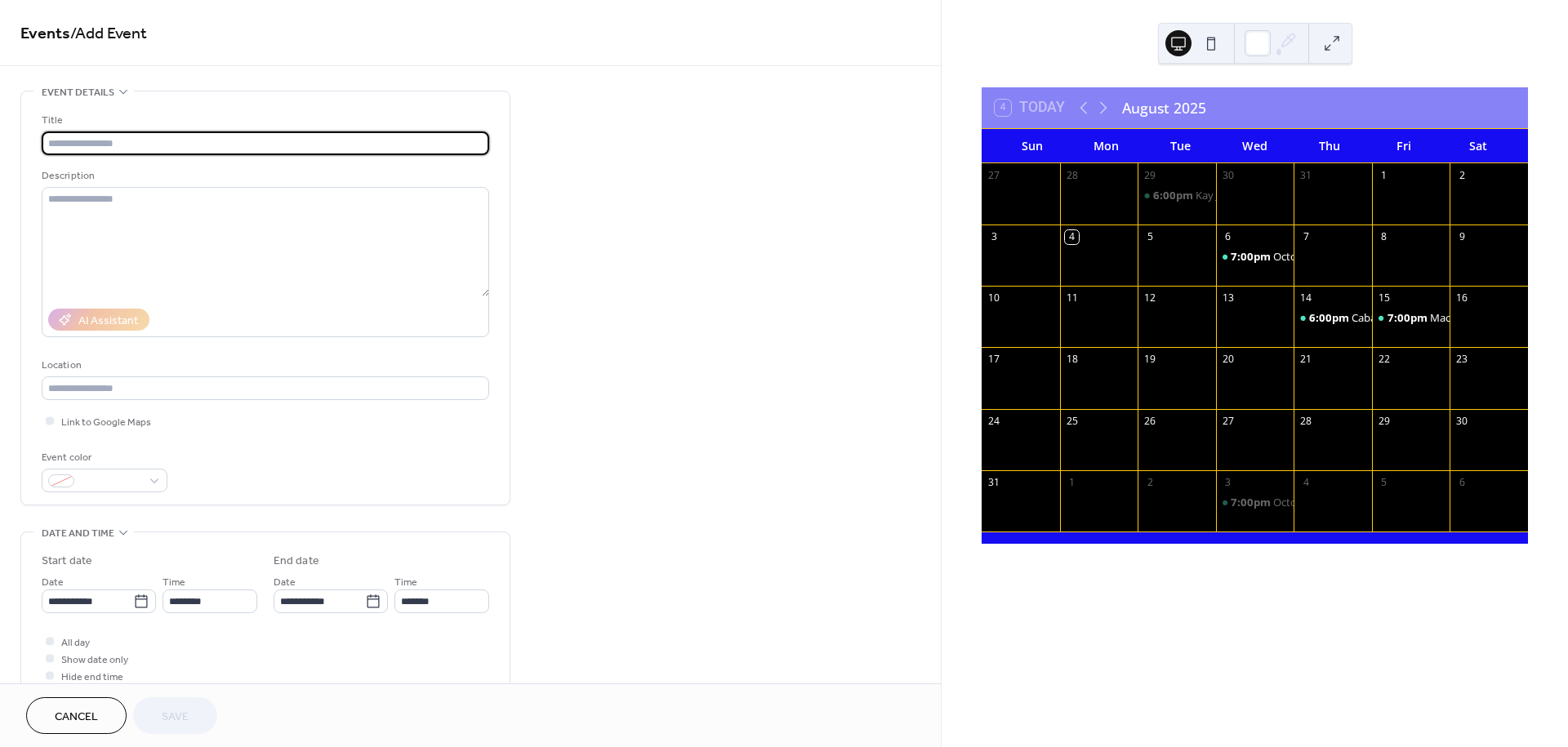click at bounding box center [265, 143] 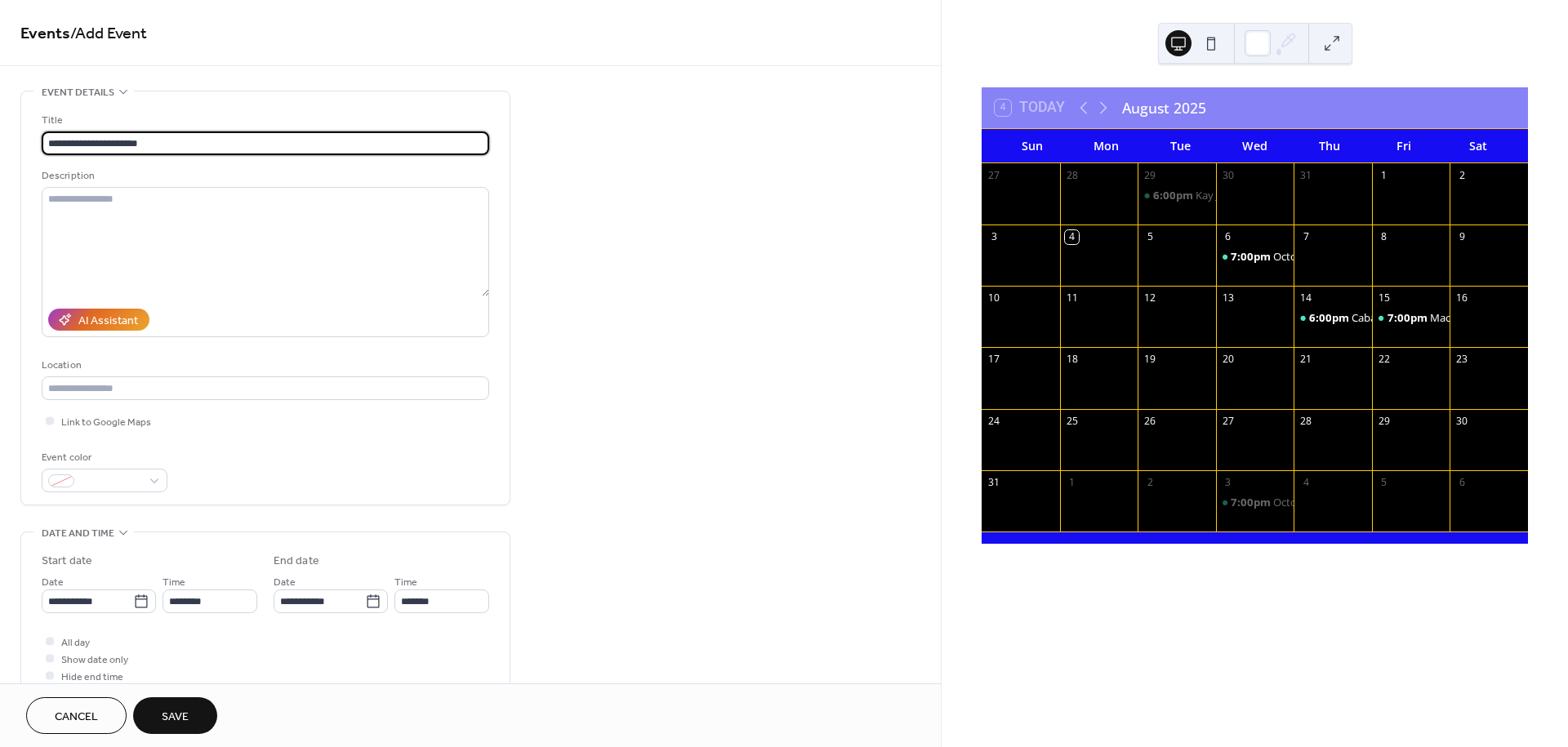 type on "**********" 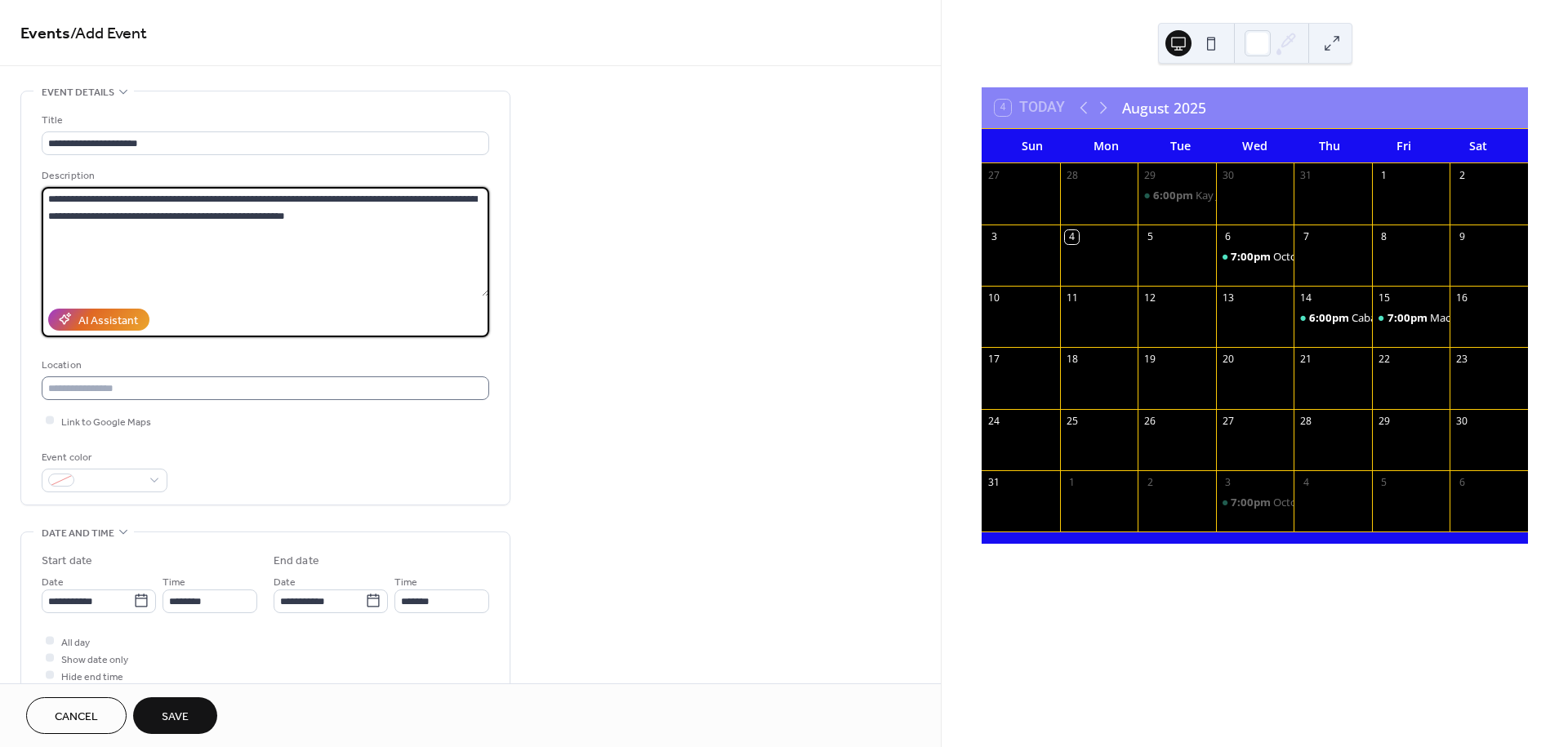 type on "**********" 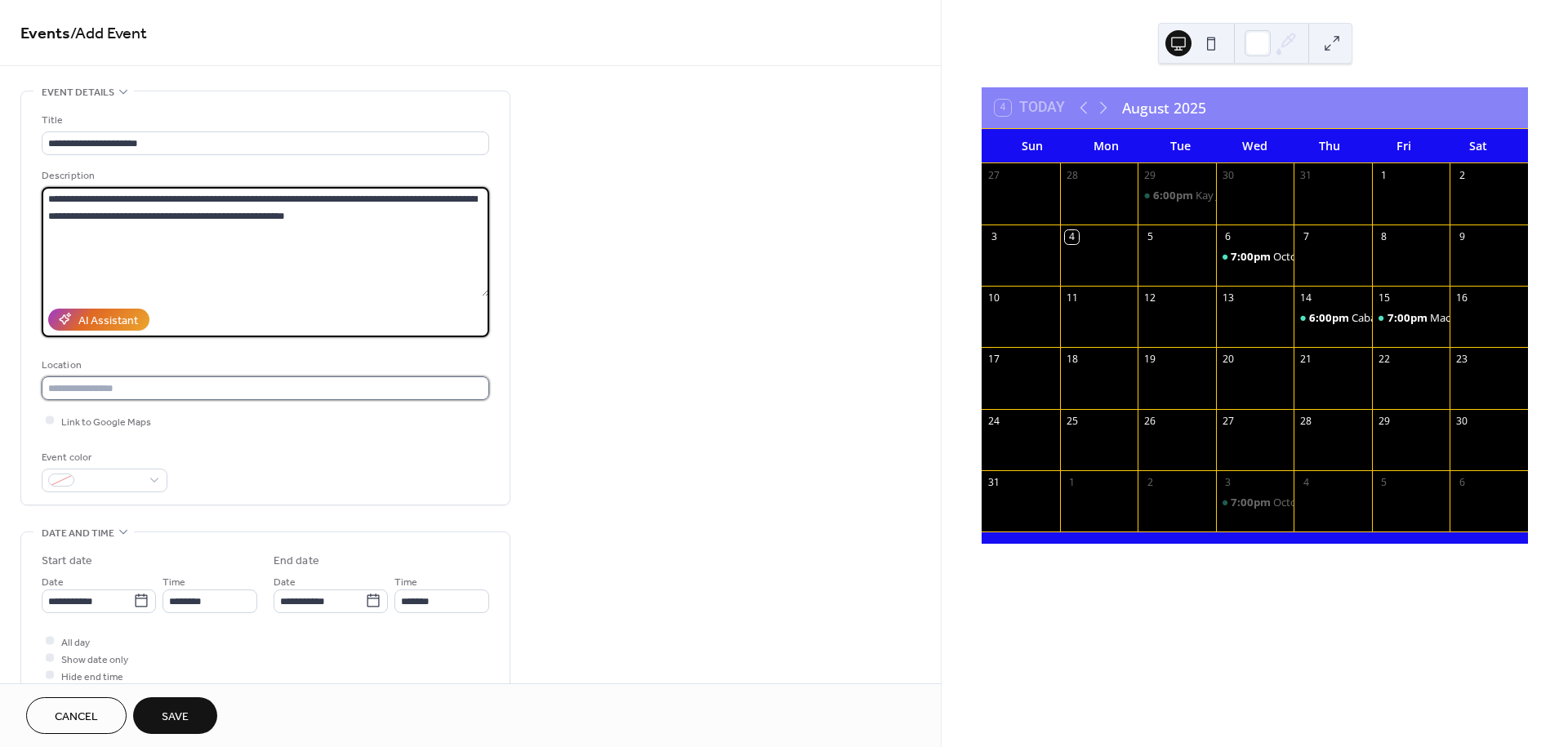 click at bounding box center [265, 388] 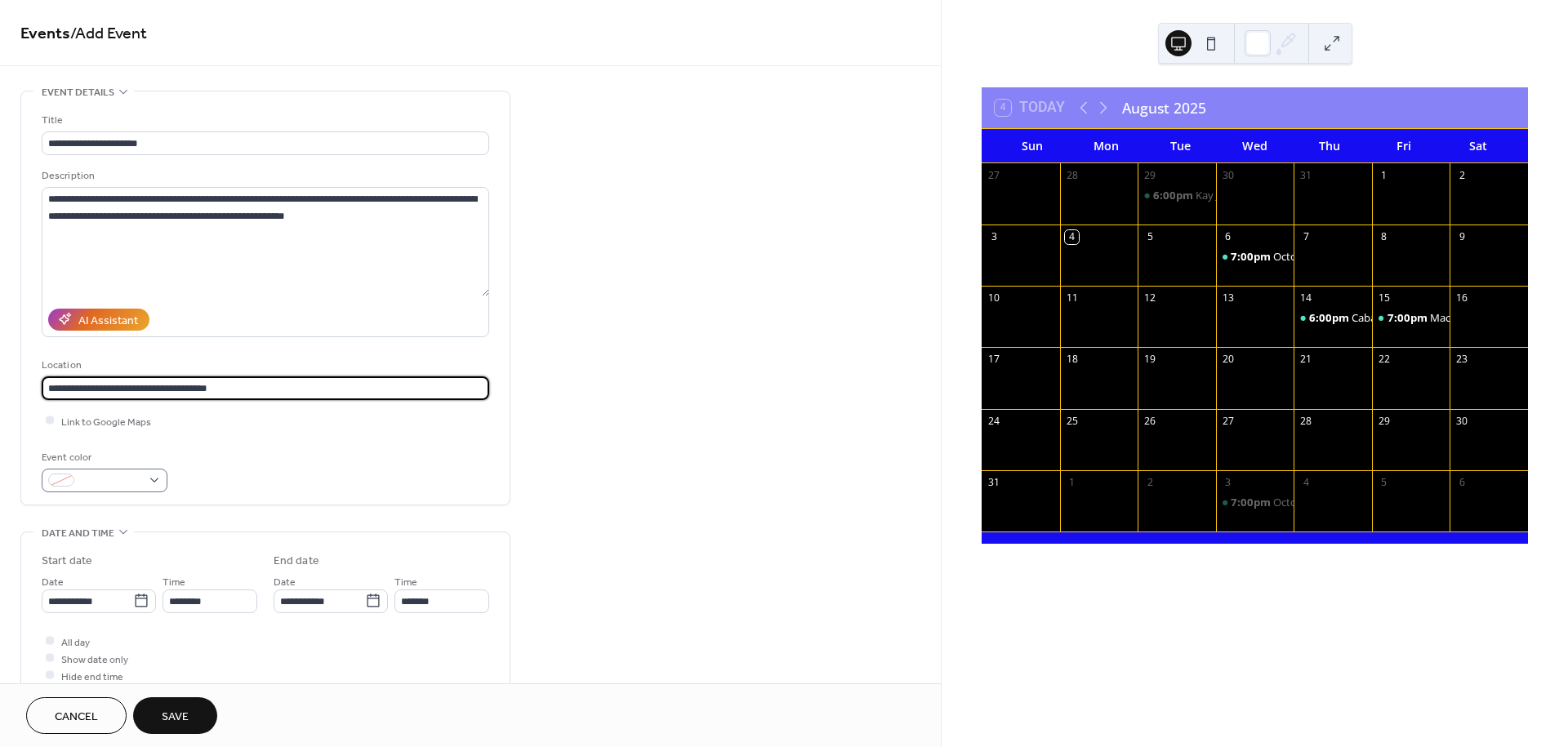 type on "**********" 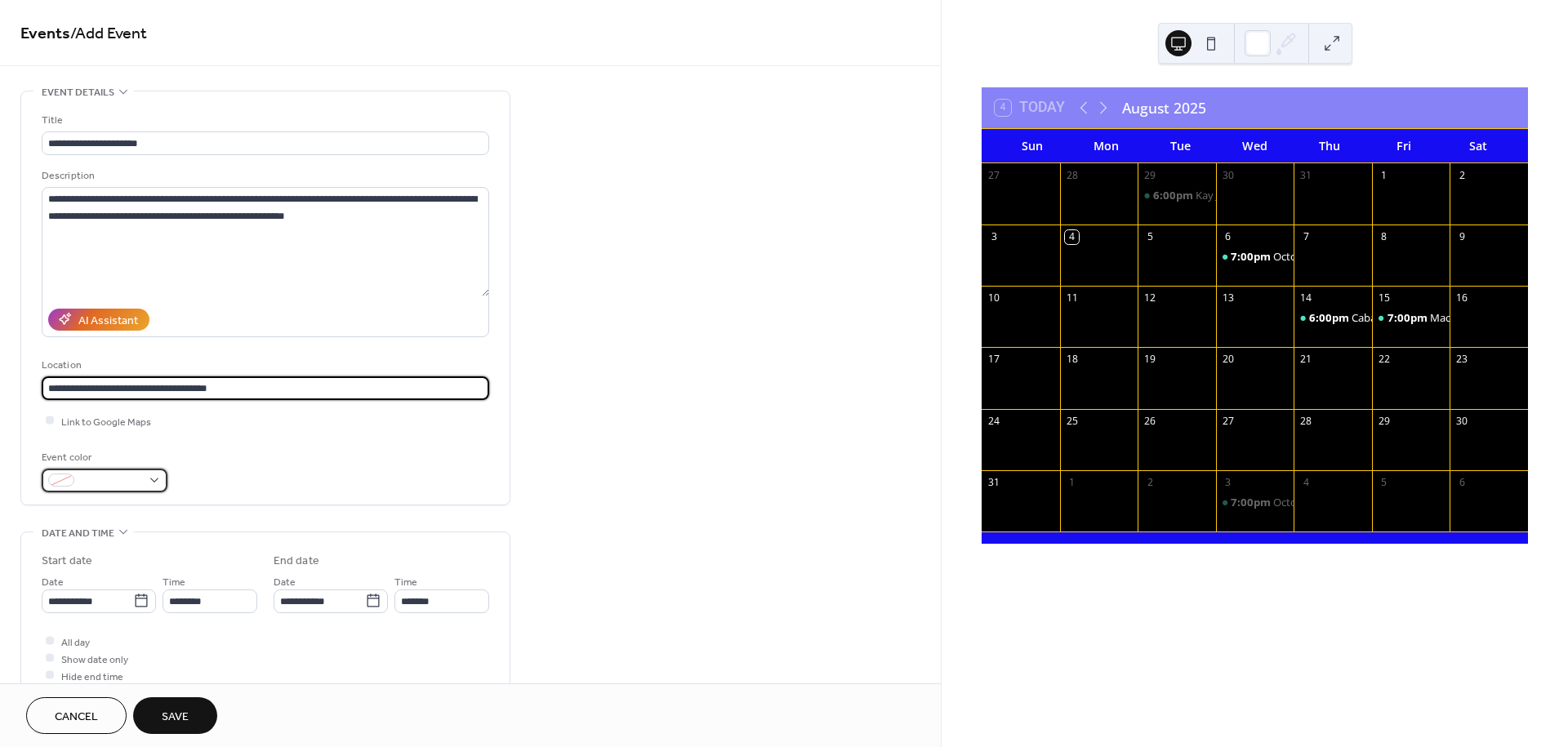 click at bounding box center (105, 480) 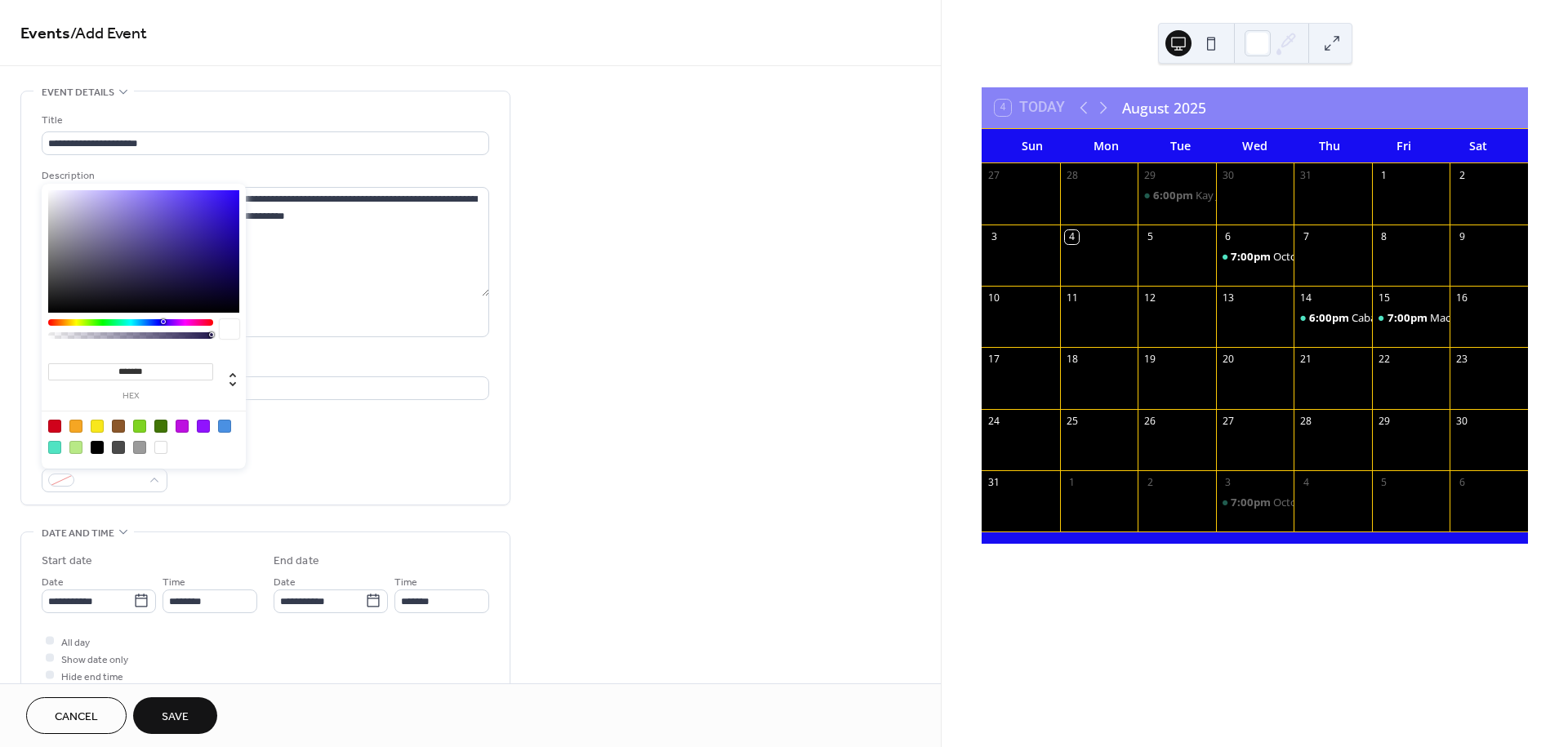 click at bounding box center [55, 447] 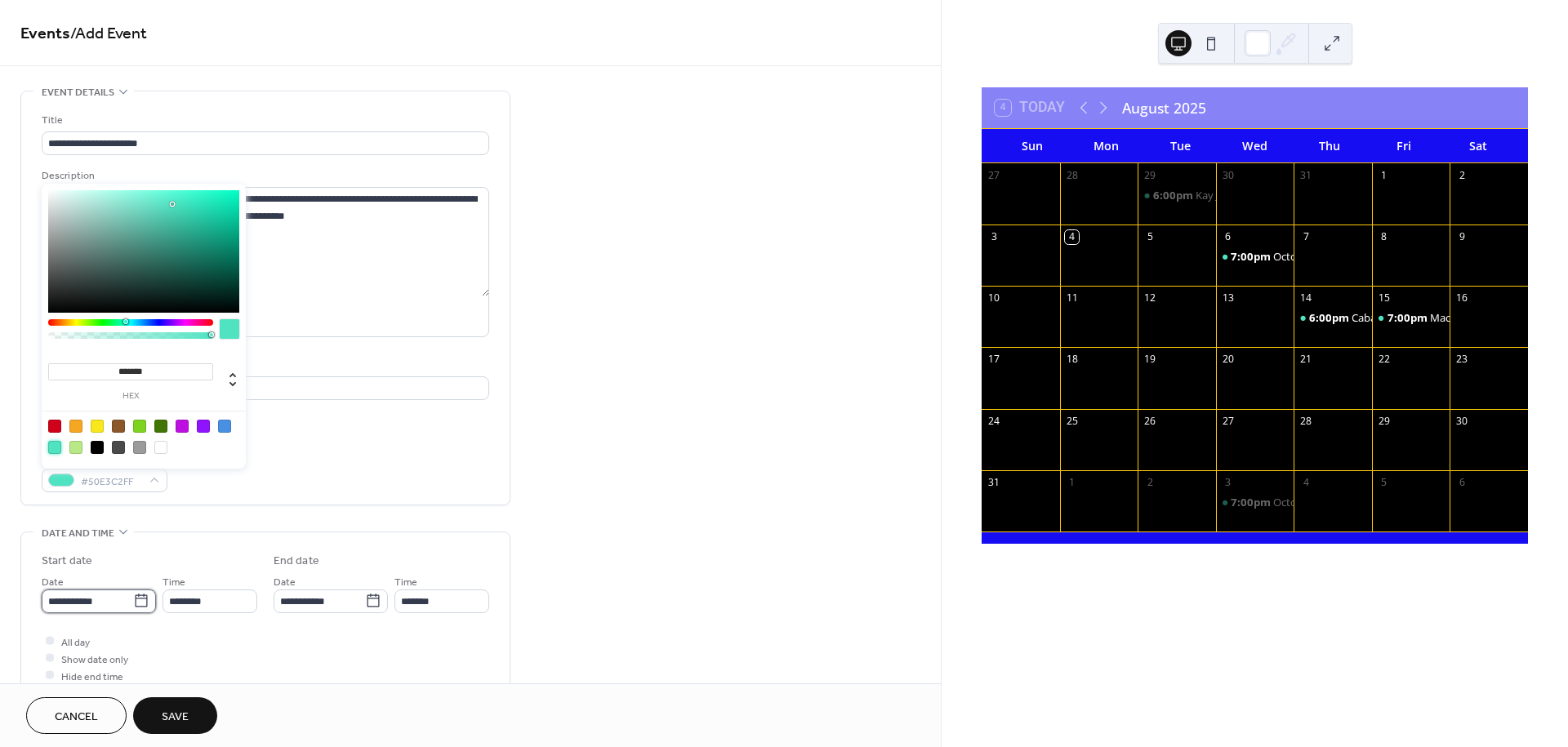 drag, startPoint x: 106, startPoint y: 606, endPoint x: 134, endPoint y: 602, distance: 28.284271 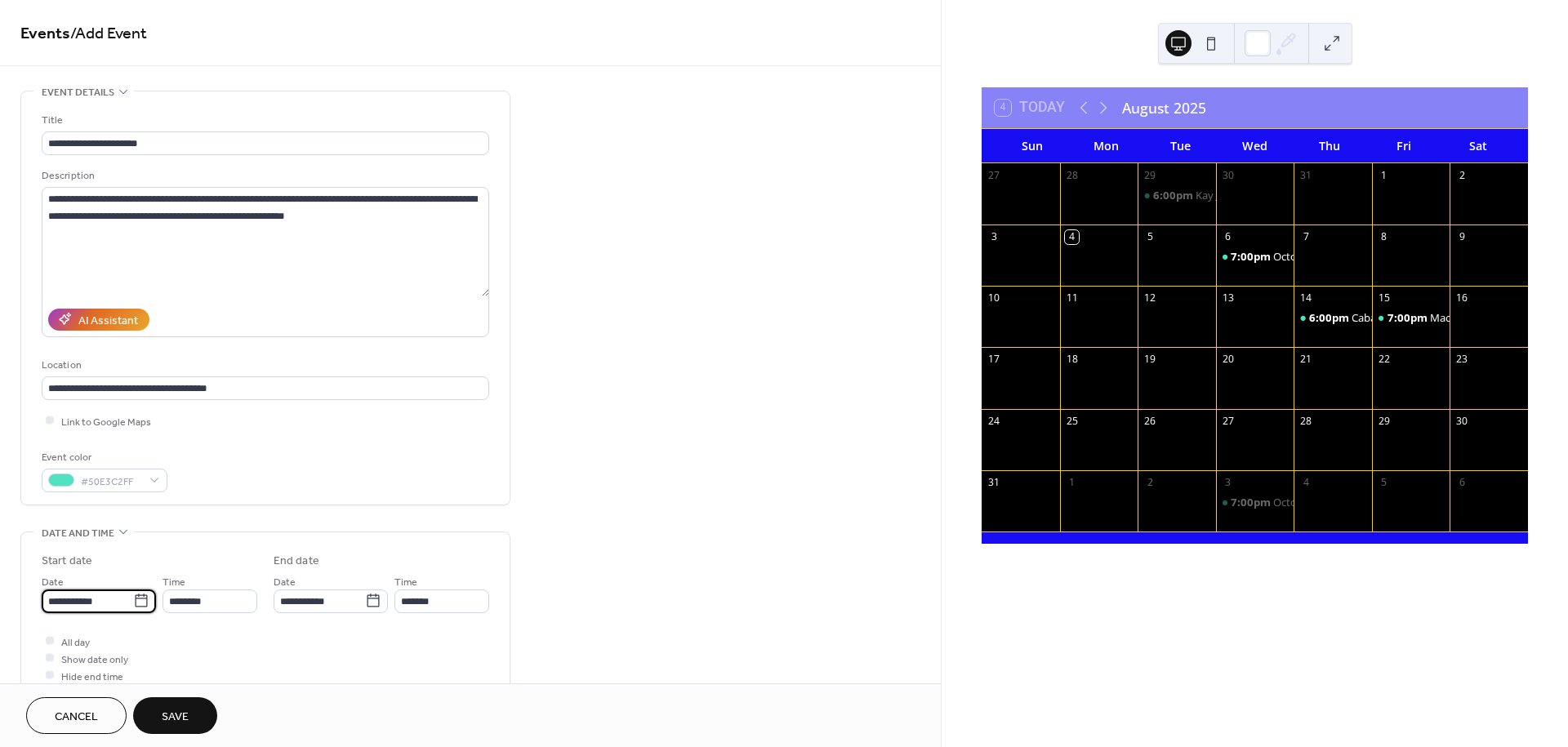 click 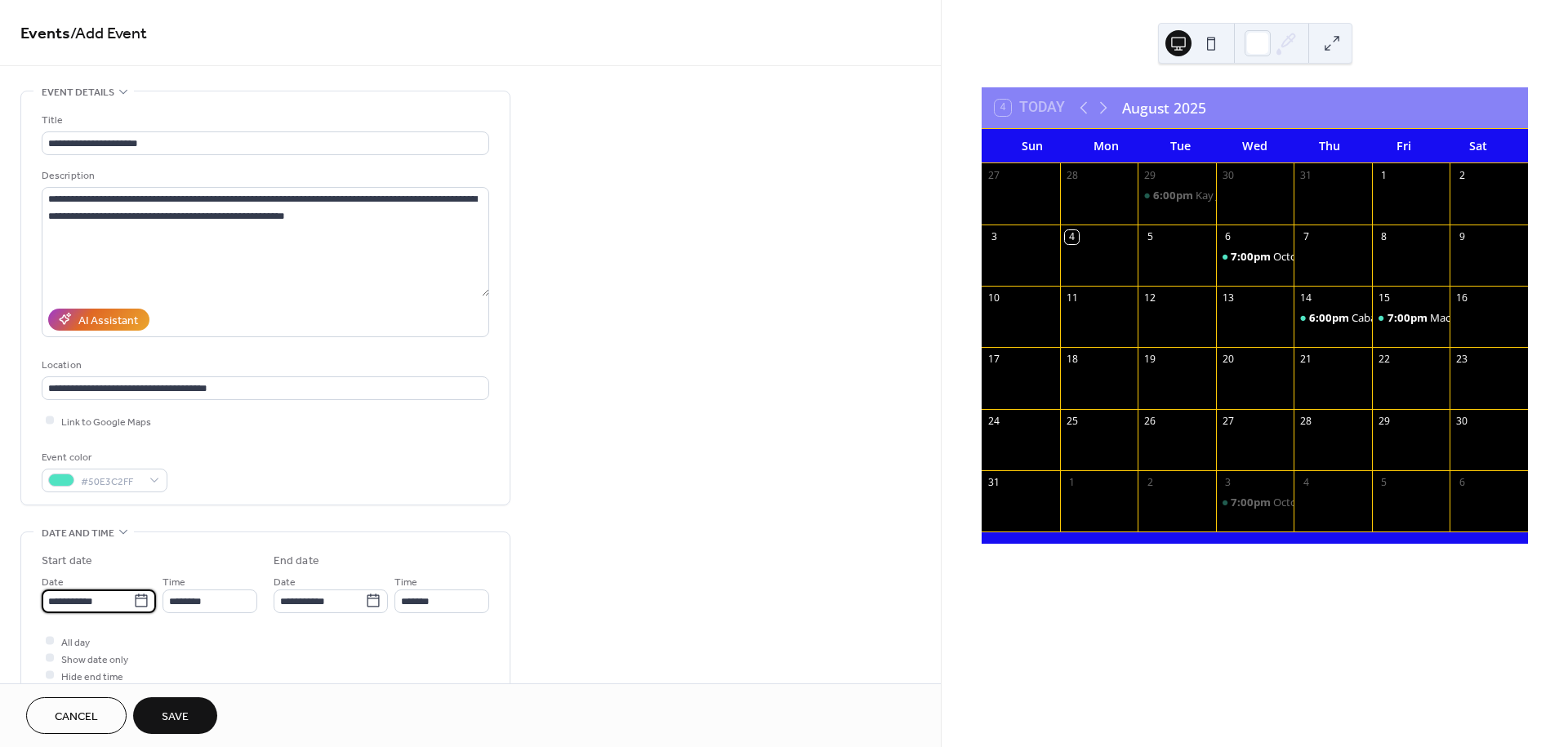 click on "**********" at bounding box center [87, 601] 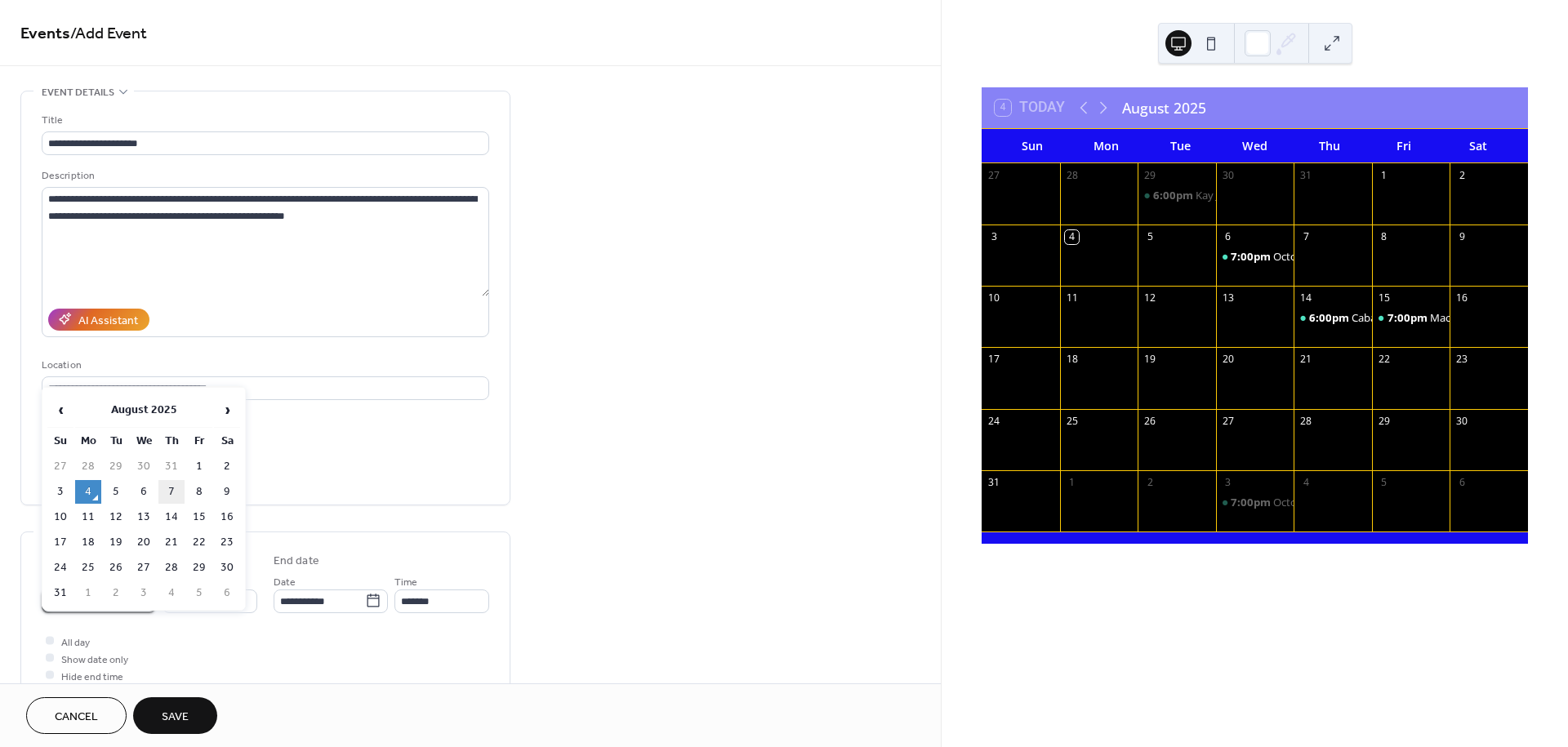 click on "7" at bounding box center (172, 491) 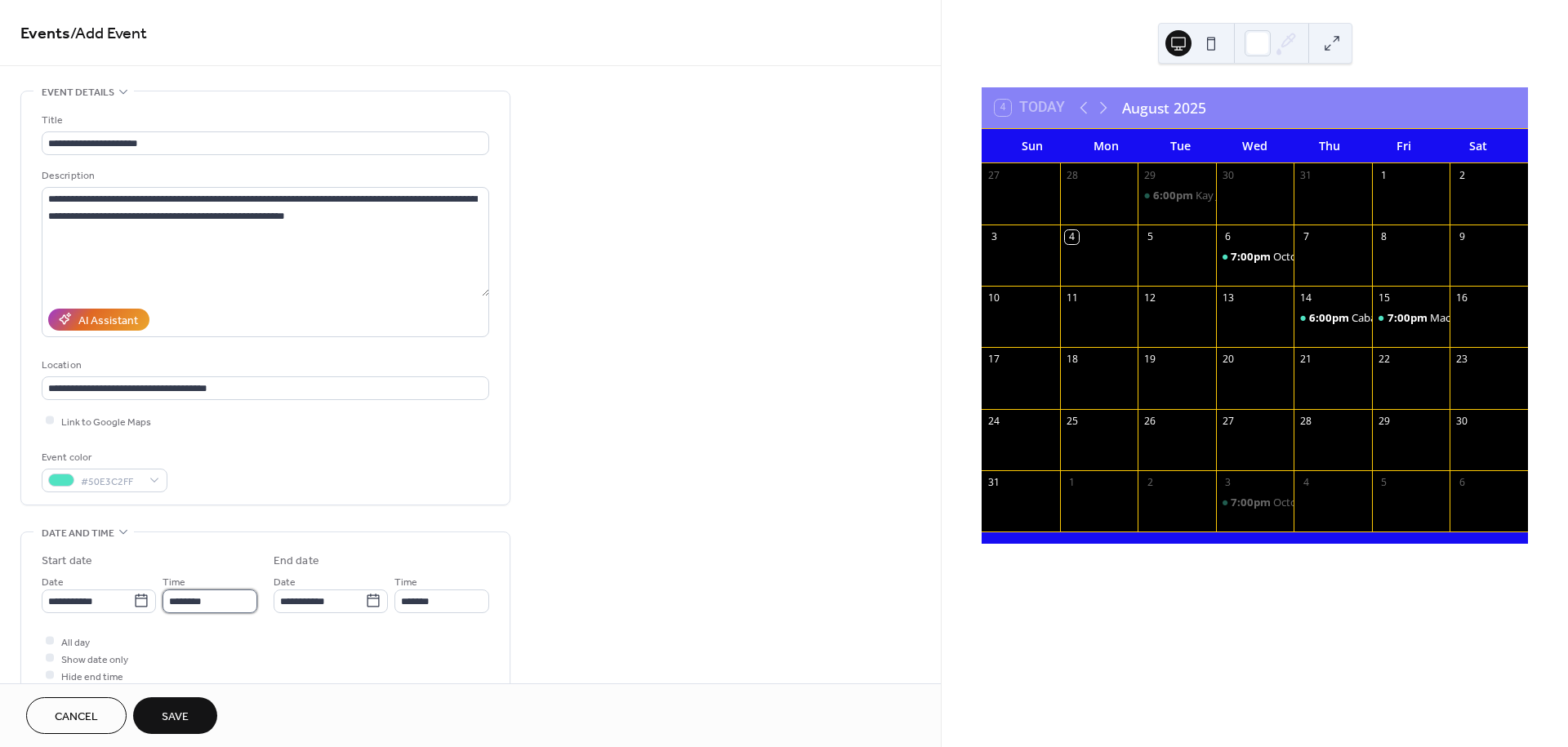 click on "********" at bounding box center (210, 601) 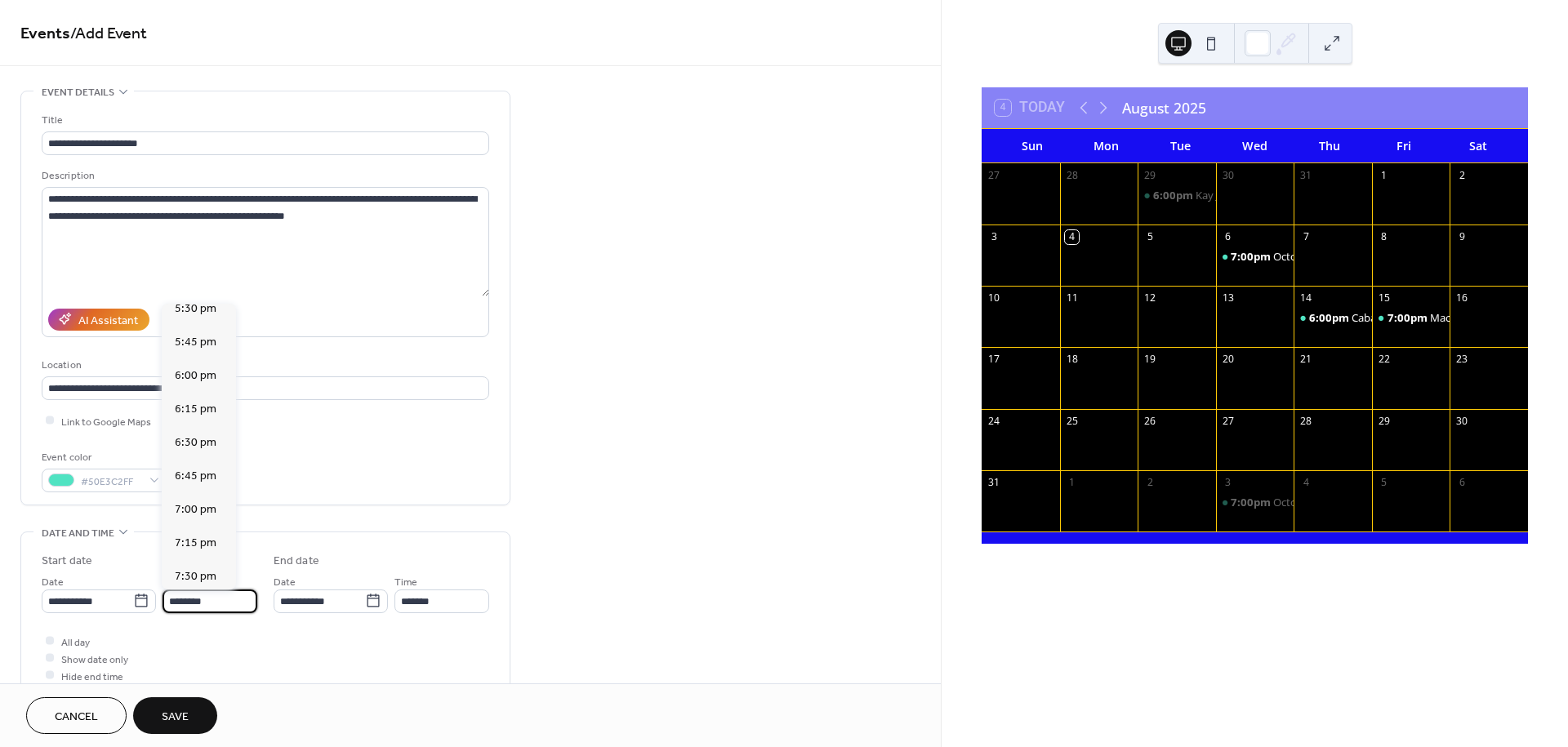 scroll, scrollTop: 2372, scrollLeft: 0, axis: vertical 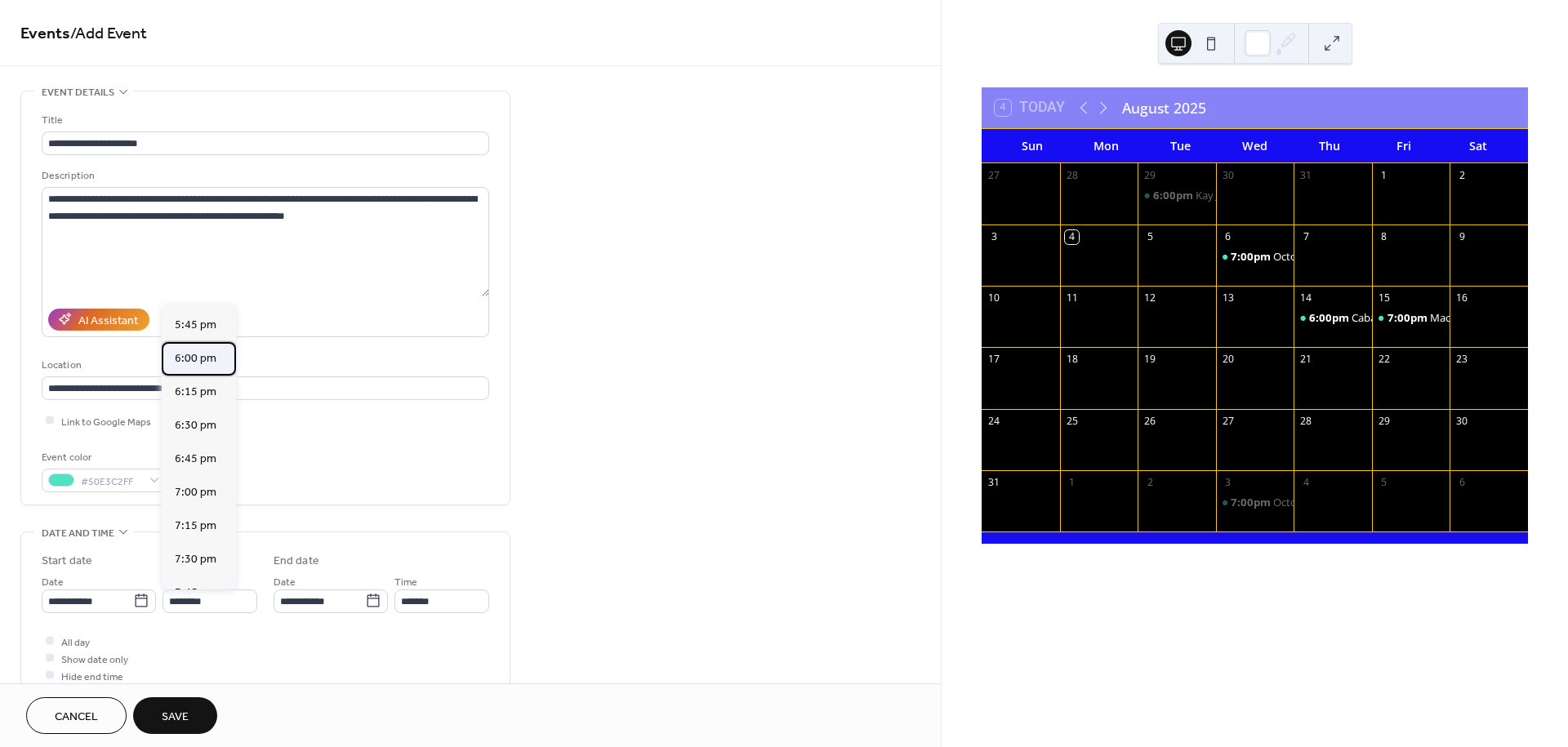 click on "6:00 pm" at bounding box center (195, 358) 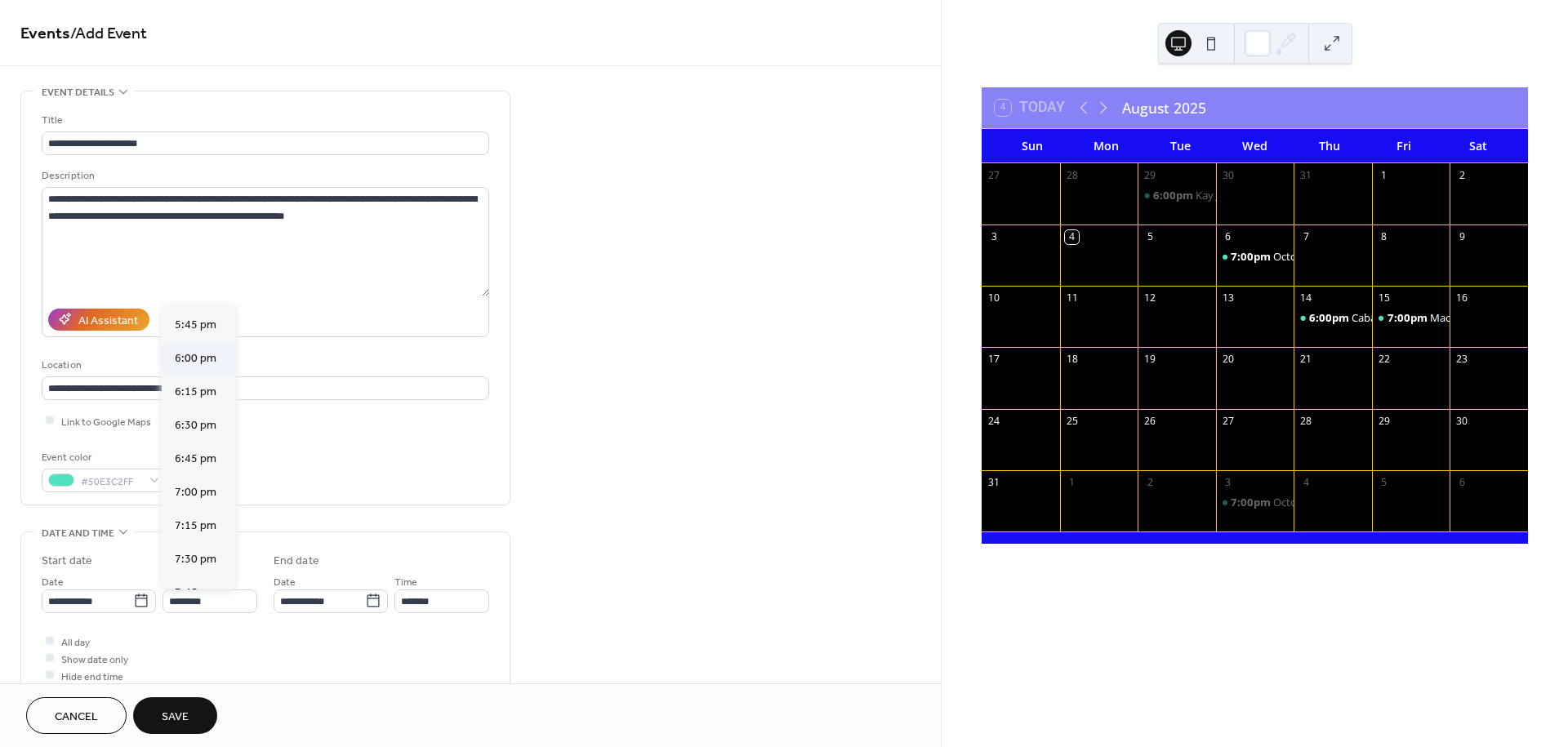 type on "*******" 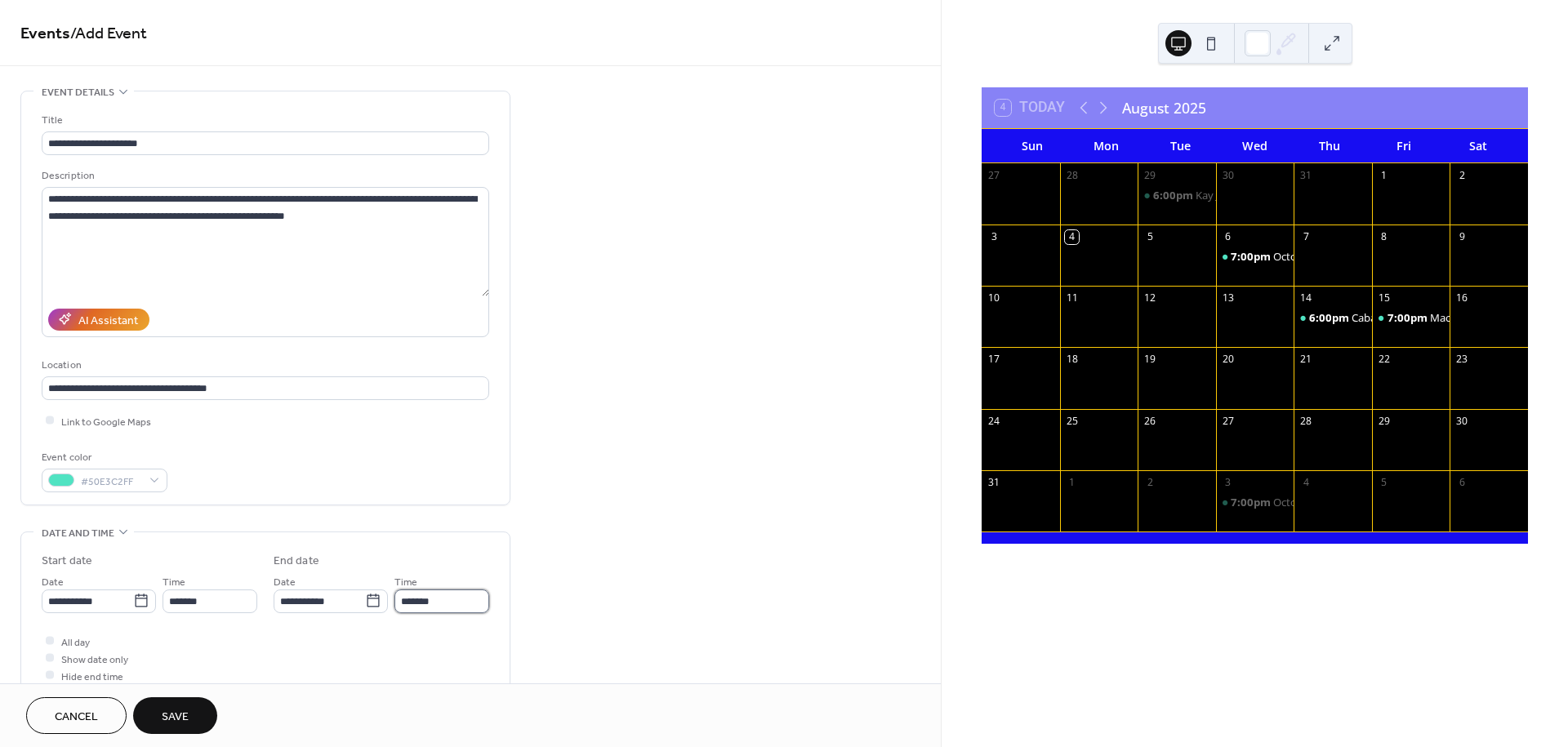 click on "*******" at bounding box center [442, 601] 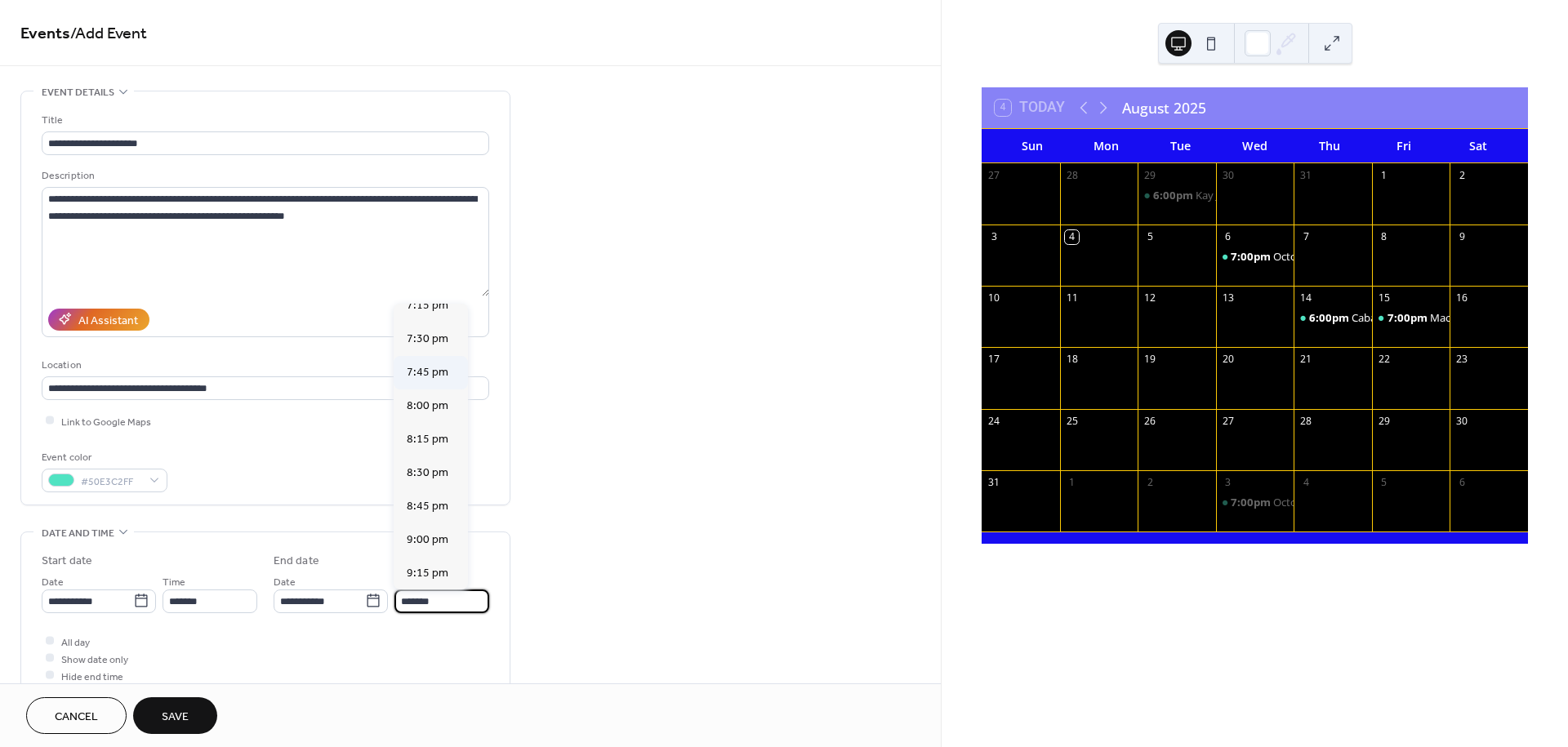 scroll, scrollTop: 204, scrollLeft: 0, axis: vertical 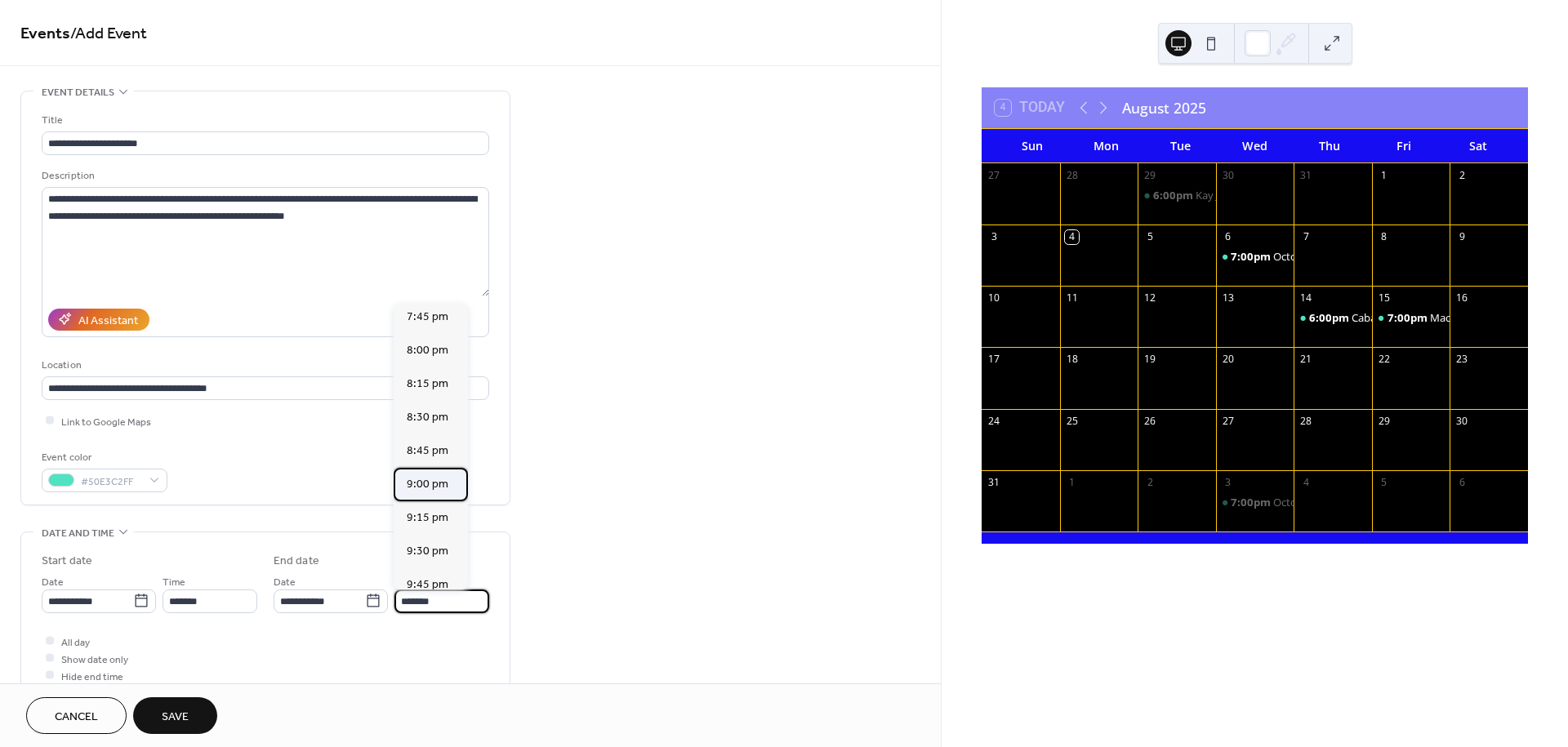 click on "9:00 pm" at bounding box center (427, 484) 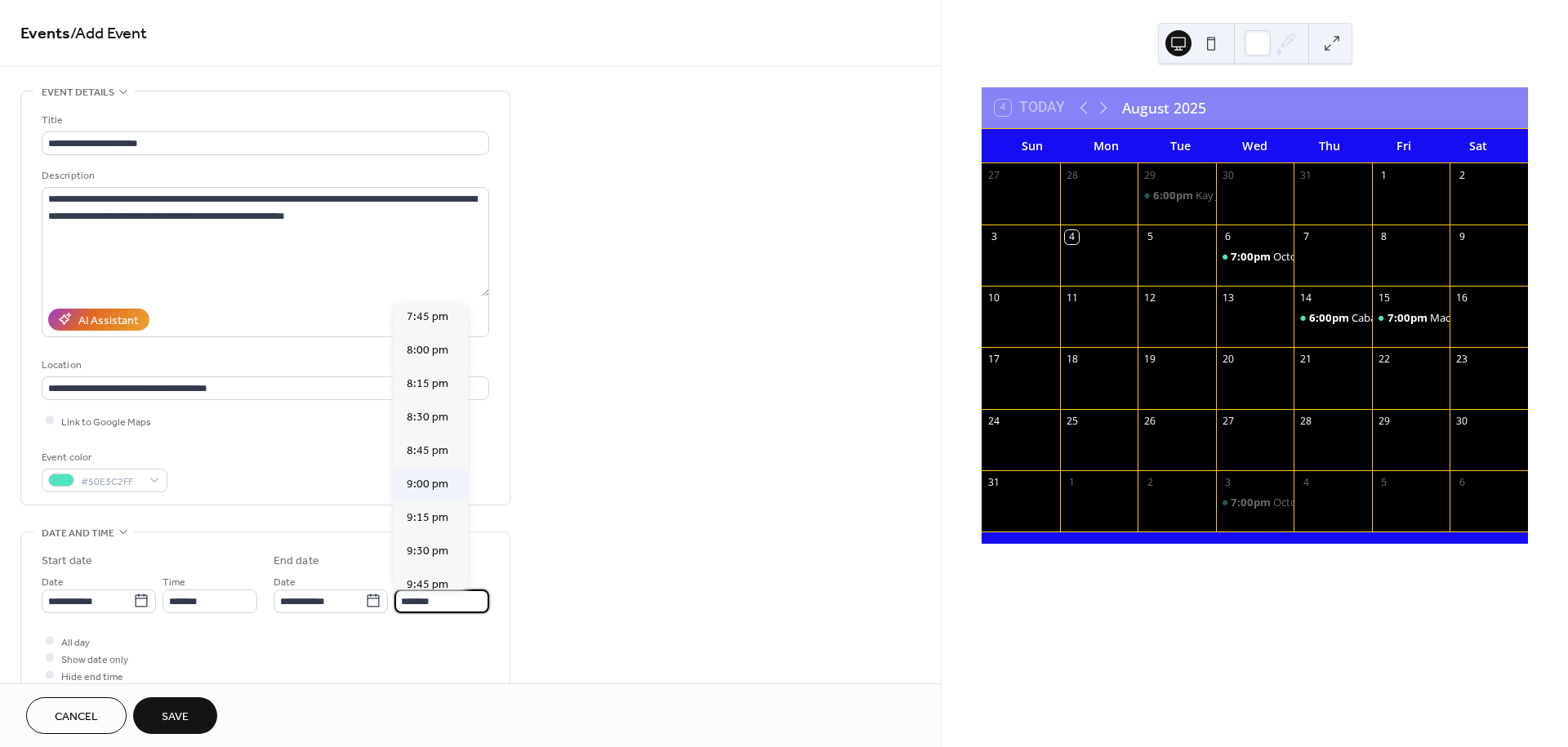 type on "*******" 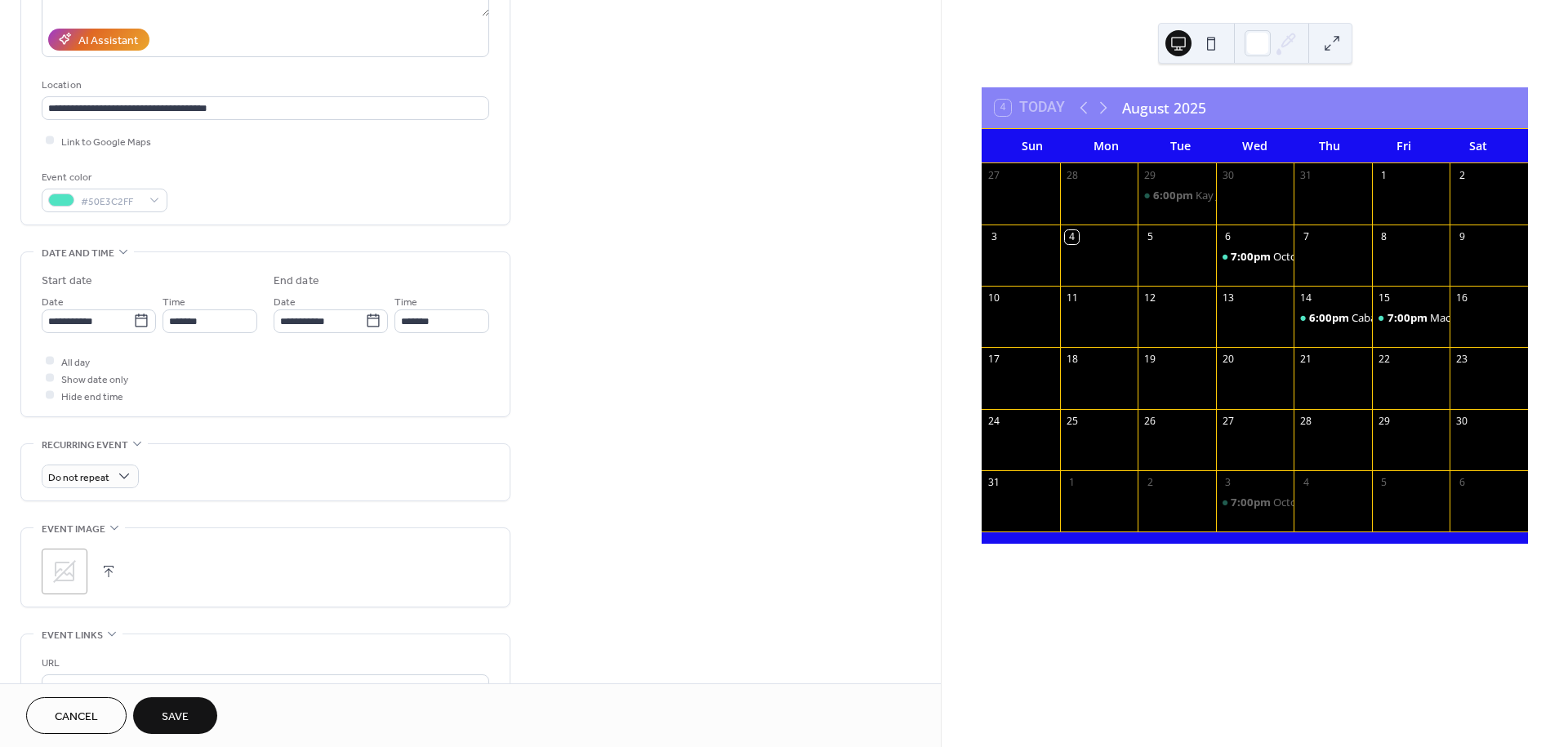 scroll, scrollTop: 362, scrollLeft: 0, axis: vertical 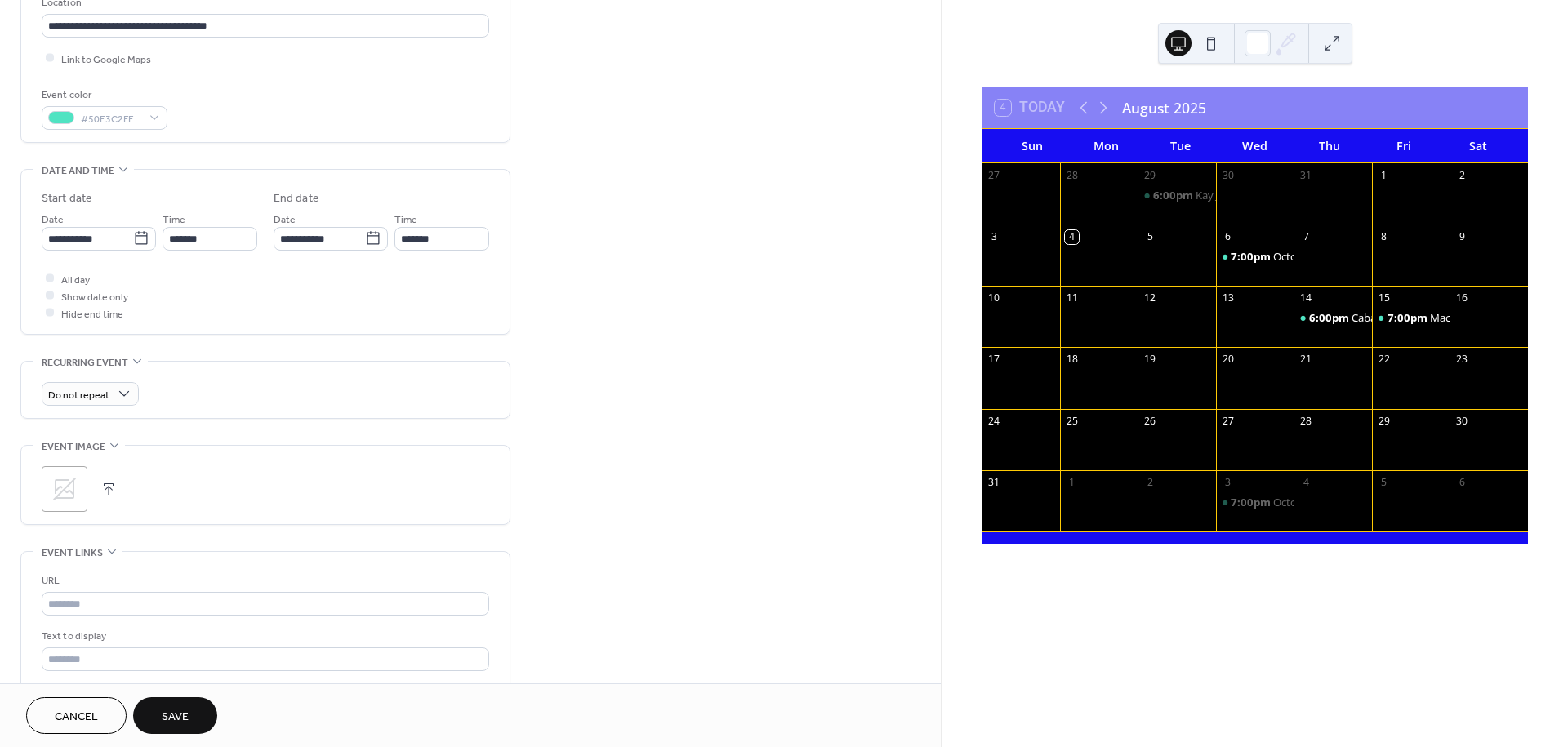 click at bounding box center [109, 489] 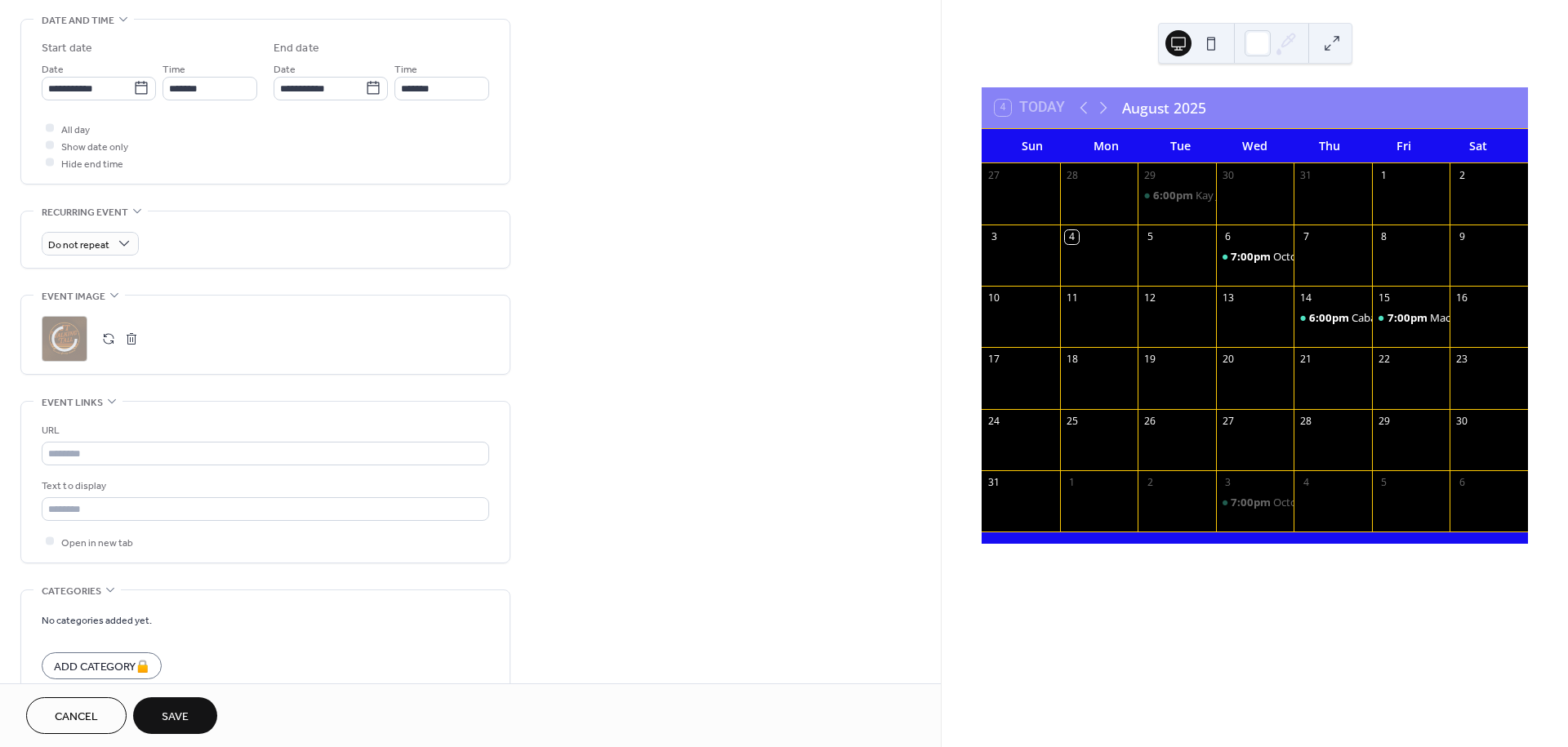 scroll, scrollTop: 521, scrollLeft: 0, axis: vertical 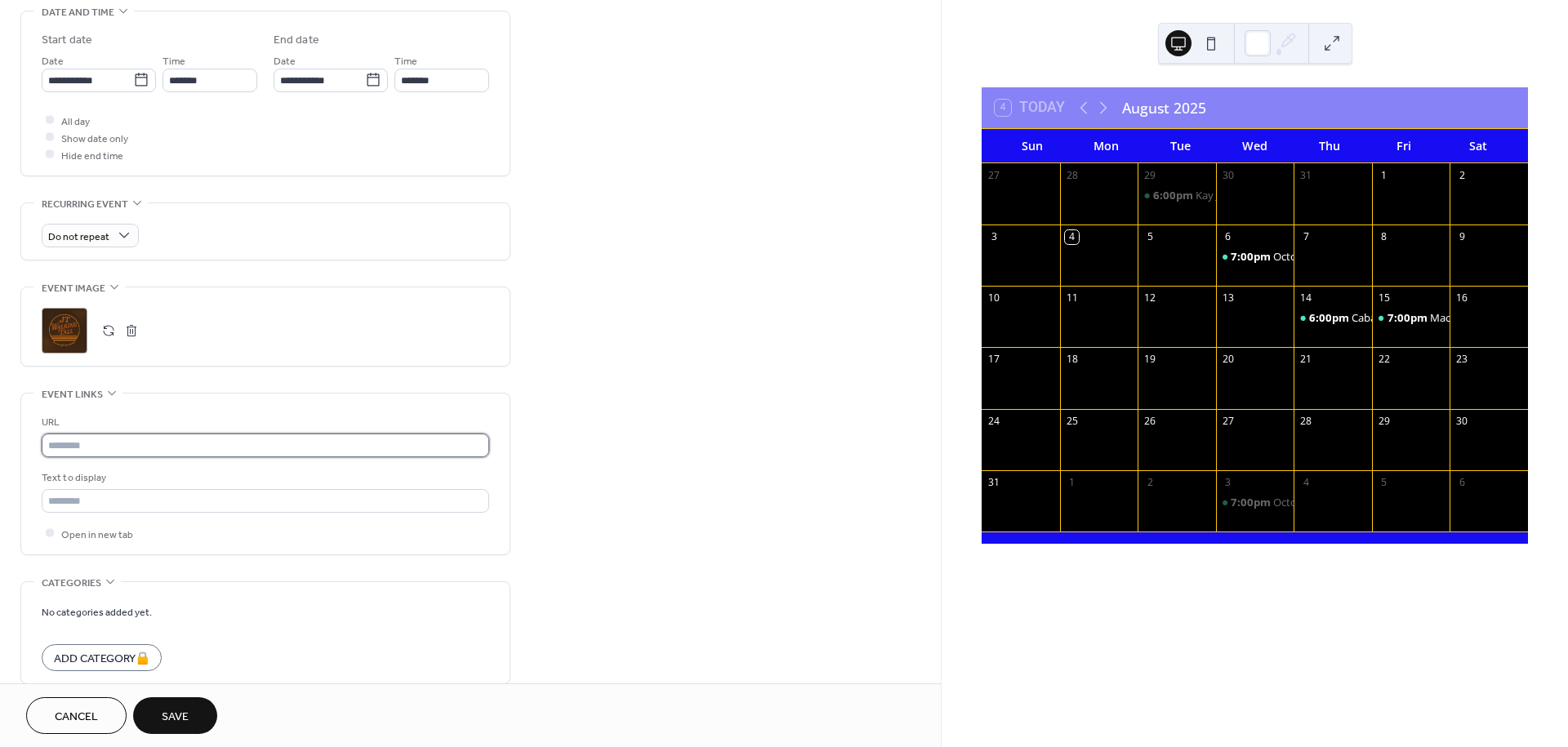 click at bounding box center [265, 445] 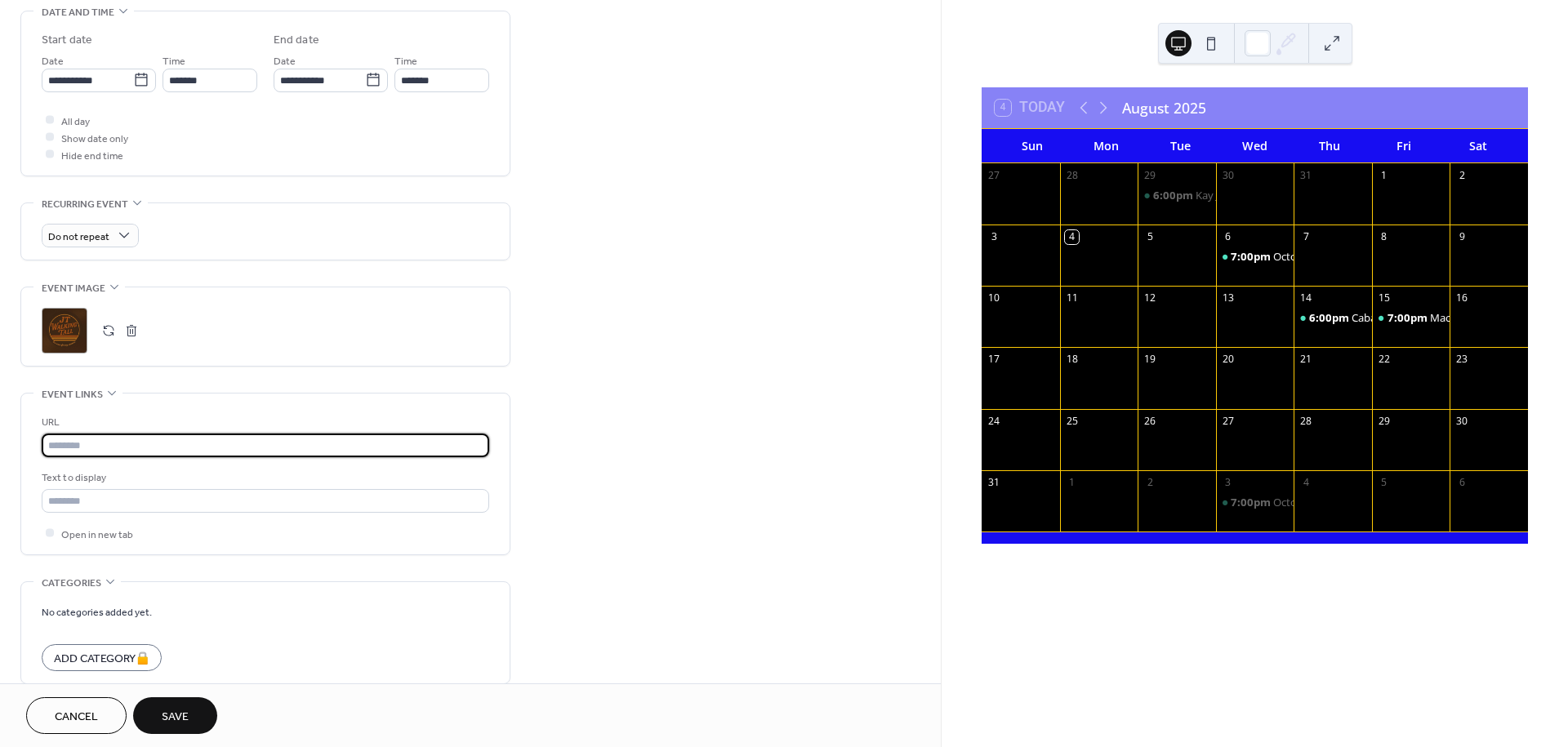 paste on "**********" 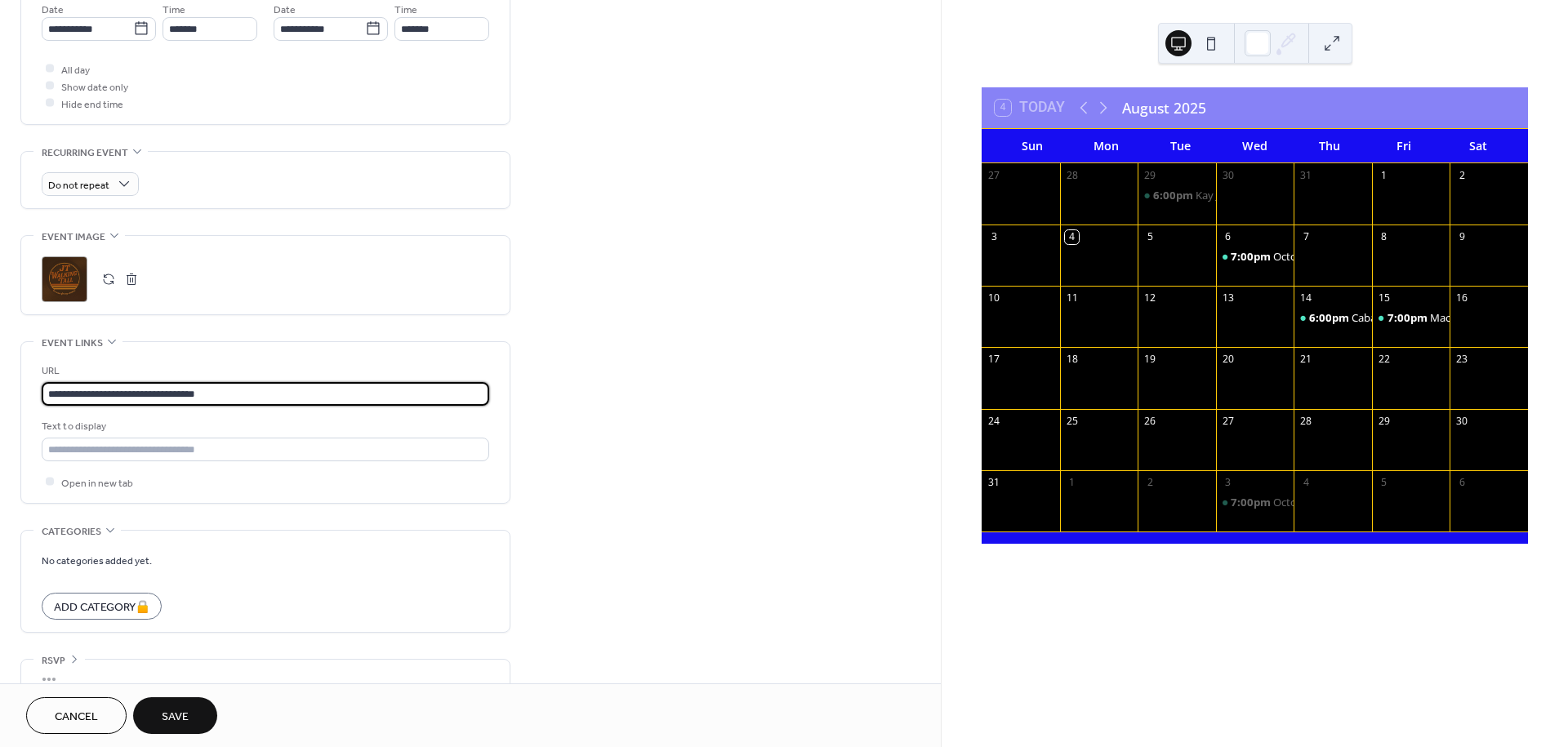scroll, scrollTop: 598, scrollLeft: 0, axis: vertical 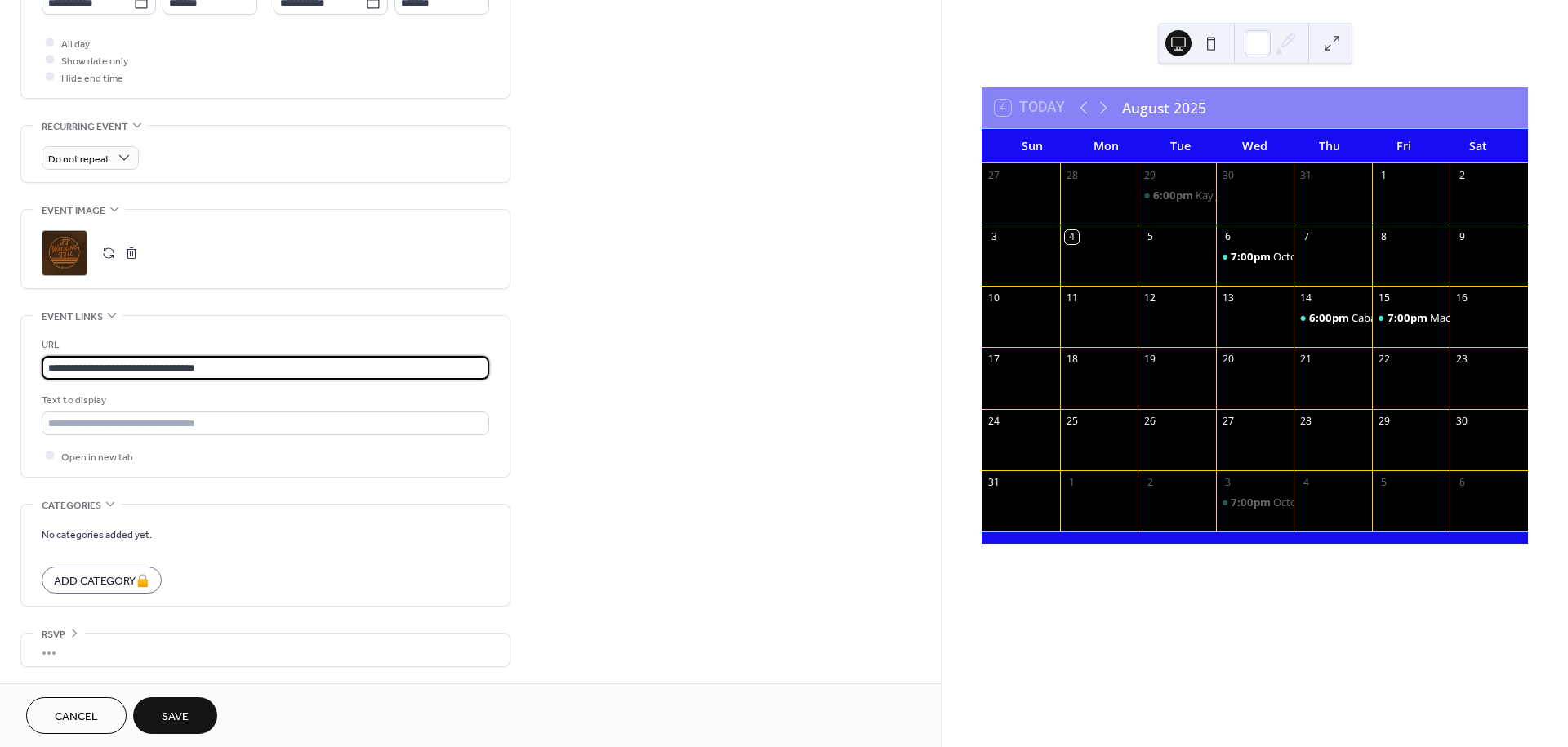 type on "**********" 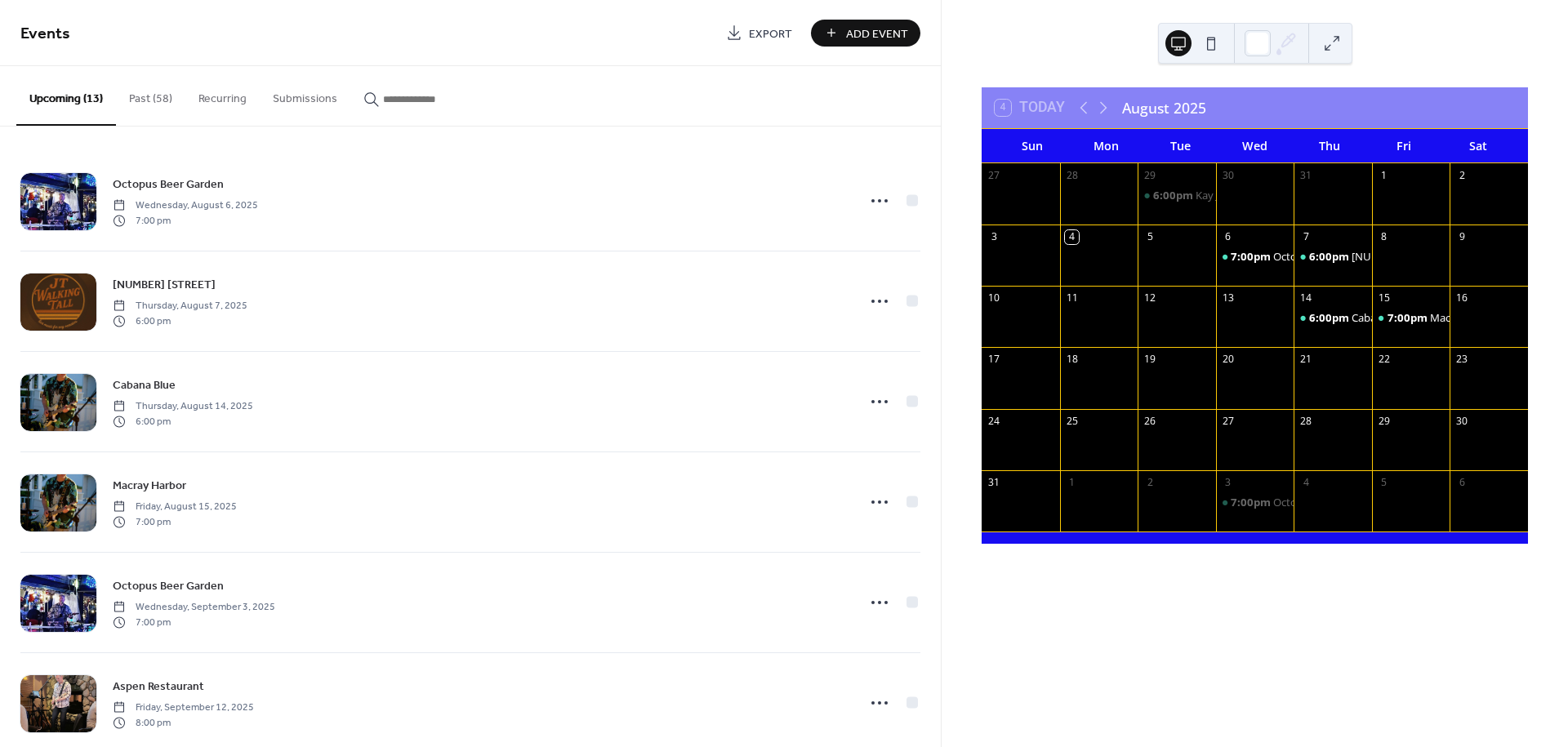 click on "Add Event" at bounding box center (877, 33) 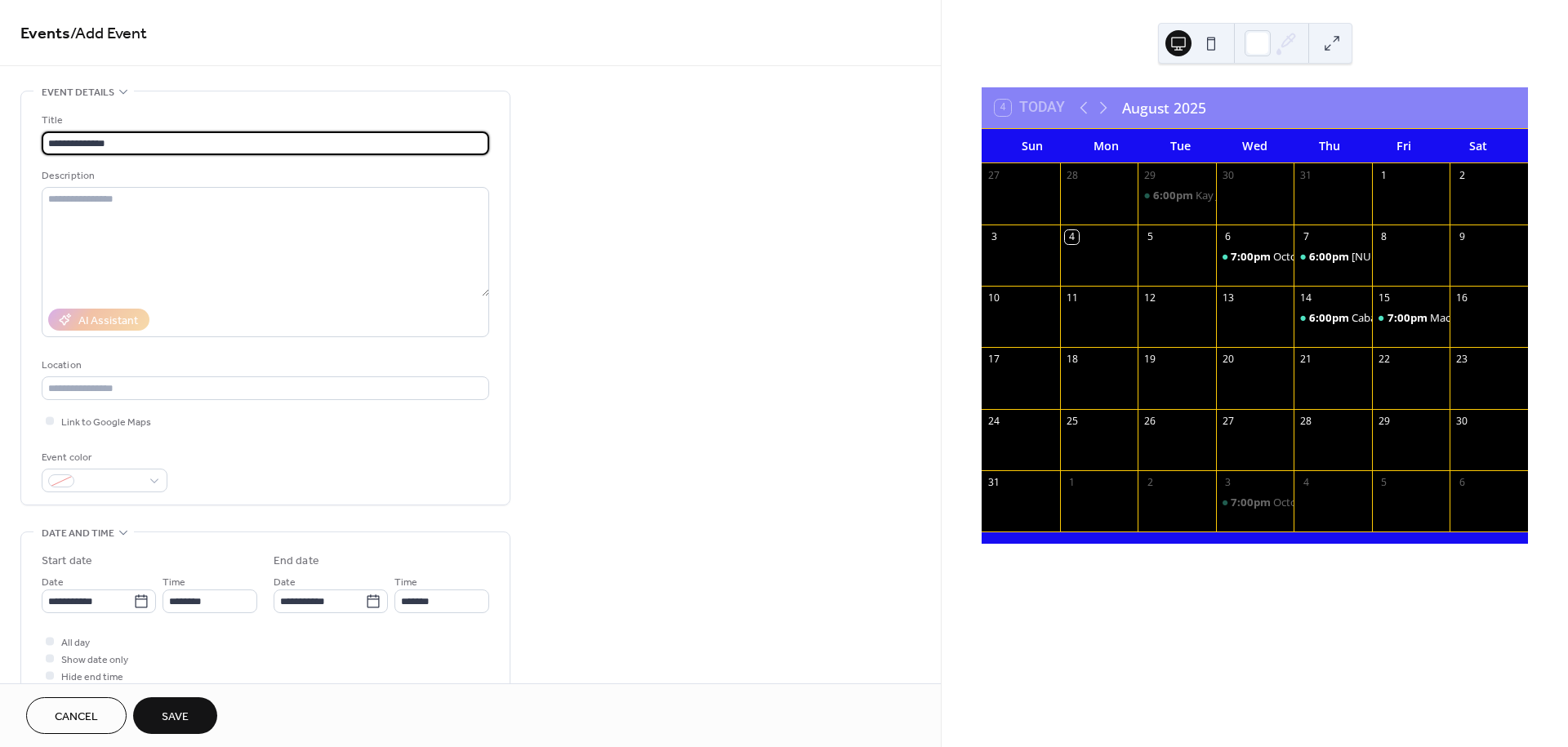 type on "**********" 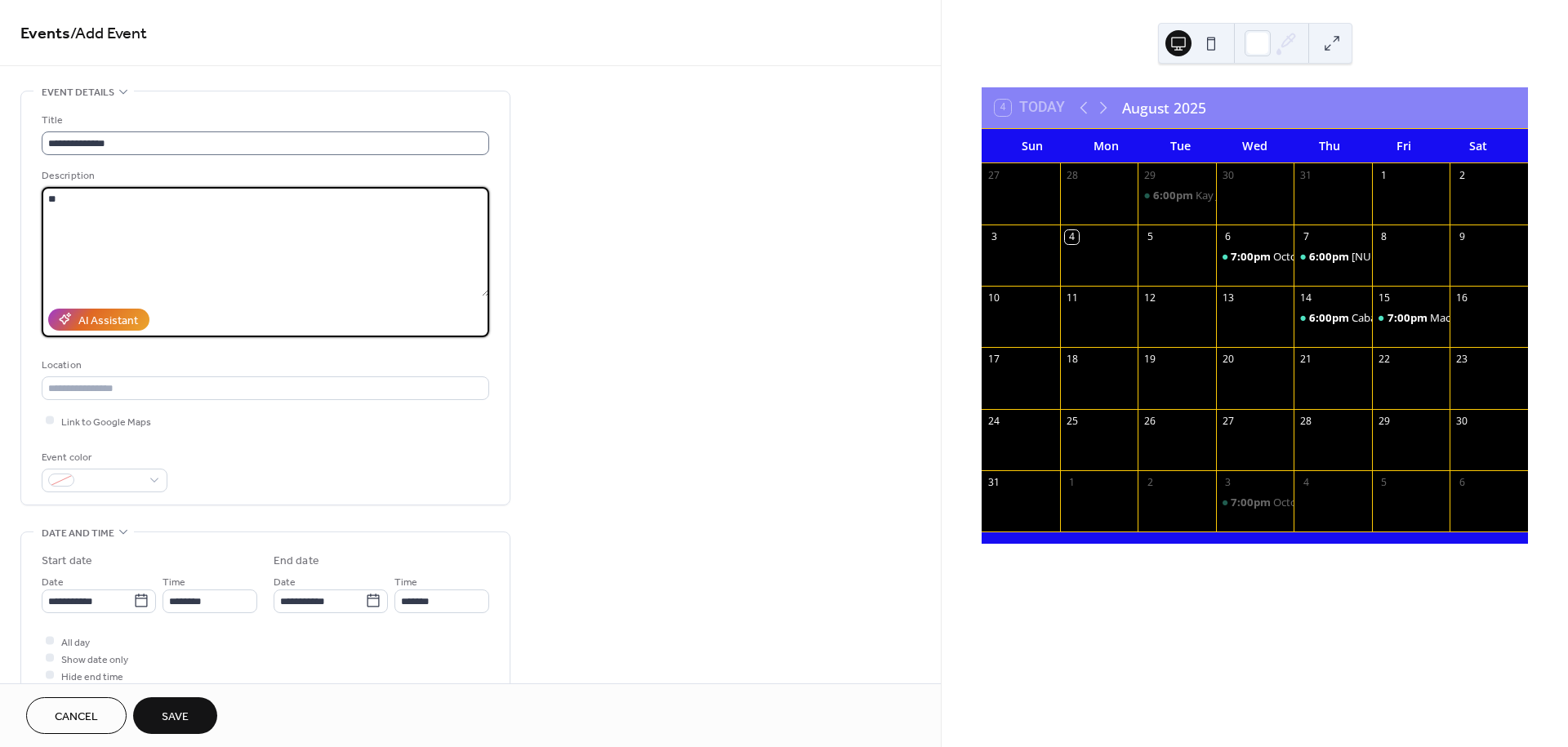 type on "*" 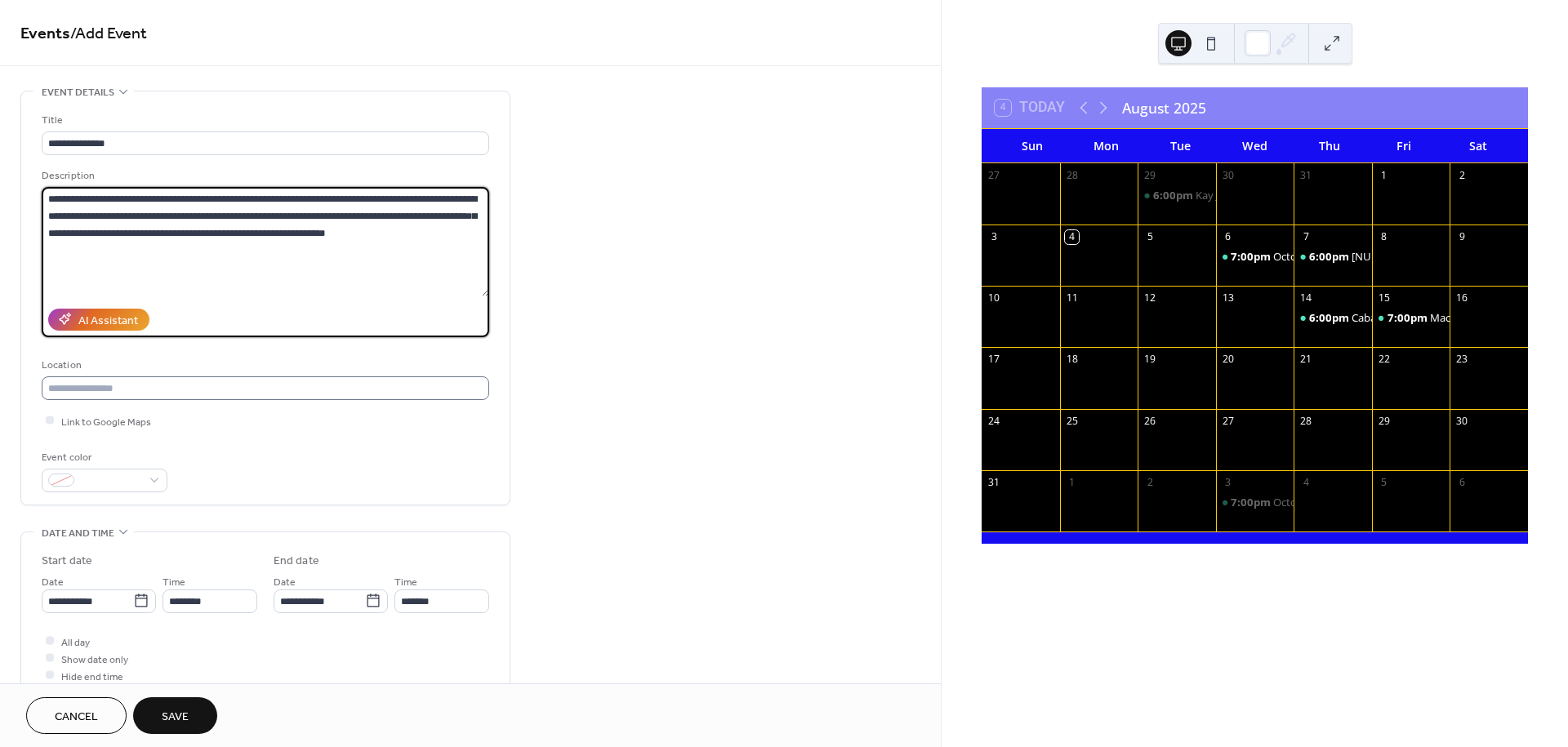 type on "**********" 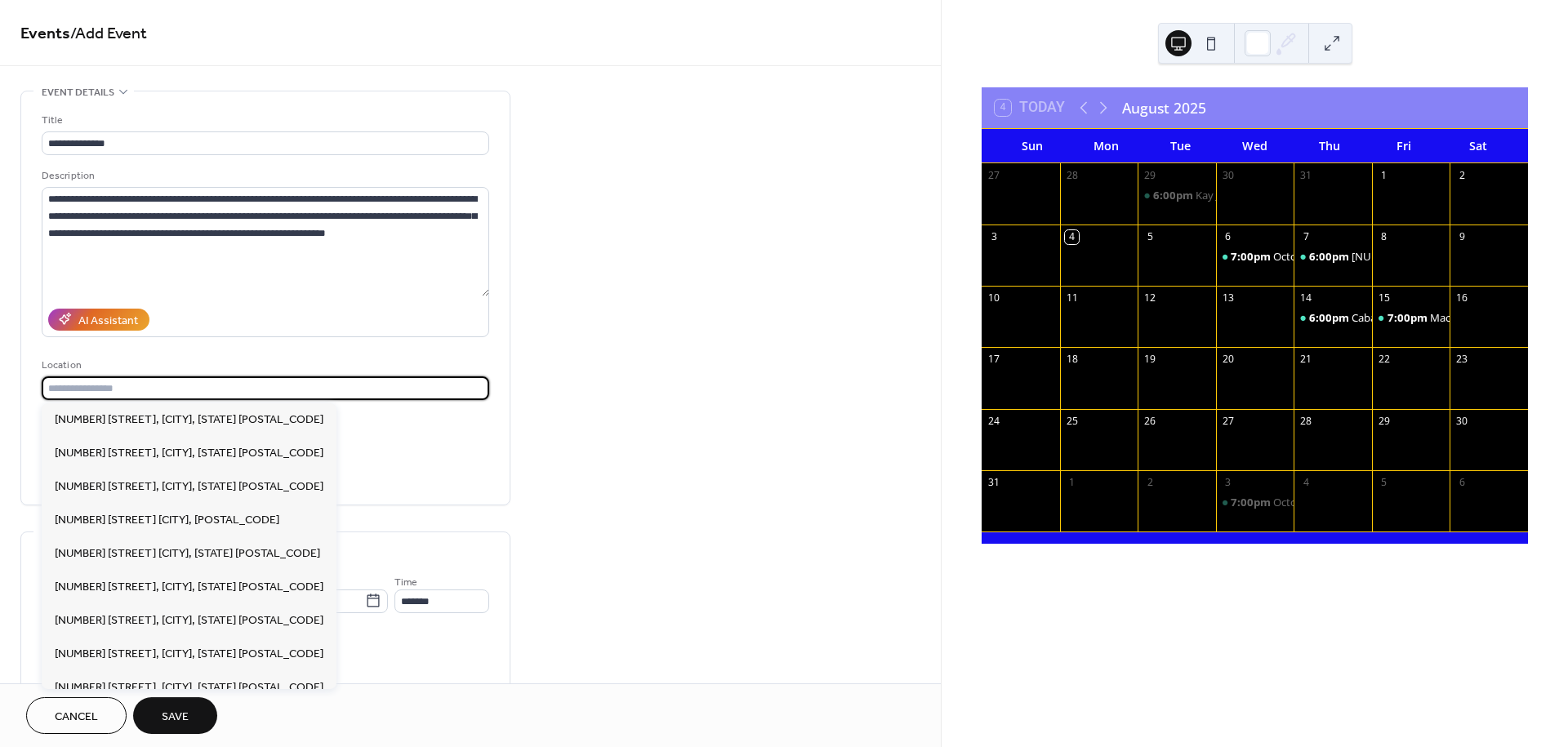 click at bounding box center [265, 388] 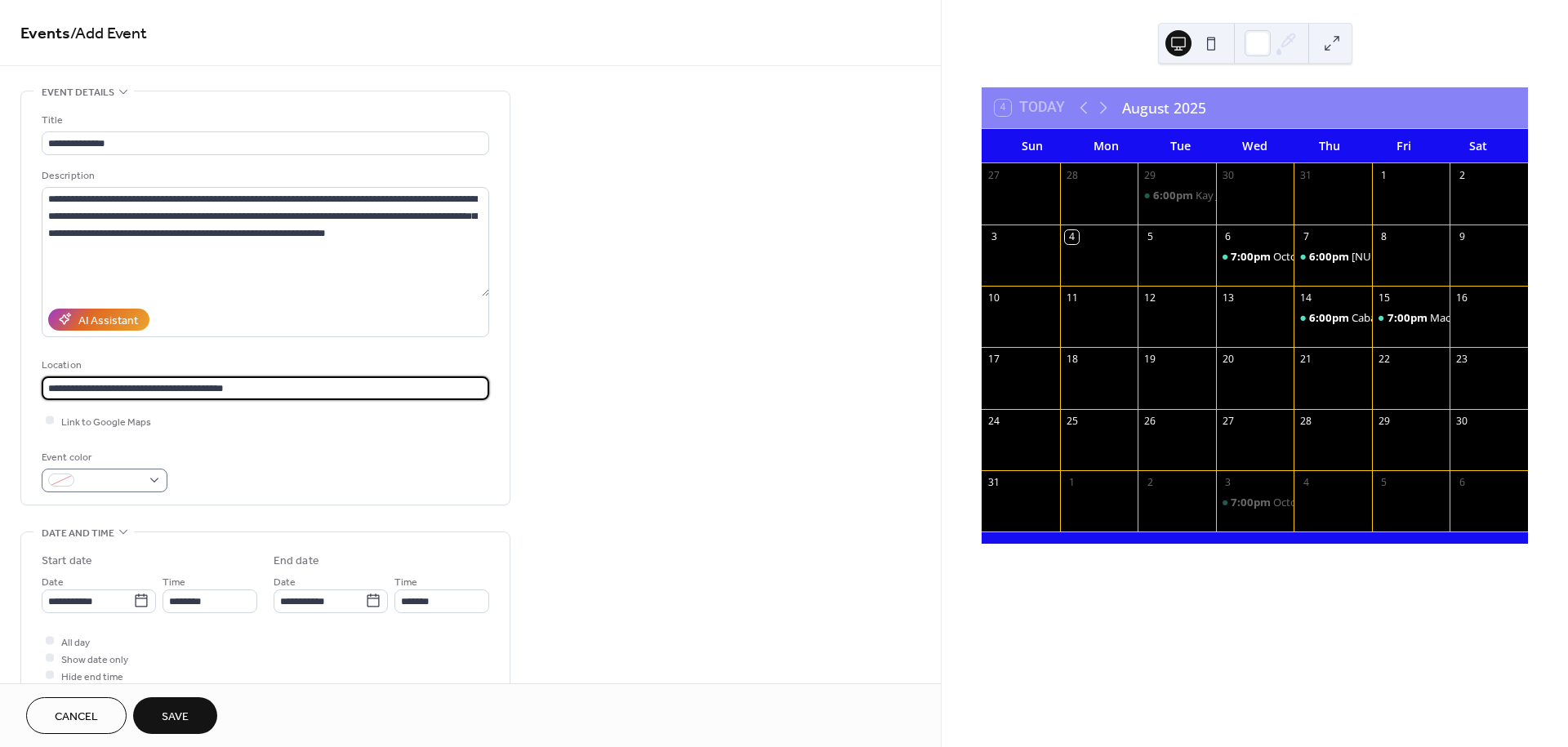 type on "**********" 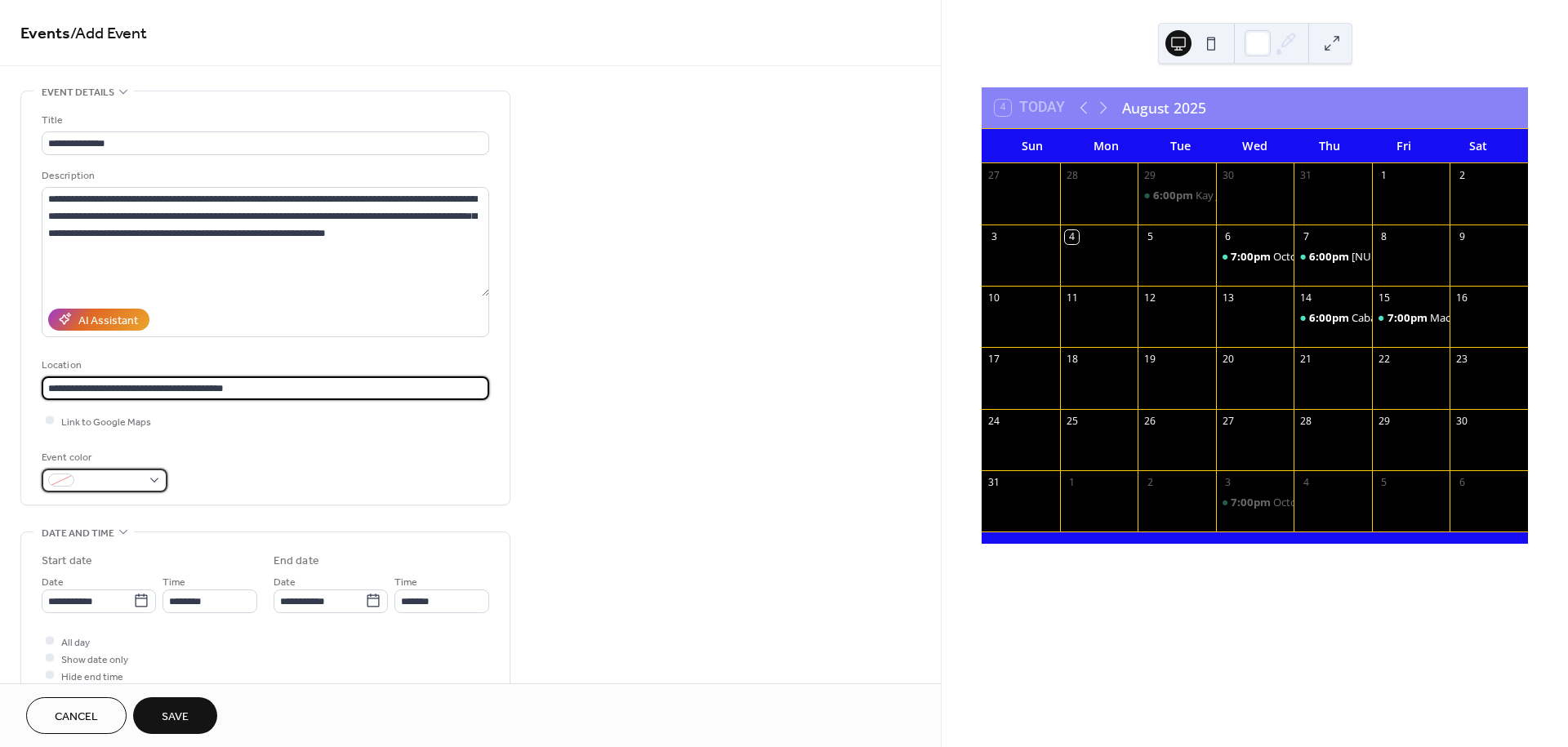 click at bounding box center [105, 480] 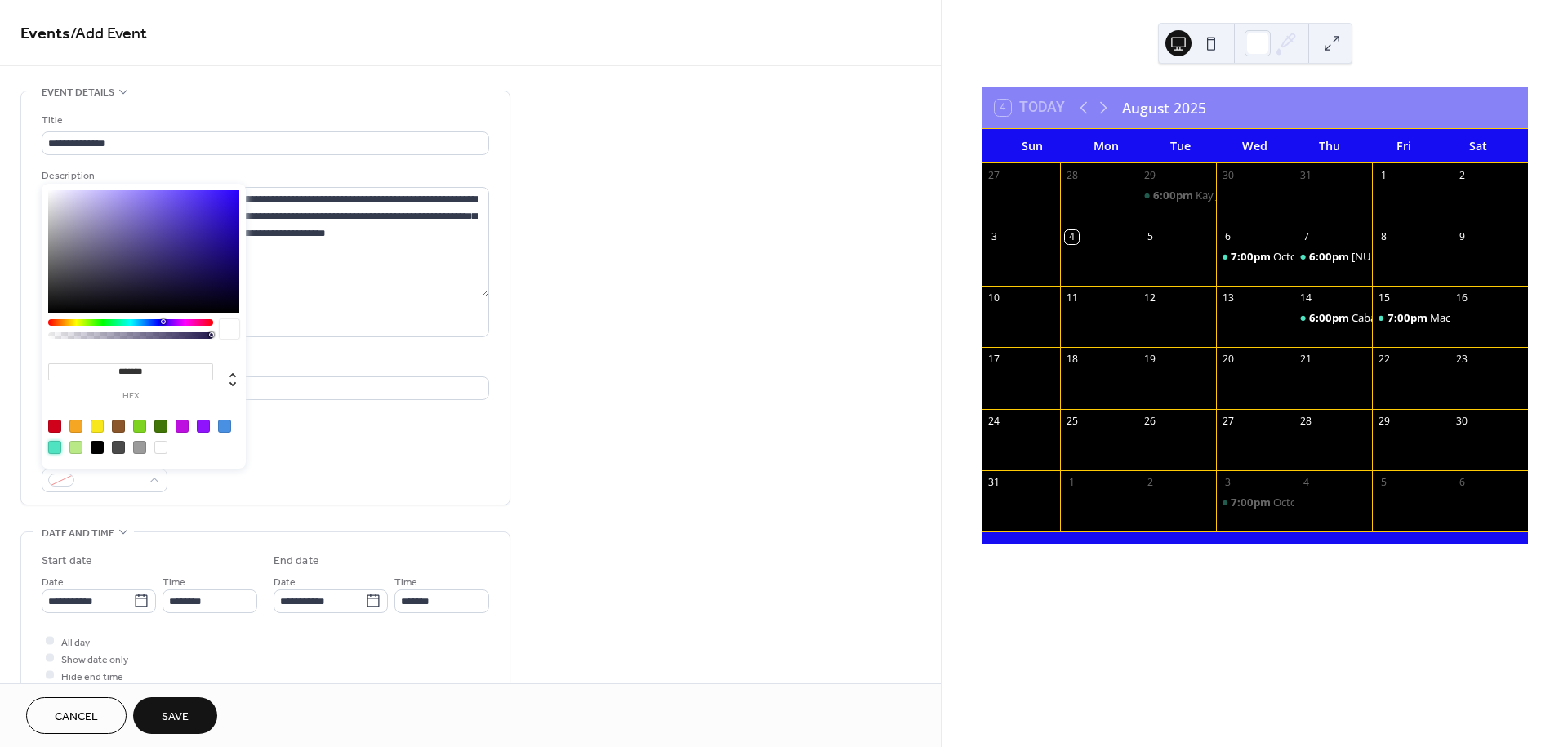 click at bounding box center [55, 447] 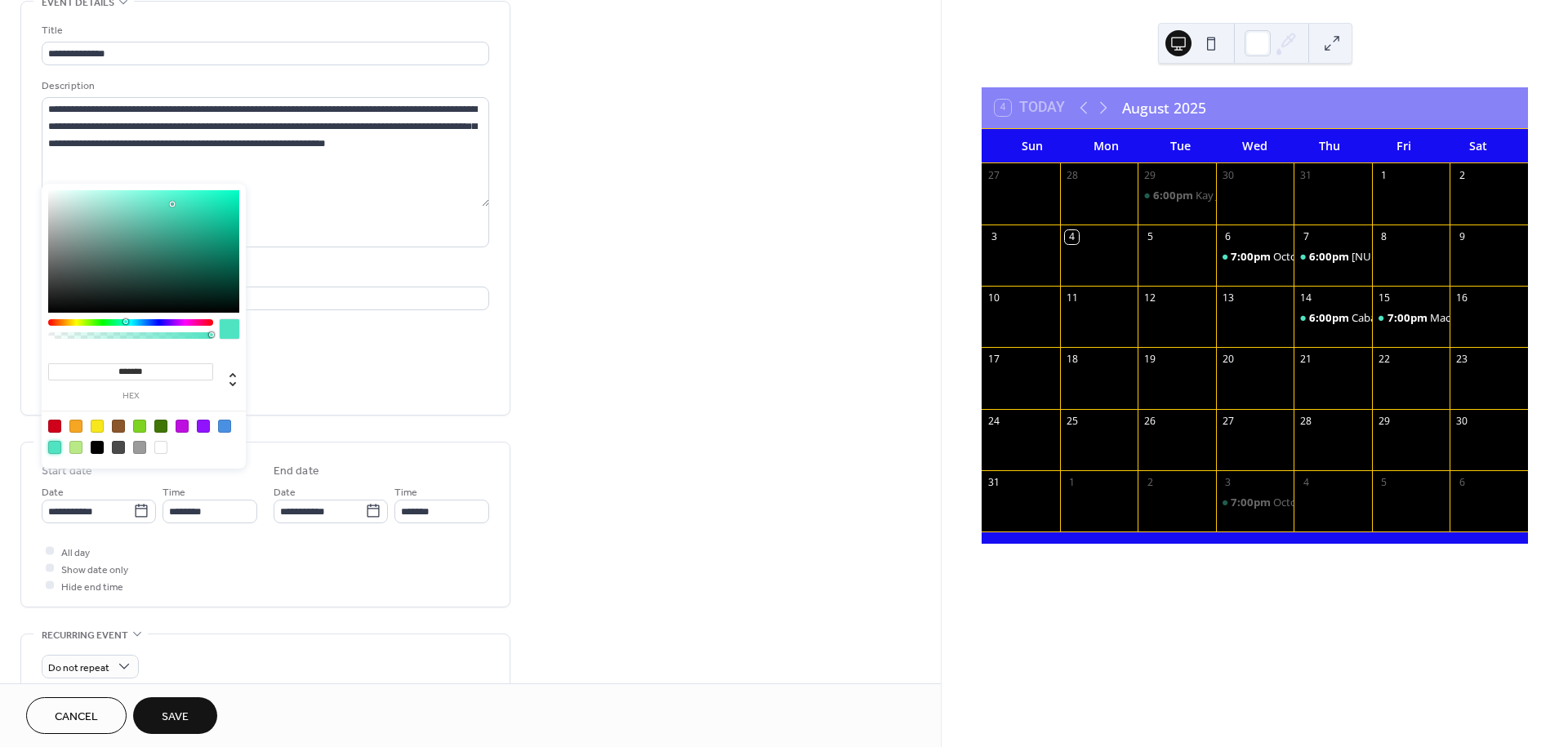 scroll, scrollTop: 91, scrollLeft: 0, axis: vertical 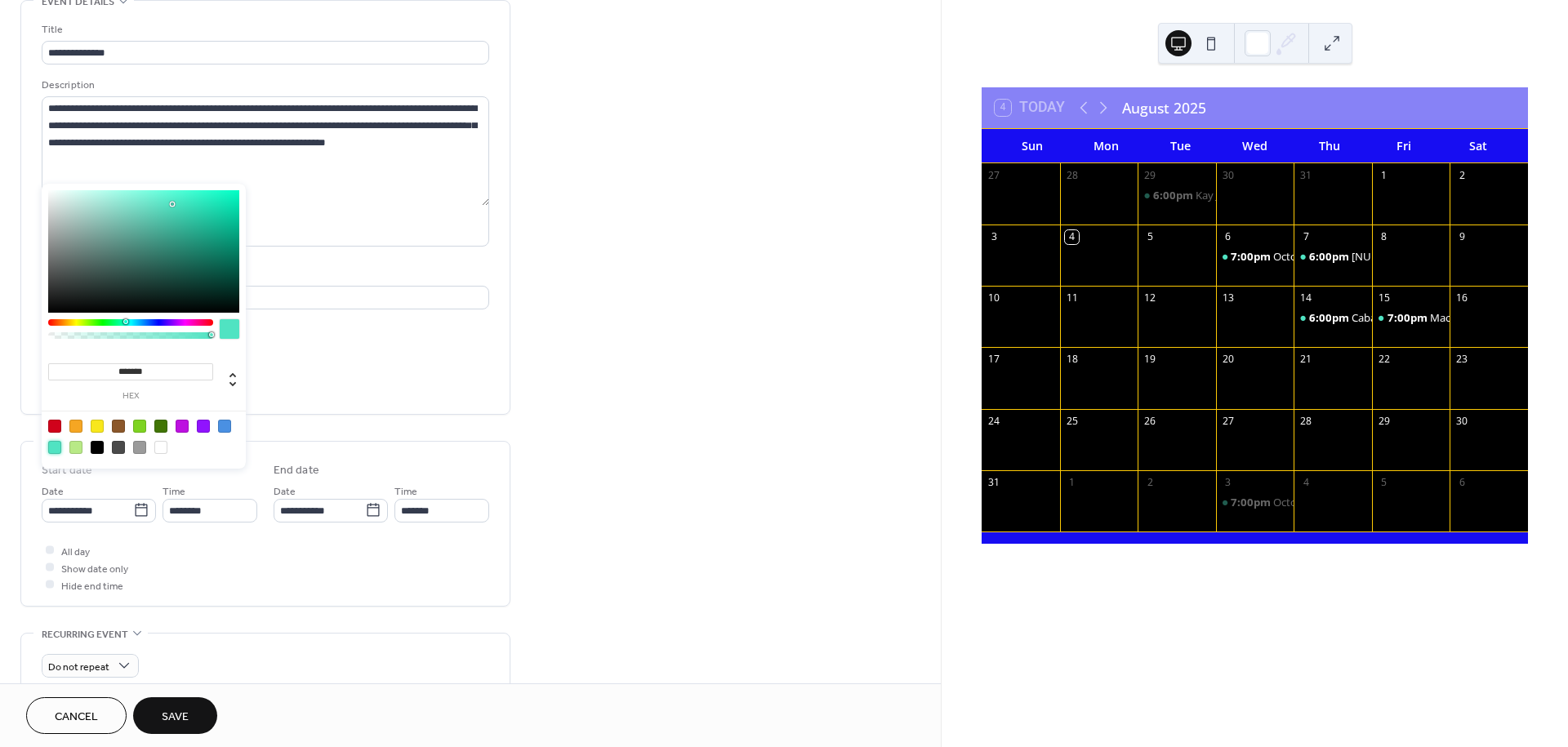 click on "**********" at bounding box center [470, 595] 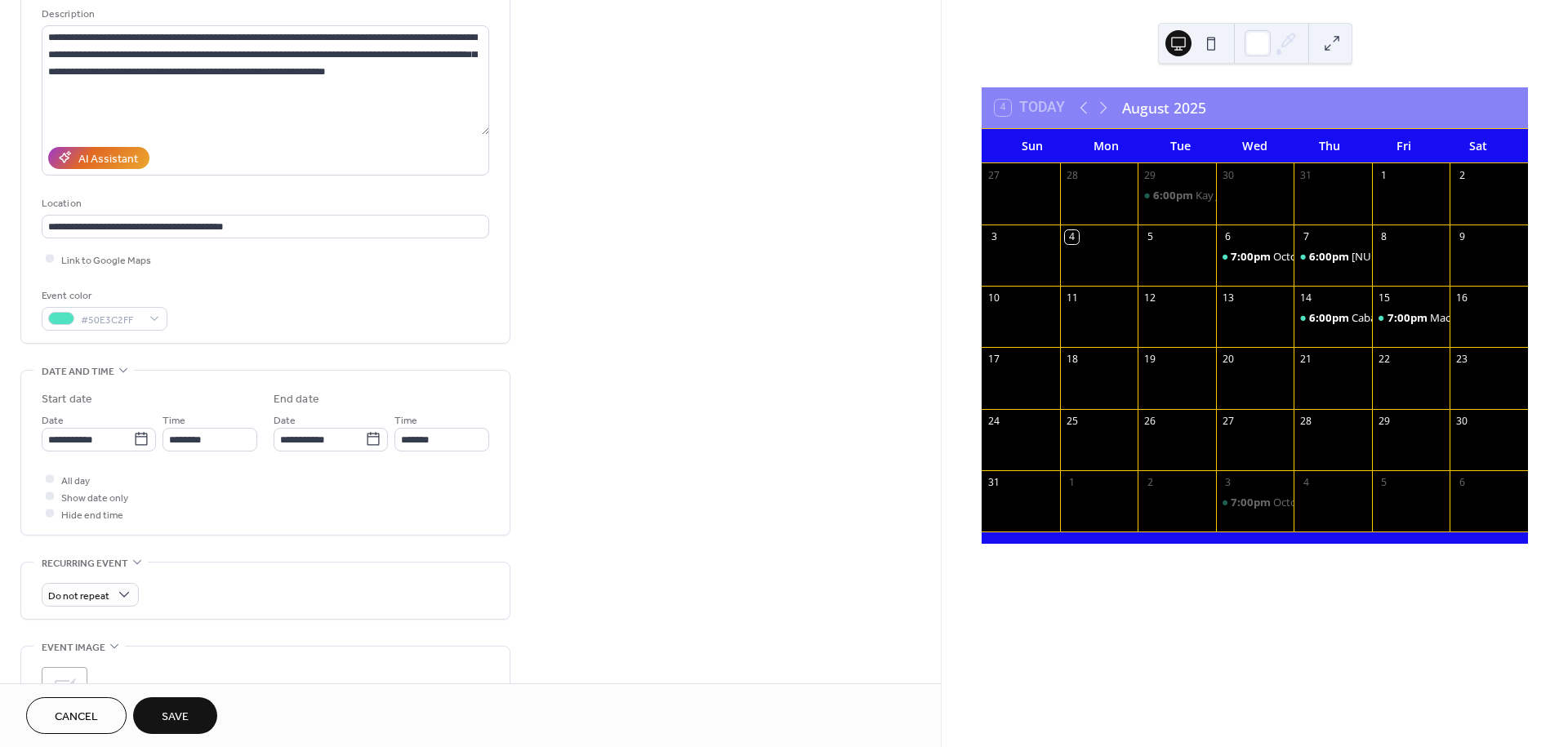 scroll, scrollTop: 181, scrollLeft: 0, axis: vertical 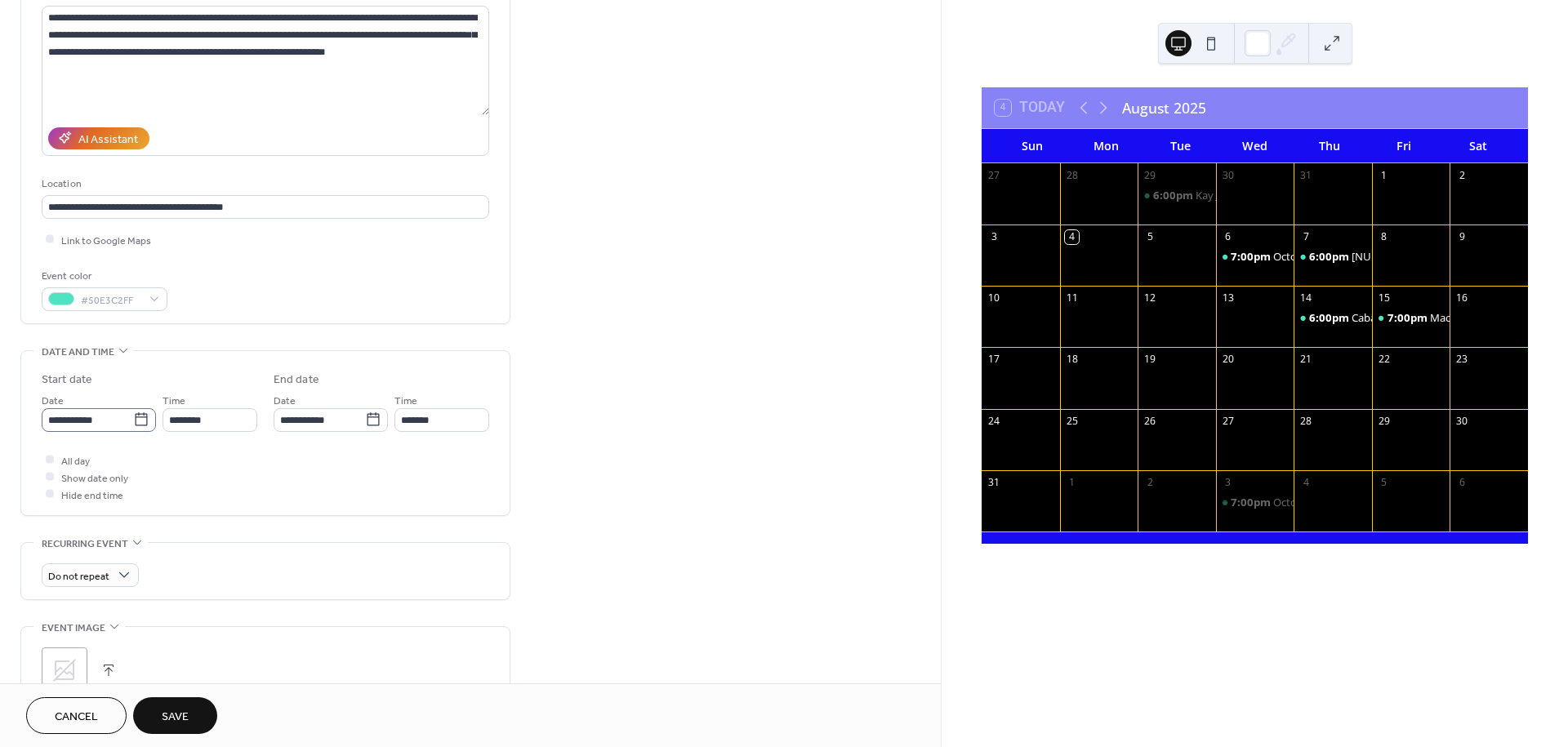 click on "**********" at bounding box center [265, 437] 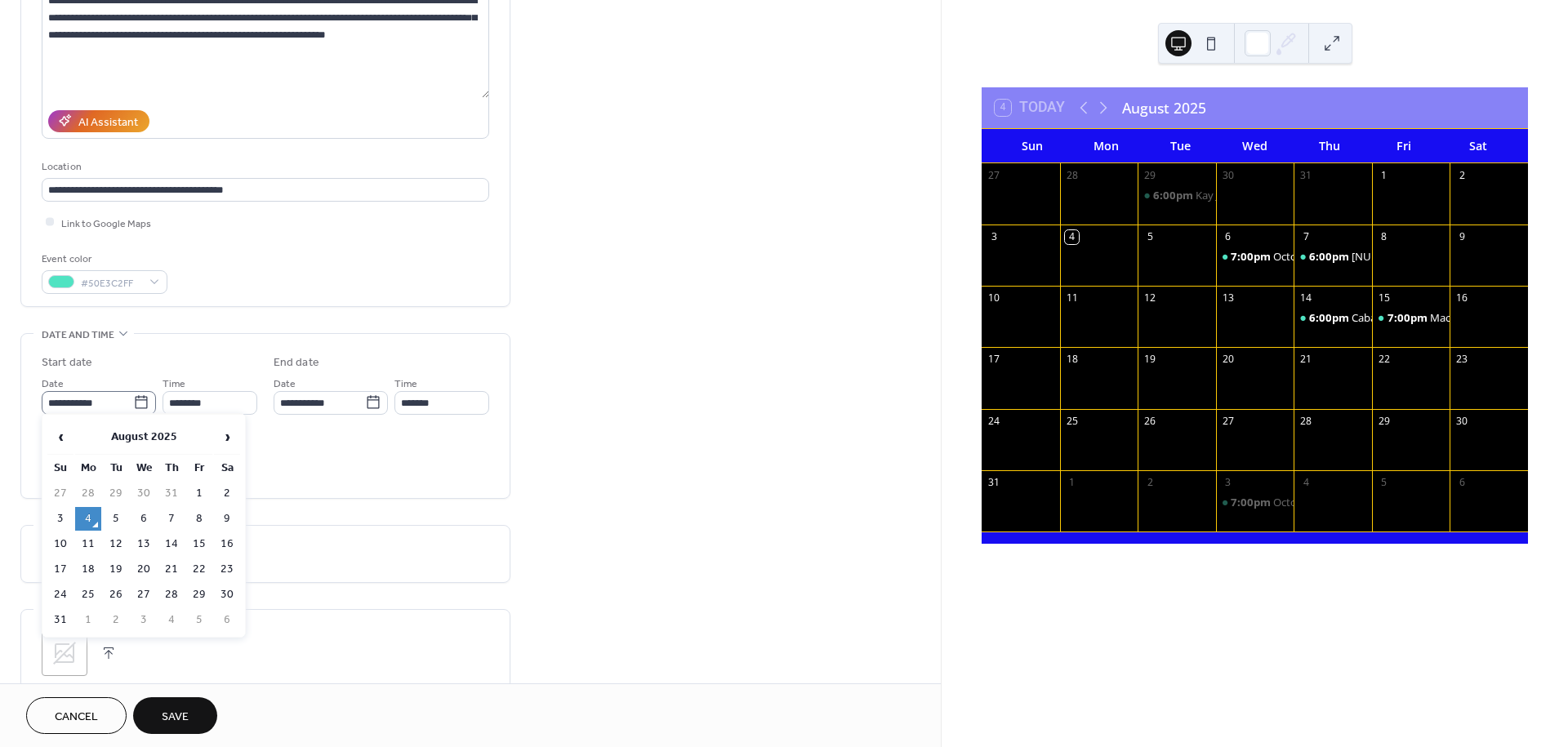 scroll, scrollTop: 204, scrollLeft: 0, axis: vertical 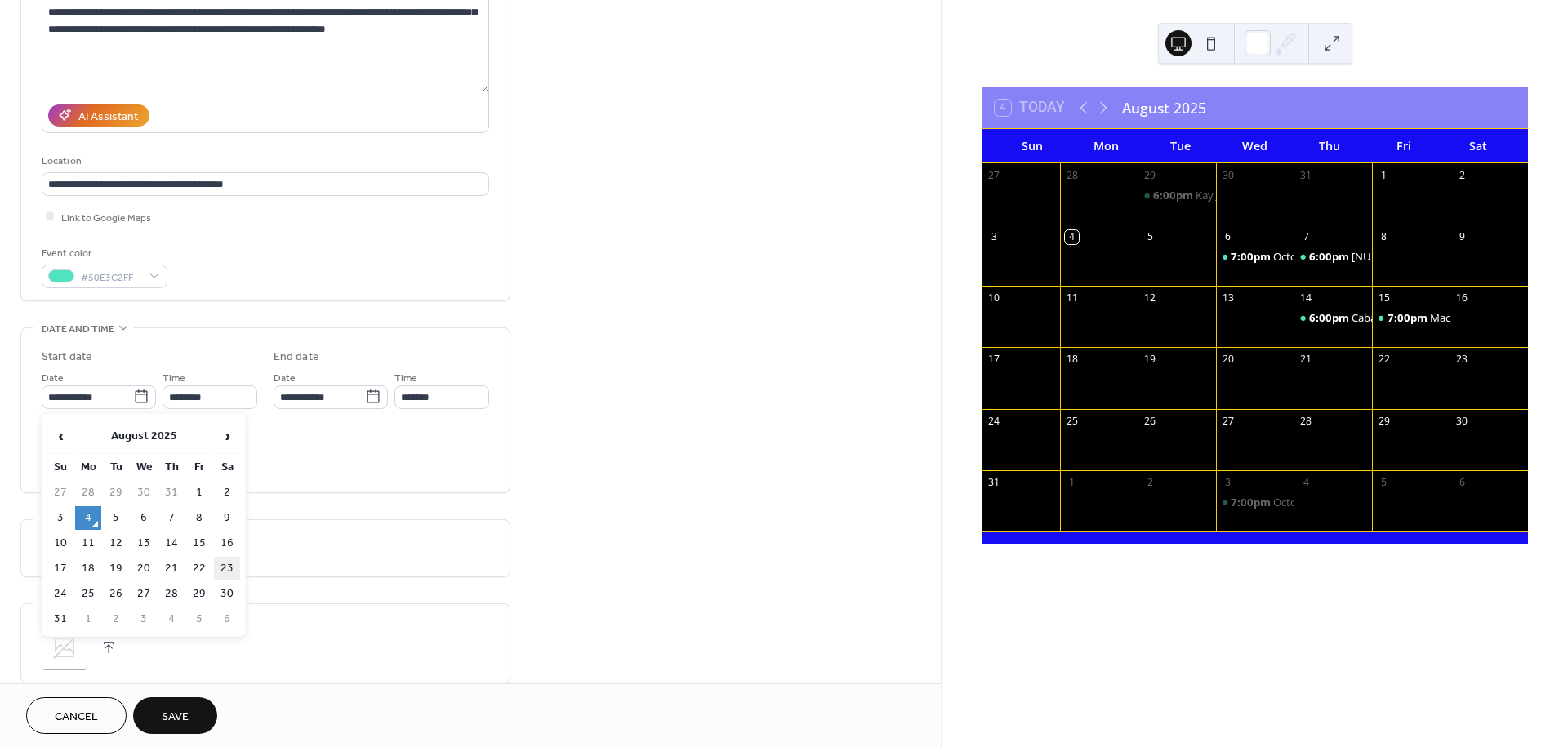 click on "23" at bounding box center (227, 568) 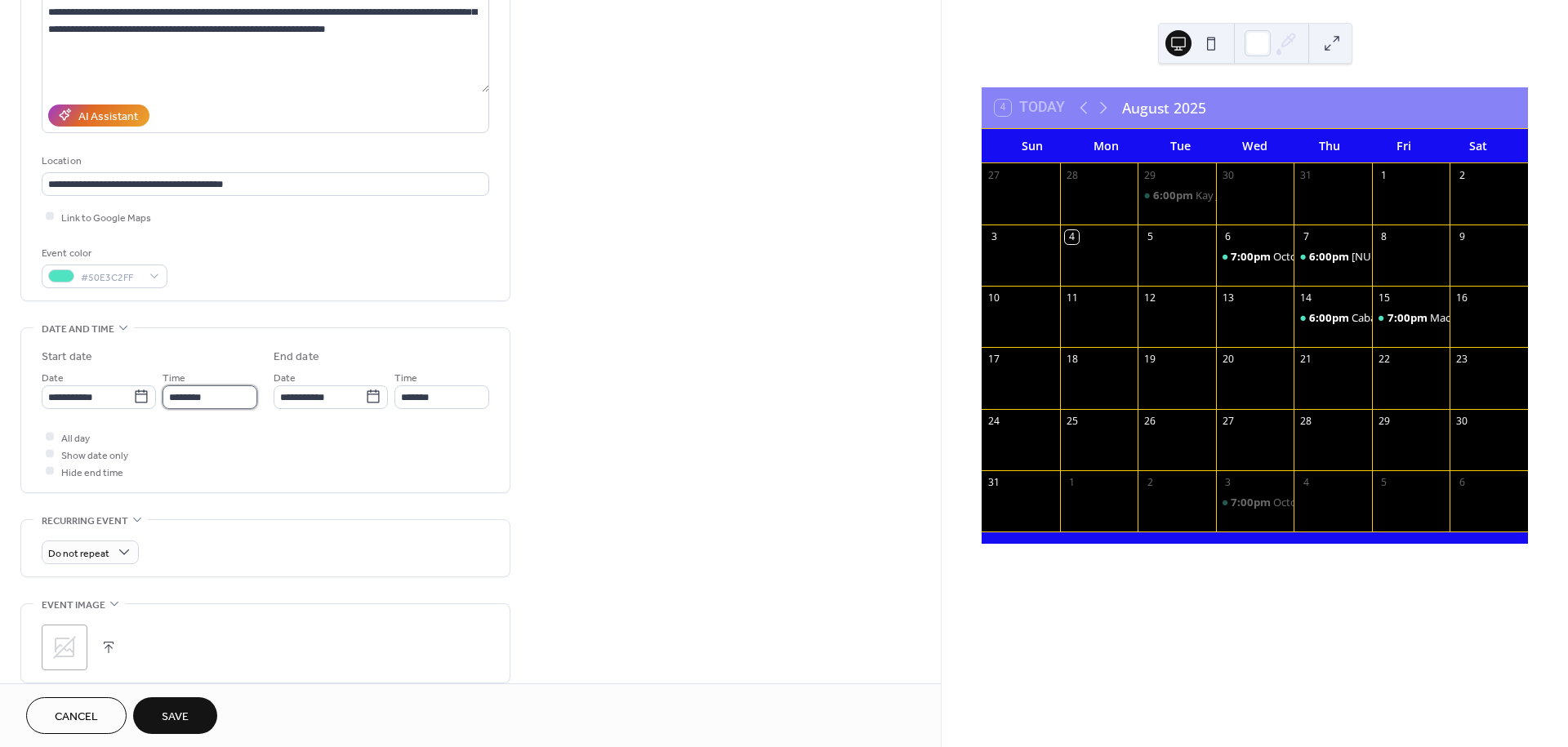 click on "********" at bounding box center (210, 397) 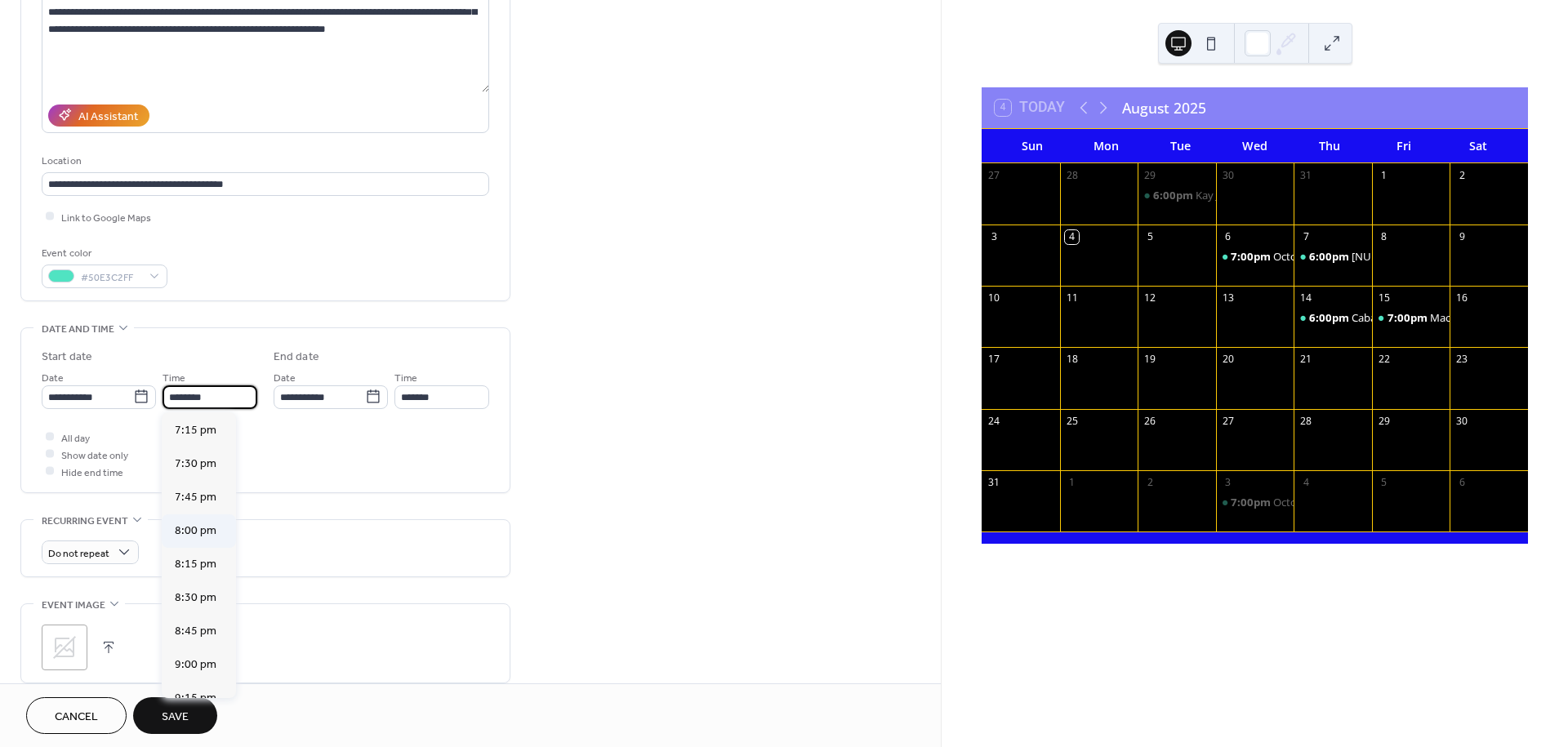 scroll, scrollTop: 2599, scrollLeft: 0, axis: vertical 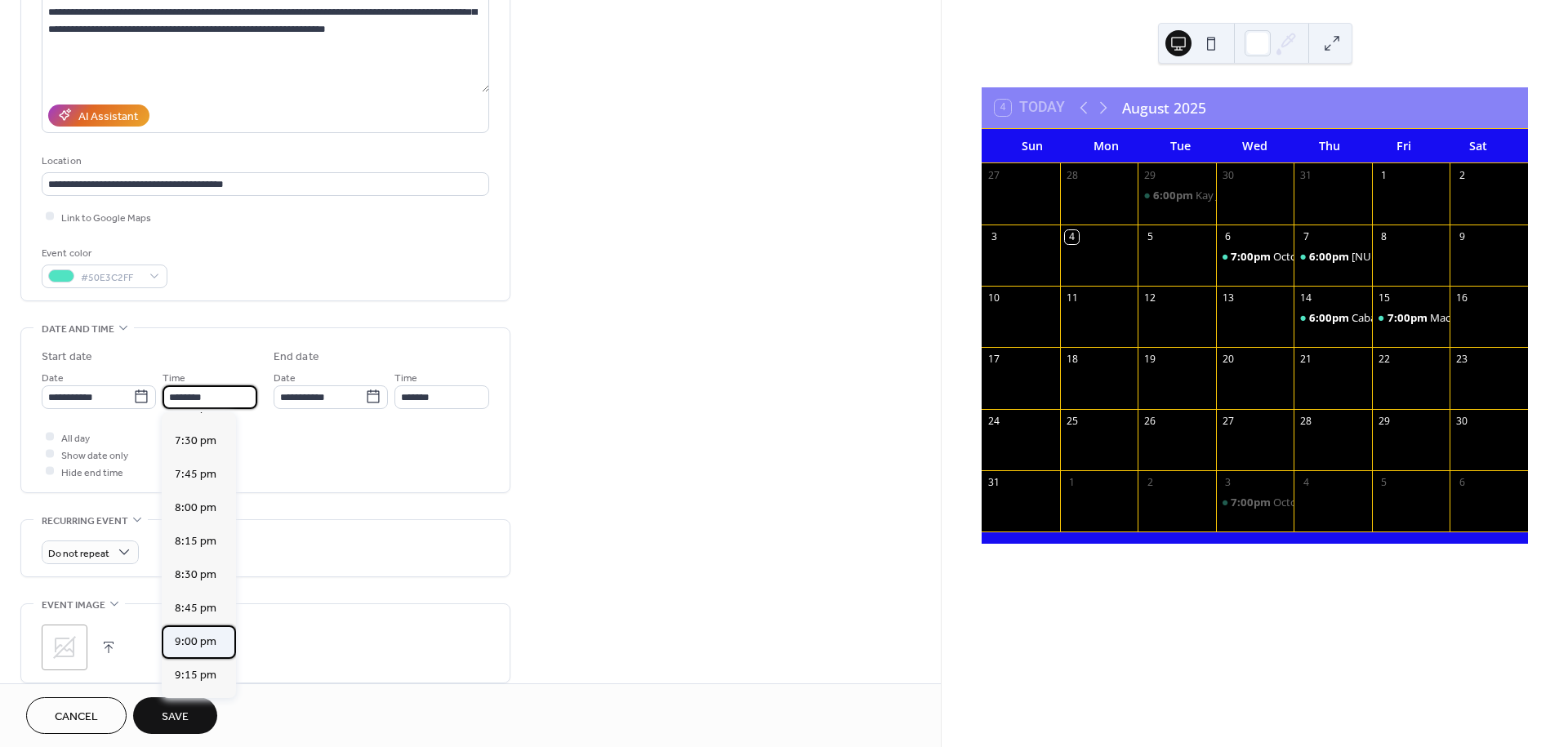click on "9:00 pm" at bounding box center [195, 642] 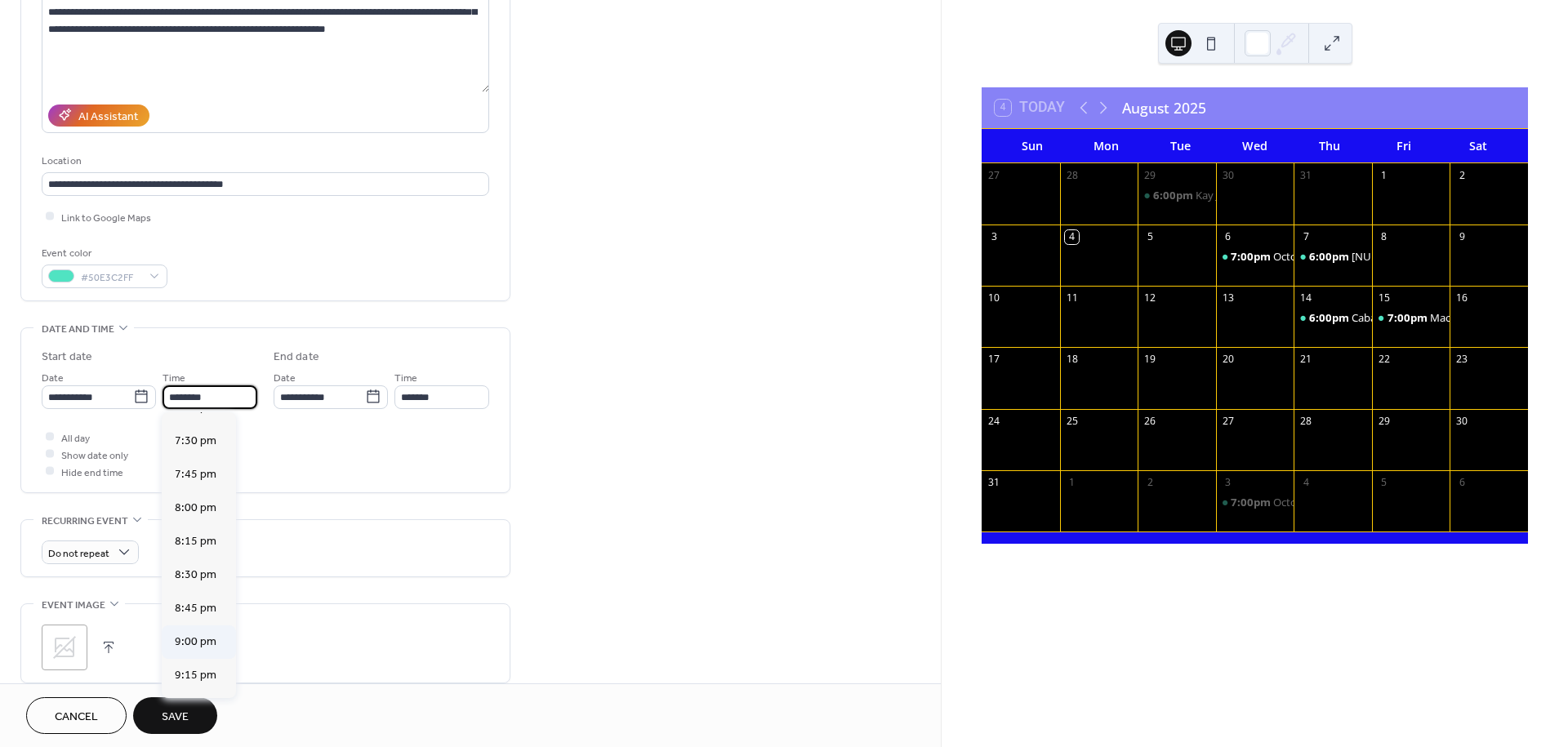 type on "*******" 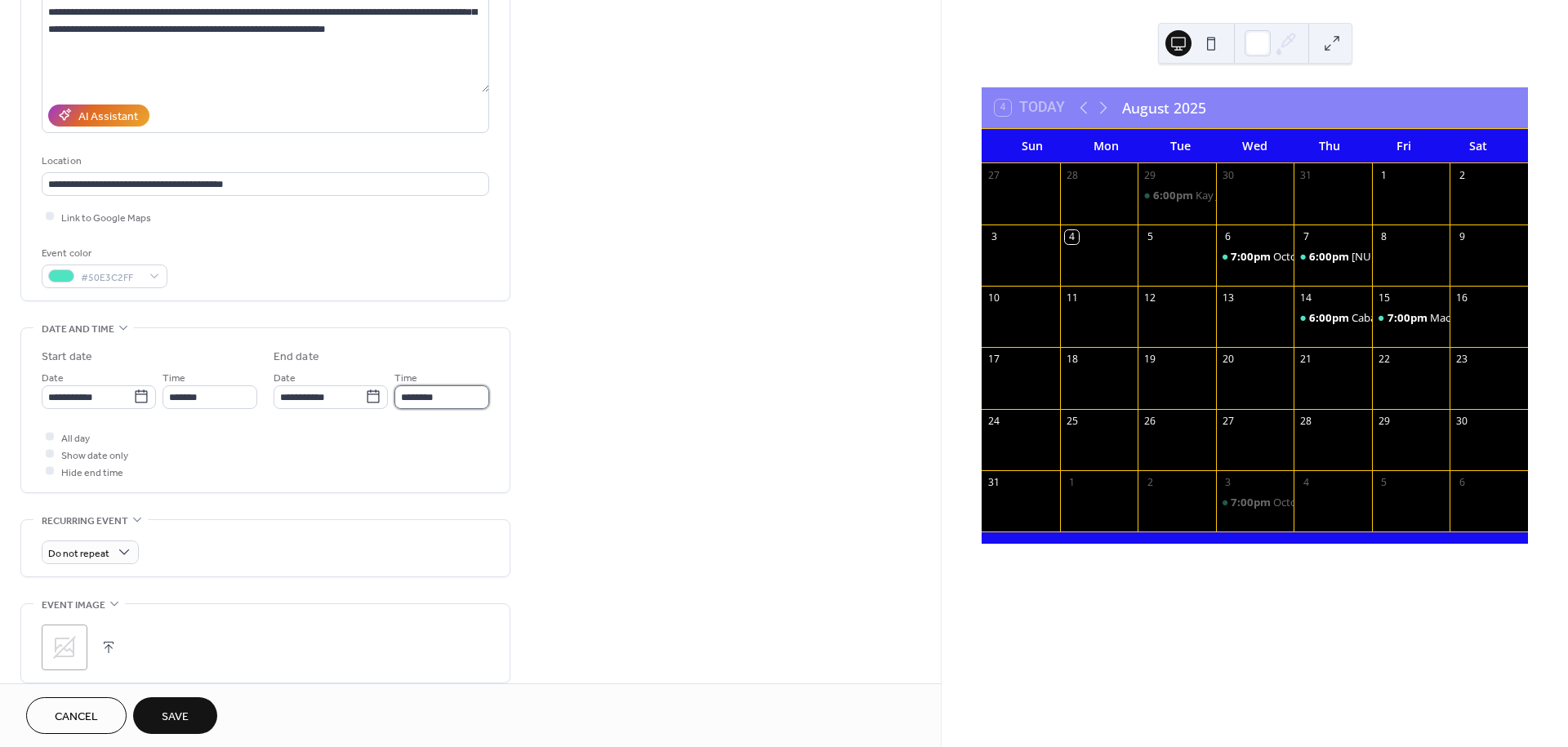 click on "********" at bounding box center [442, 397] 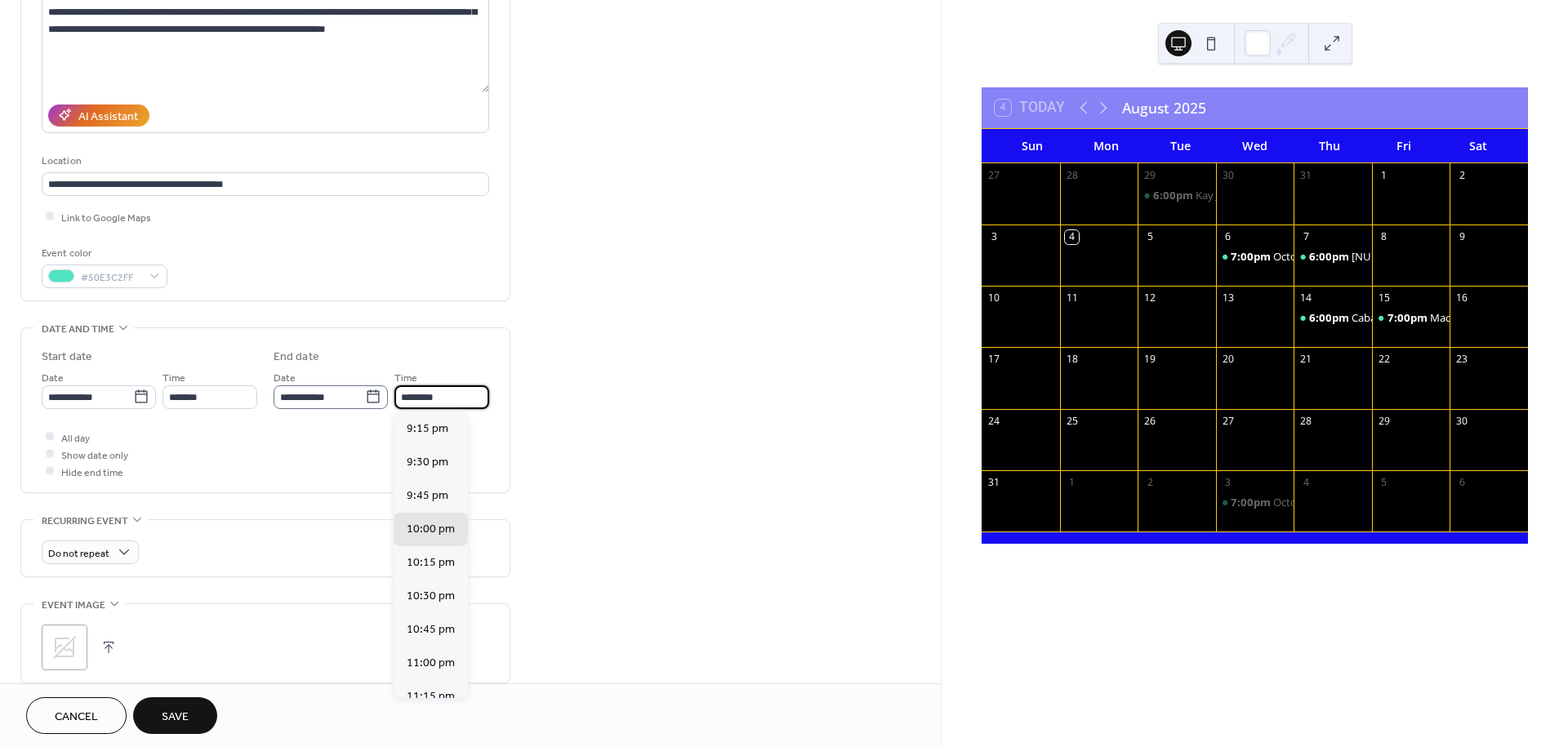click 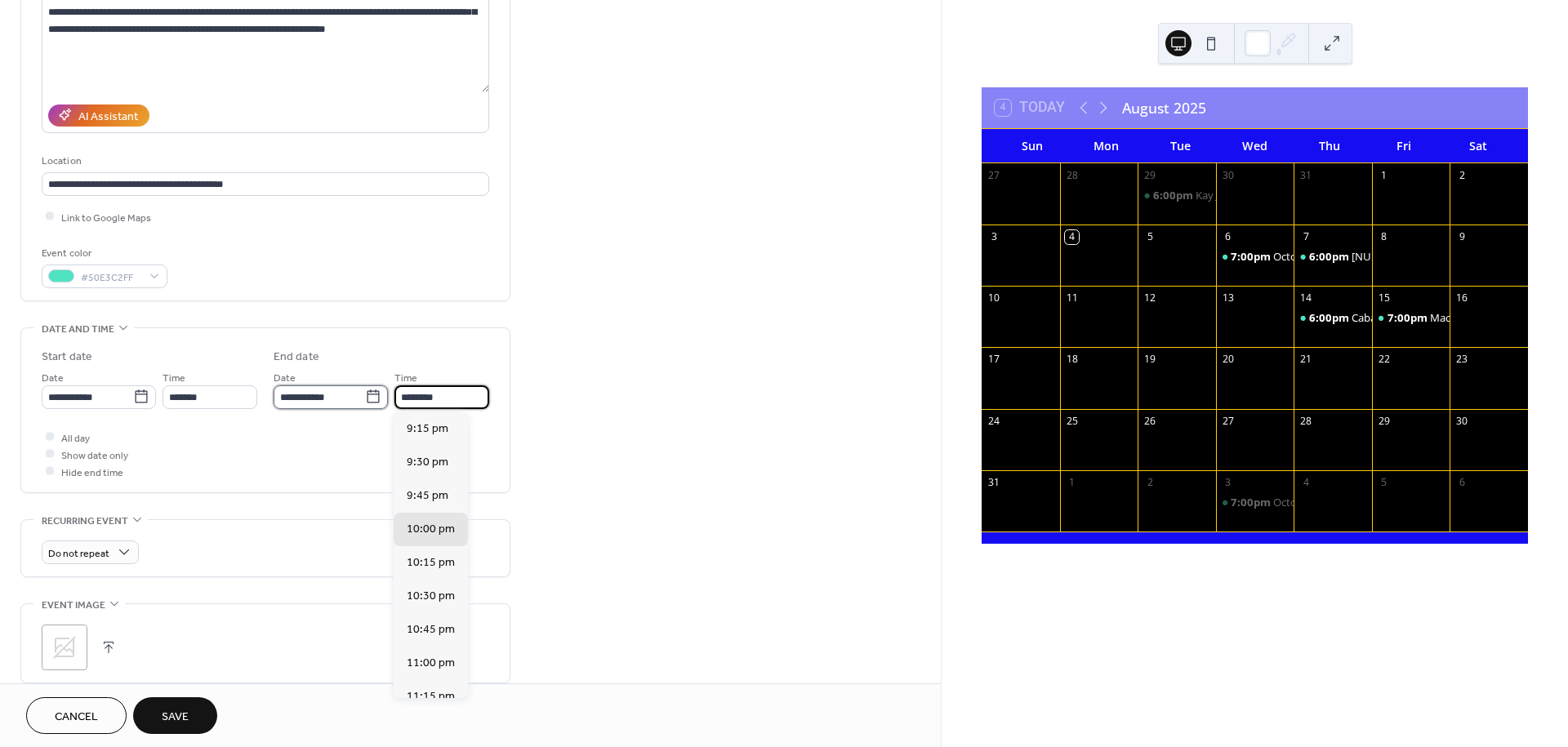 click on "**********" at bounding box center (319, 397) 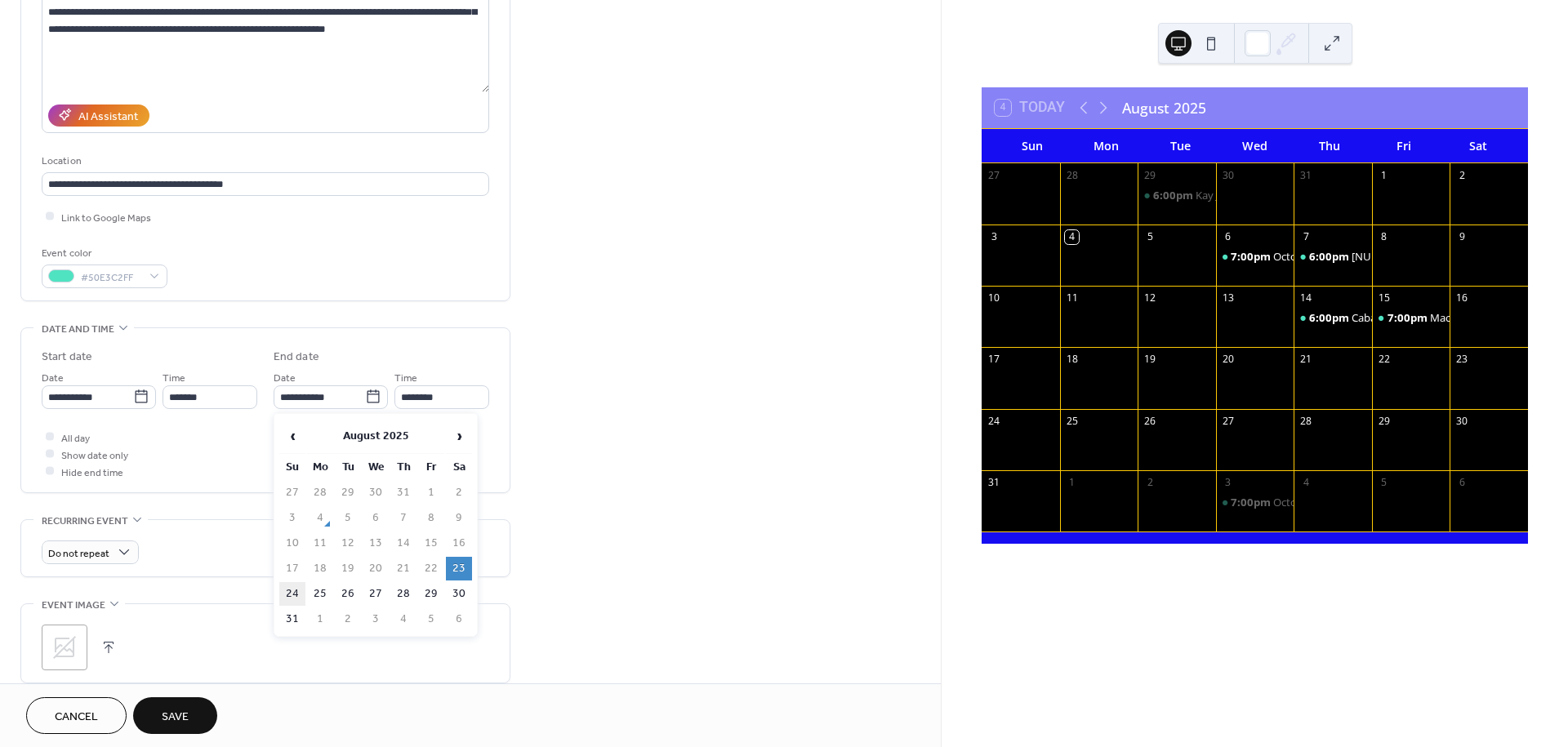 click on "24" at bounding box center [292, 594] 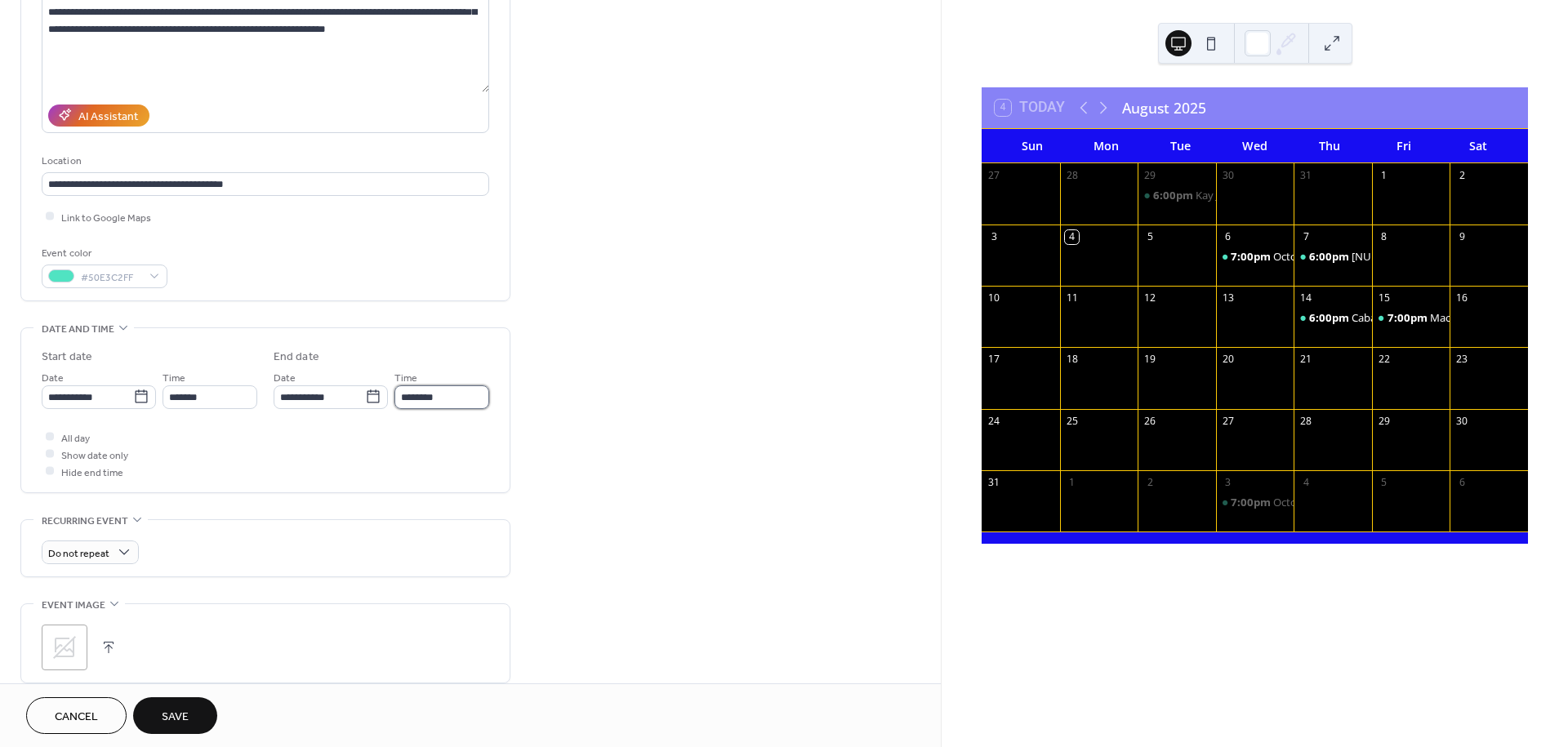 click on "********" at bounding box center [442, 397] 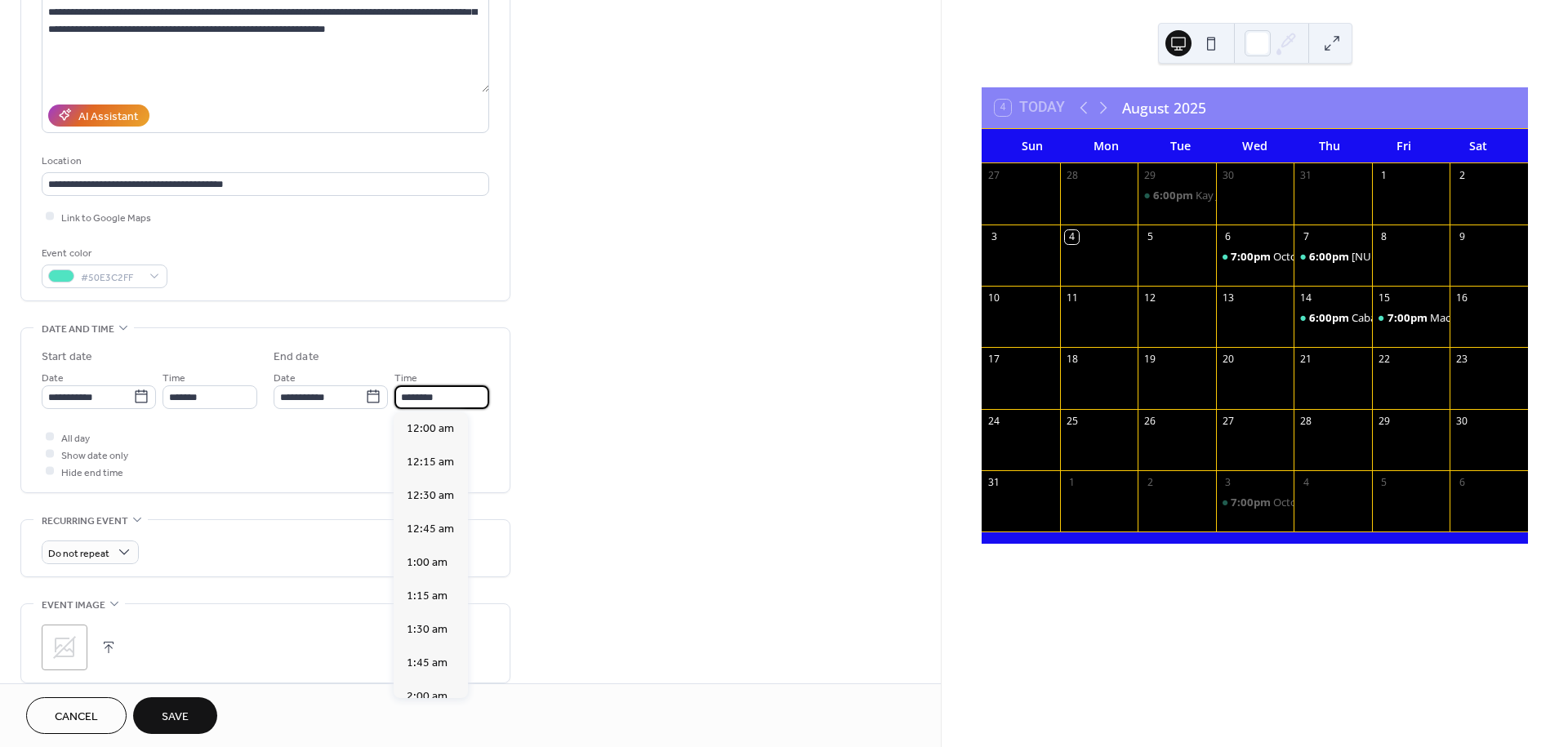 scroll, scrollTop: 2960, scrollLeft: 0, axis: vertical 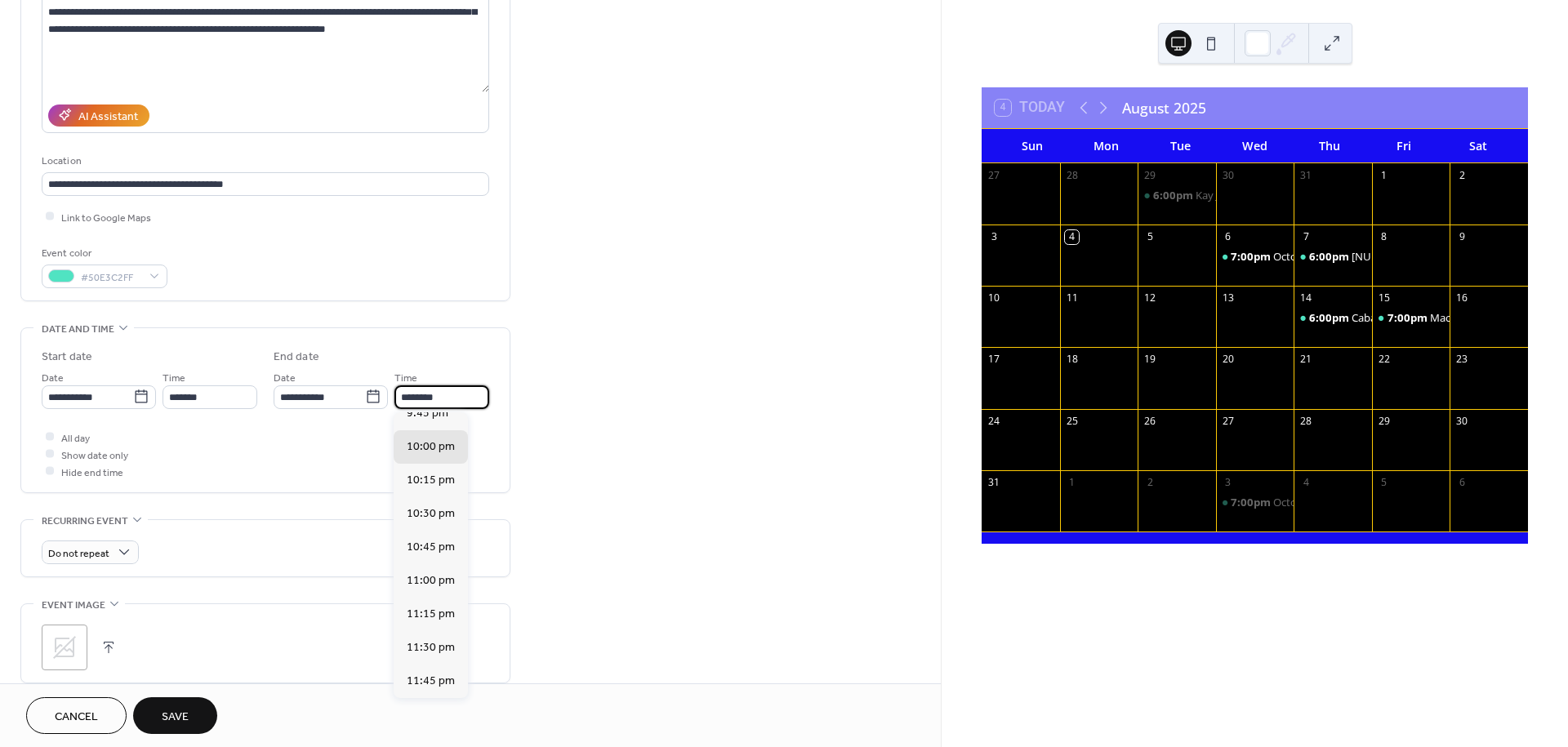 drag, startPoint x: 445, startPoint y: 399, endPoint x: 394, endPoint y: 400, distance: 51.009803 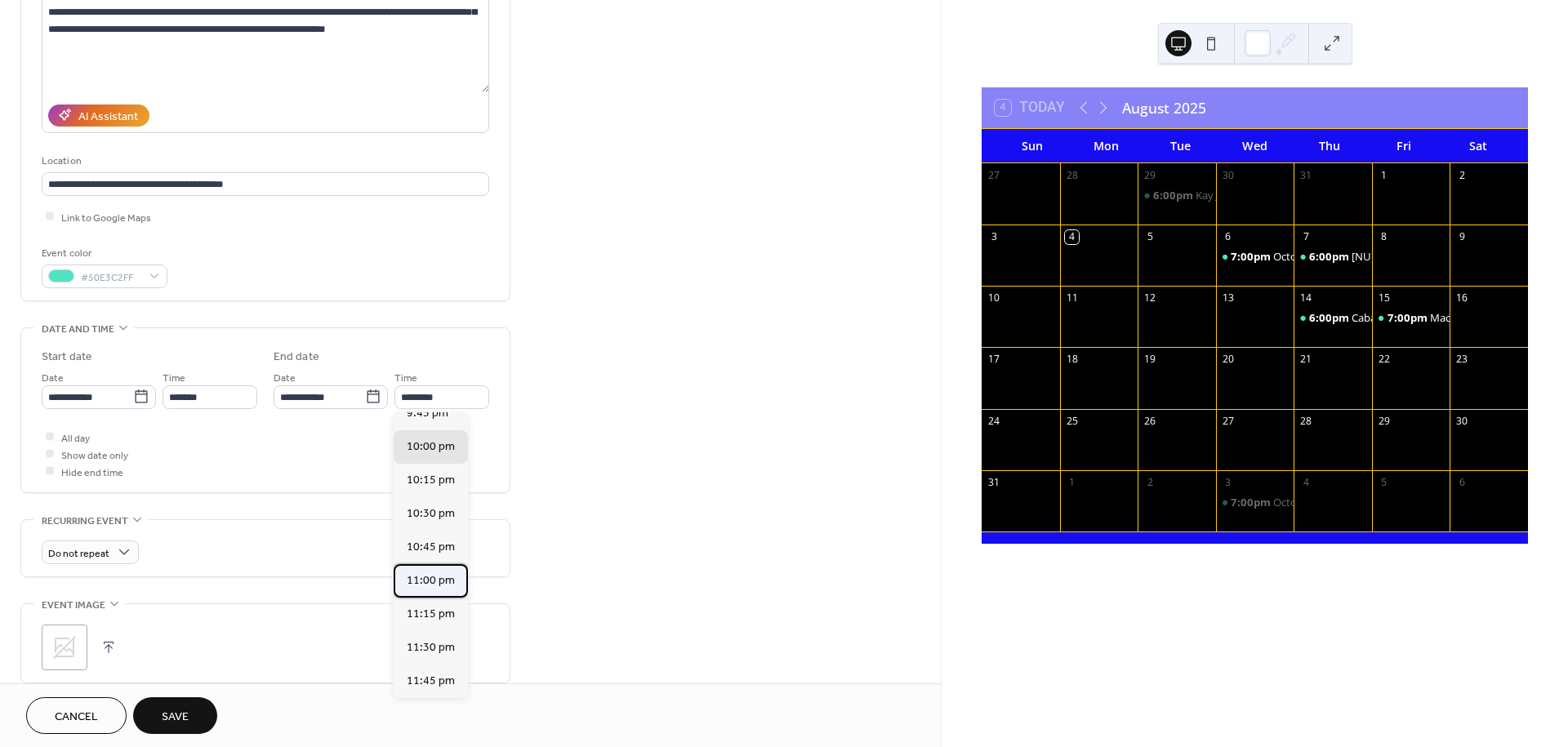 click on "11:00 pm" at bounding box center (430, 580) 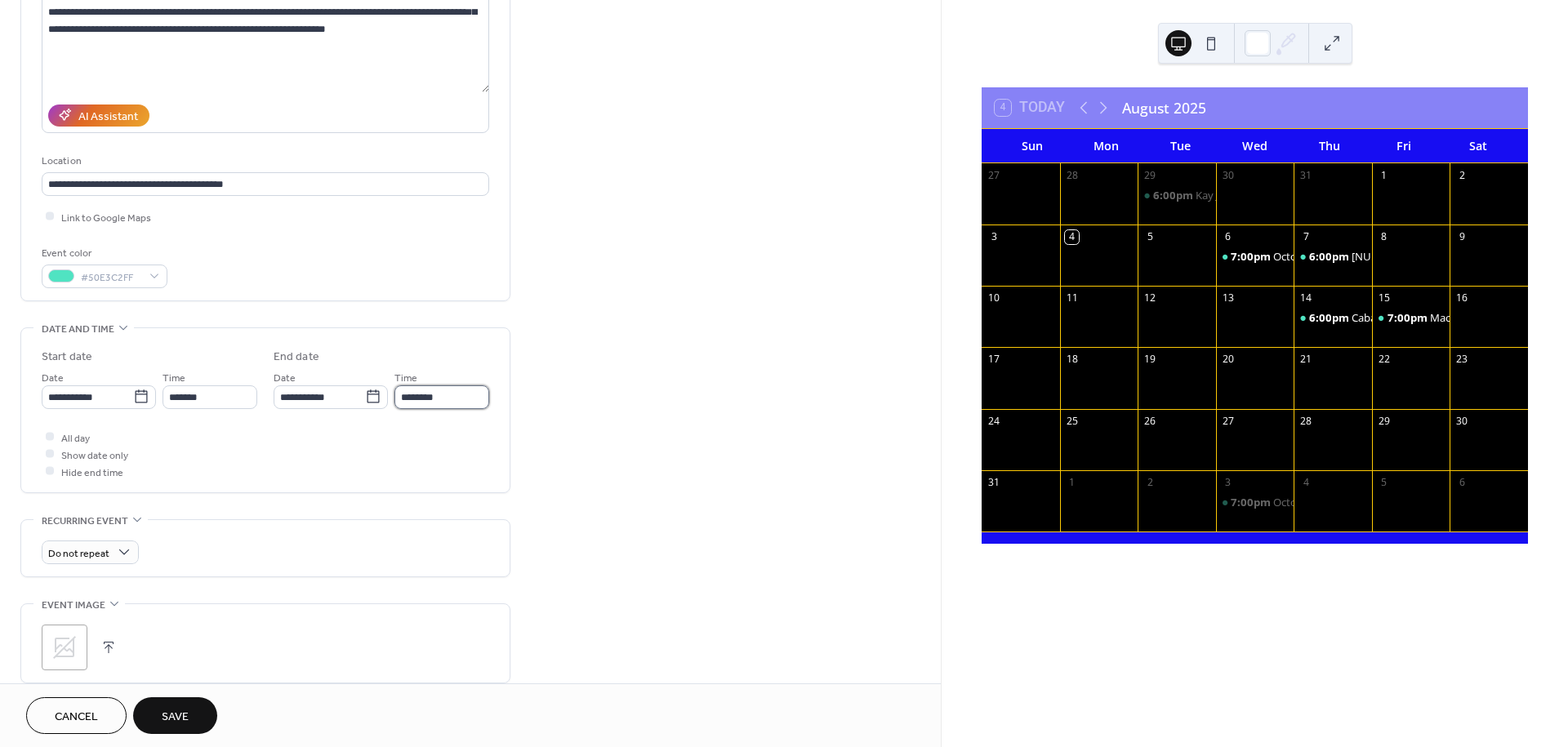 click on "********" at bounding box center (442, 397) 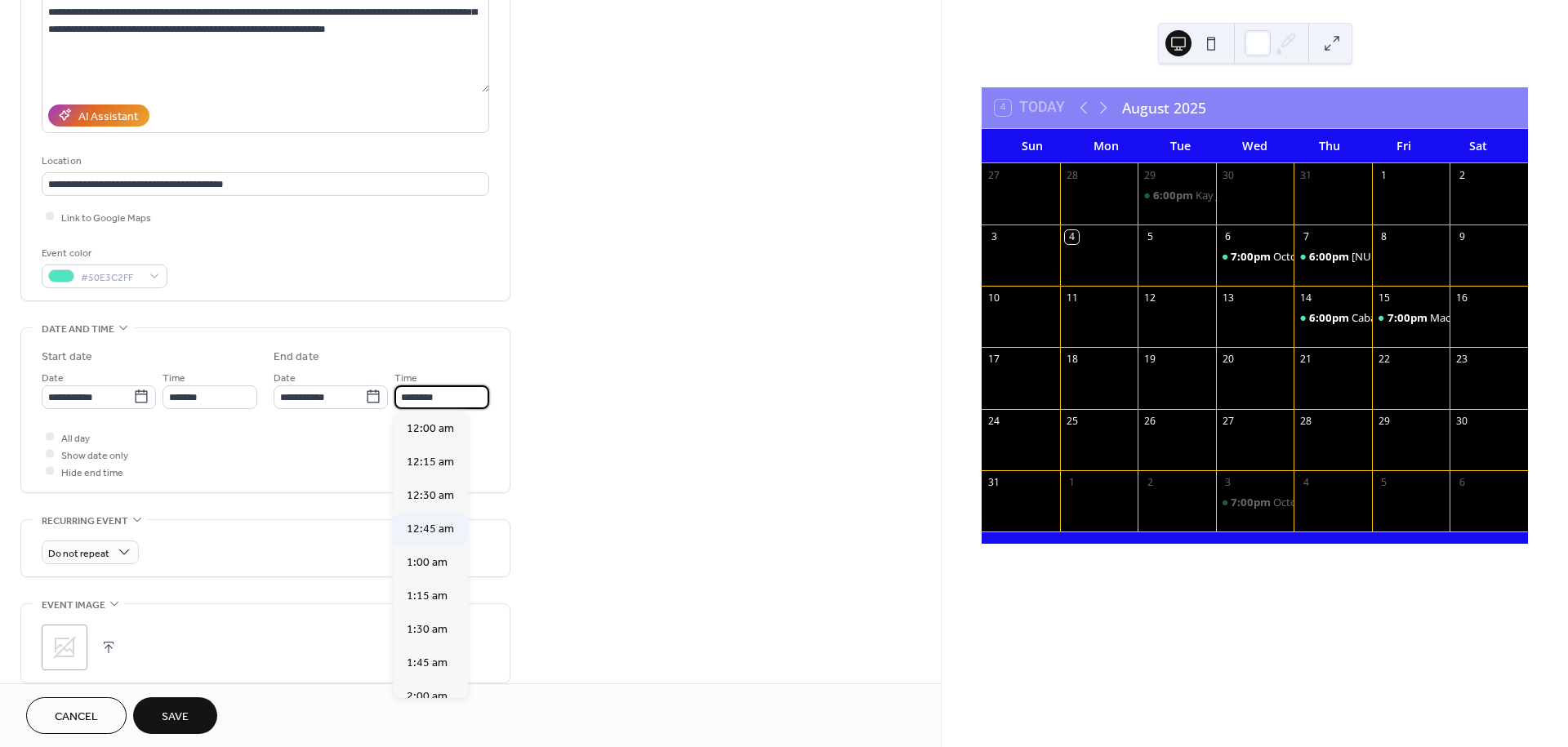 scroll, scrollTop: 45, scrollLeft: 0, axis: vertical 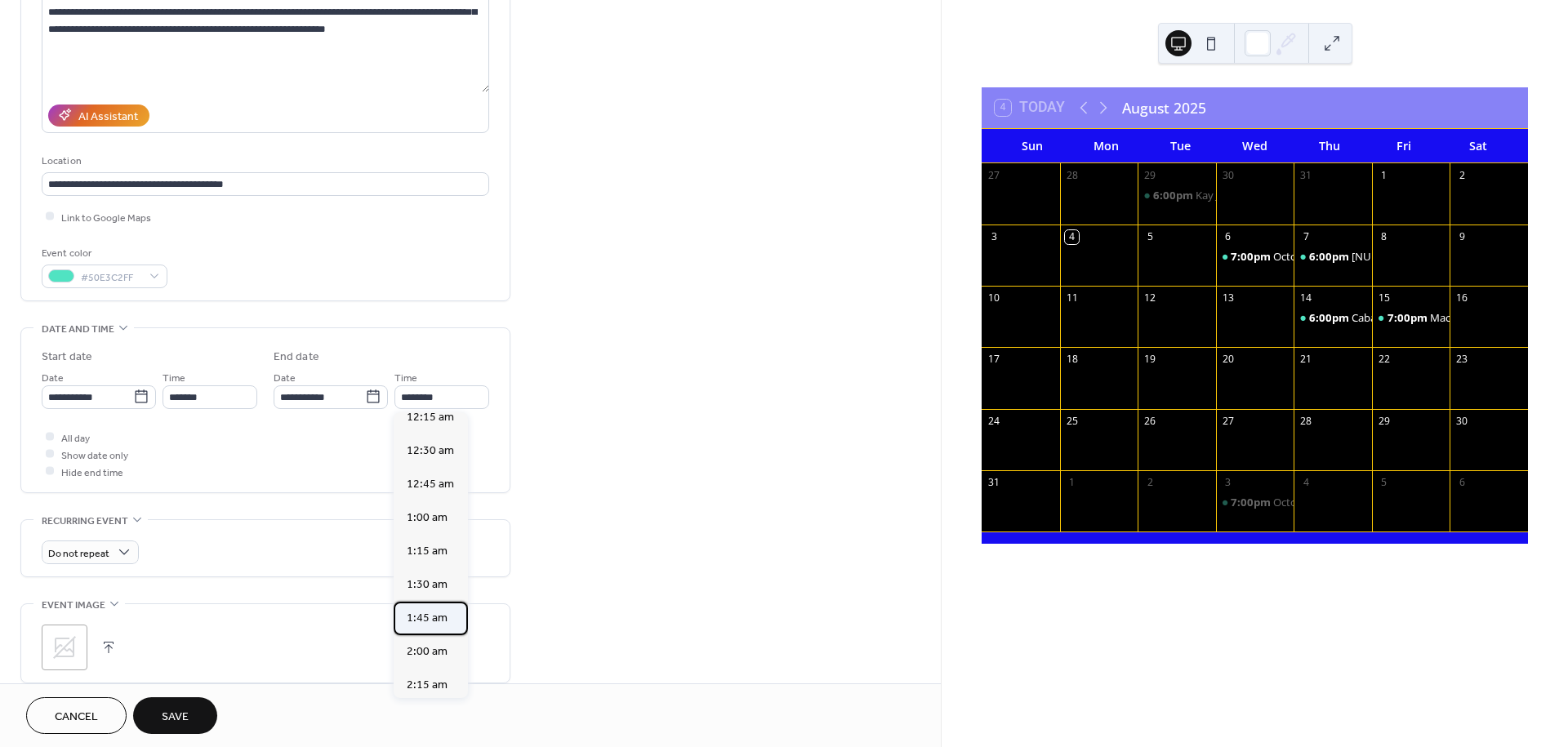 click on "1:45 am" at bounding box center [427, 618] 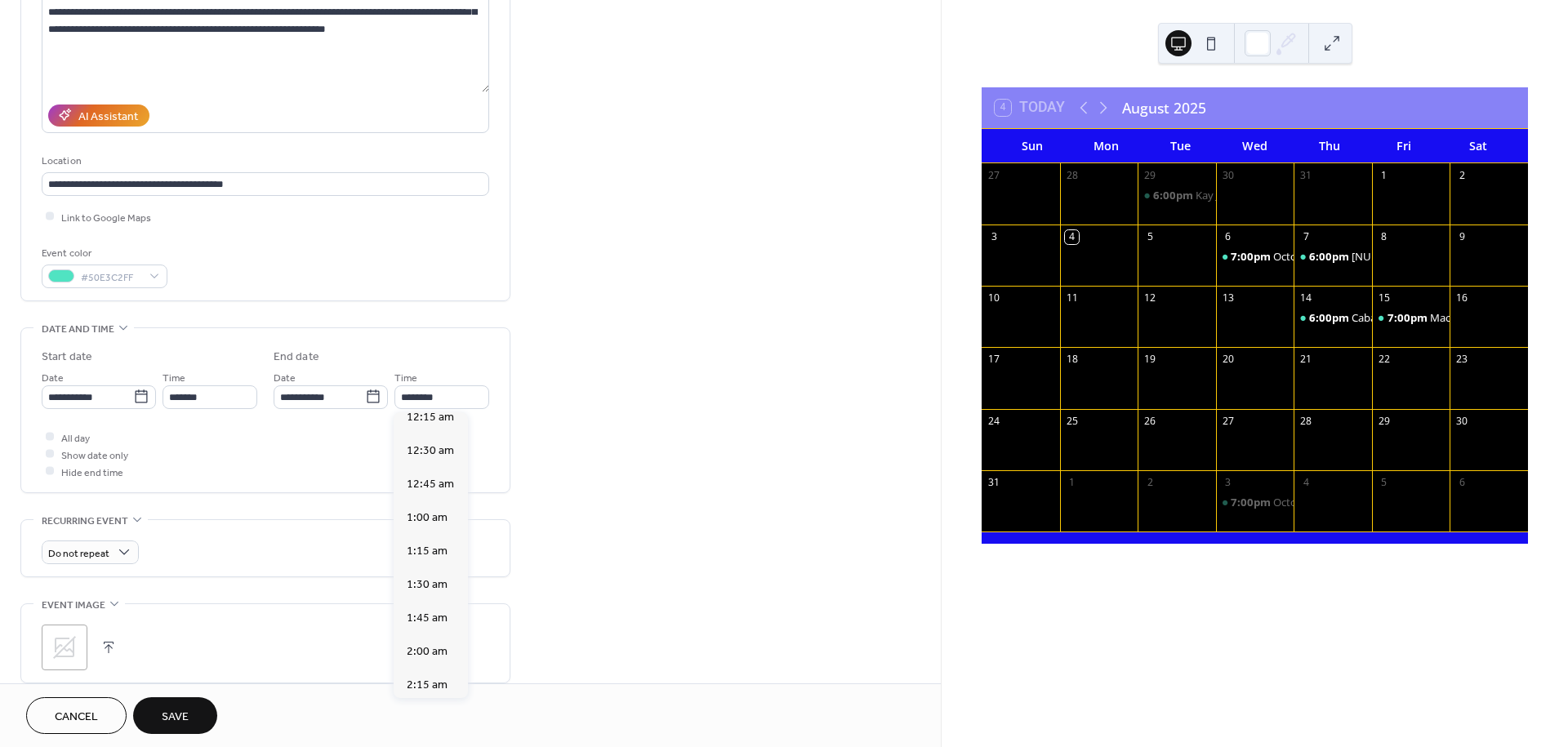 type on "*******" 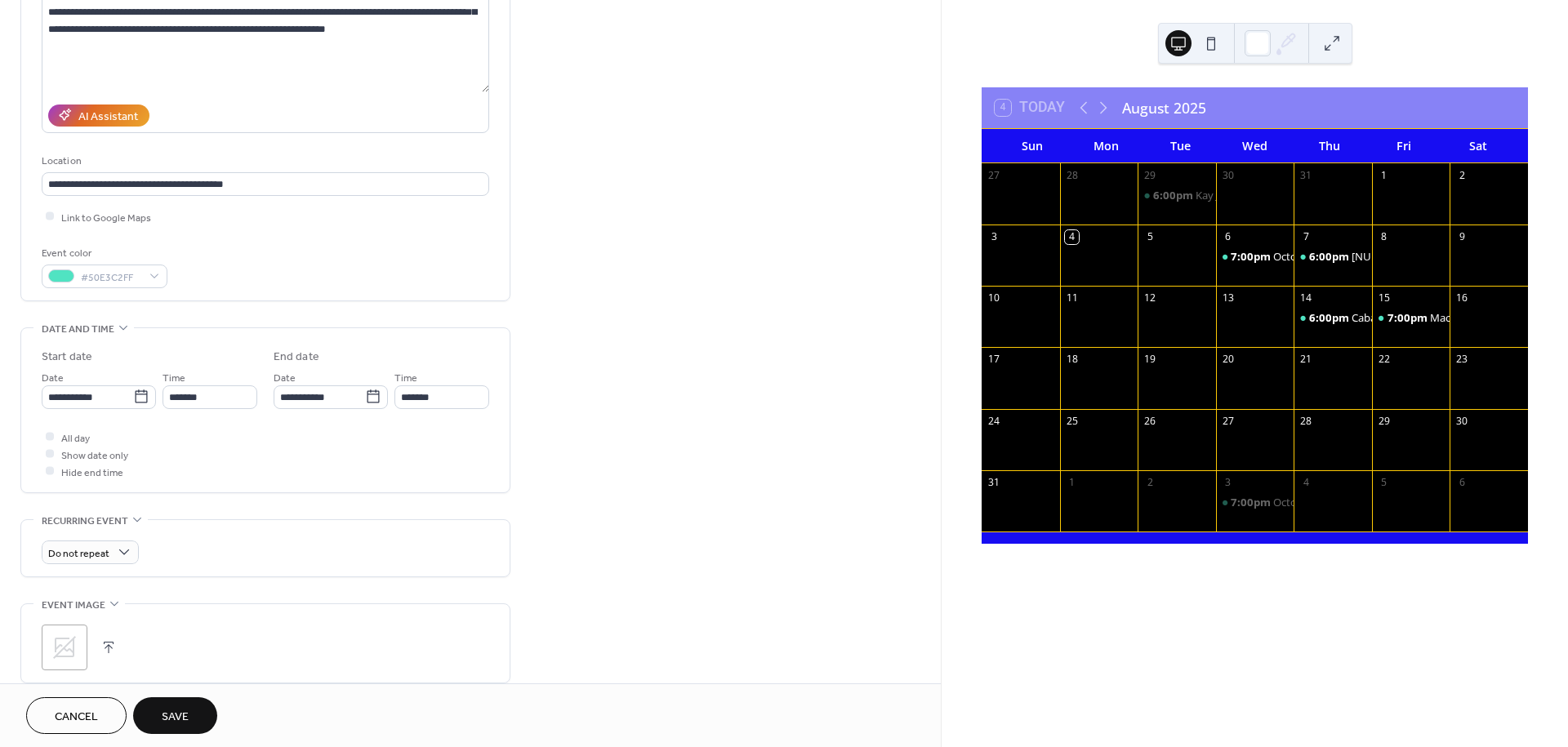 click at bounding box center [109, 647] 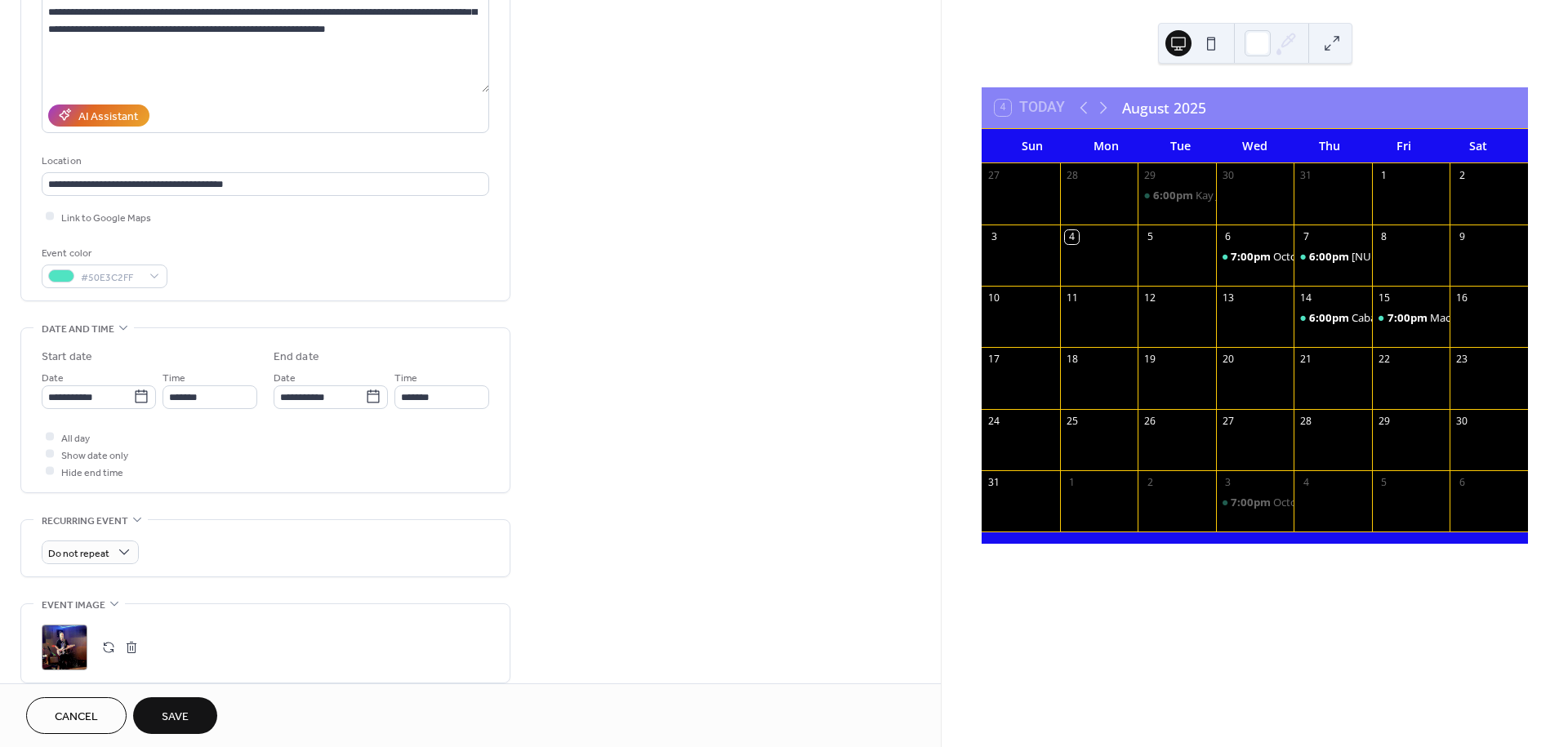 click on "Save" at bounding box center [175, 717] 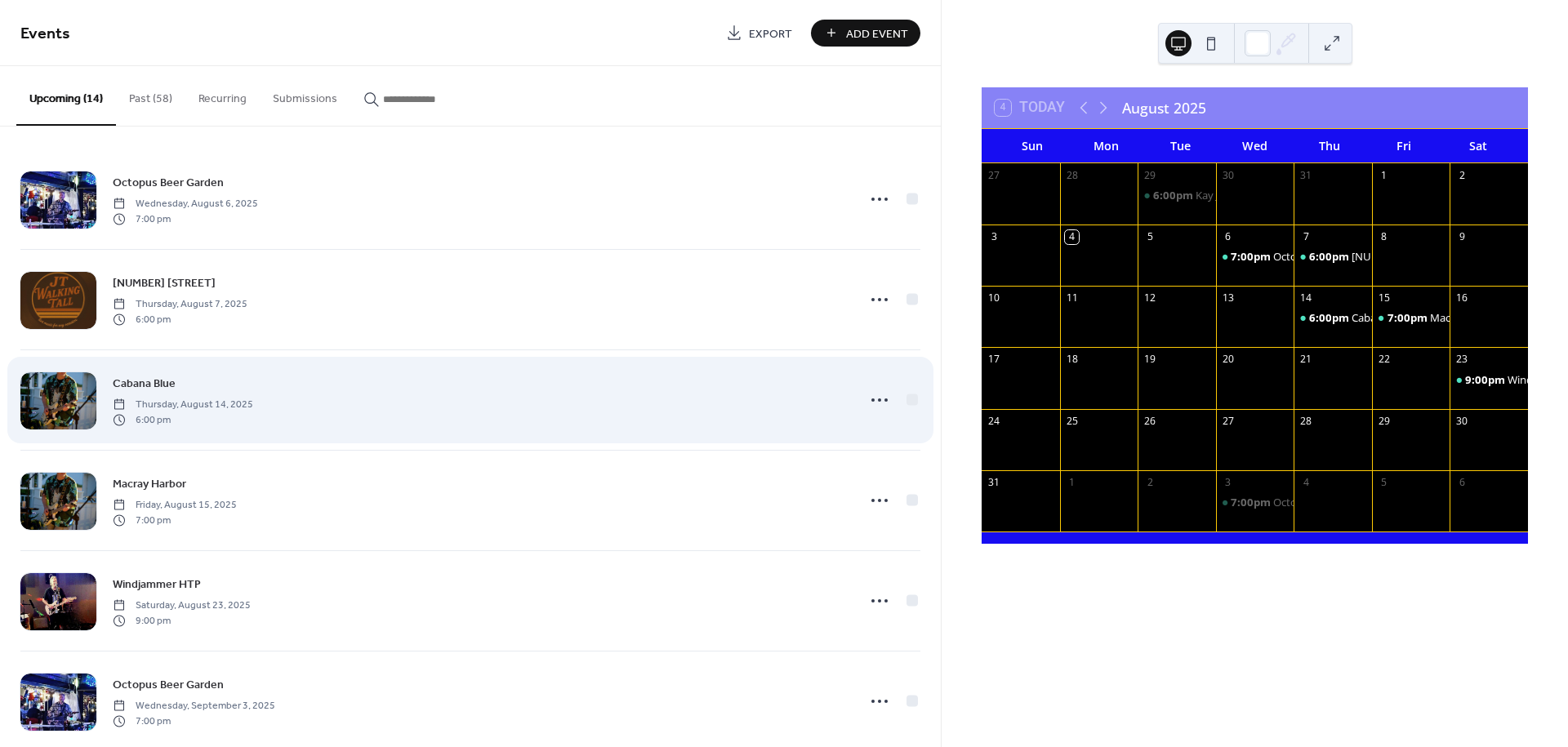 scroll, scrollTop: 0, scrollLeft: 0, axis: both 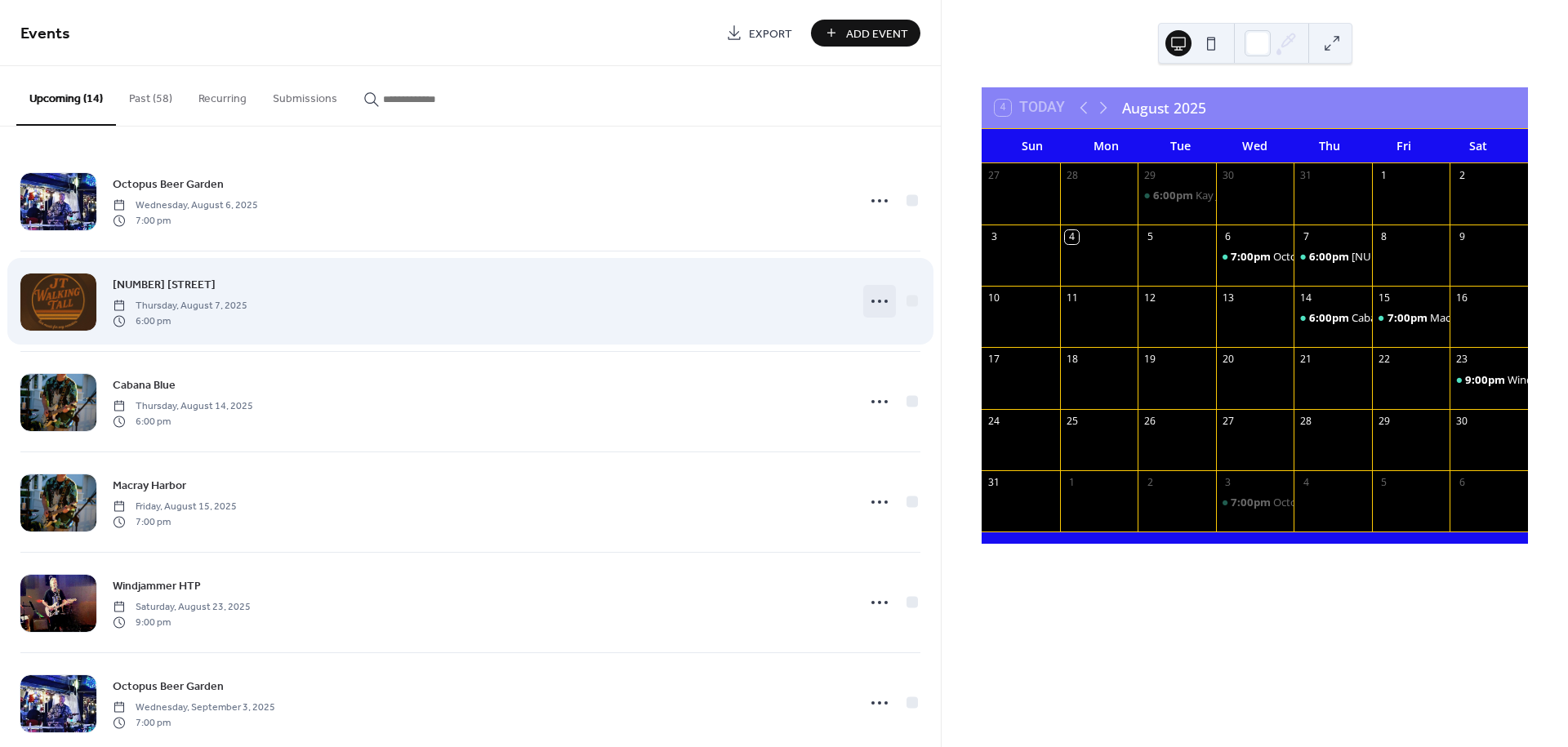 click 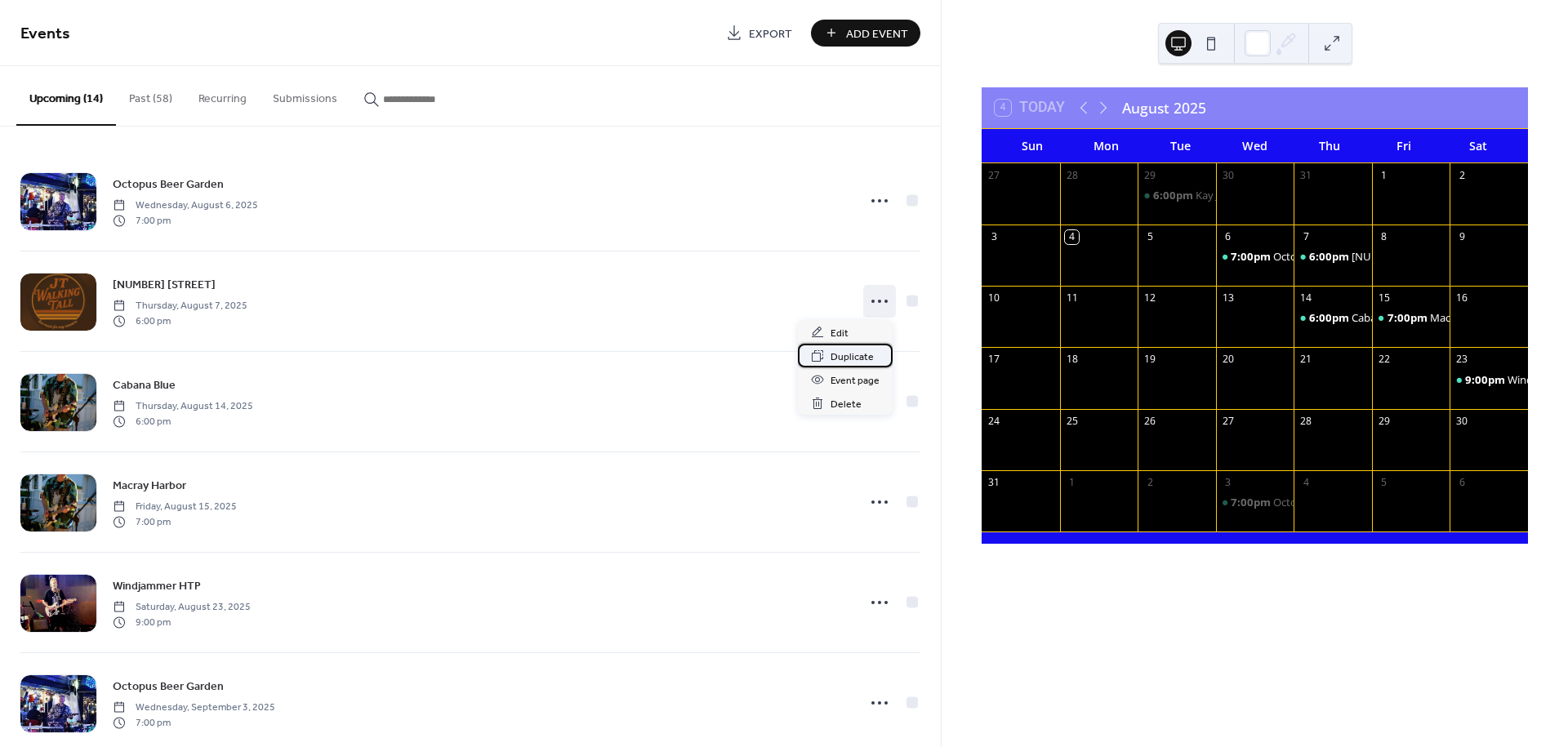 click on "Duplicate" at bounding box center (852, 357) 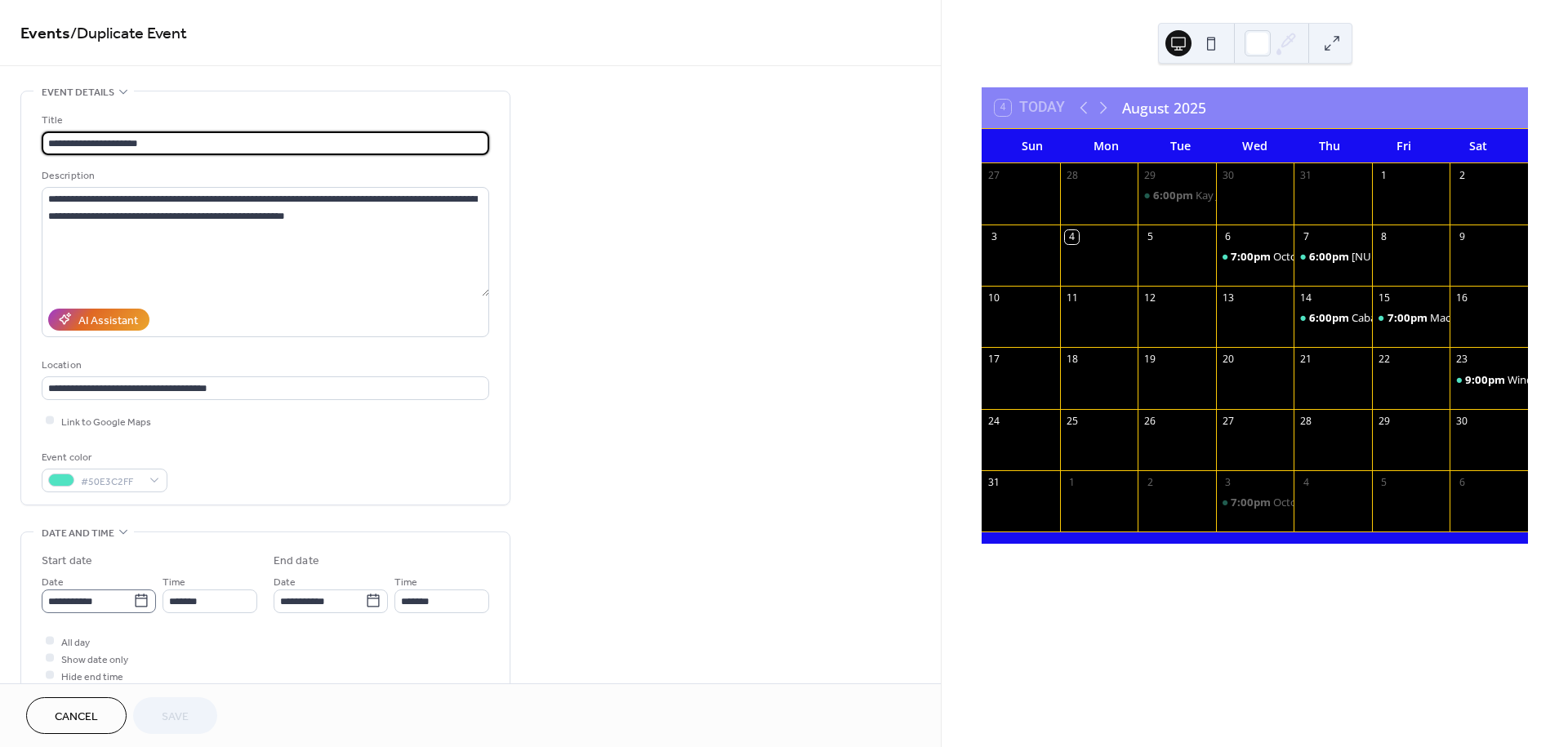 click 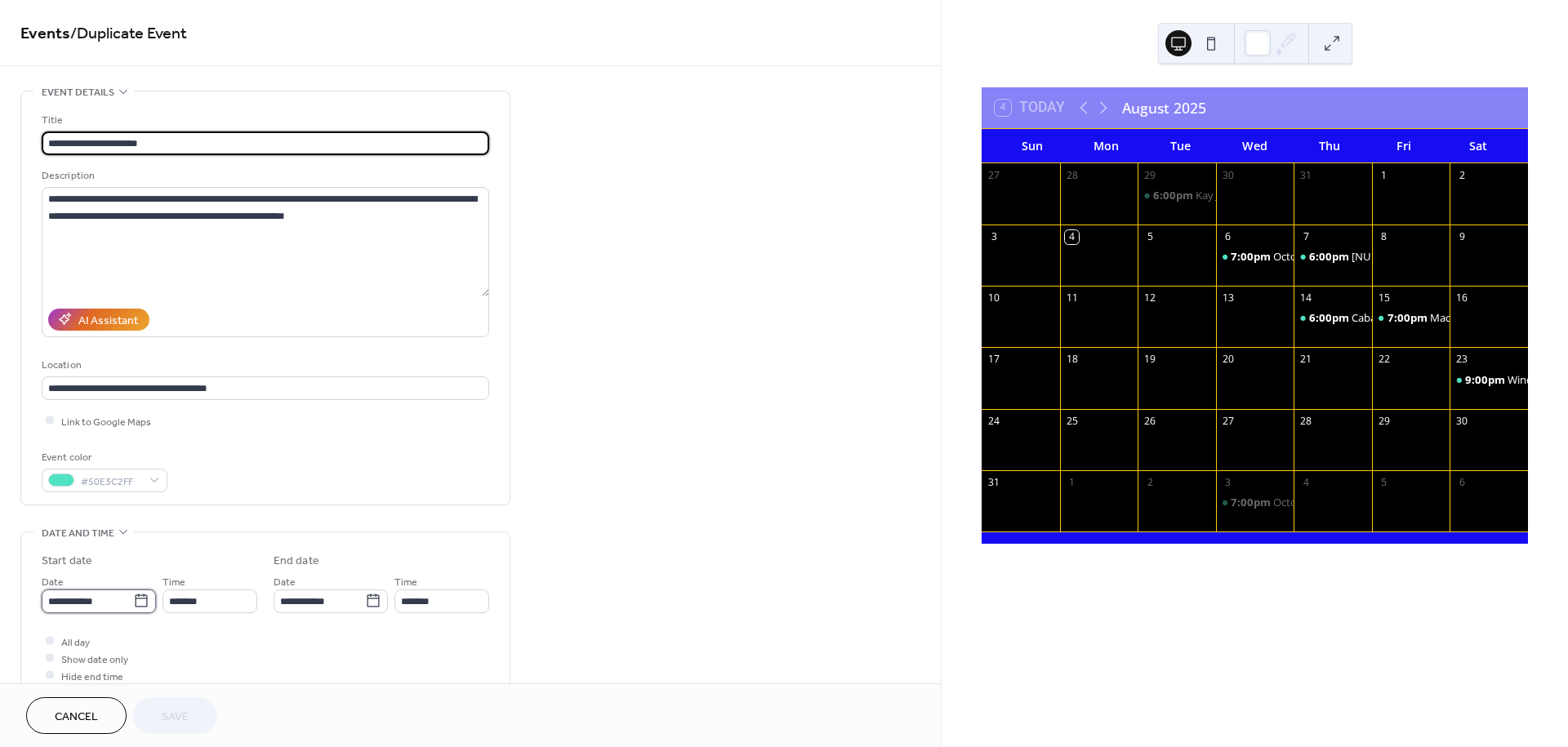click on "**********" at bounding box center [87, 601] 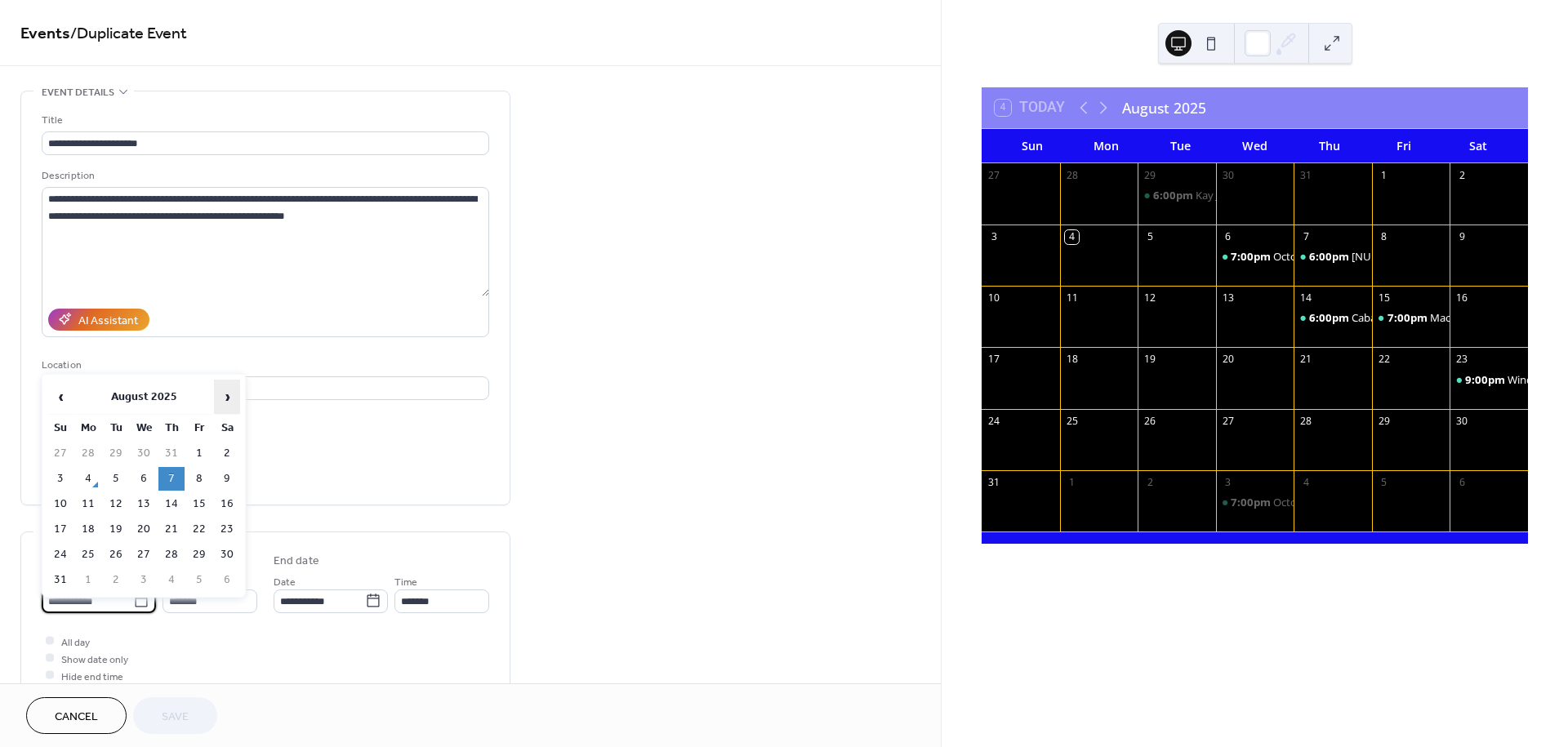 click on "›" at bounding box center (227, 397) 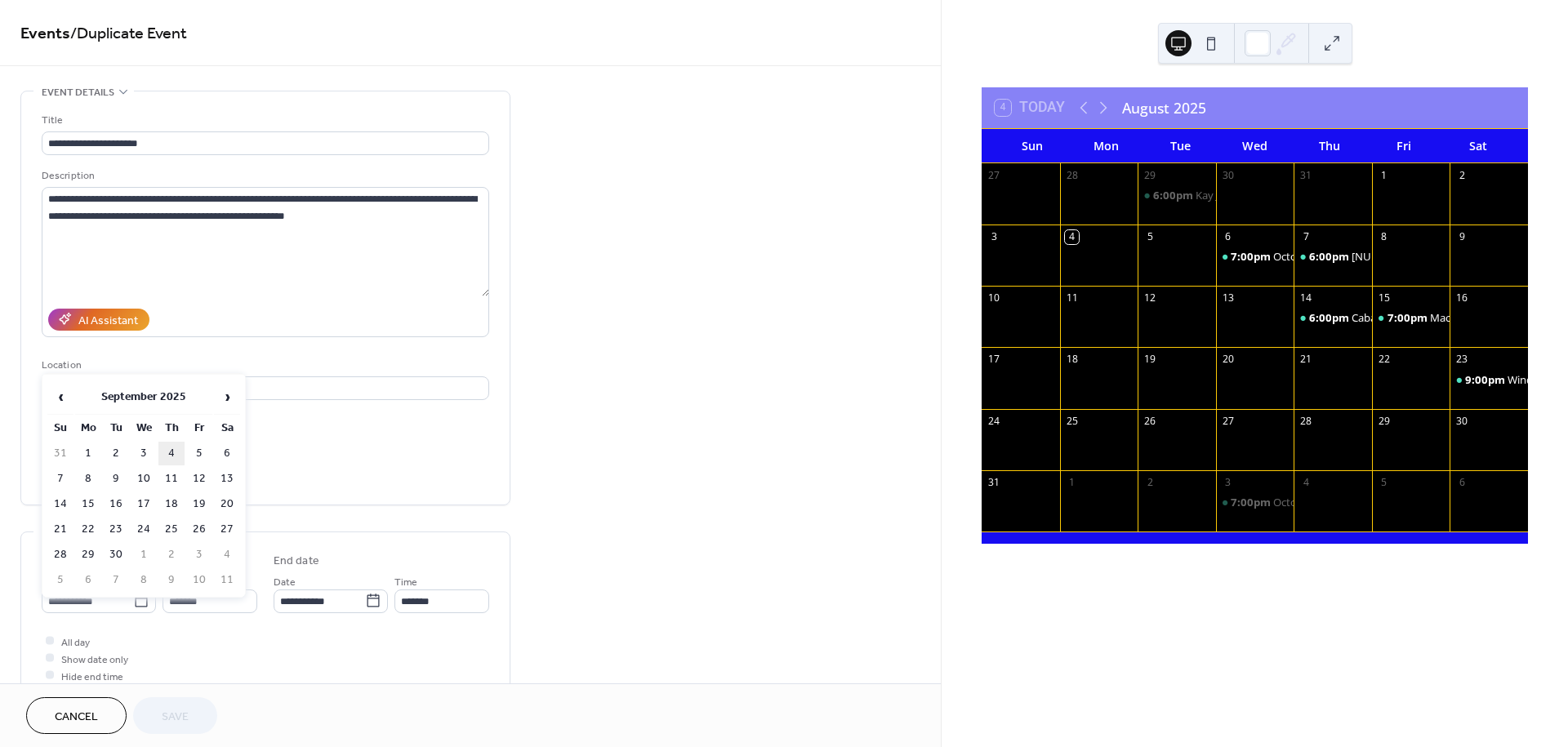 click on "4" at bounding box center (172, 453) 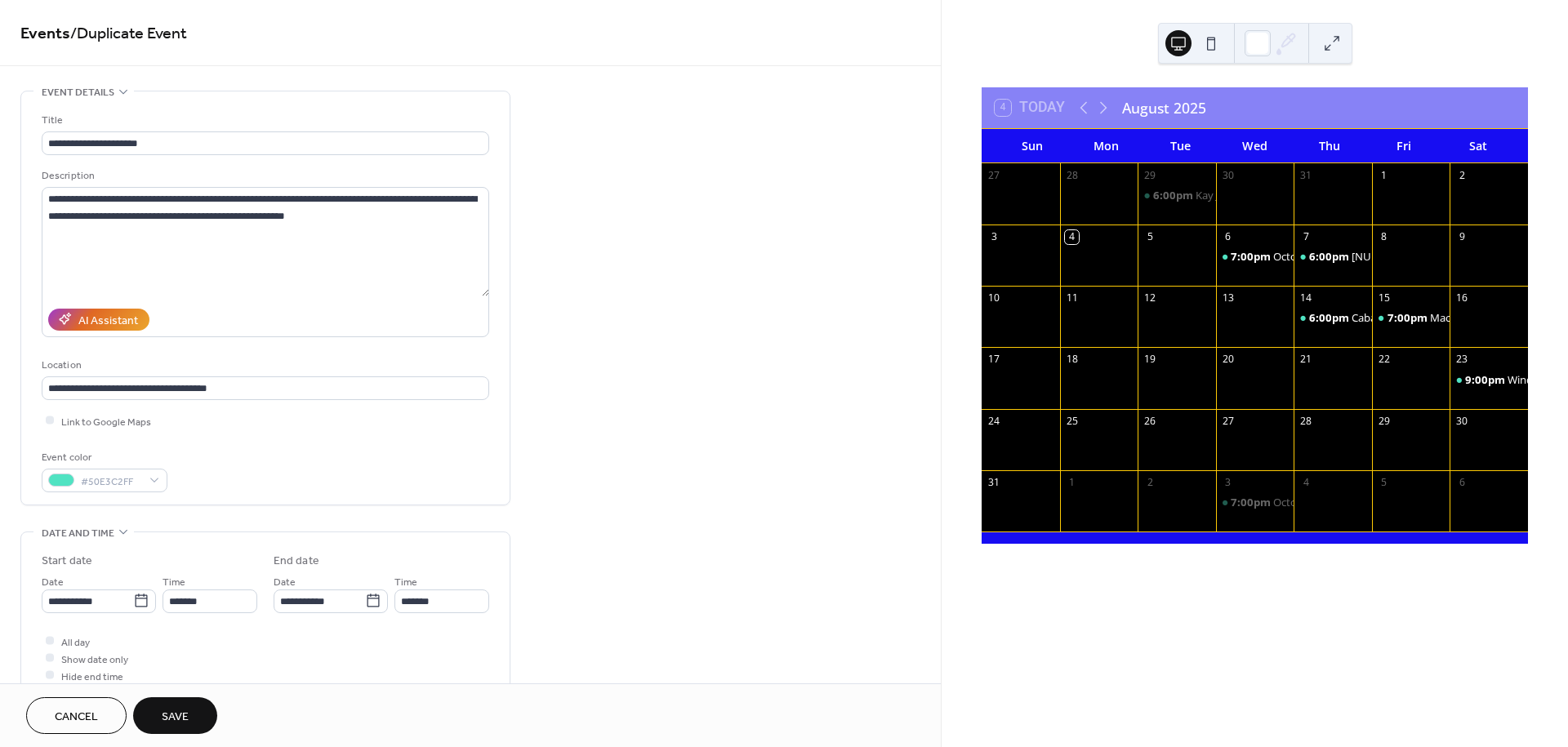click on "Save" at bounding box center [175, 717] 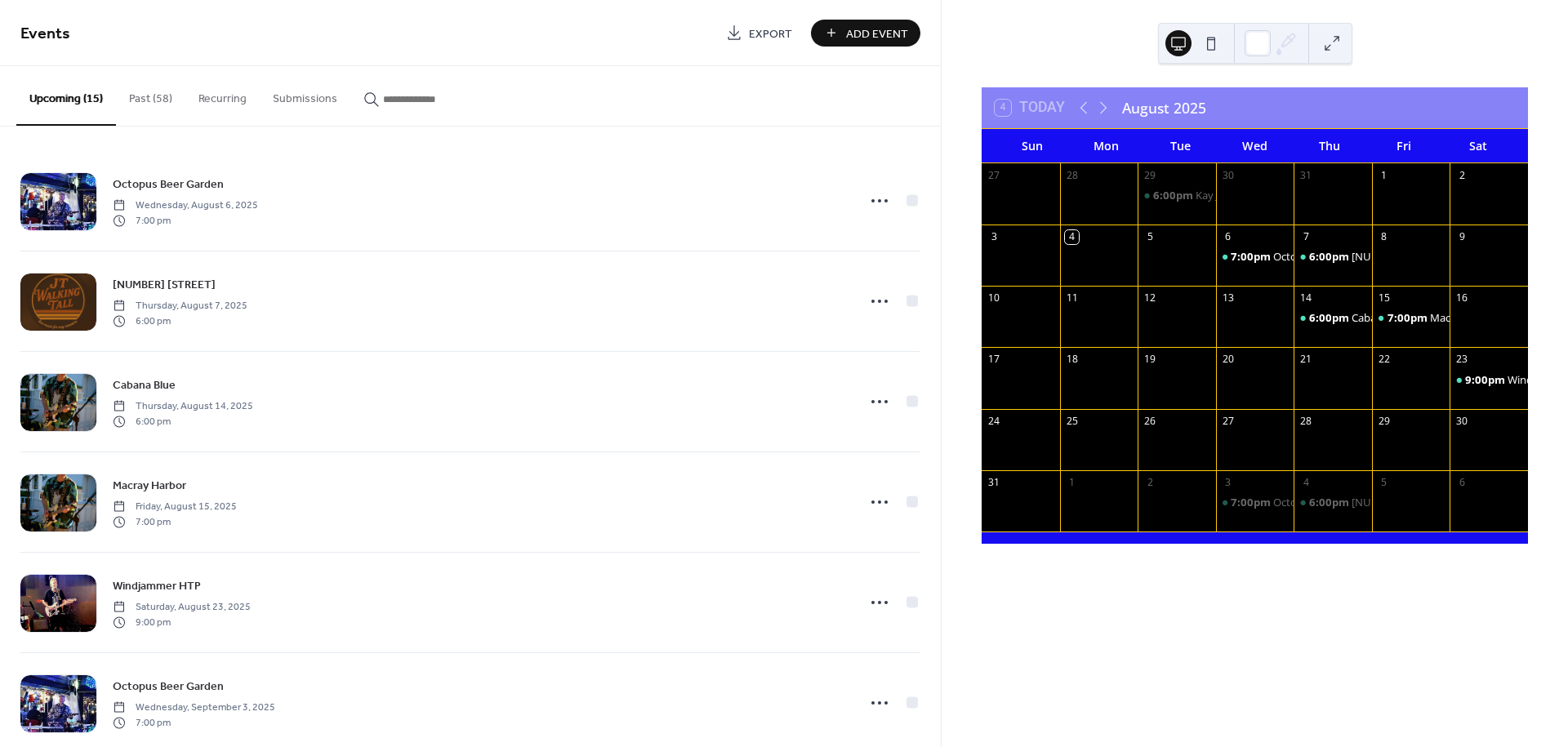 click on "Add Event" at bounding box center (866, 33) 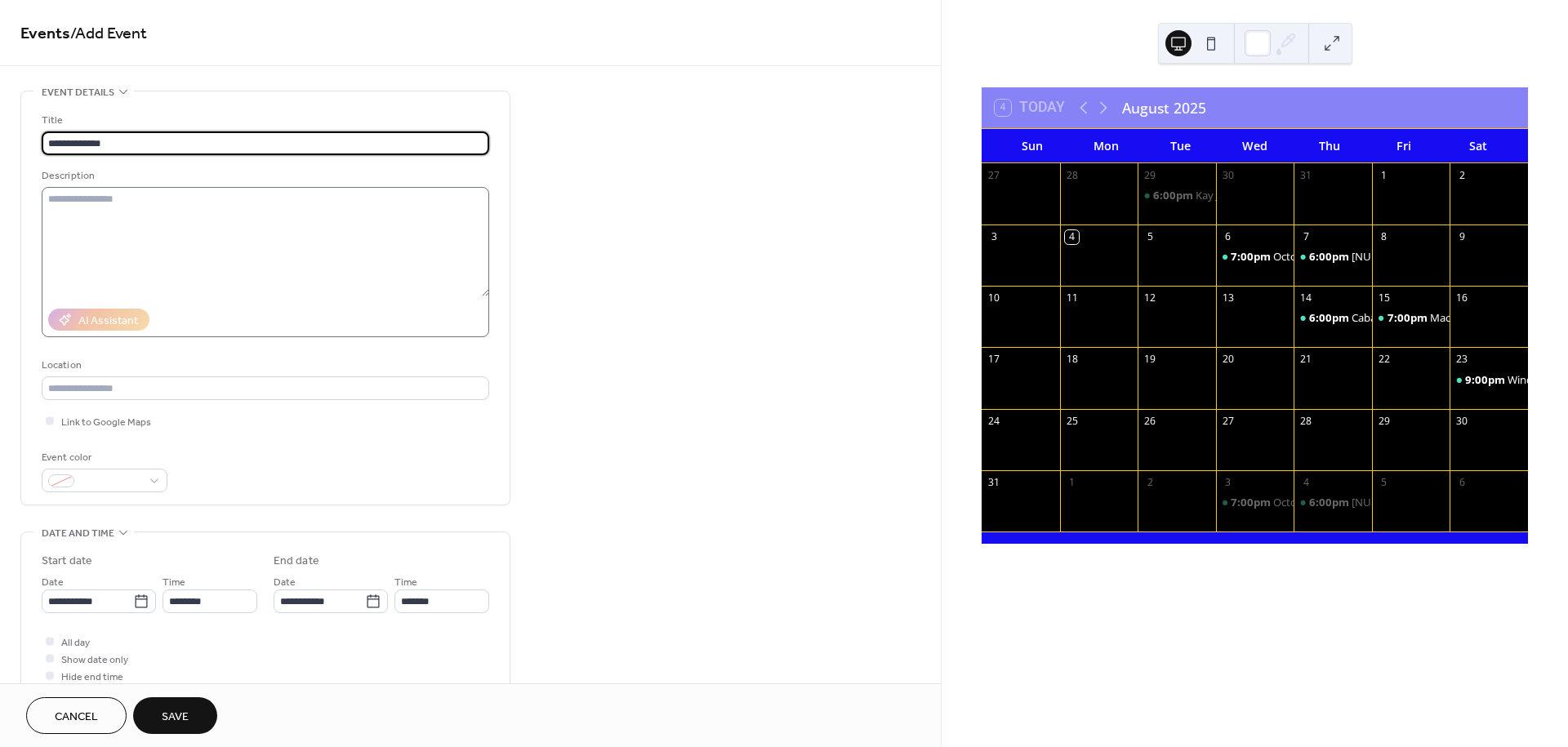 type on "**********" 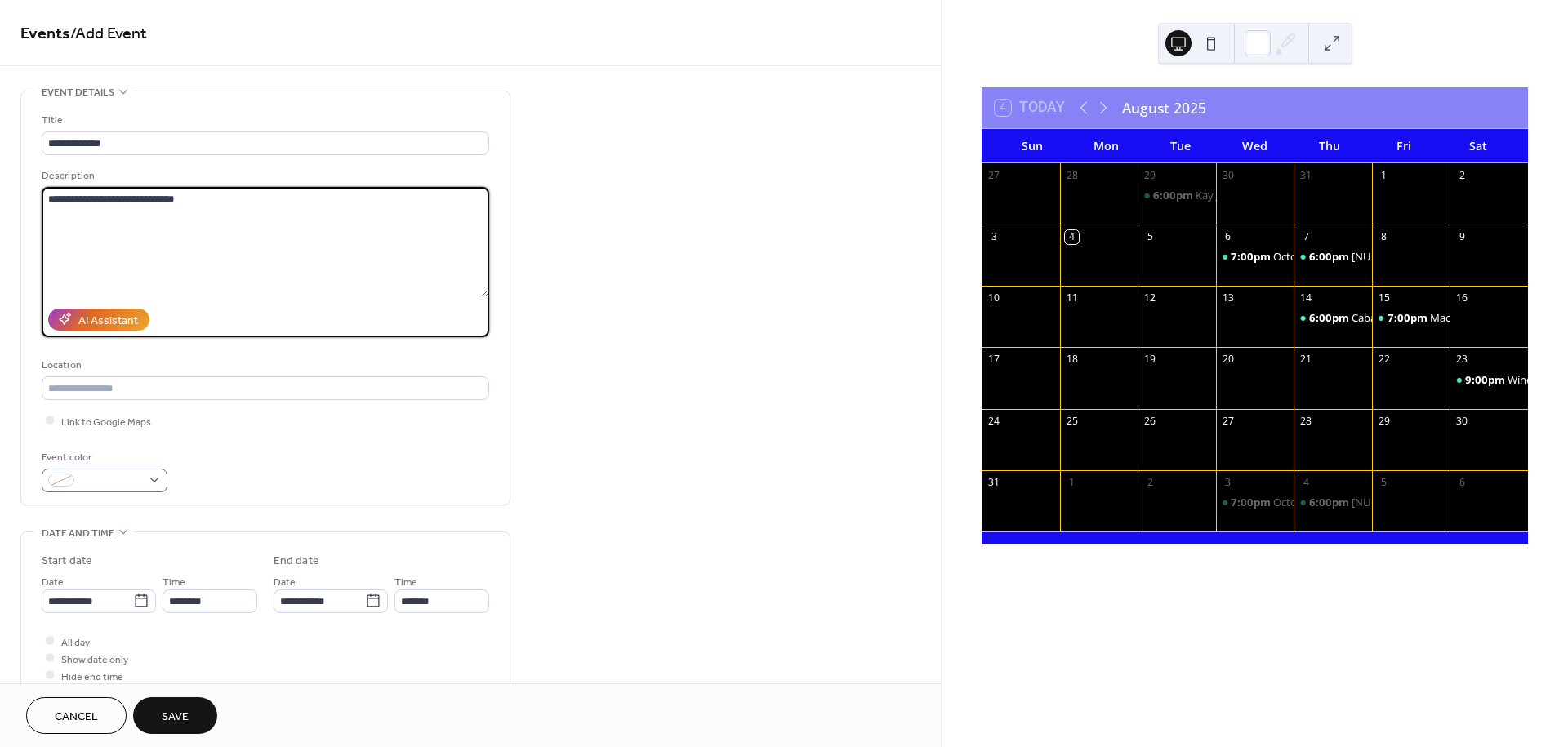 type on "**********" 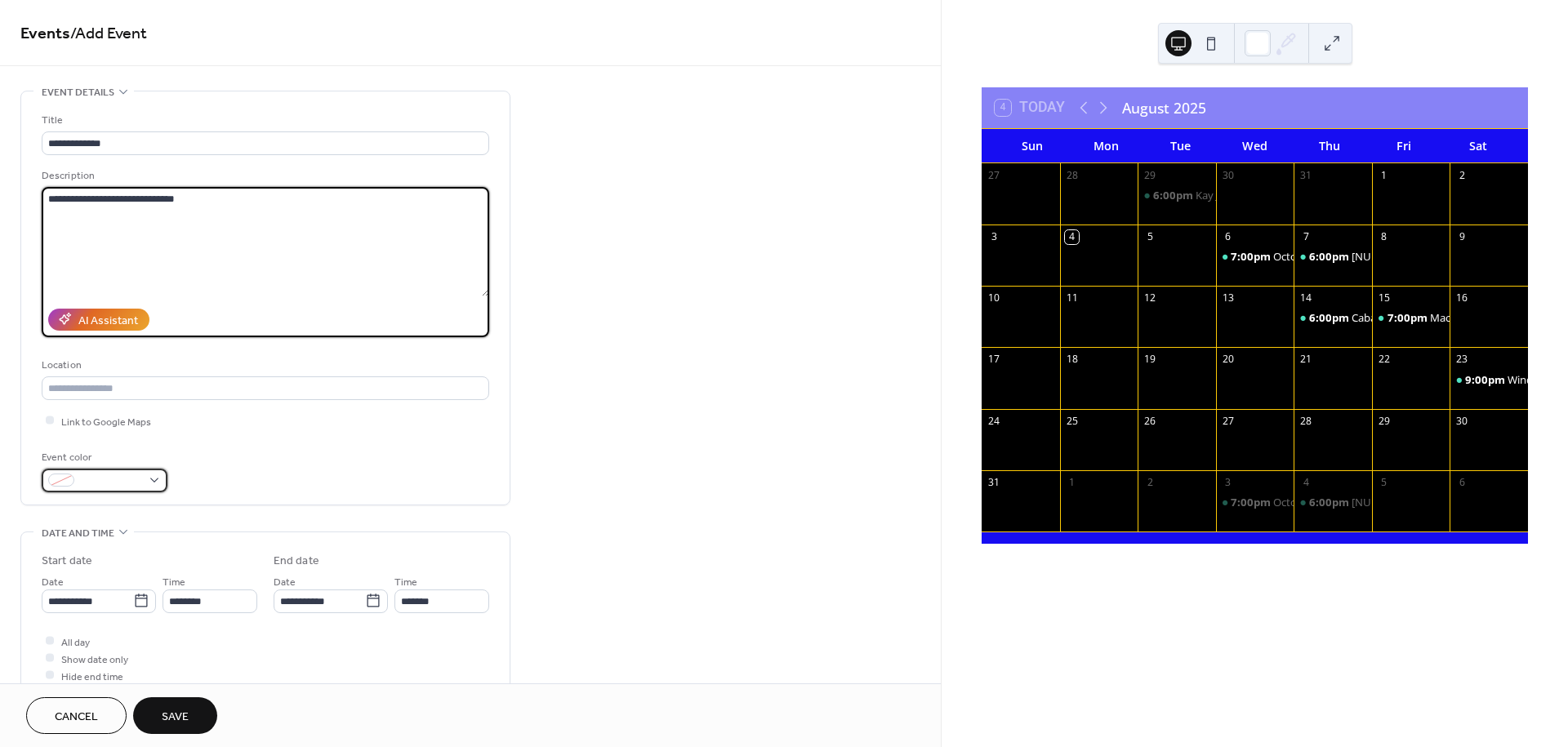 click at bounding box center [105, 480] 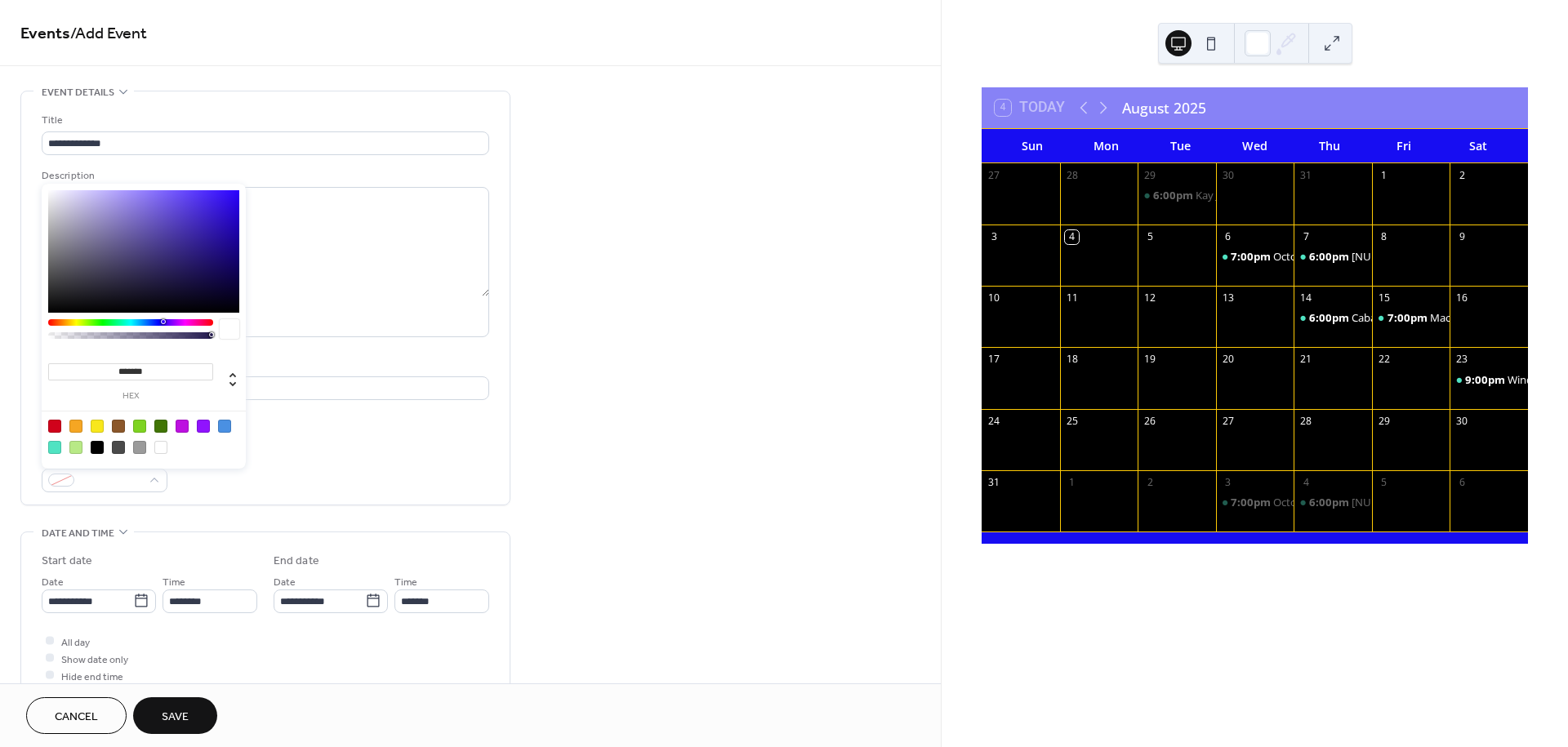 click at bounding box center (182, 426) 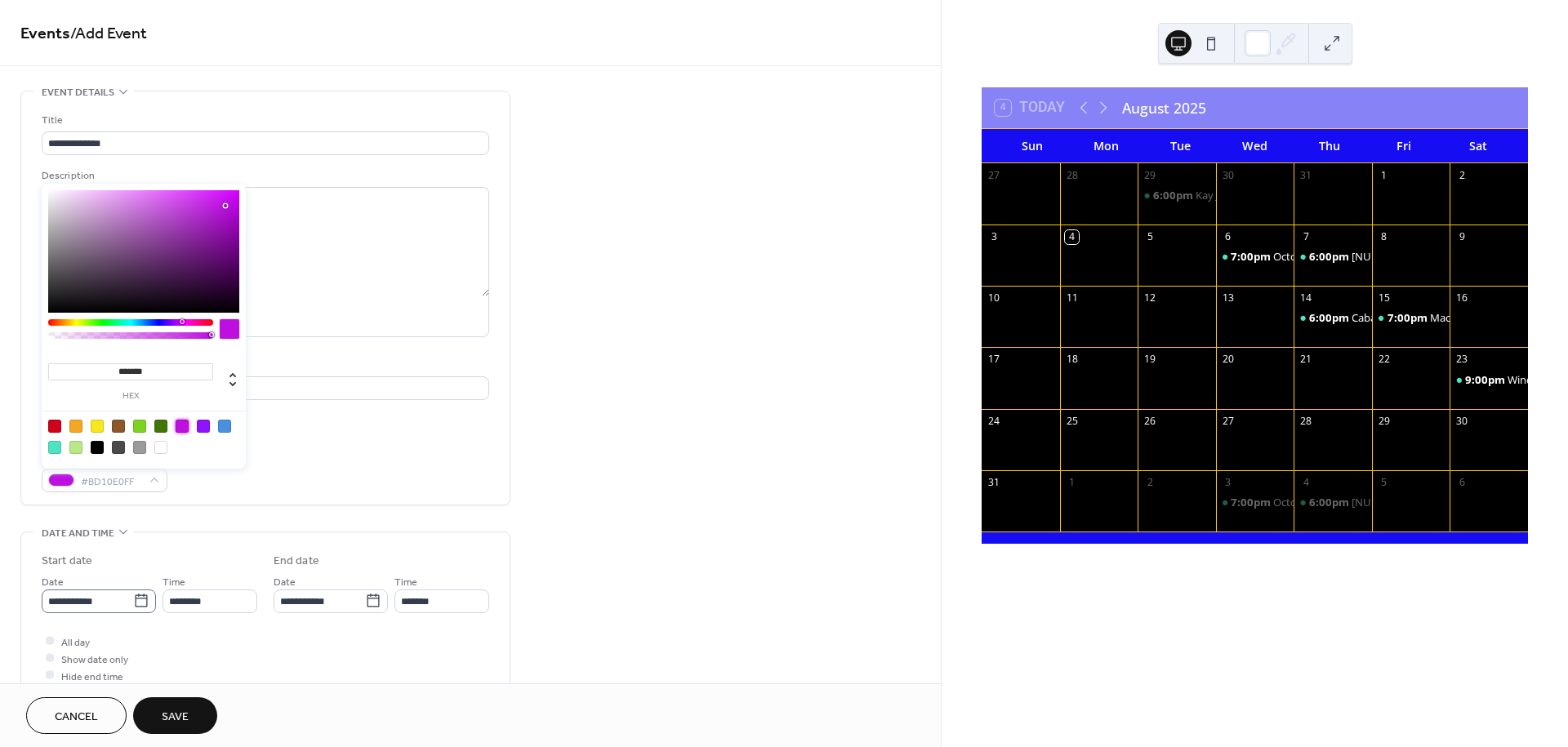 click 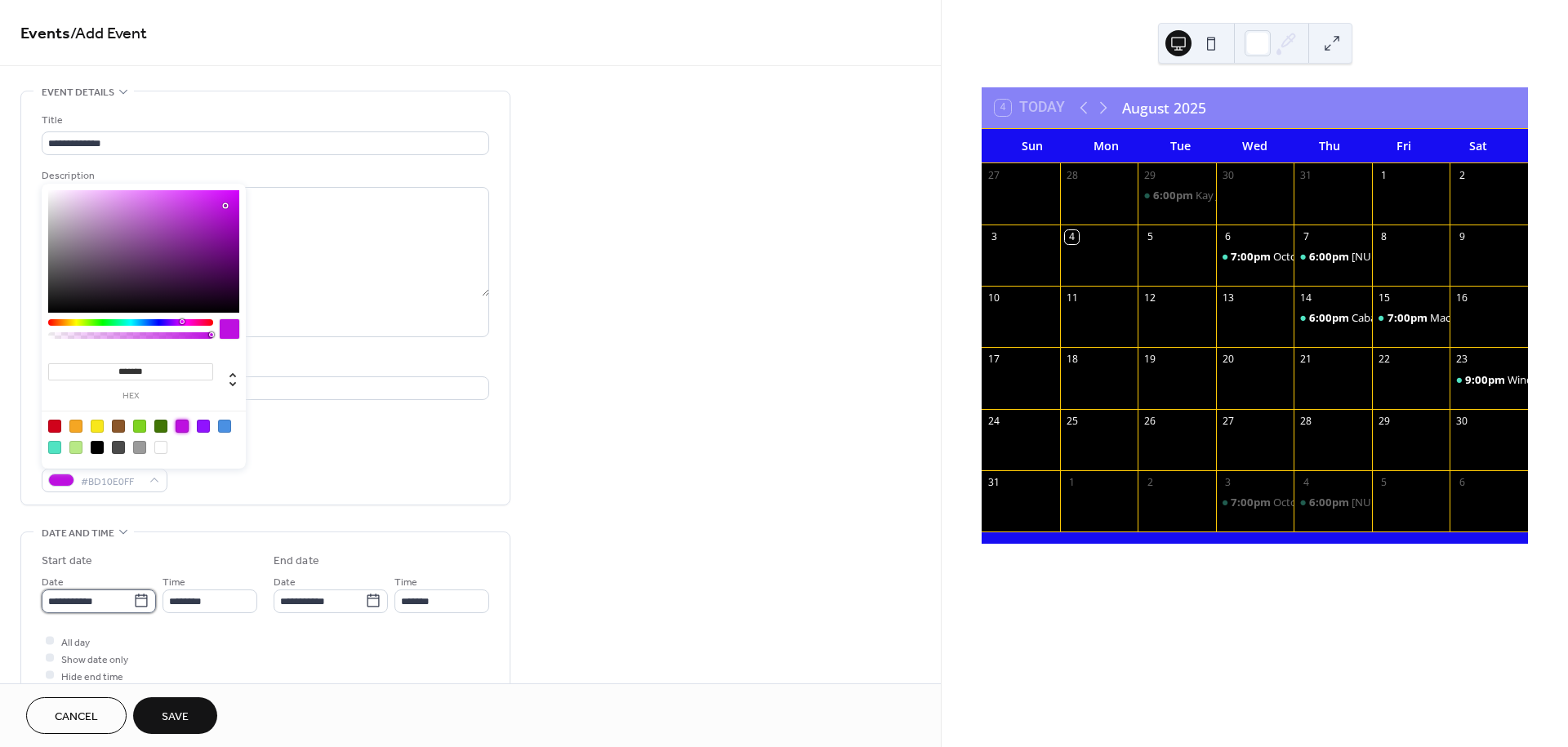 click on "**********" at bounding box center [87, 601] 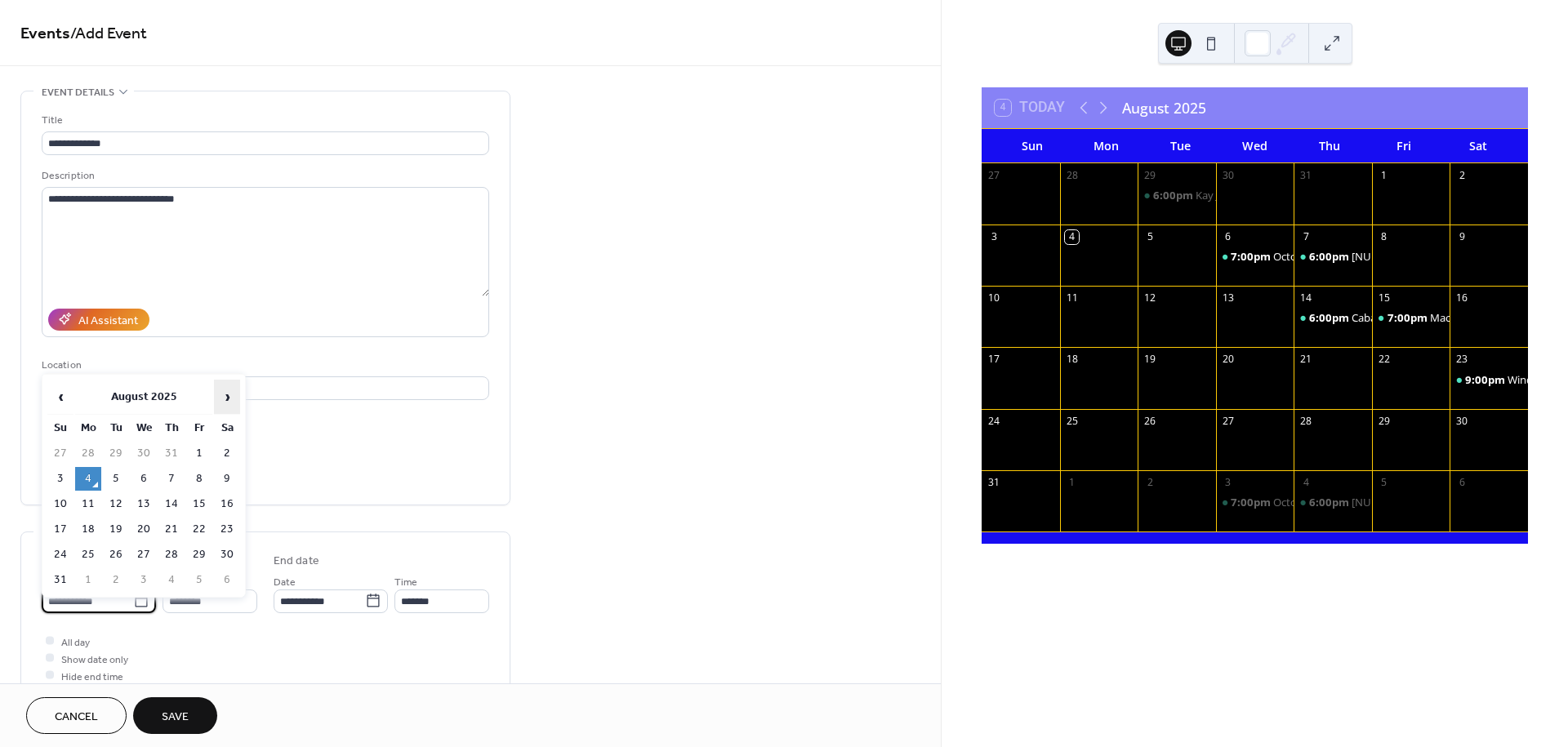 click on "›" at bounding box center [227, 397] 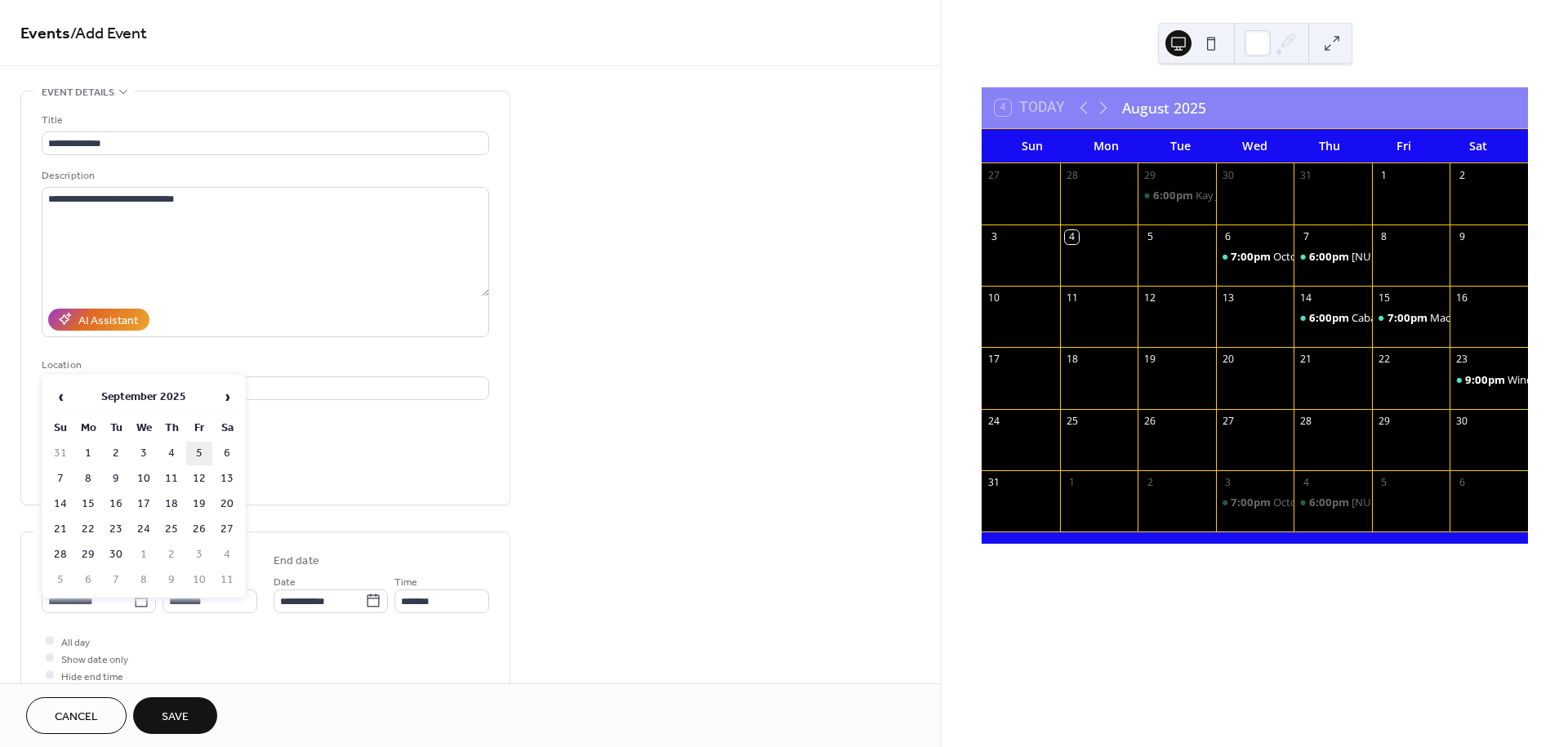 click on "5" at bounding box center [199, 453] 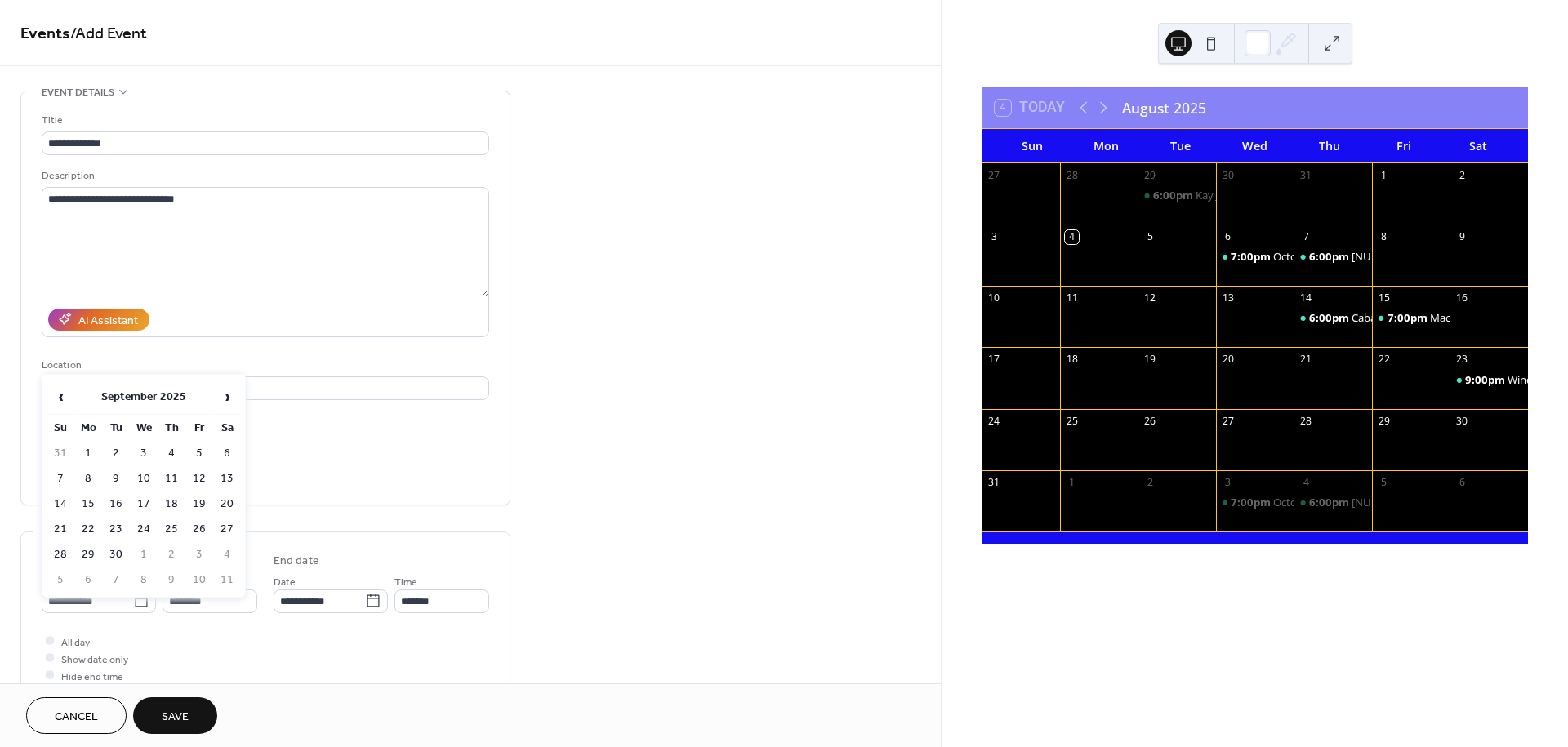 type on "**********" 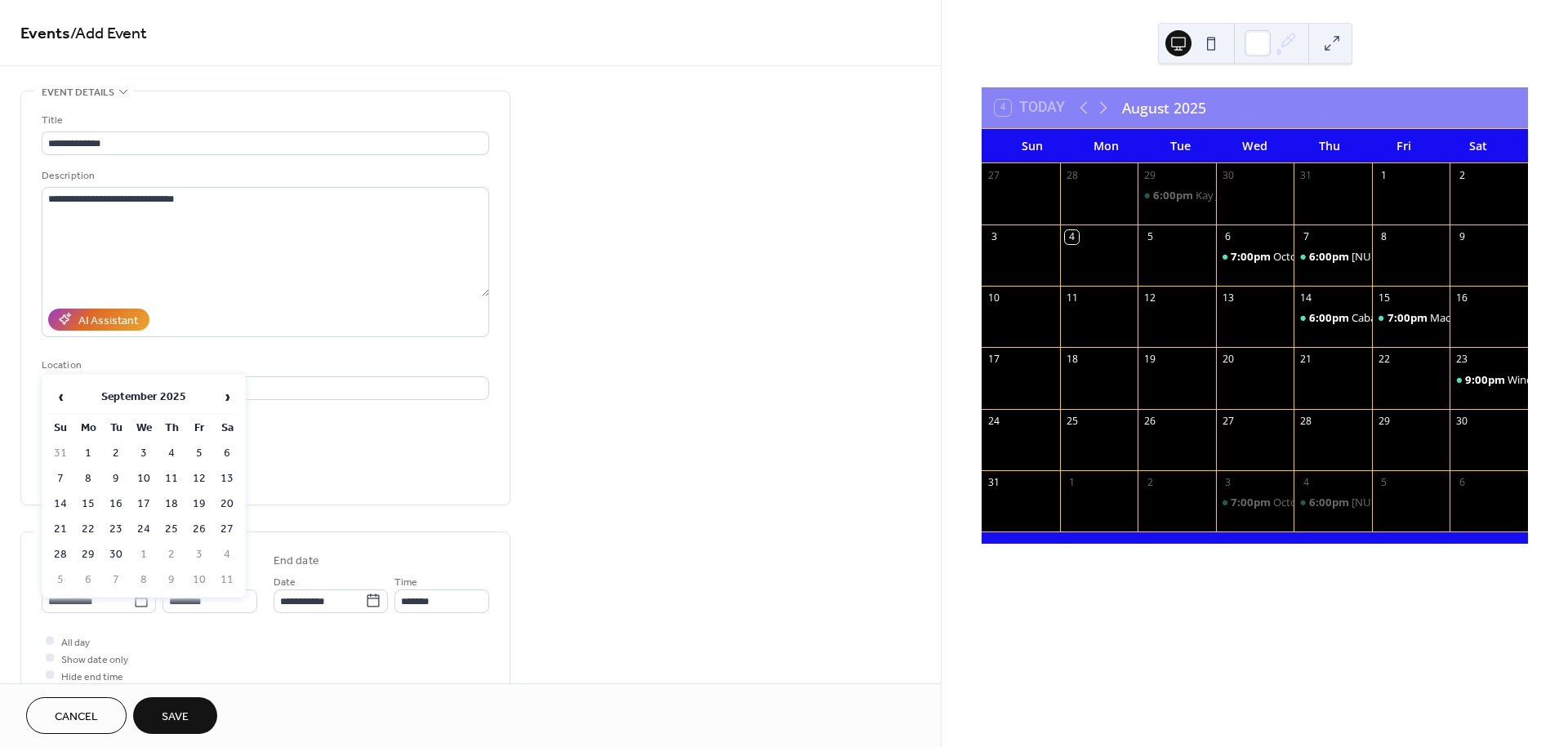 type on "**********" 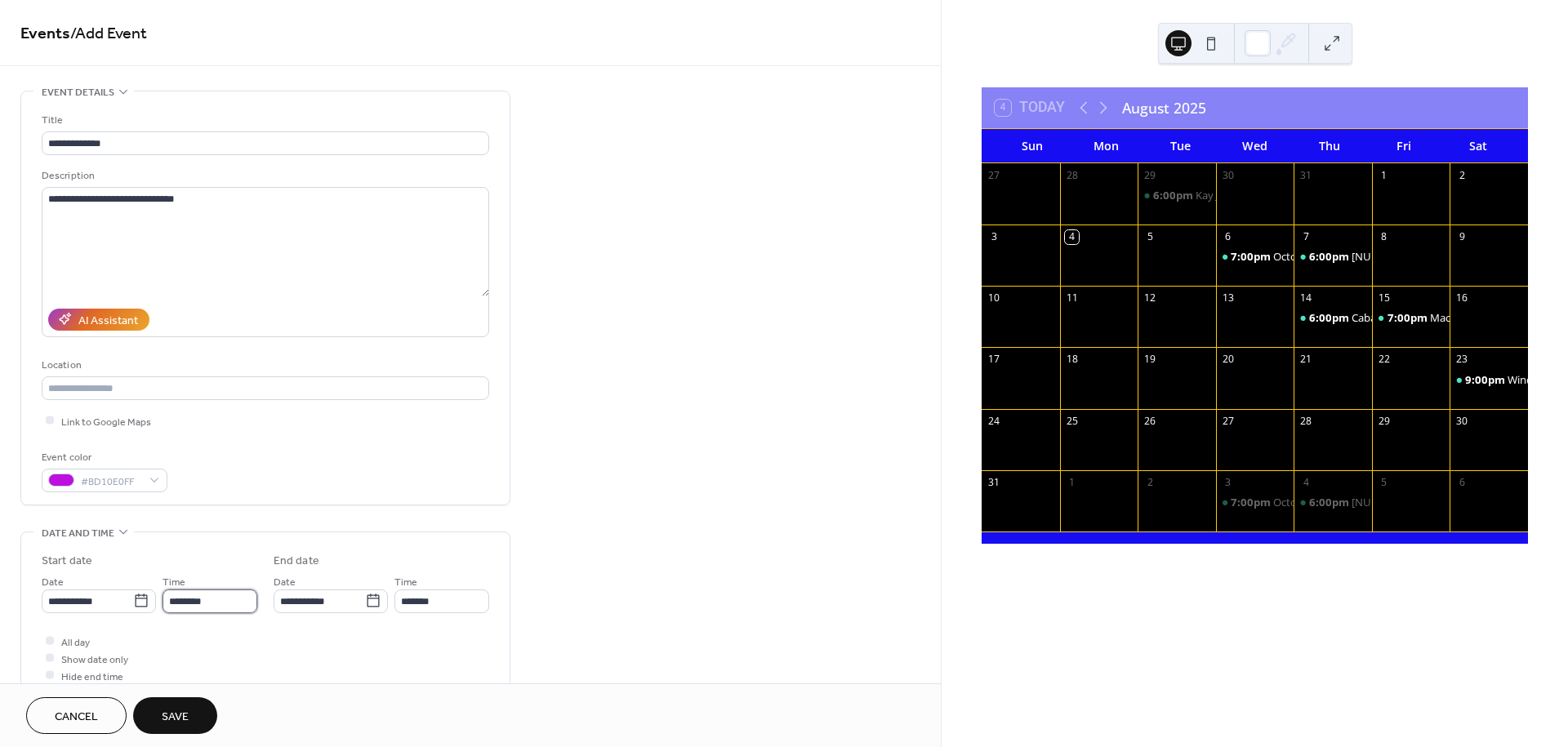 click on "********" at bounding box center (210, 601) 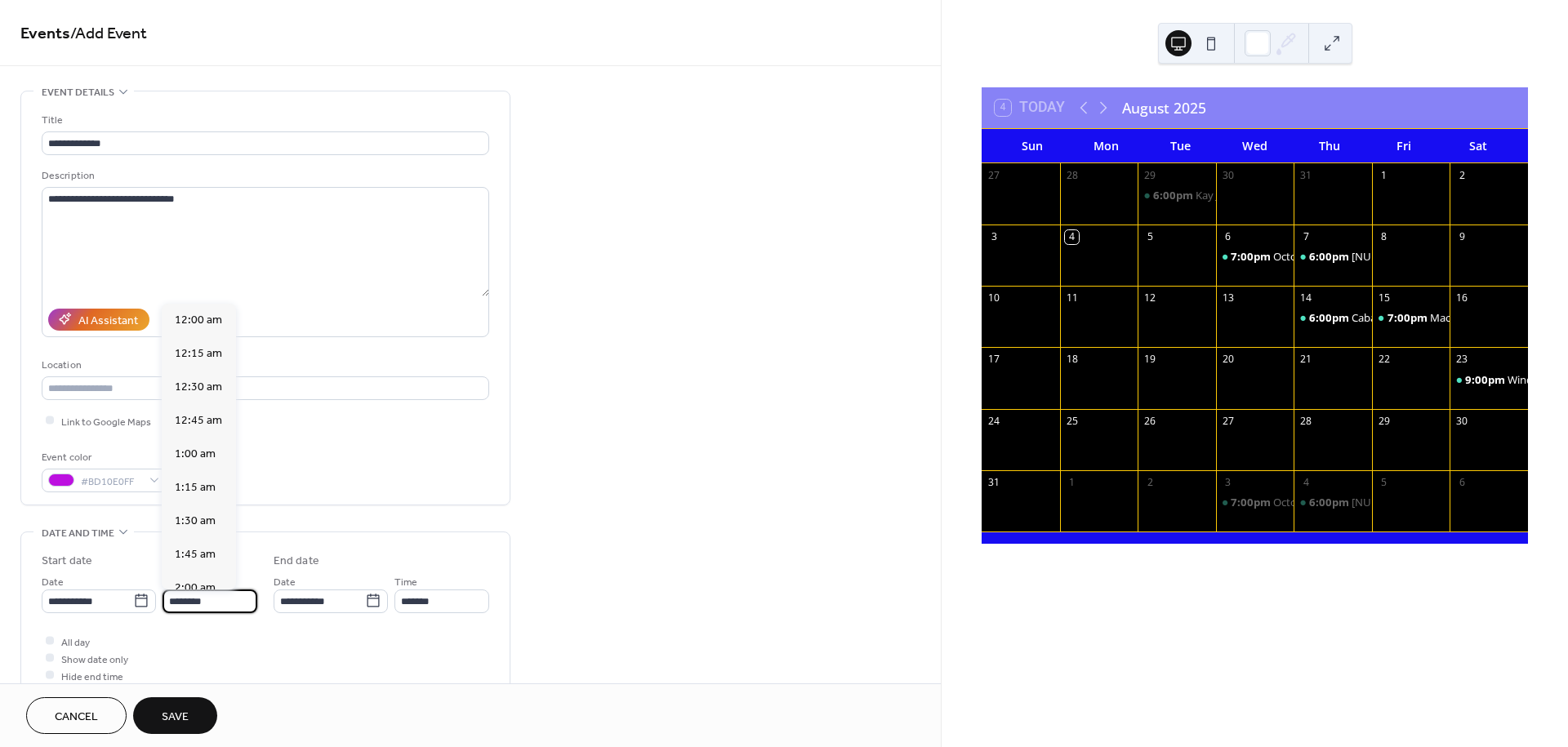 scroll, scrollTop: 1623, scrollLeft: 0, axis: vertical 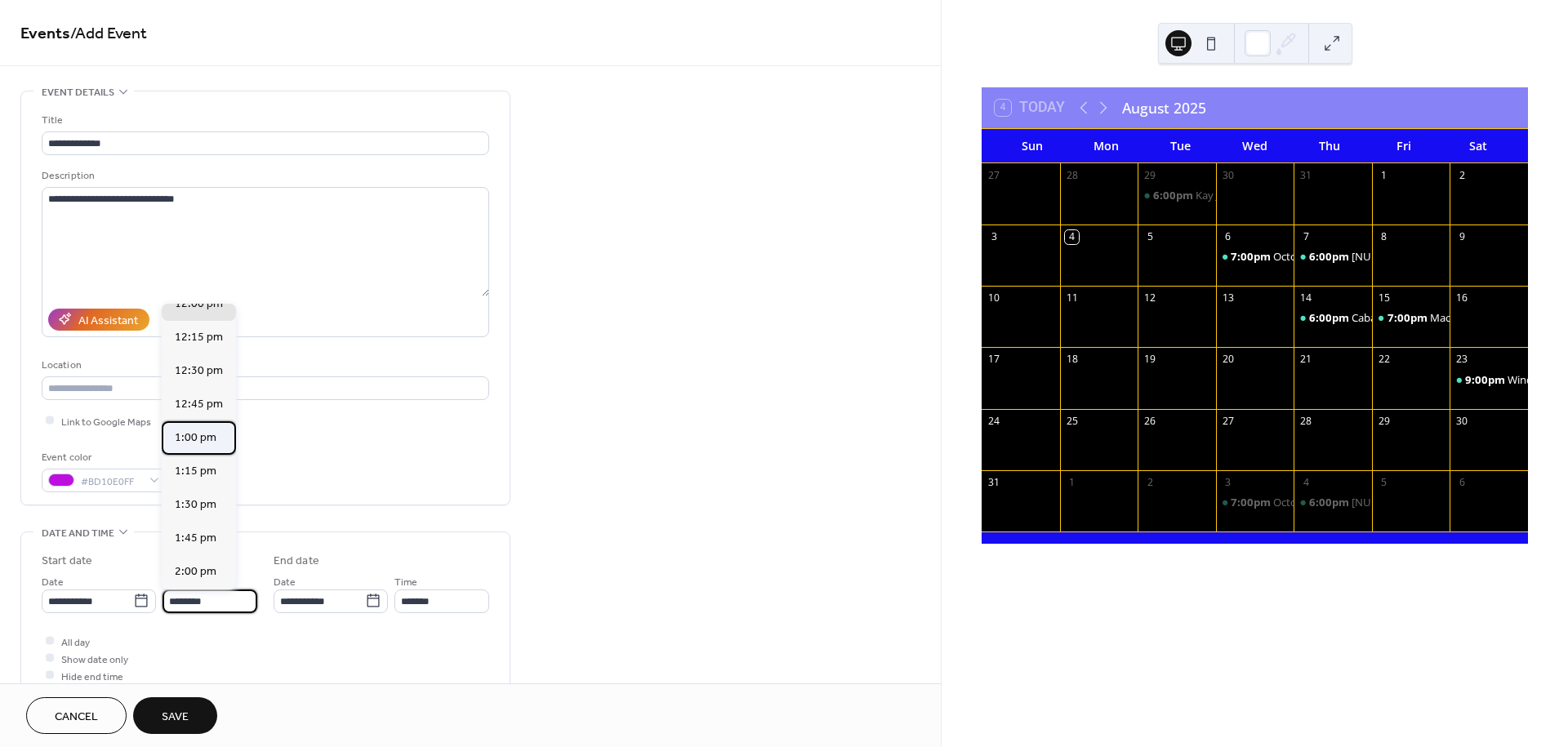 click on "1:00 pm" at bounding box center (195, 438) 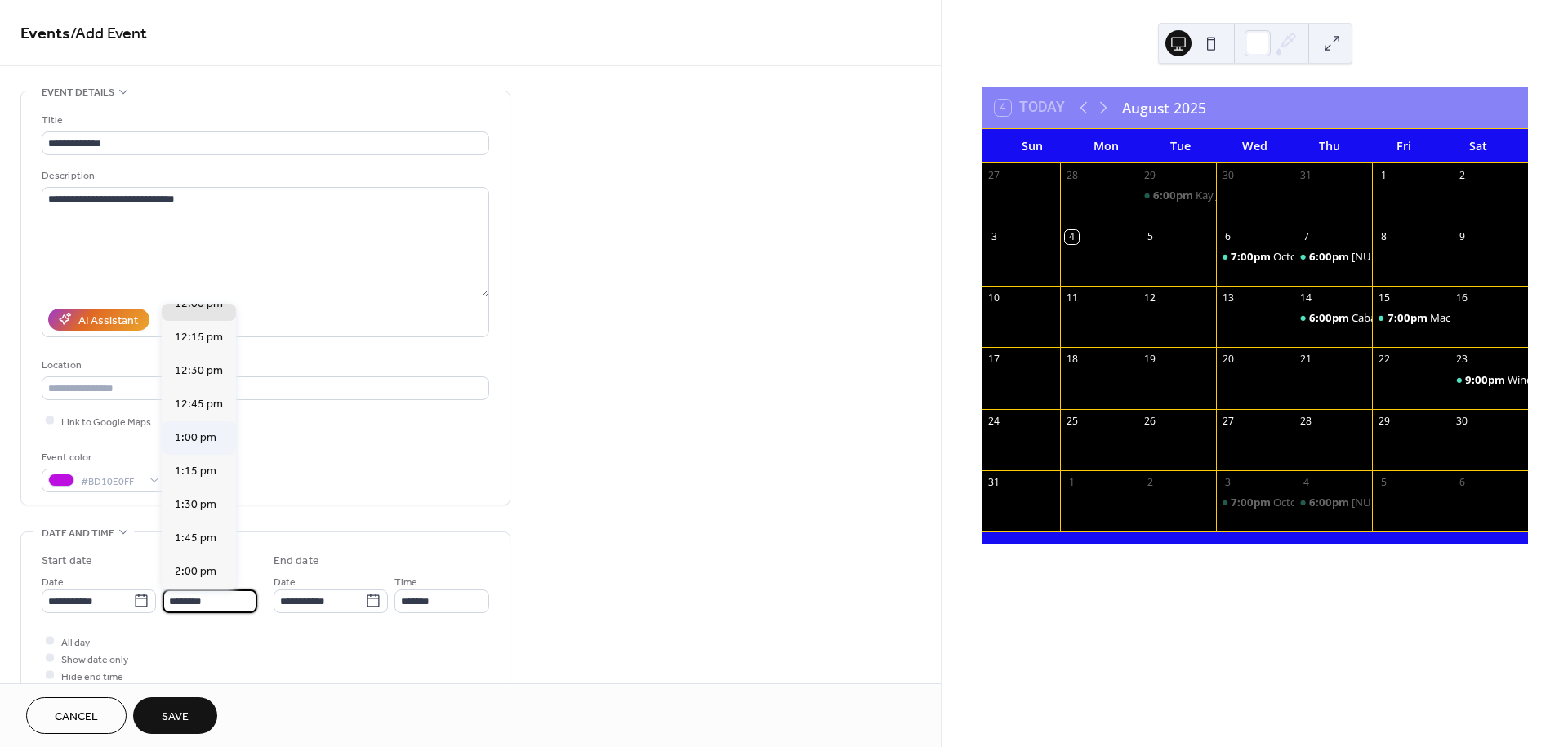 type on "*******" 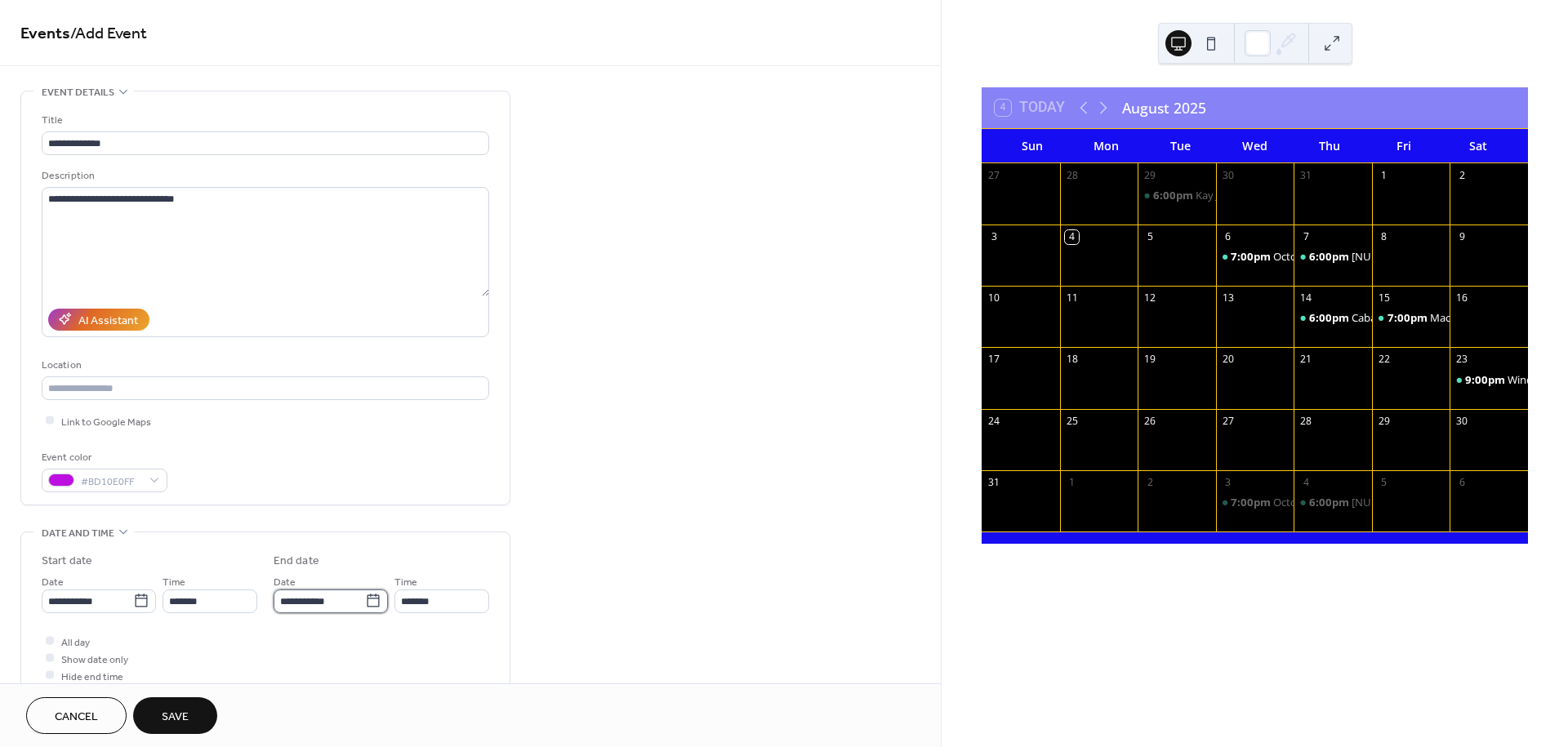 click on "**********" at bounding box center (319, 601) 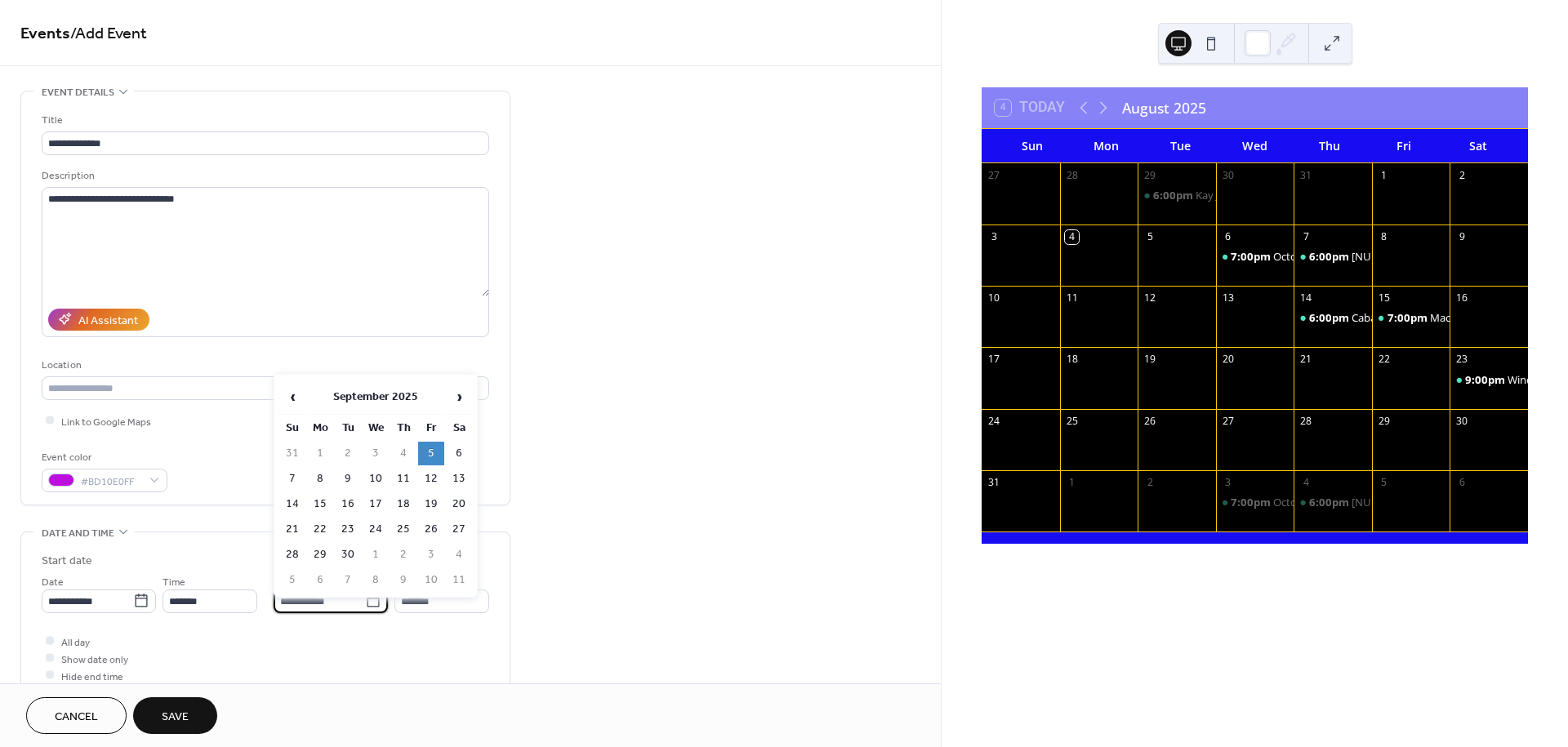 click 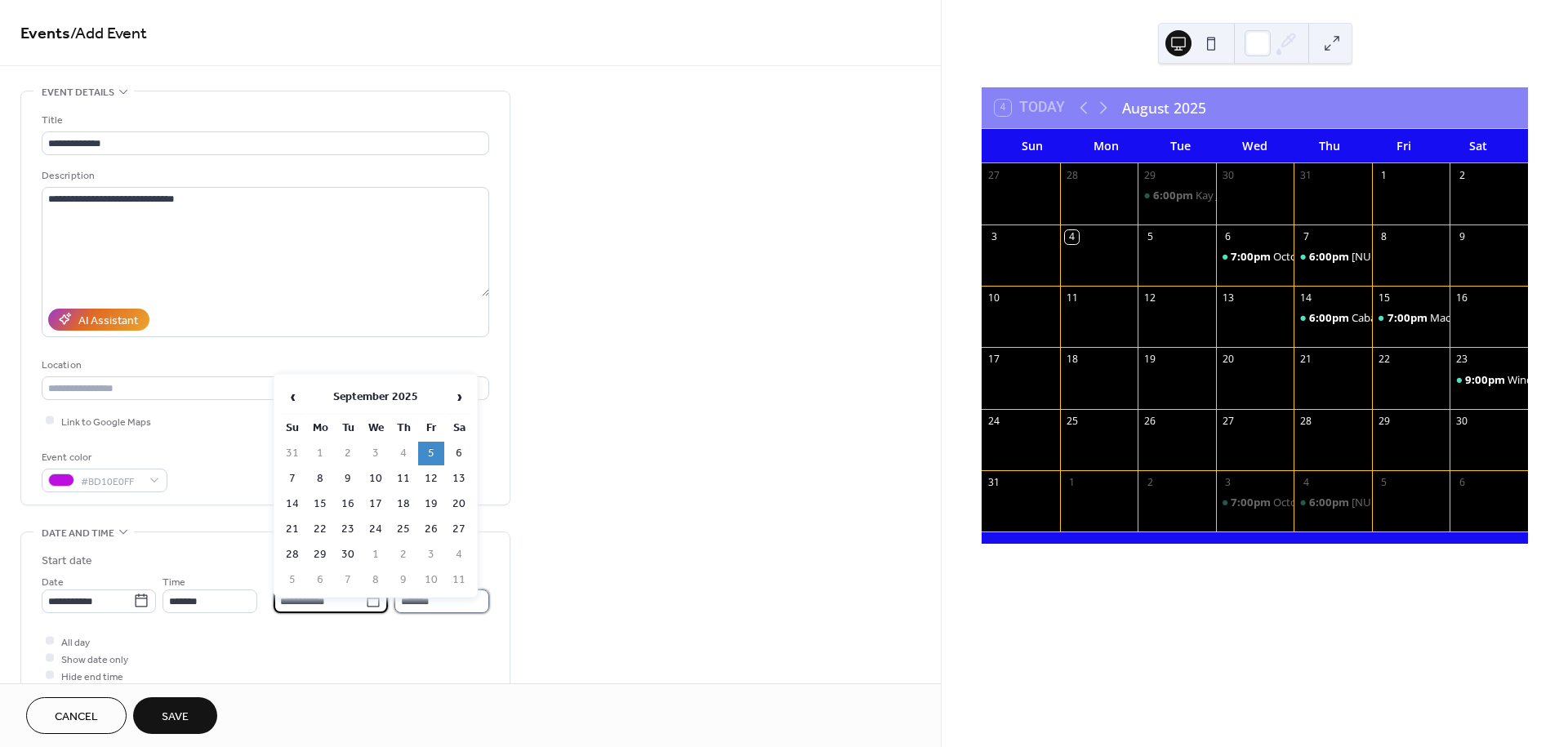 click on "*******" at bounding box center (442, 601) 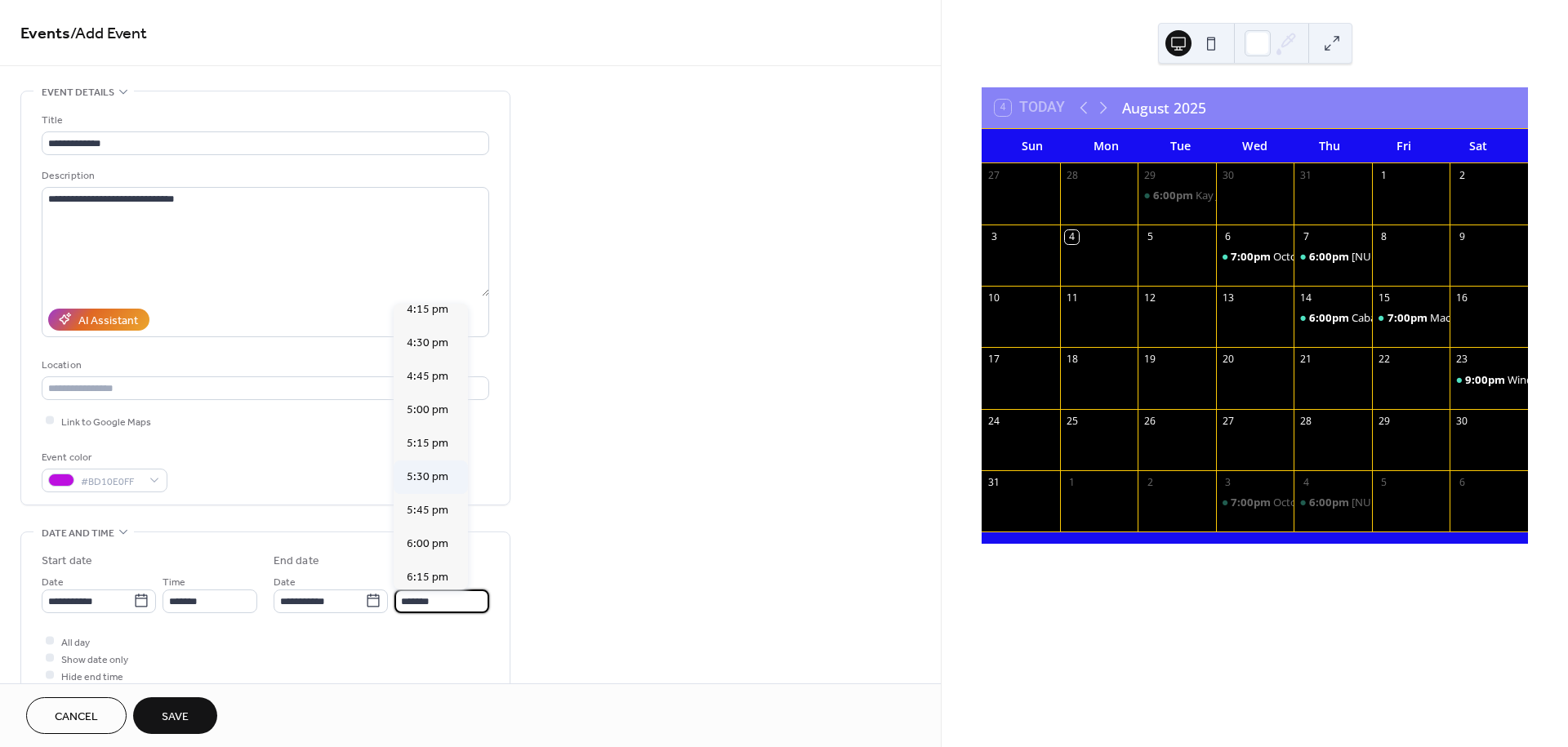 scroll, scrollTop: 476, scrollLeft: 0, axis: vertical 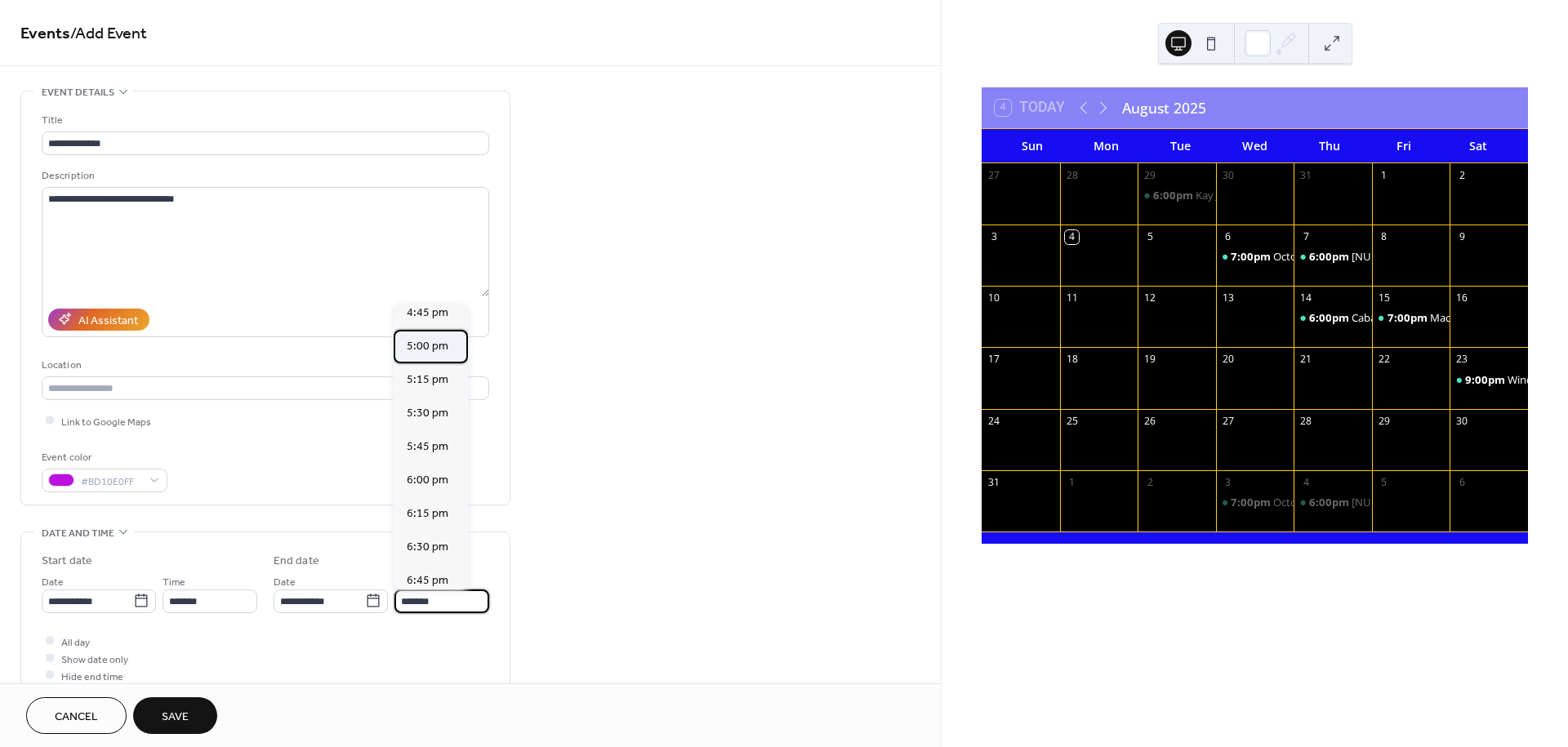 click on "5:00 pm" at bounding box center (427, 346) 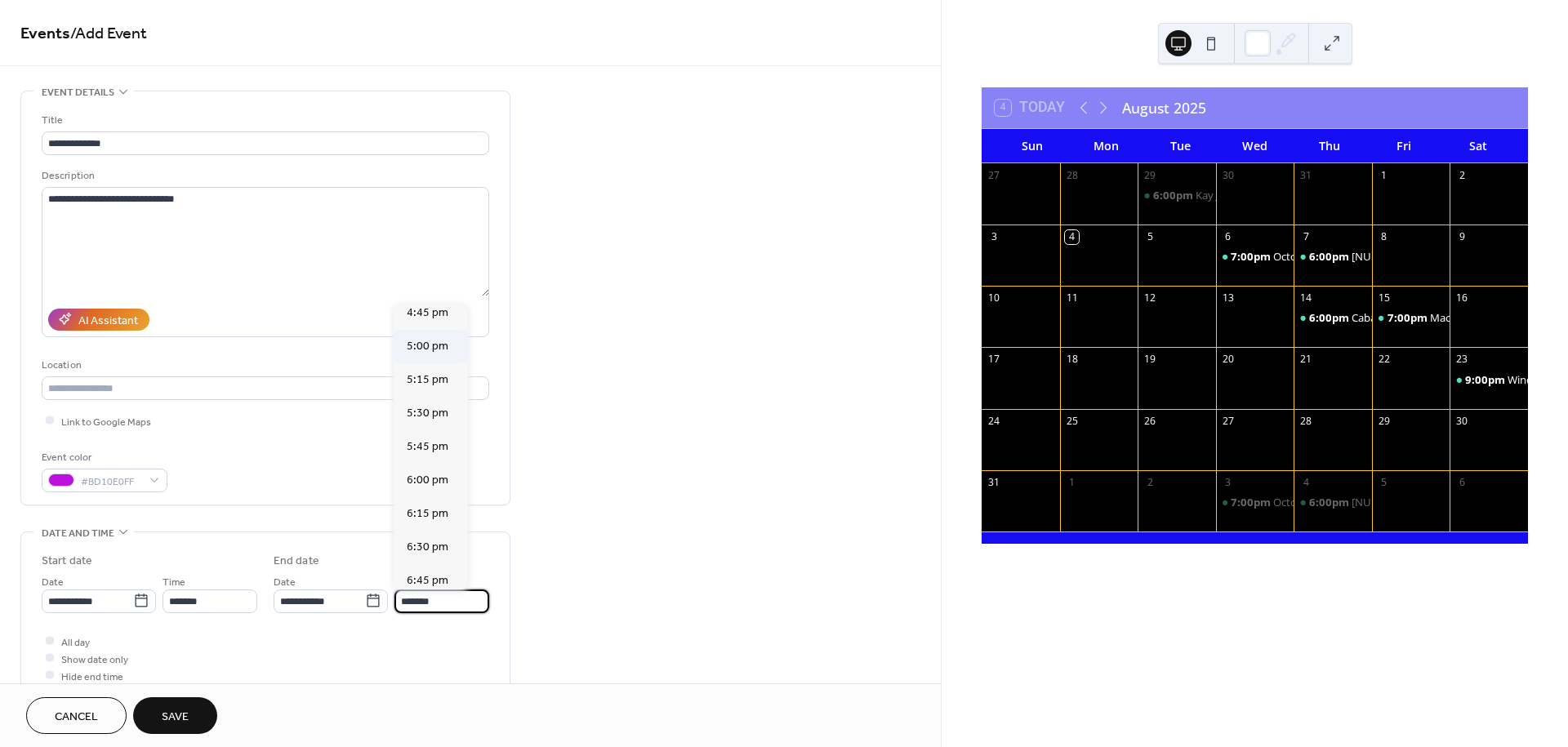 type on "*******" 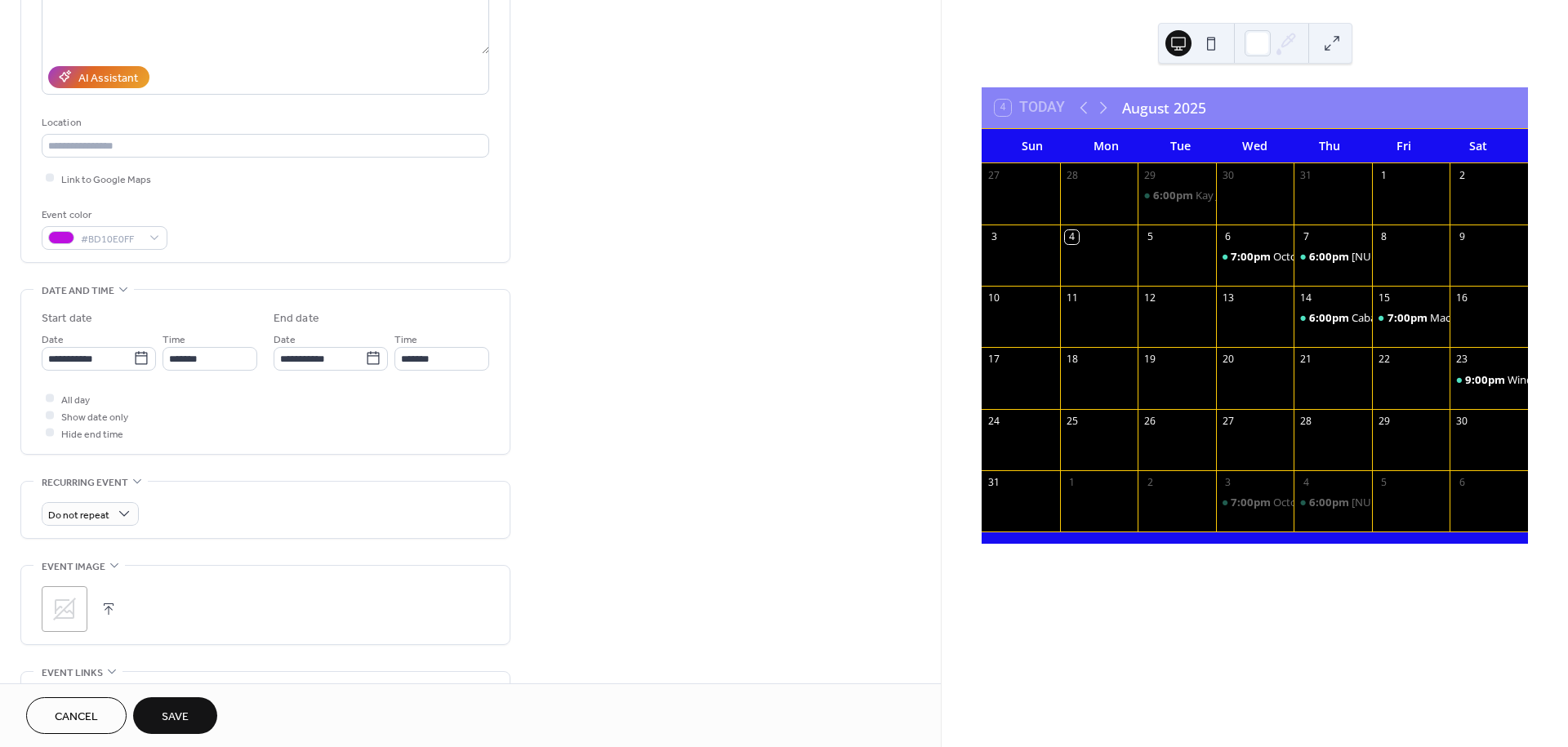 scroll, scrollTop: 249, scrollLeft: 0, axis: vertical 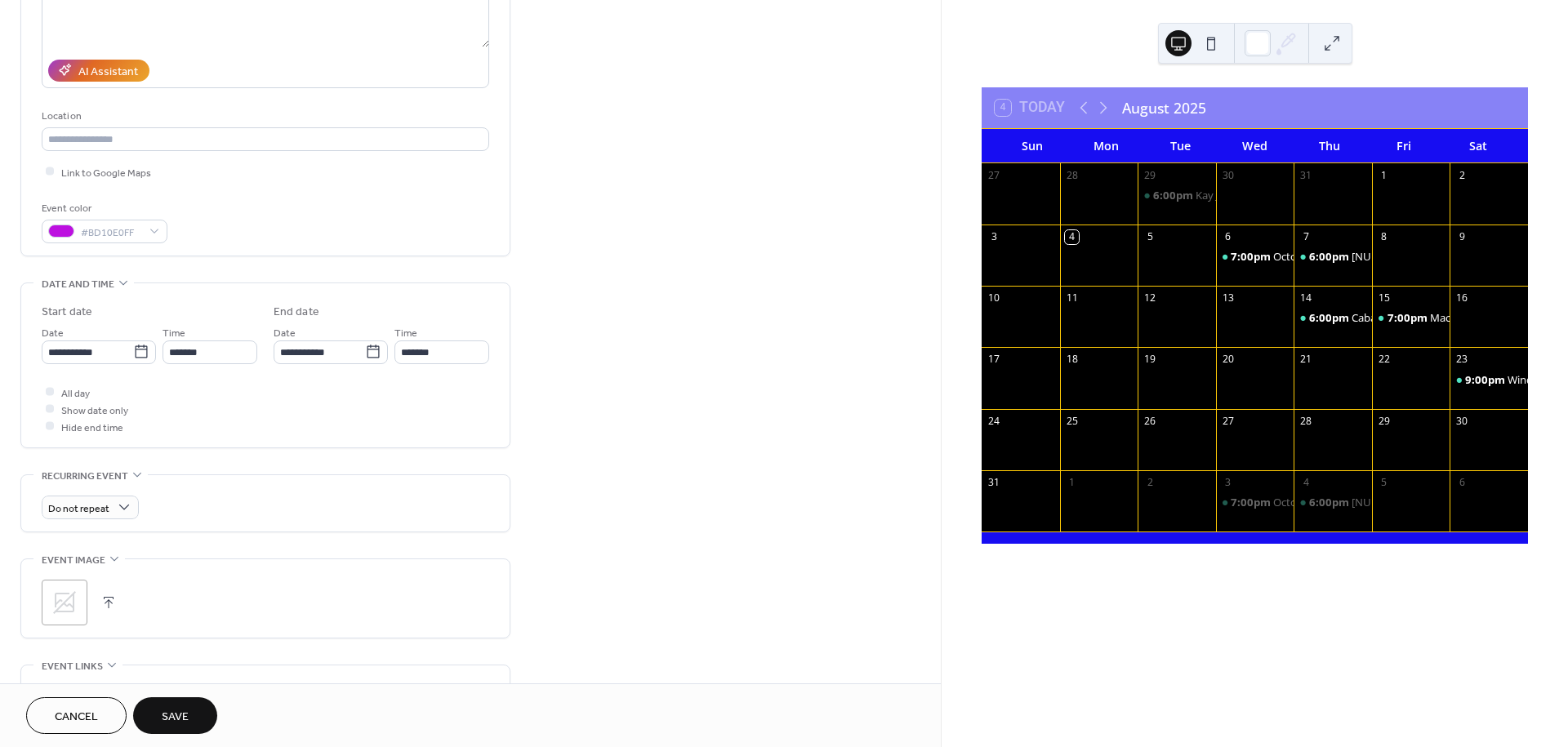 click at bounding box center (109, 602) 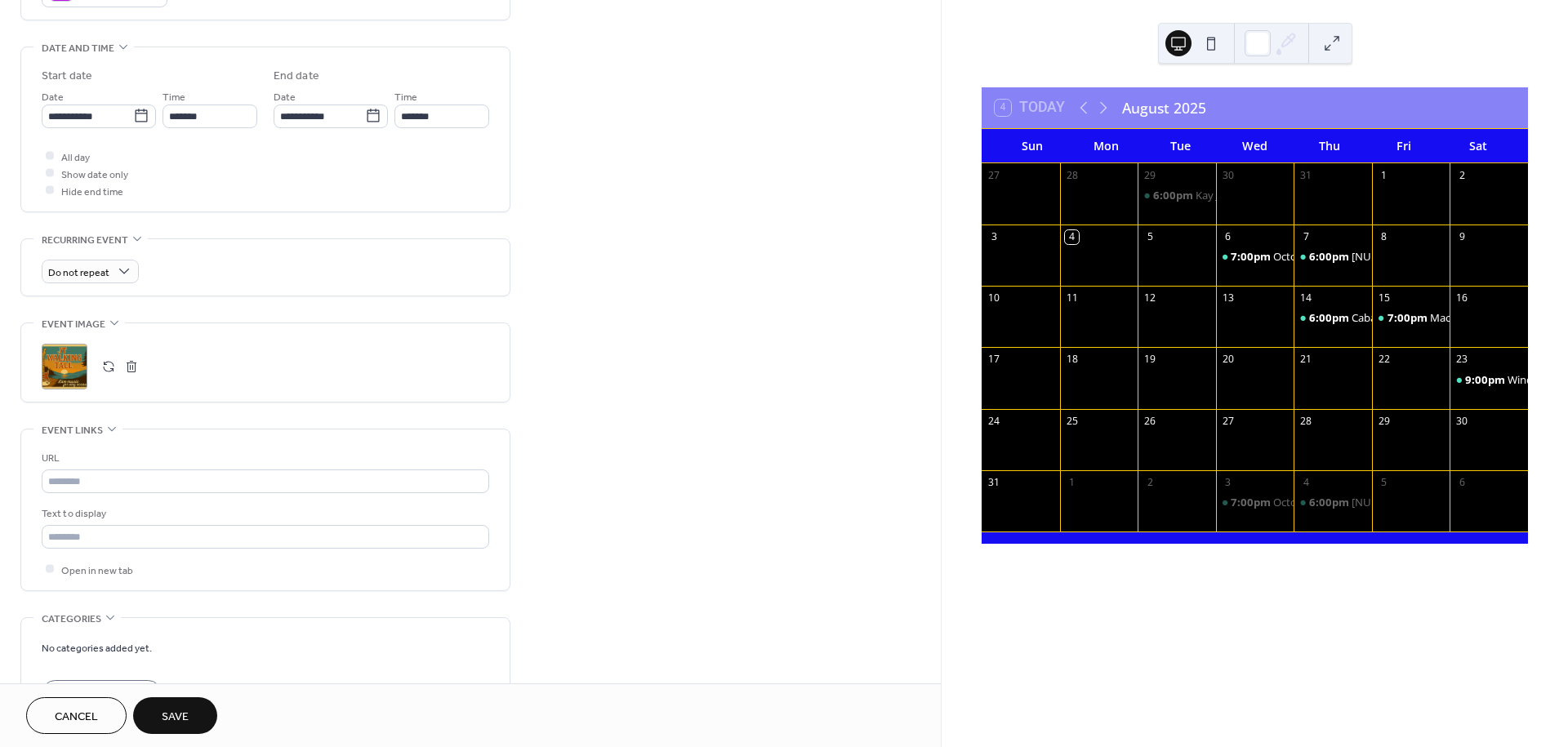 scroll, scrollTop: 499, scrollLeft: 0, axis: vertical 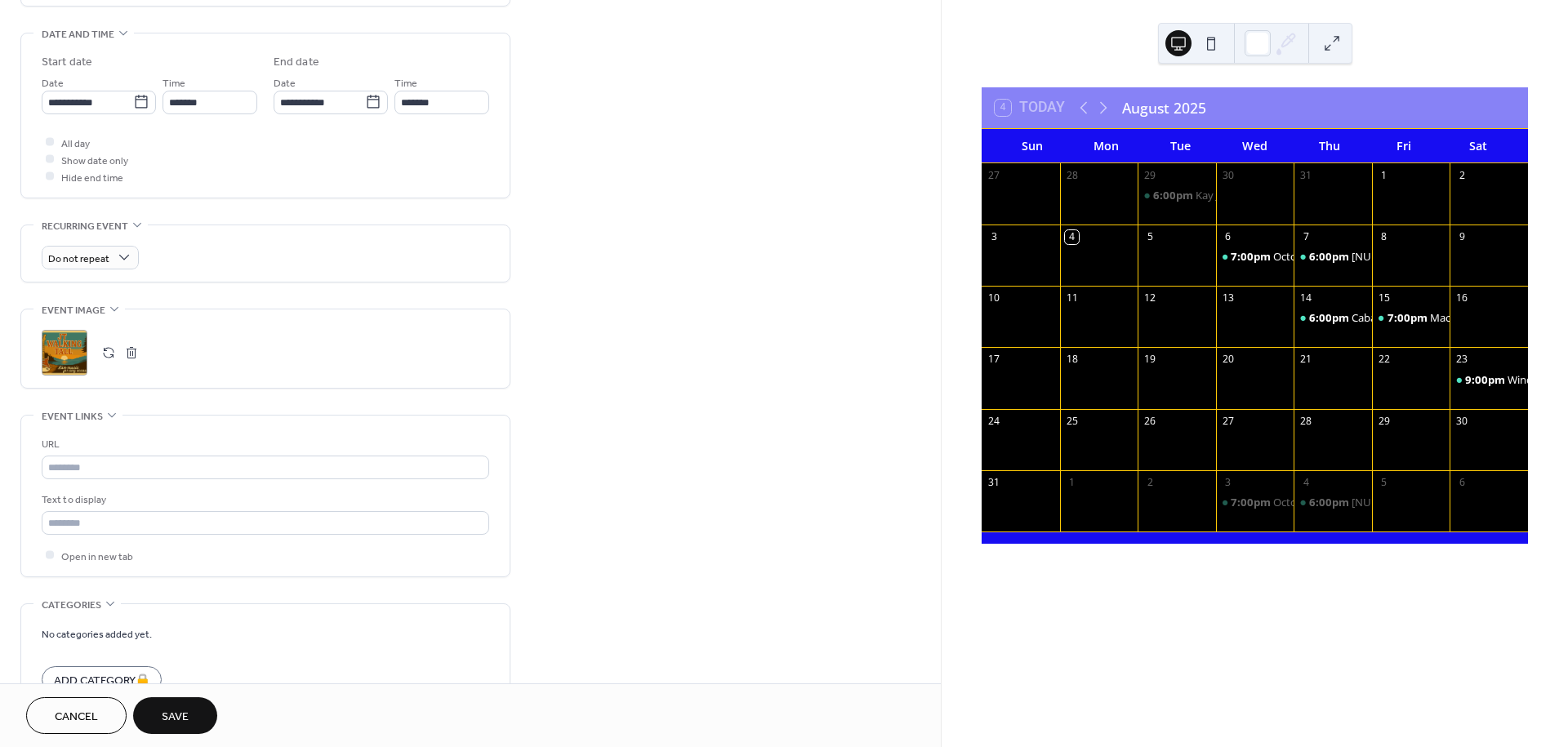 click on "Save" at bounding box center [175, 717] 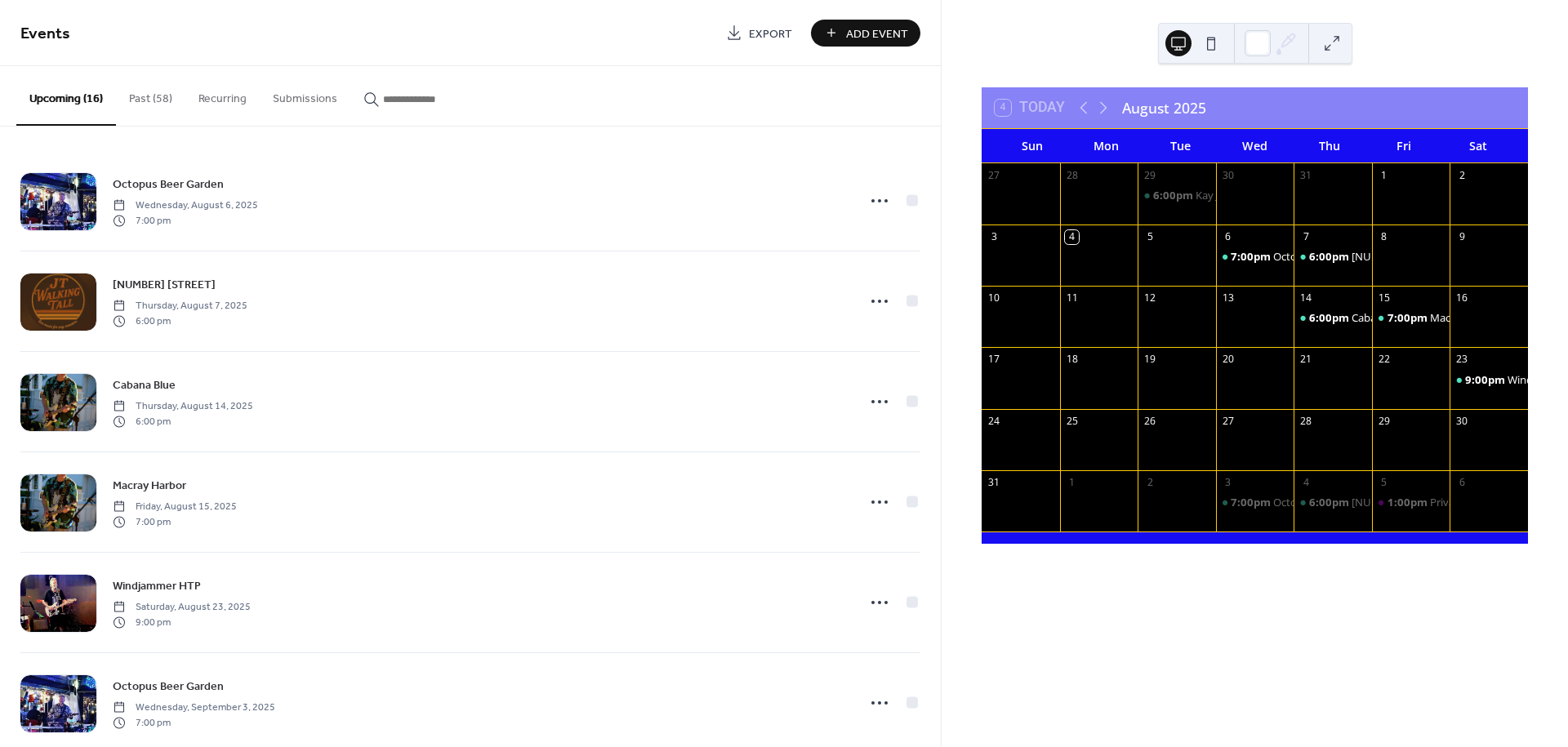 click on "Add Event" at bounding box center (866, 33) 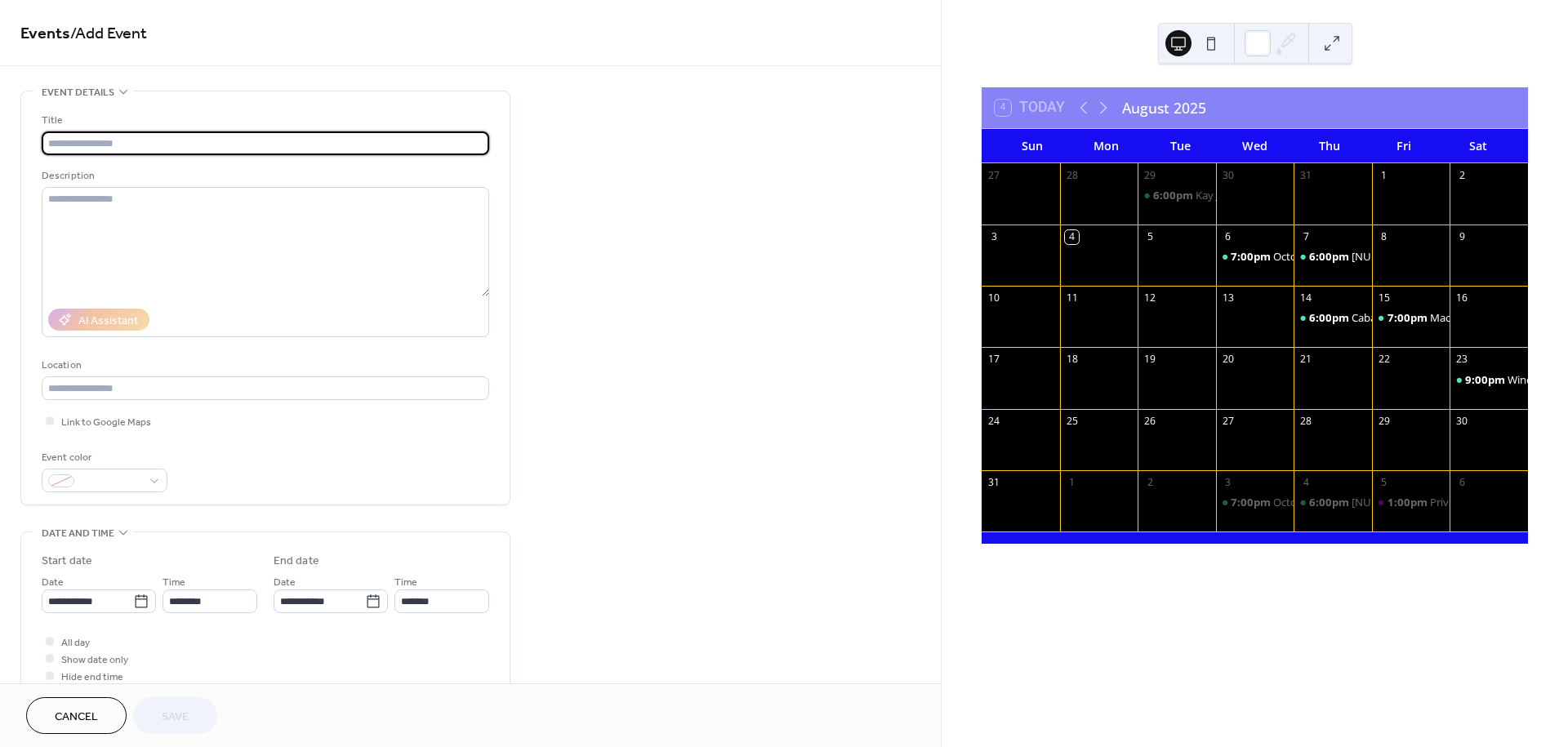 click at bounding box center (265, 143) 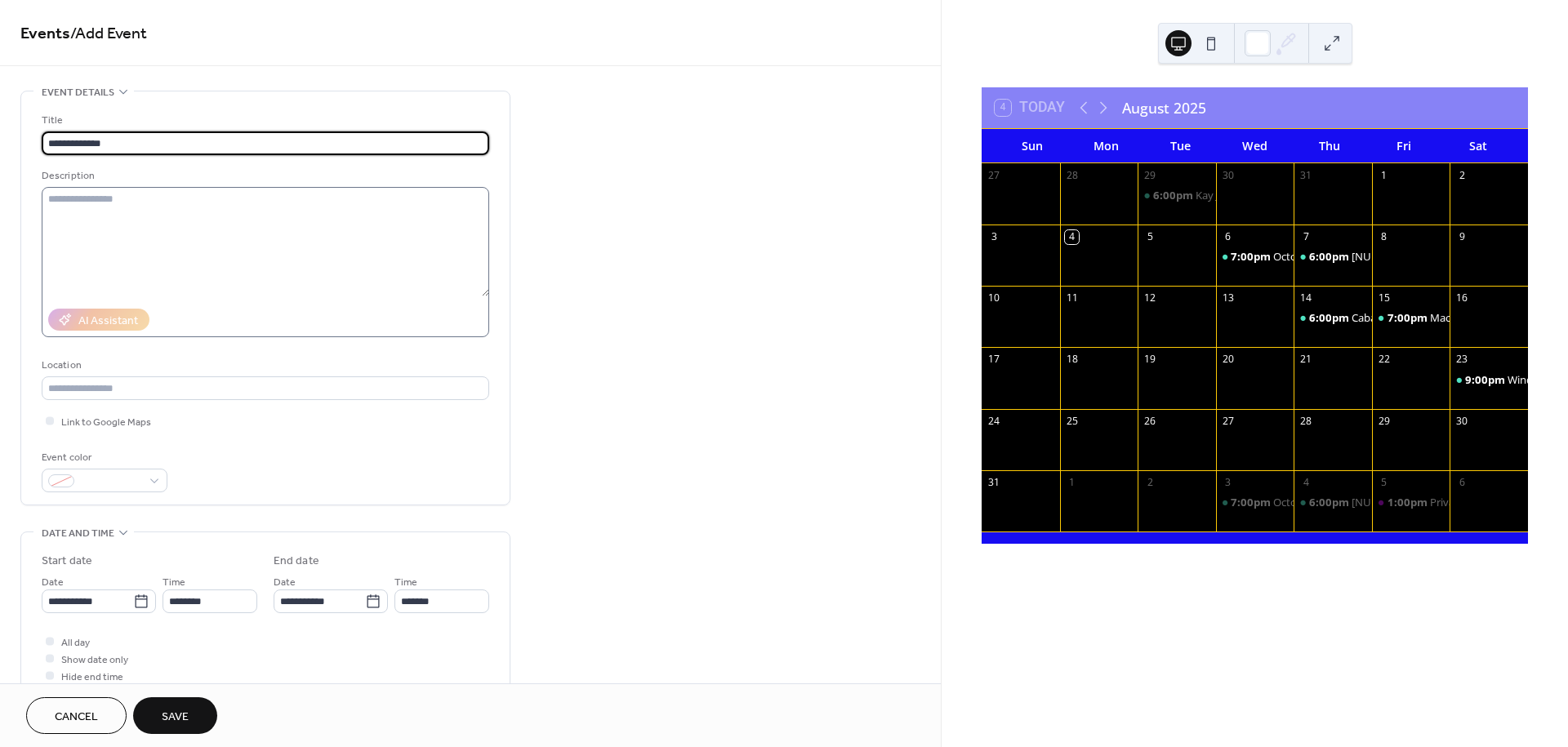 type on "**********" 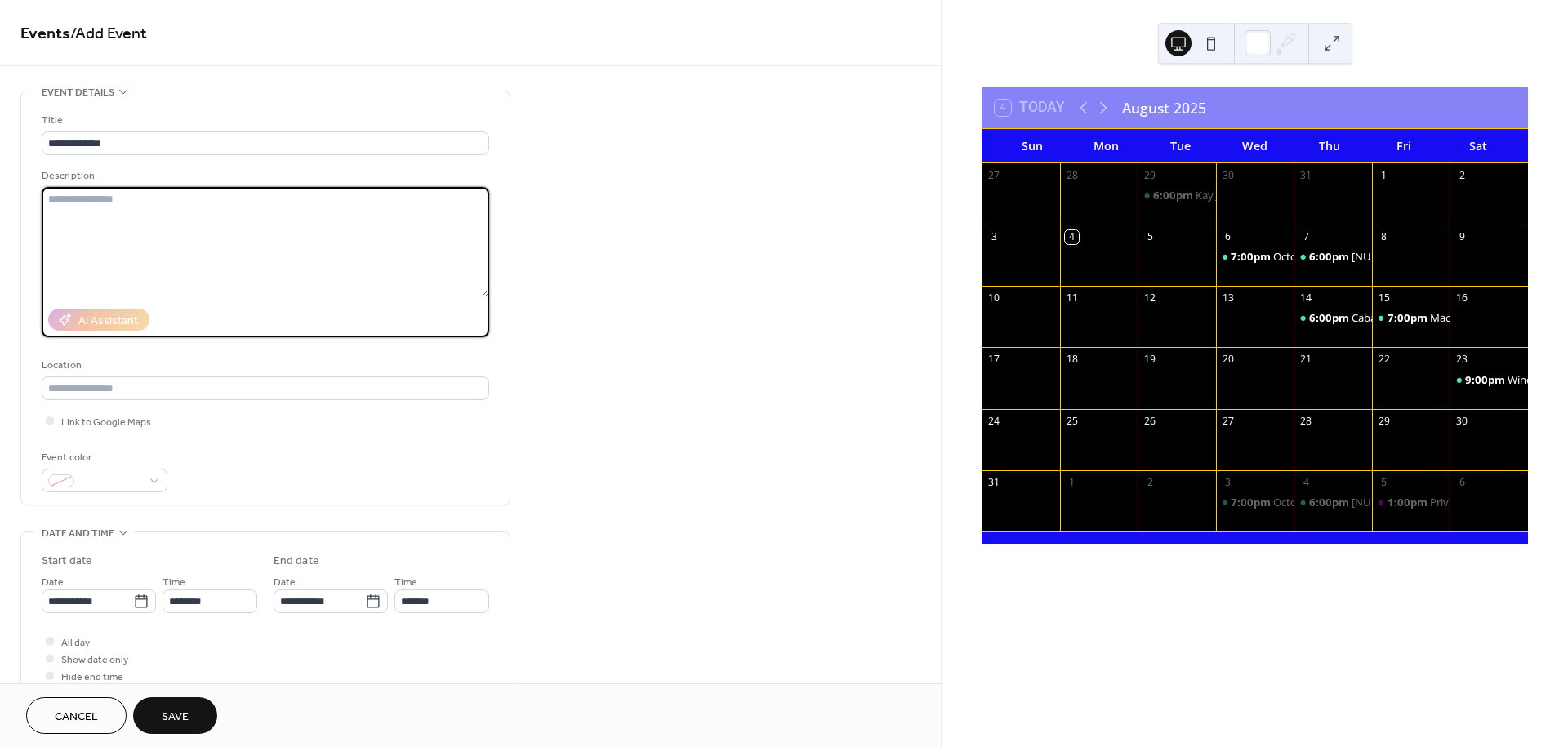 click at bounding box center [265, 242] 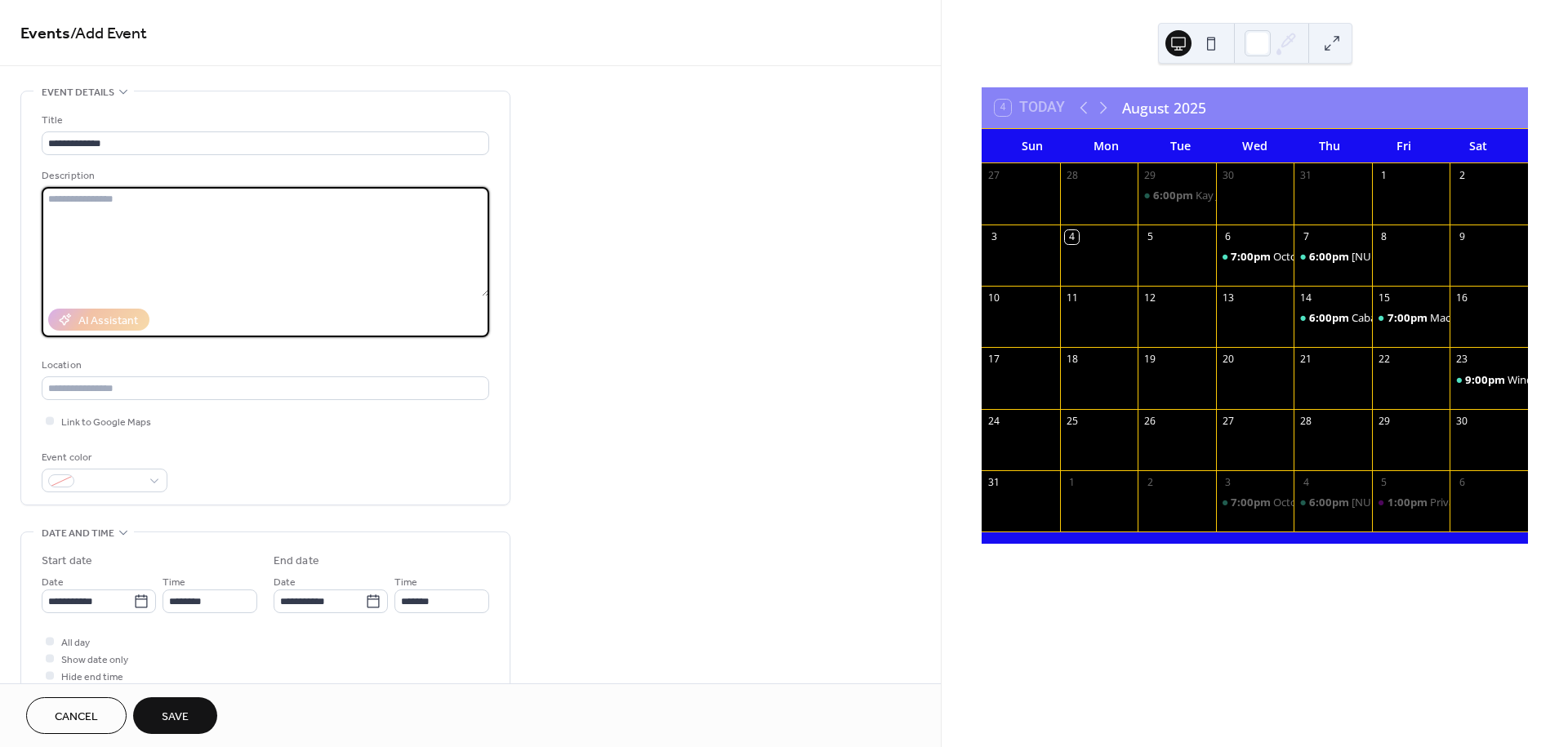 type on "*" 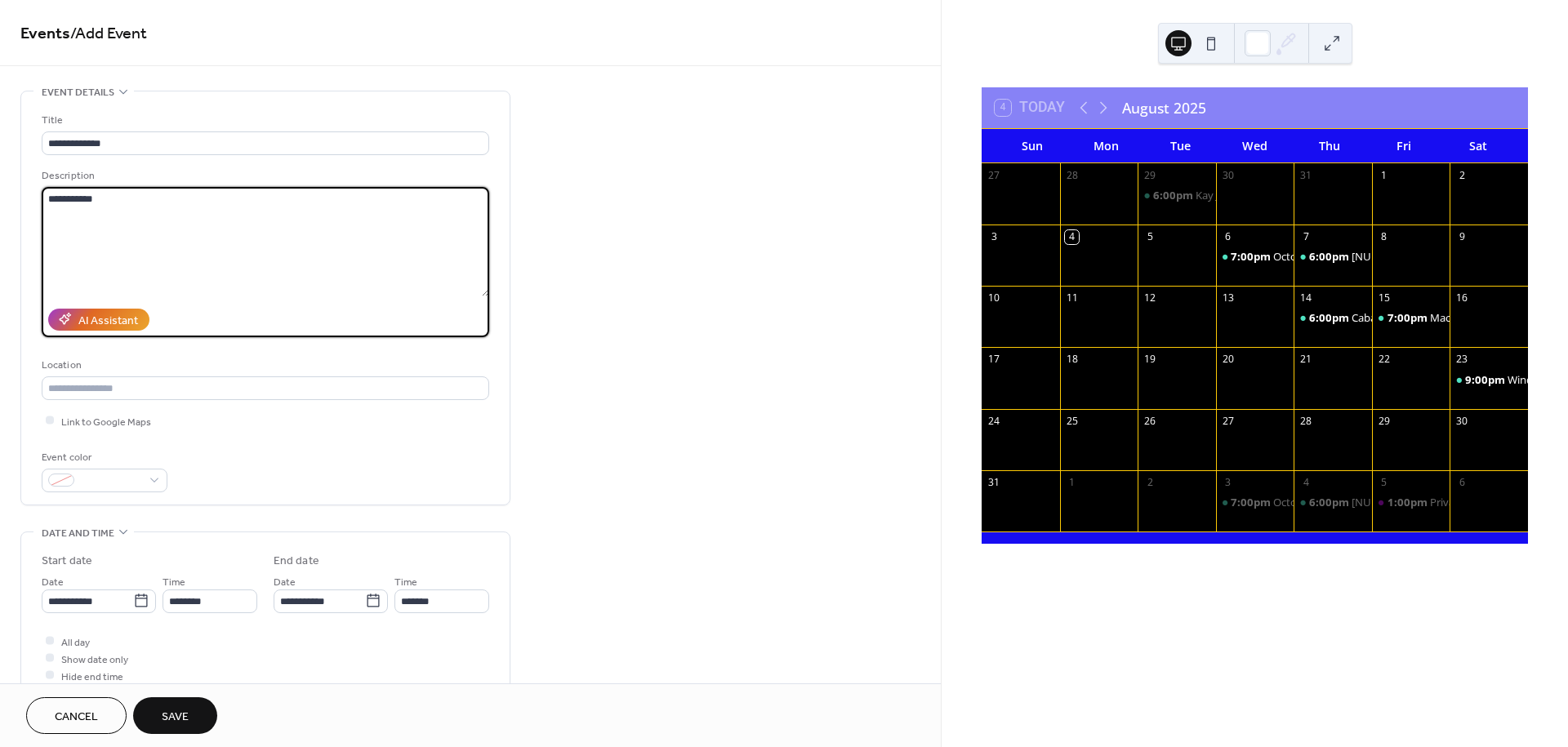 type on "**********" 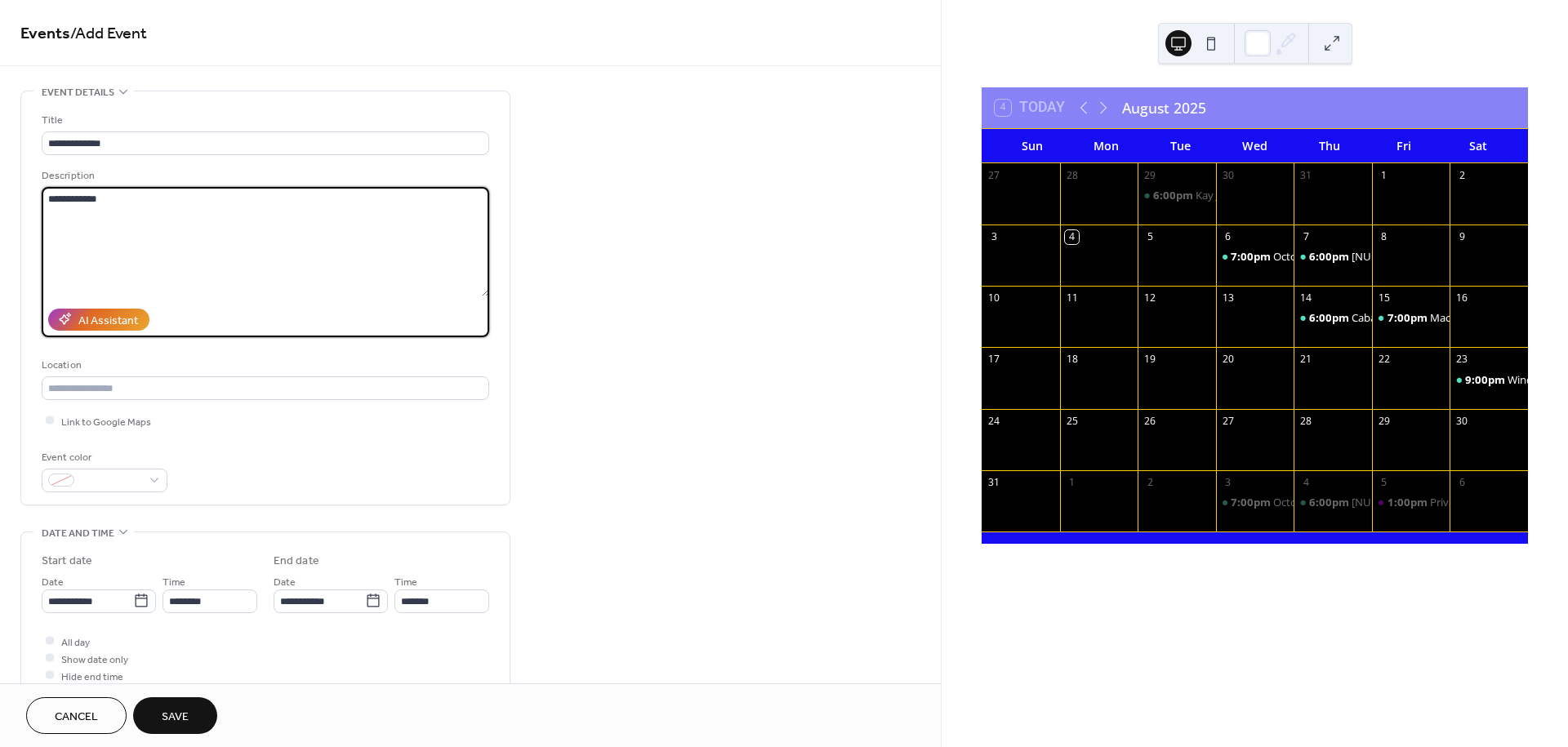 drag, startPoint x: 106, startPoint y: 202, endPoint x: 20, endPoint y: 200, distance: 86.02325 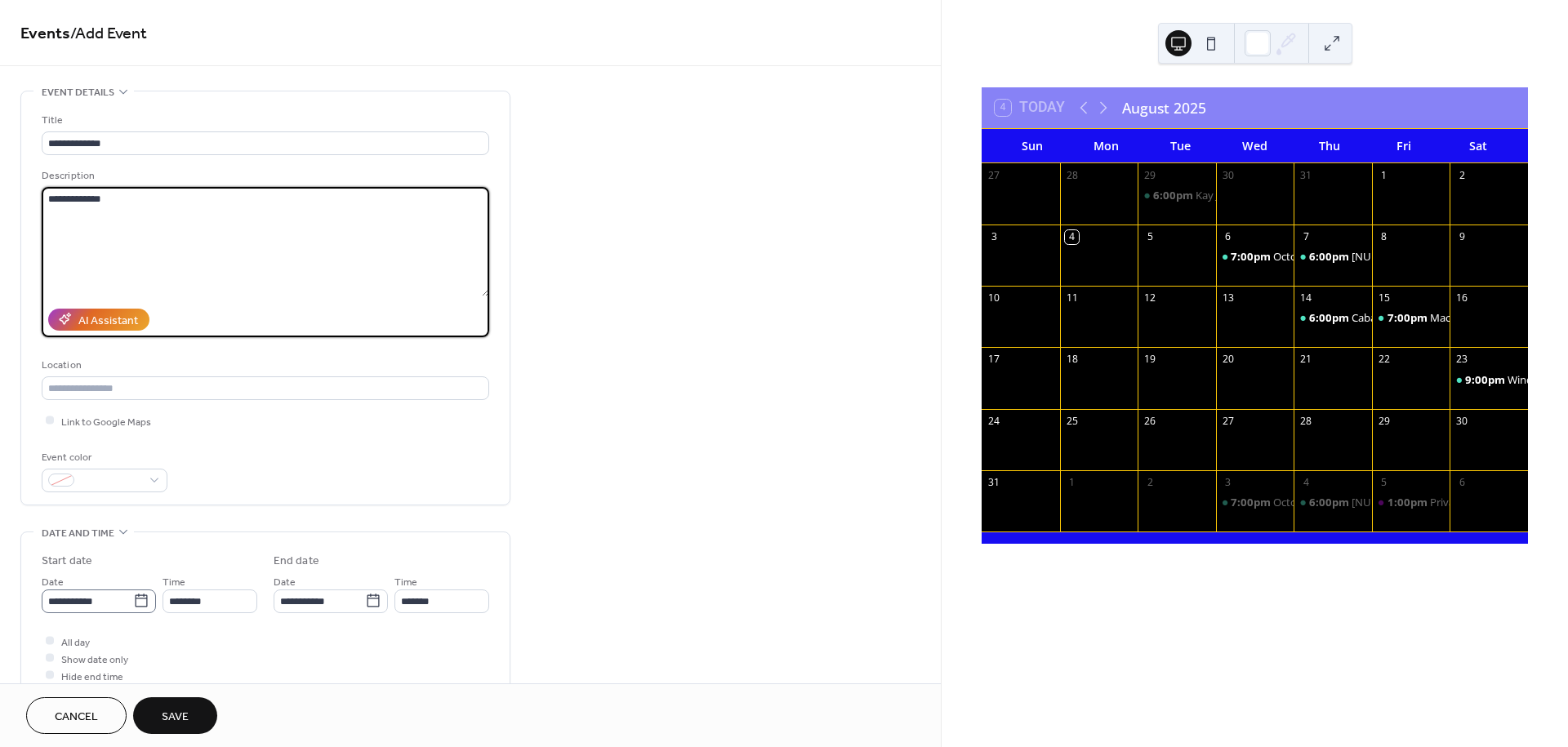 type on "**********" 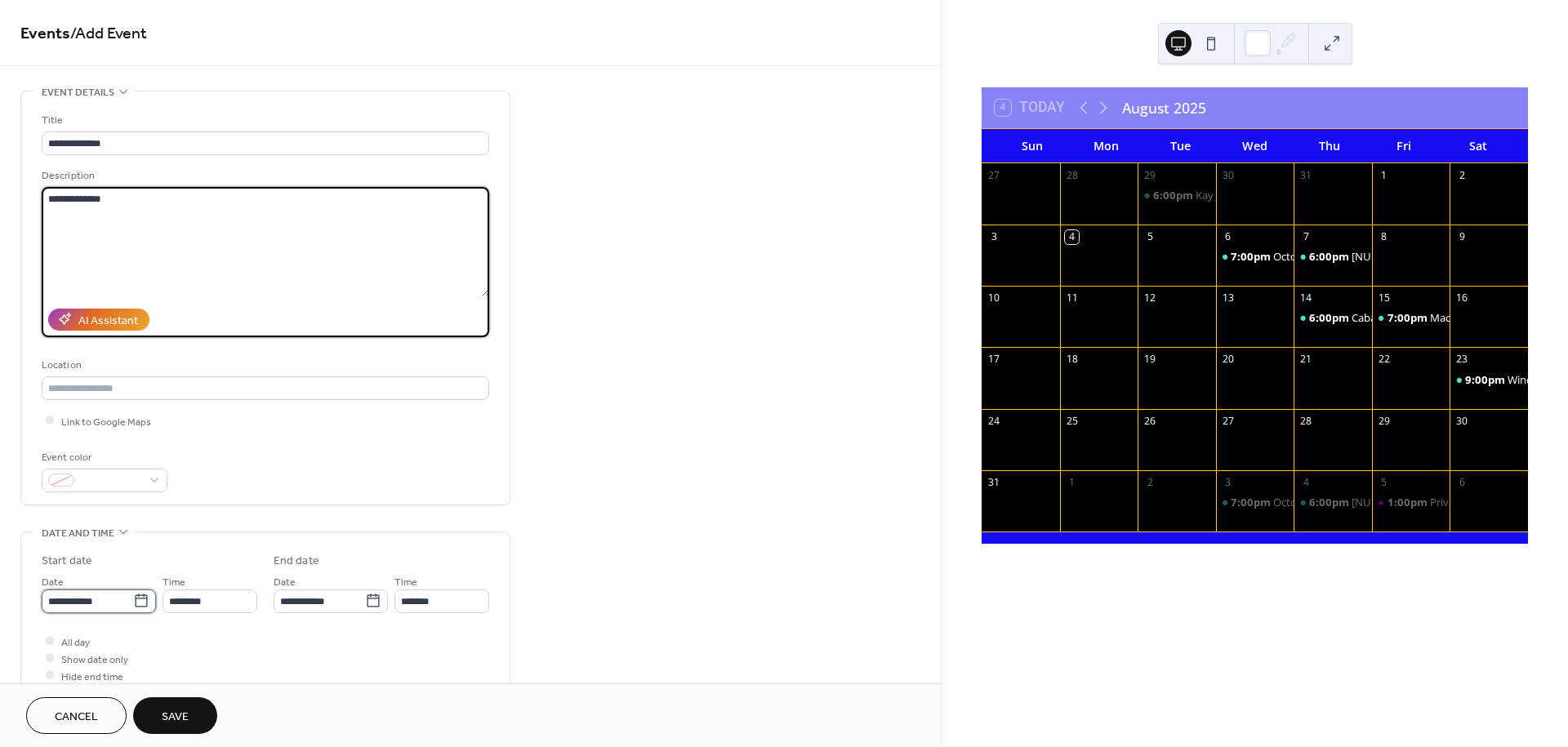 click on "**********" at bounding box center (87, 601) 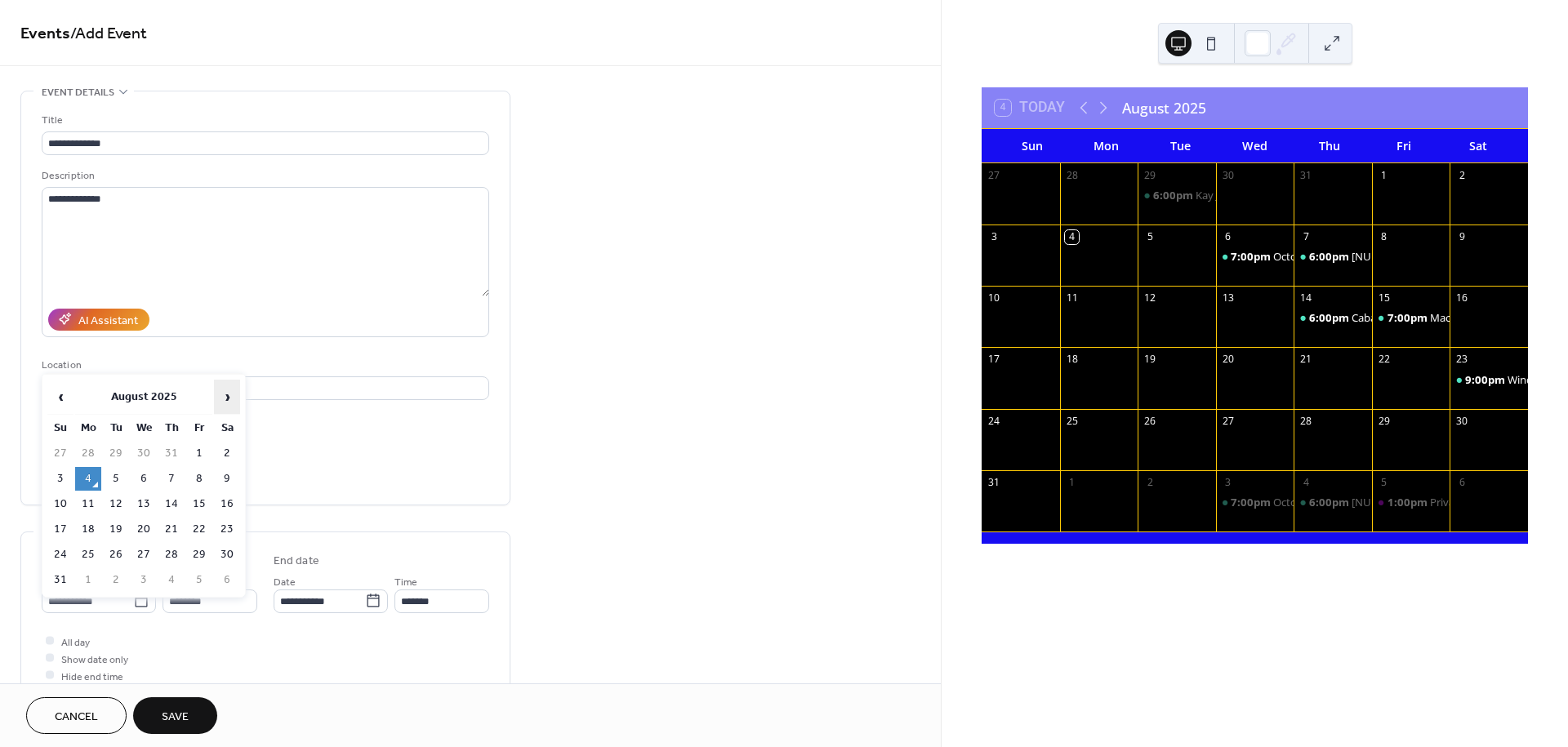 click on "›" at bounding box center (227, 397) 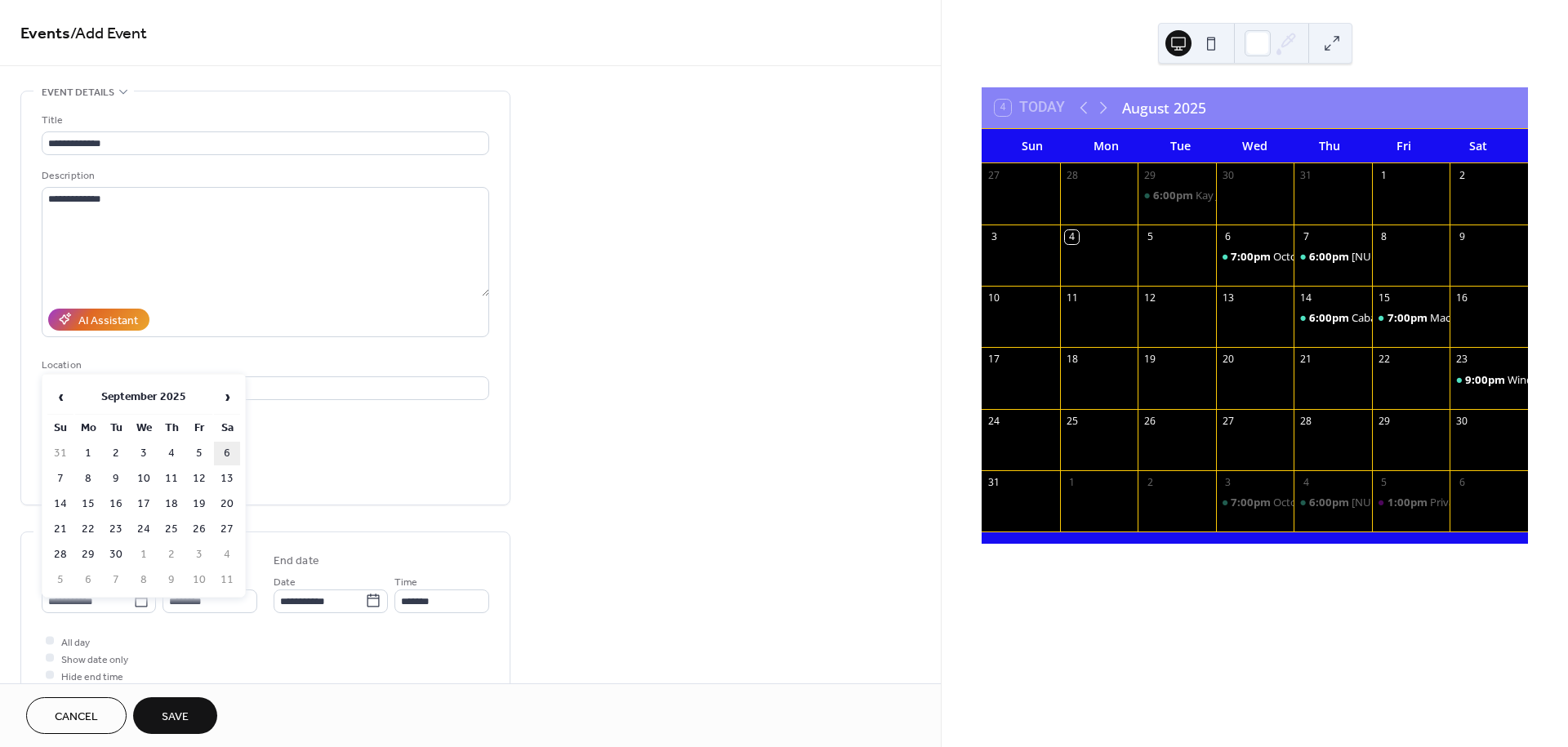 click on "6" at bounding box center (227, 453) 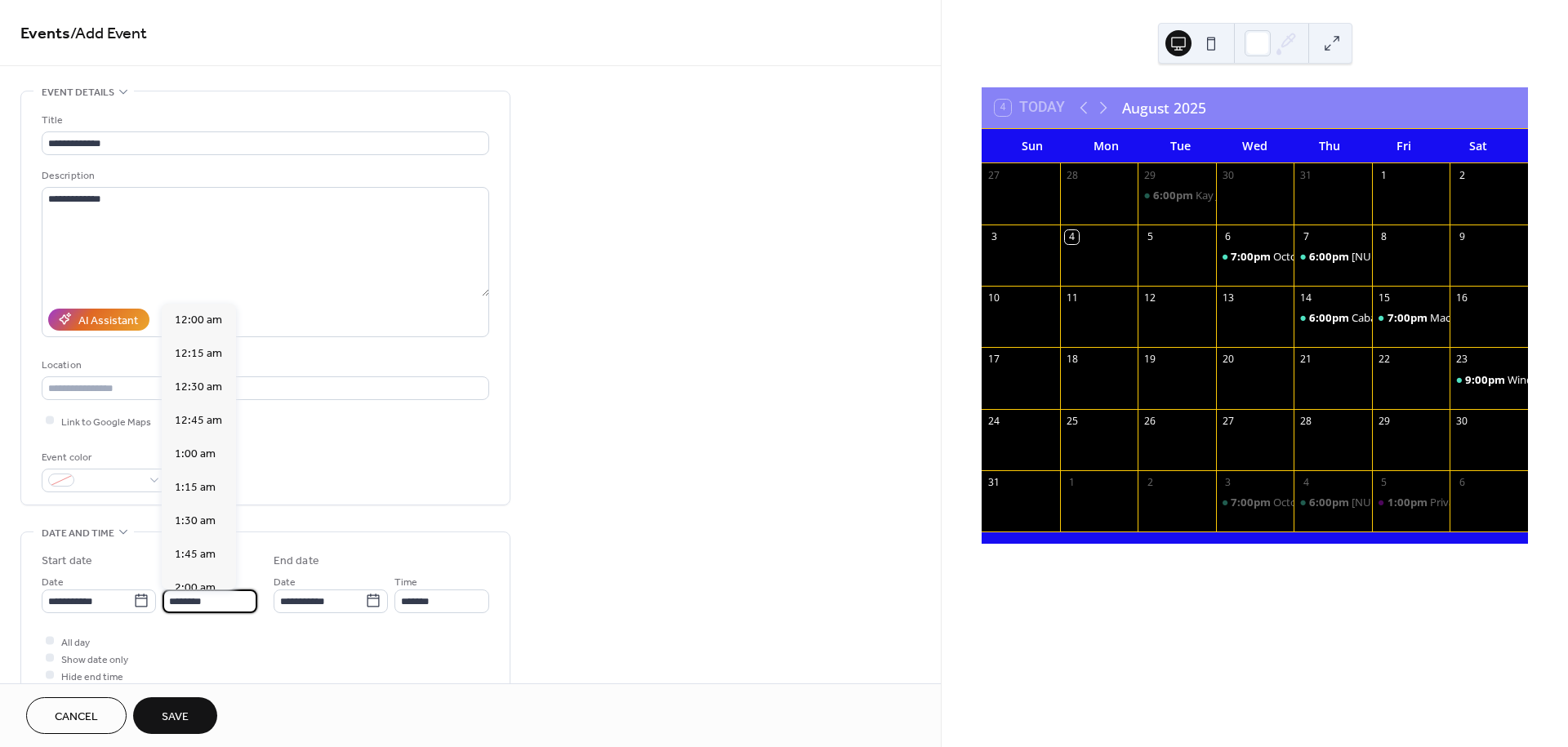 click on "********" at bounding box center [210, 601] 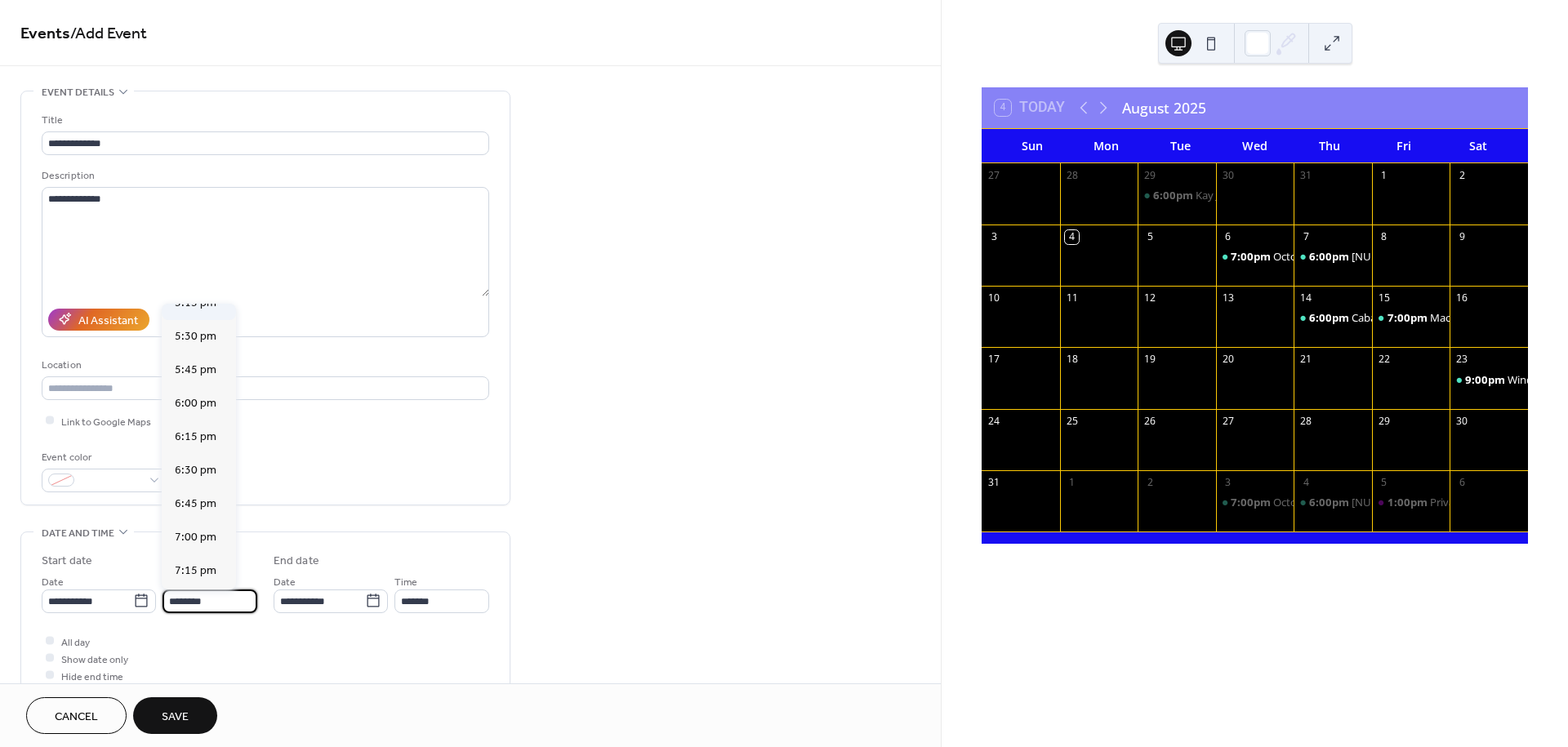 scroll, scrollTop: 2349, scrollLeft: 0, axis: vertical 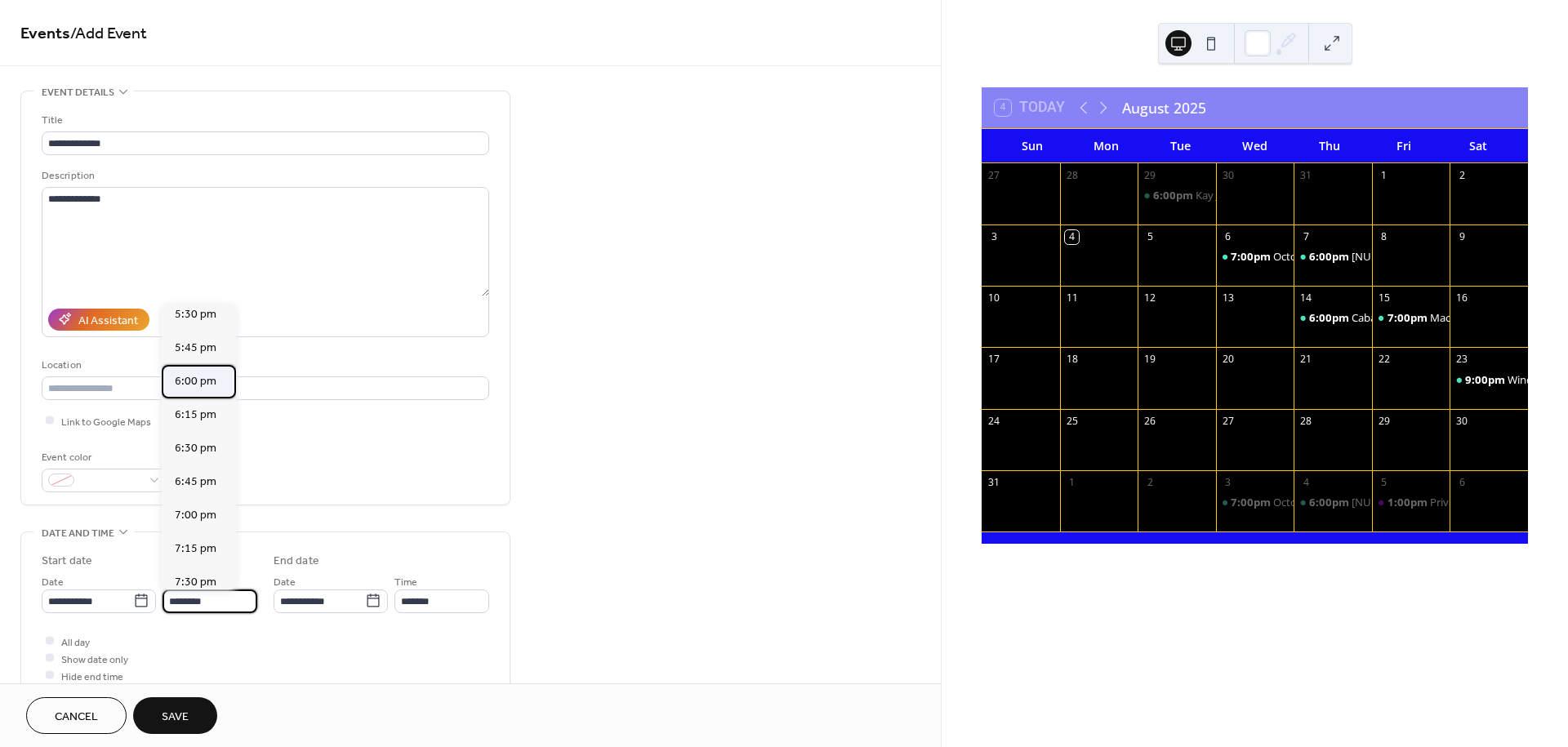 click on "6:00 pm" at bounding box center [195, 381] 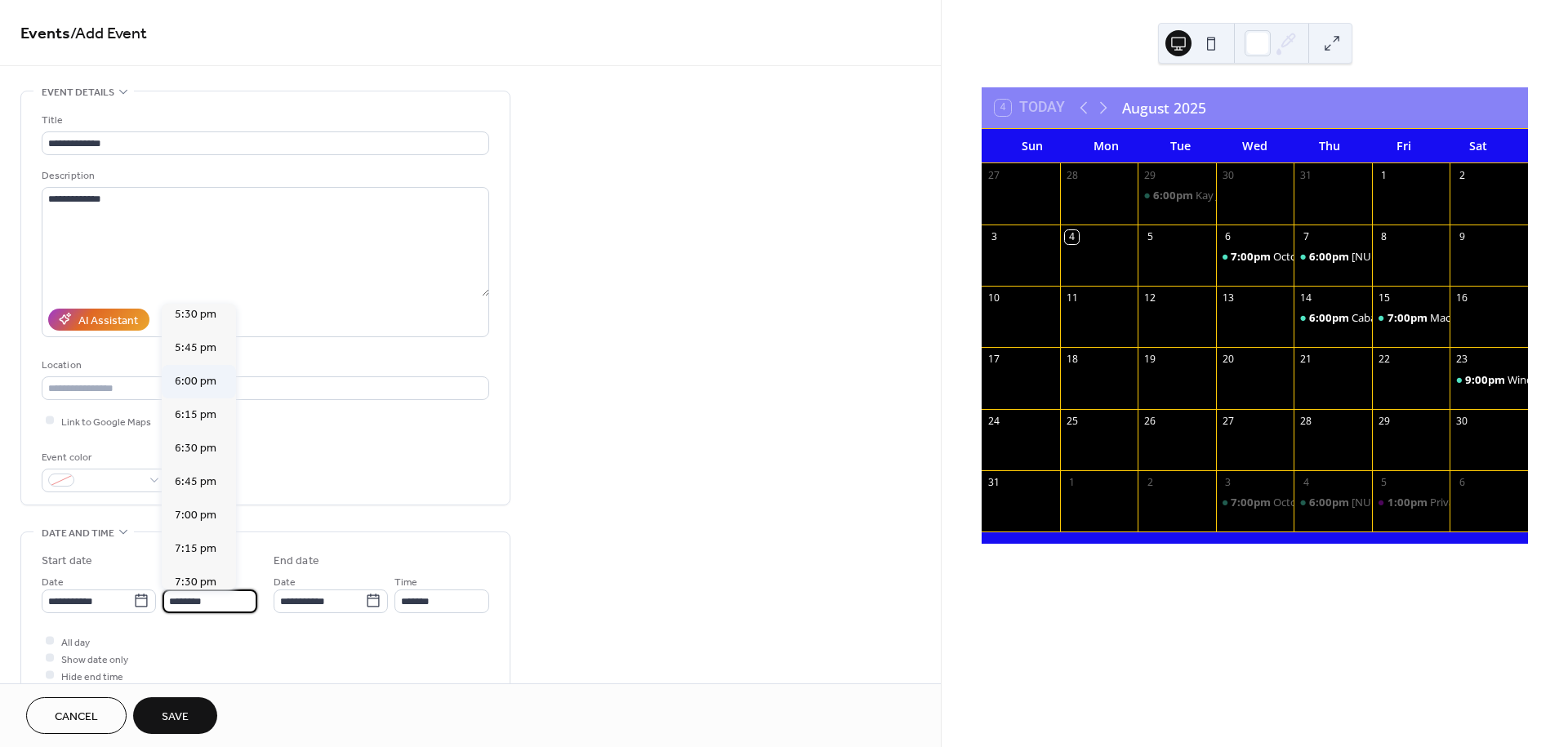 type on "*******" 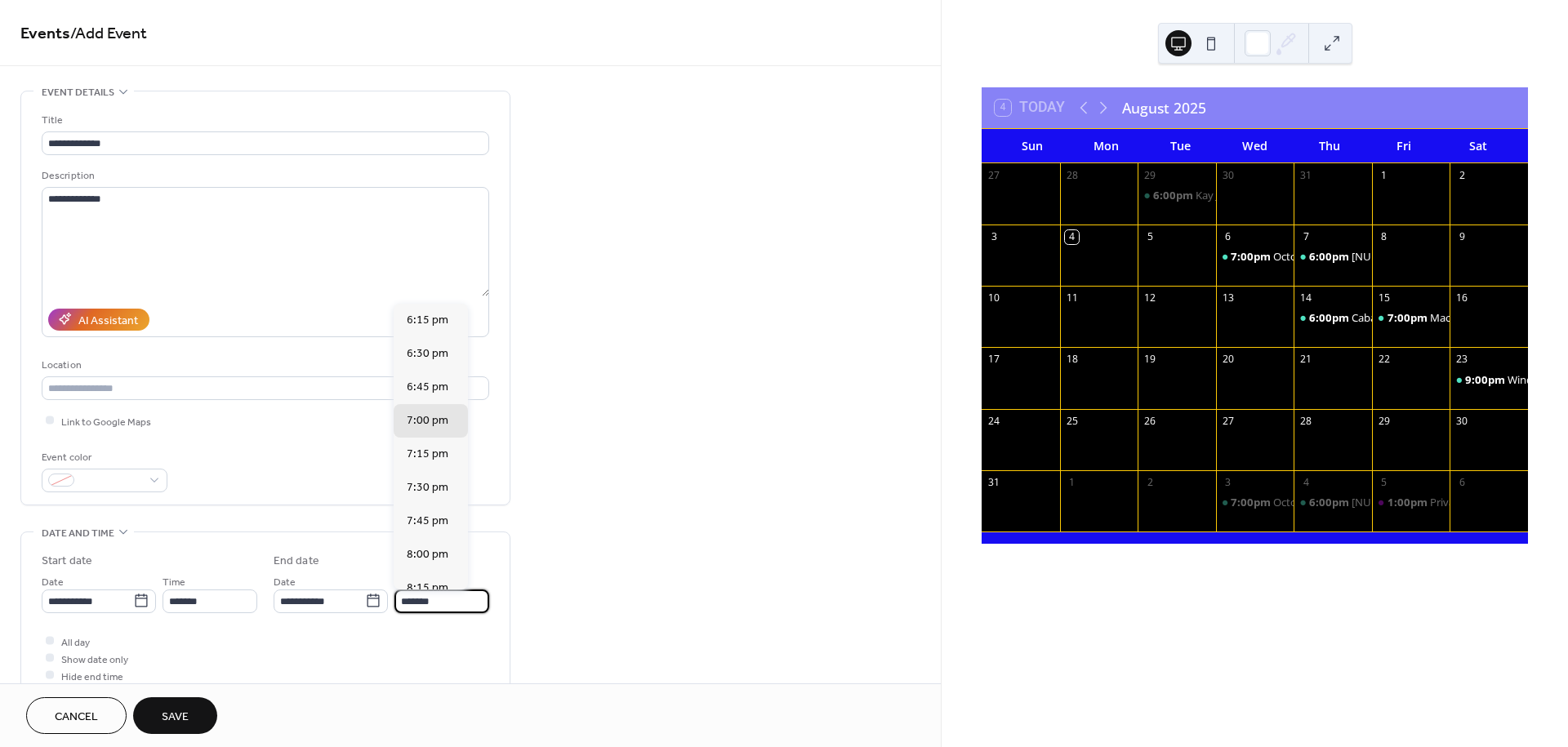 click on "*******" at bounding box center (442, 601) 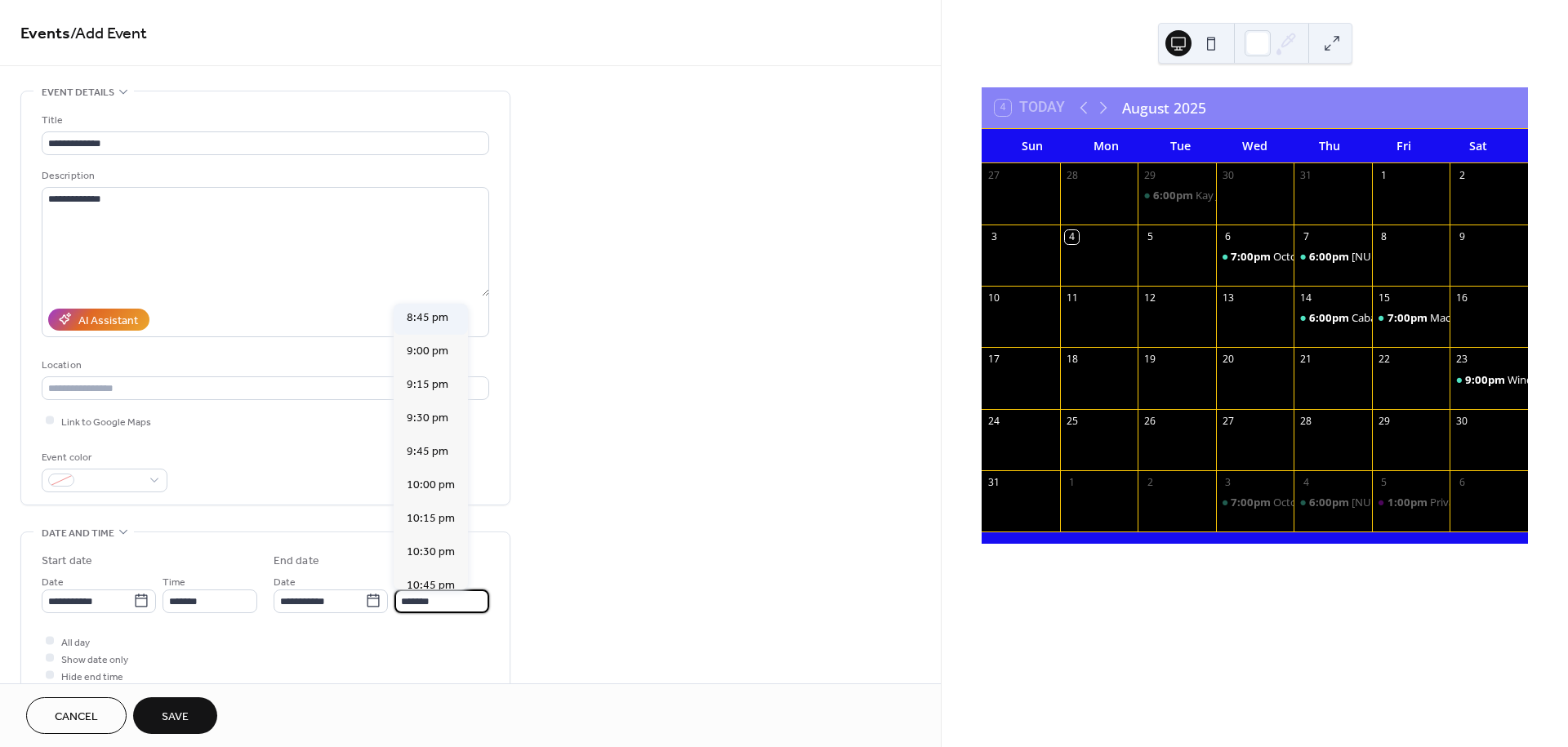 scroll, scrollTop: 340, scrollLeft: 0, axis: vertical 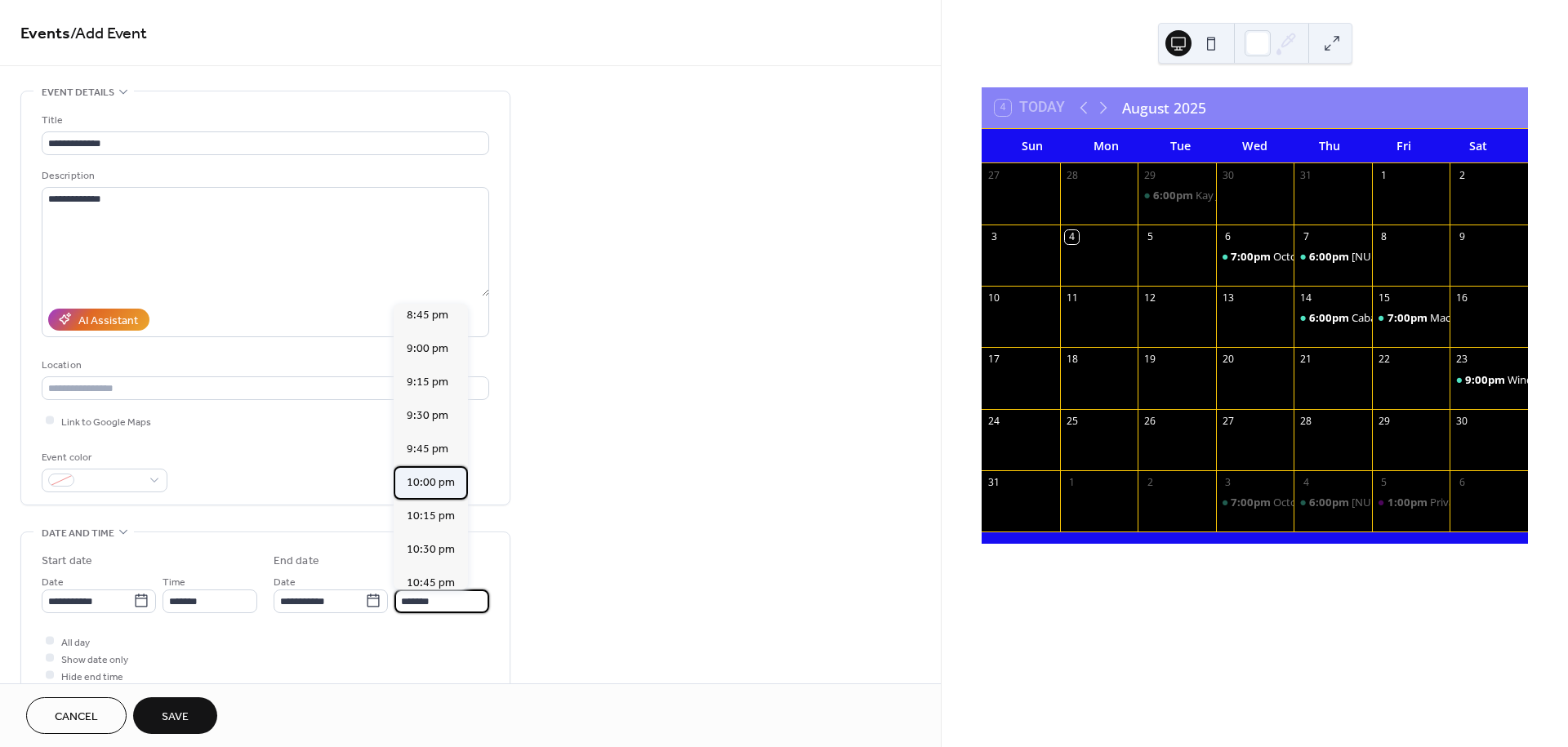 click on "10:00 pm" at bounding box center (430, 482) 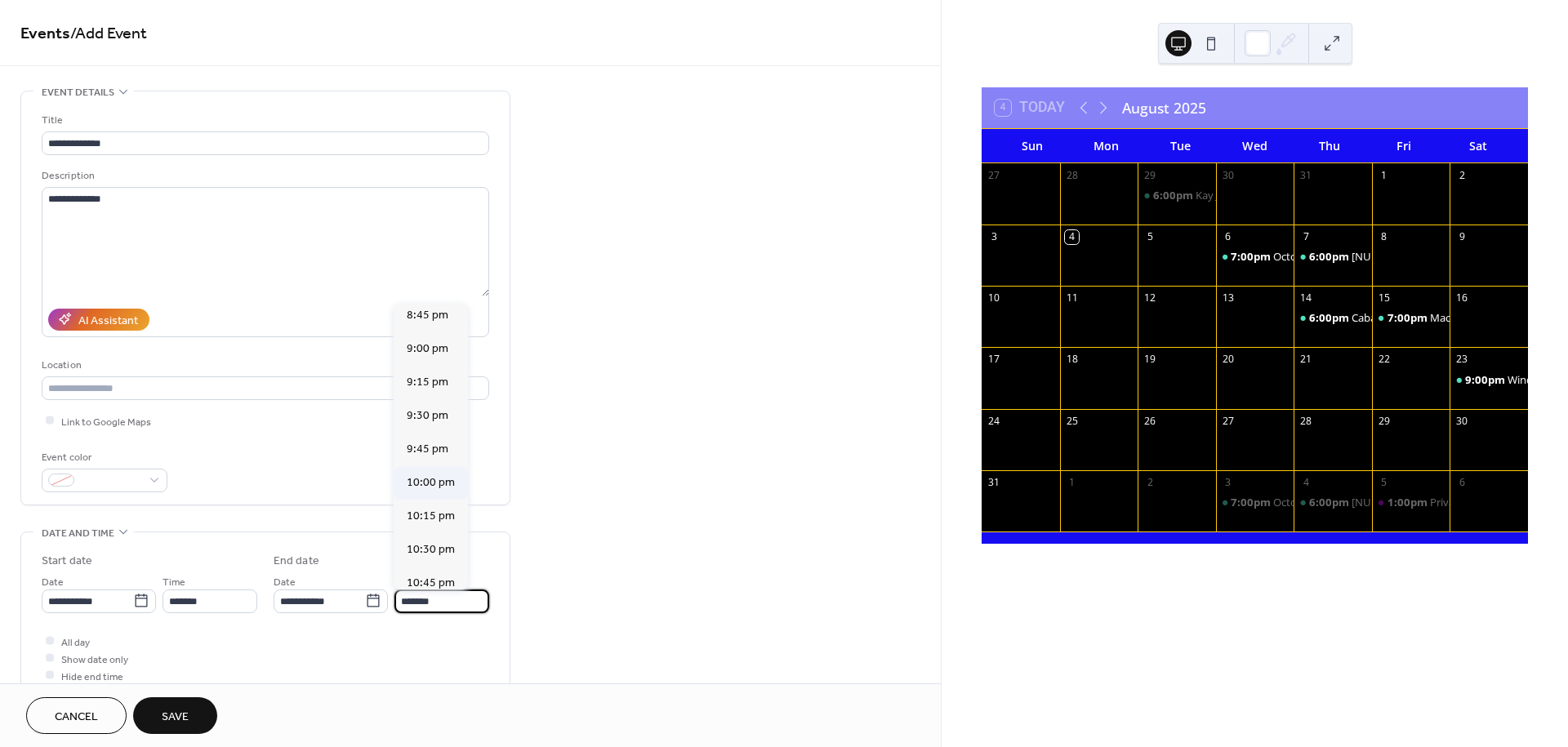 type on "********" 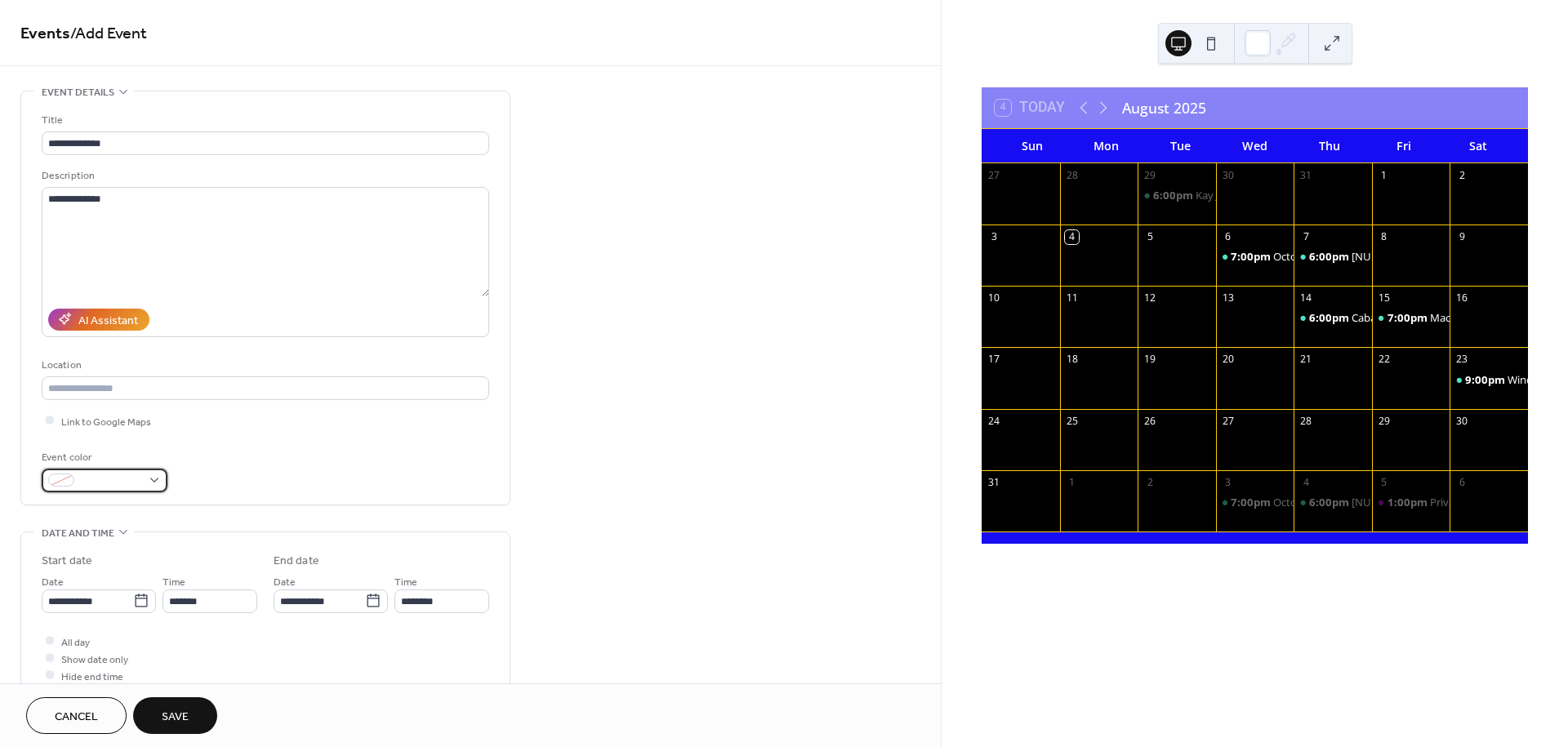 click at bounding box center [105, 480] 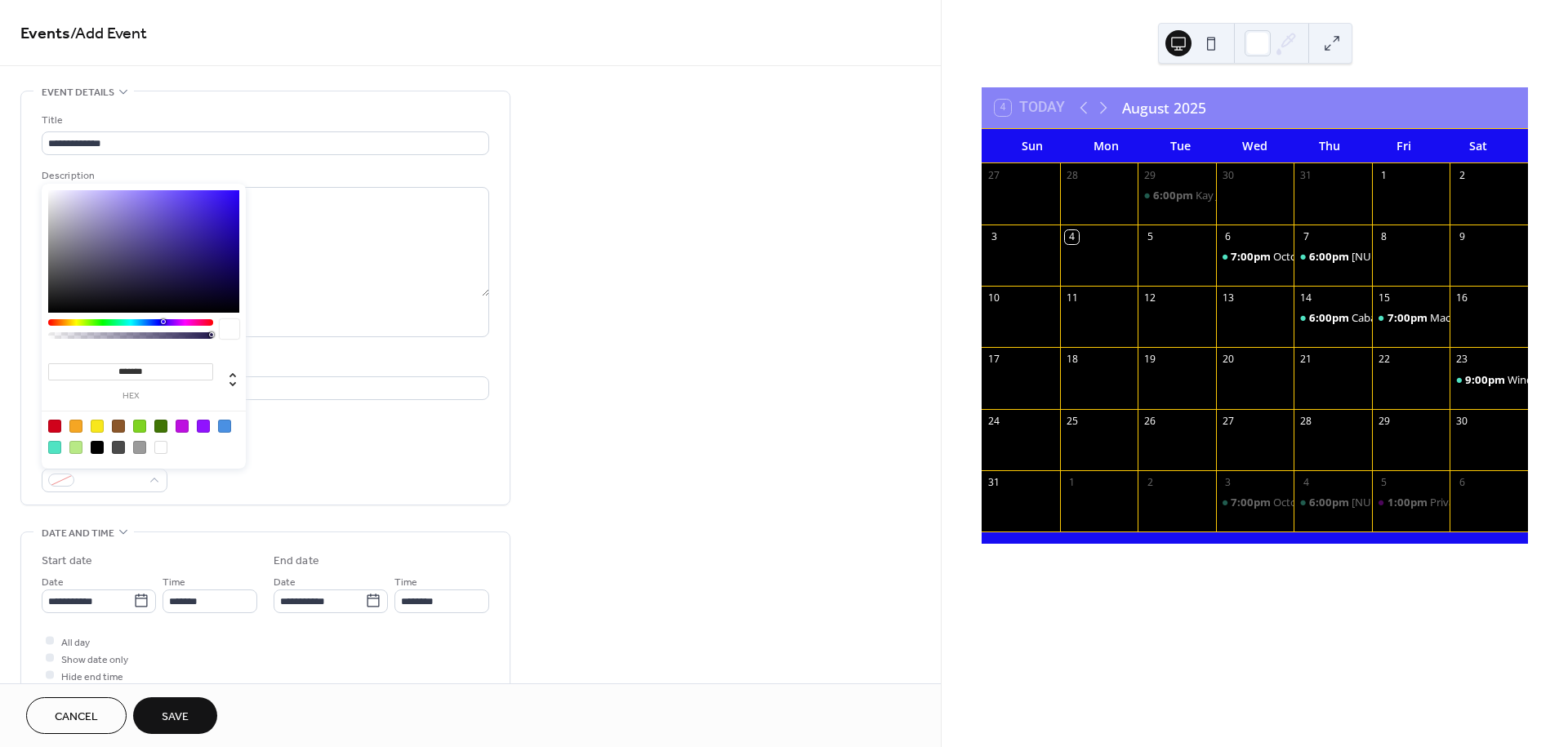 click at bounding box center [182, 426] 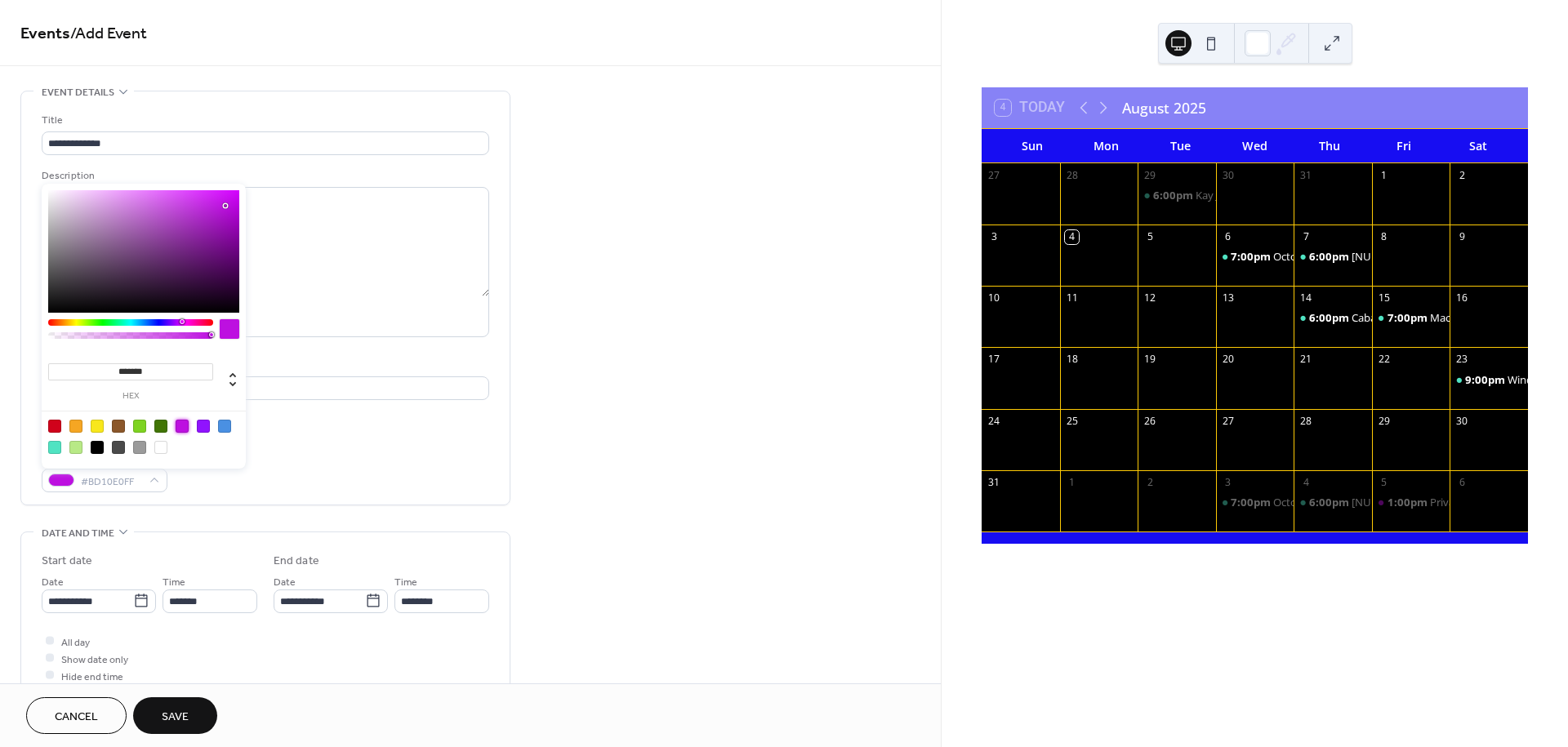 click on "Save" at bounding box center [175, 717] 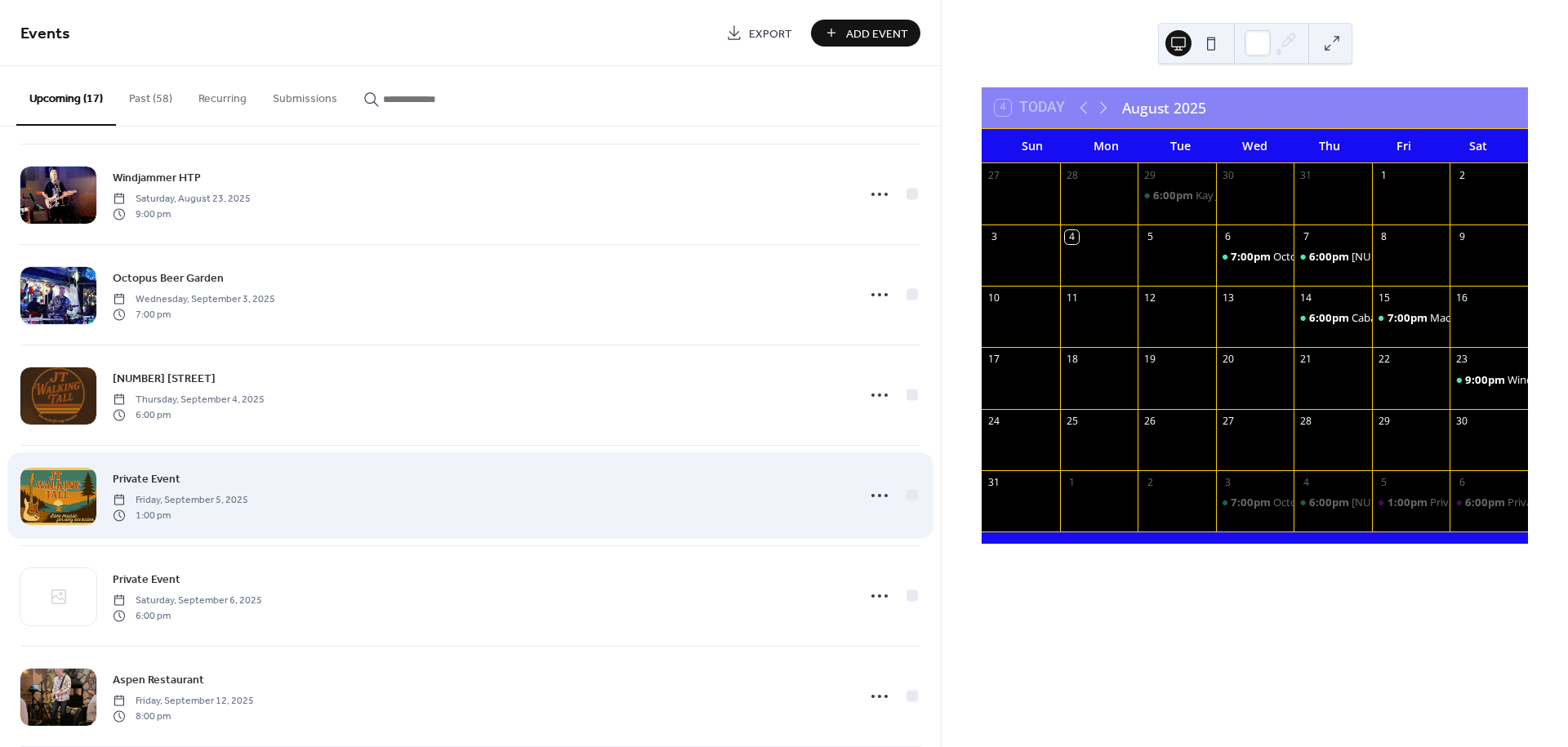 scroll, scrollTop: 703, scrollLeft: 0, axis: vertical 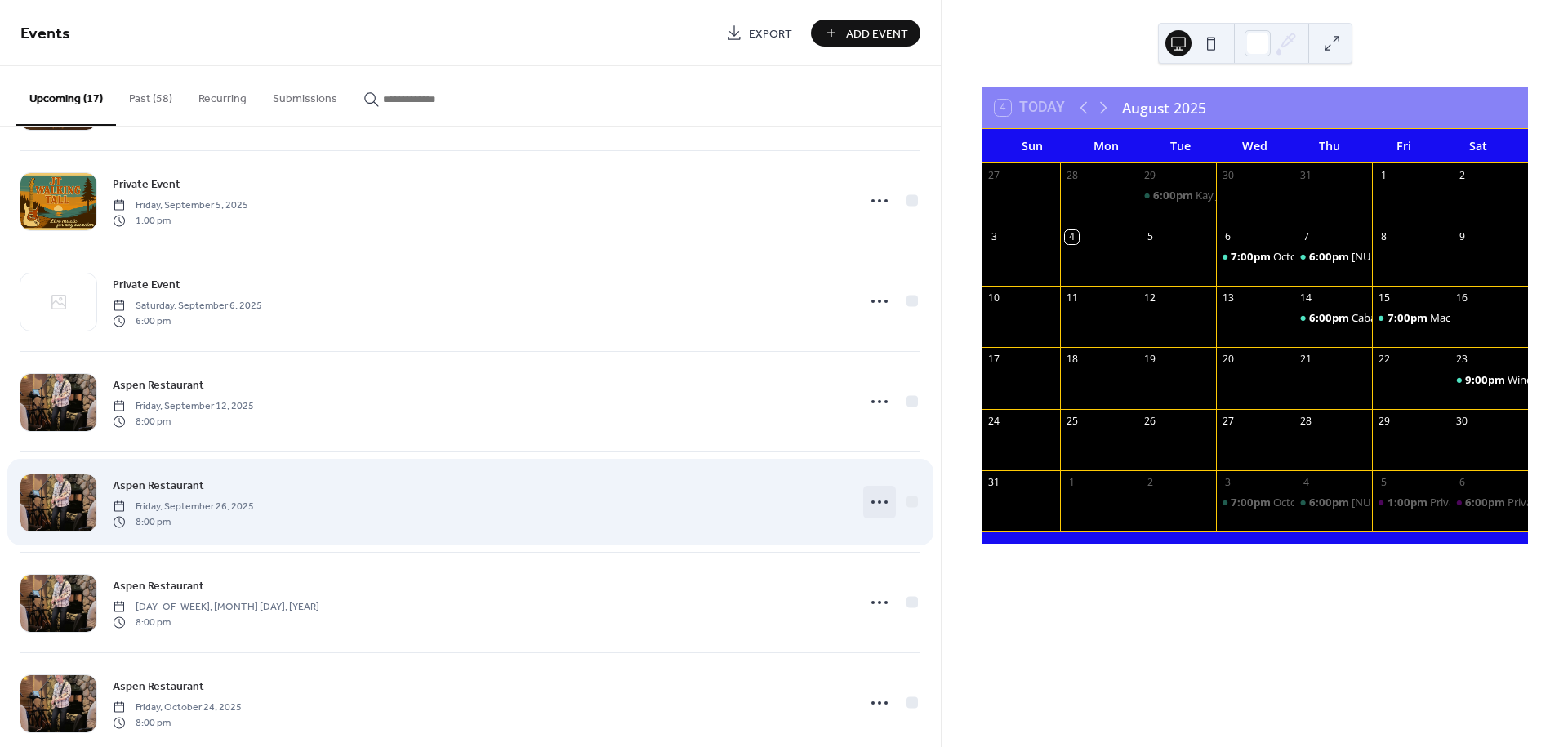 drag, startPoint x: 808, startPoint y: 504, endPoint x: 873, endPoint y: 503, distance: 65.00769 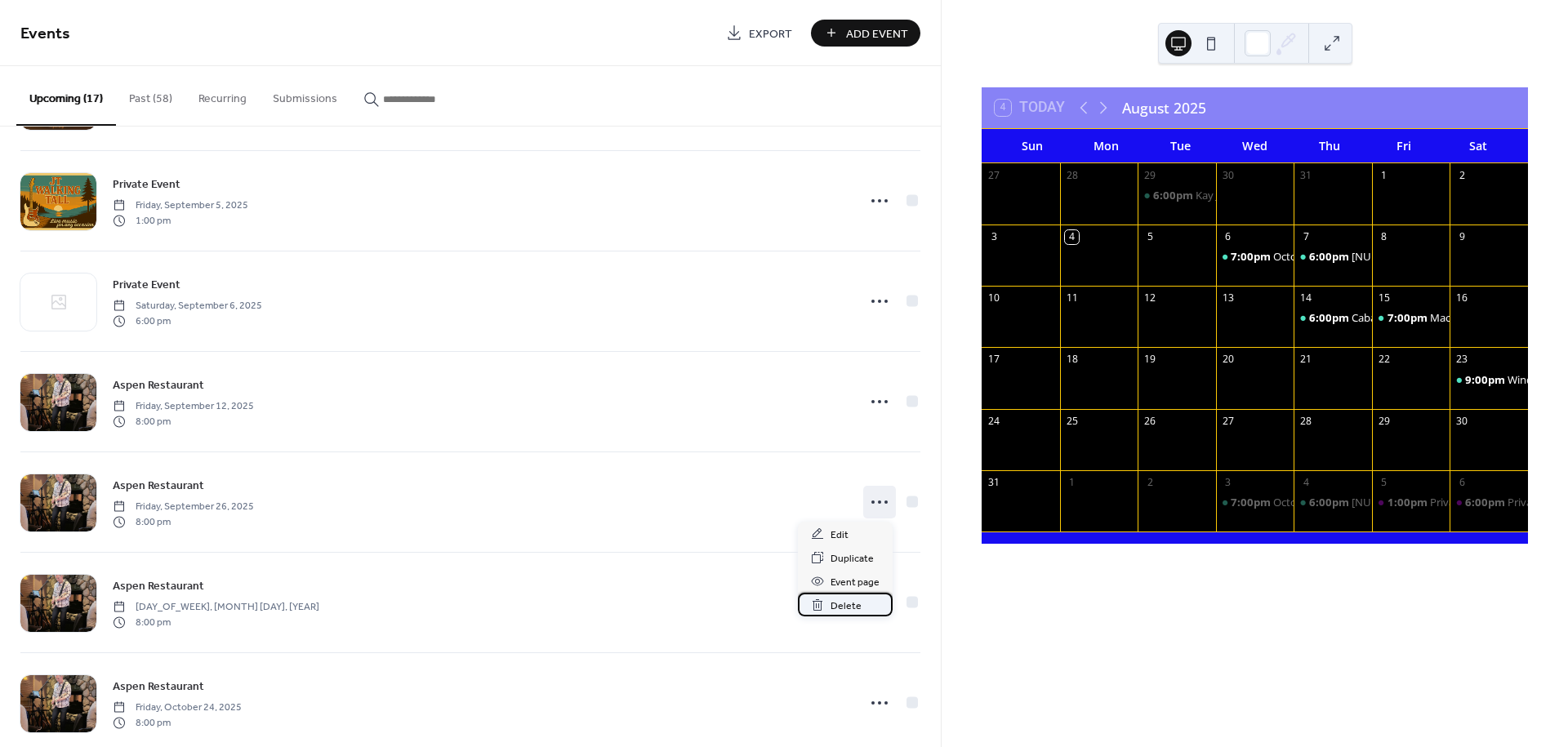 click on "Delete" at bounding box center (846, 606) 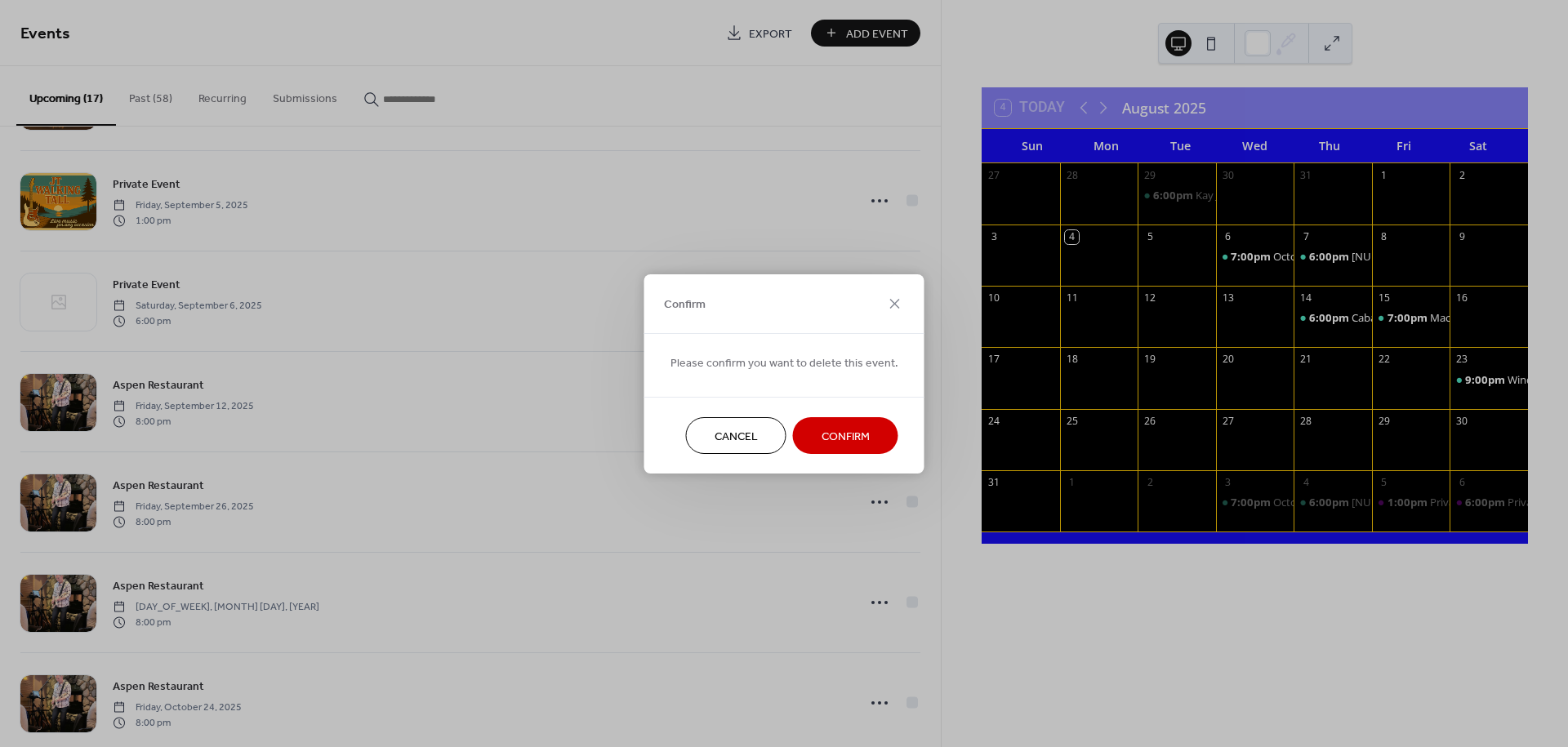 click on "Confirm" at bounding box center (845, 436) 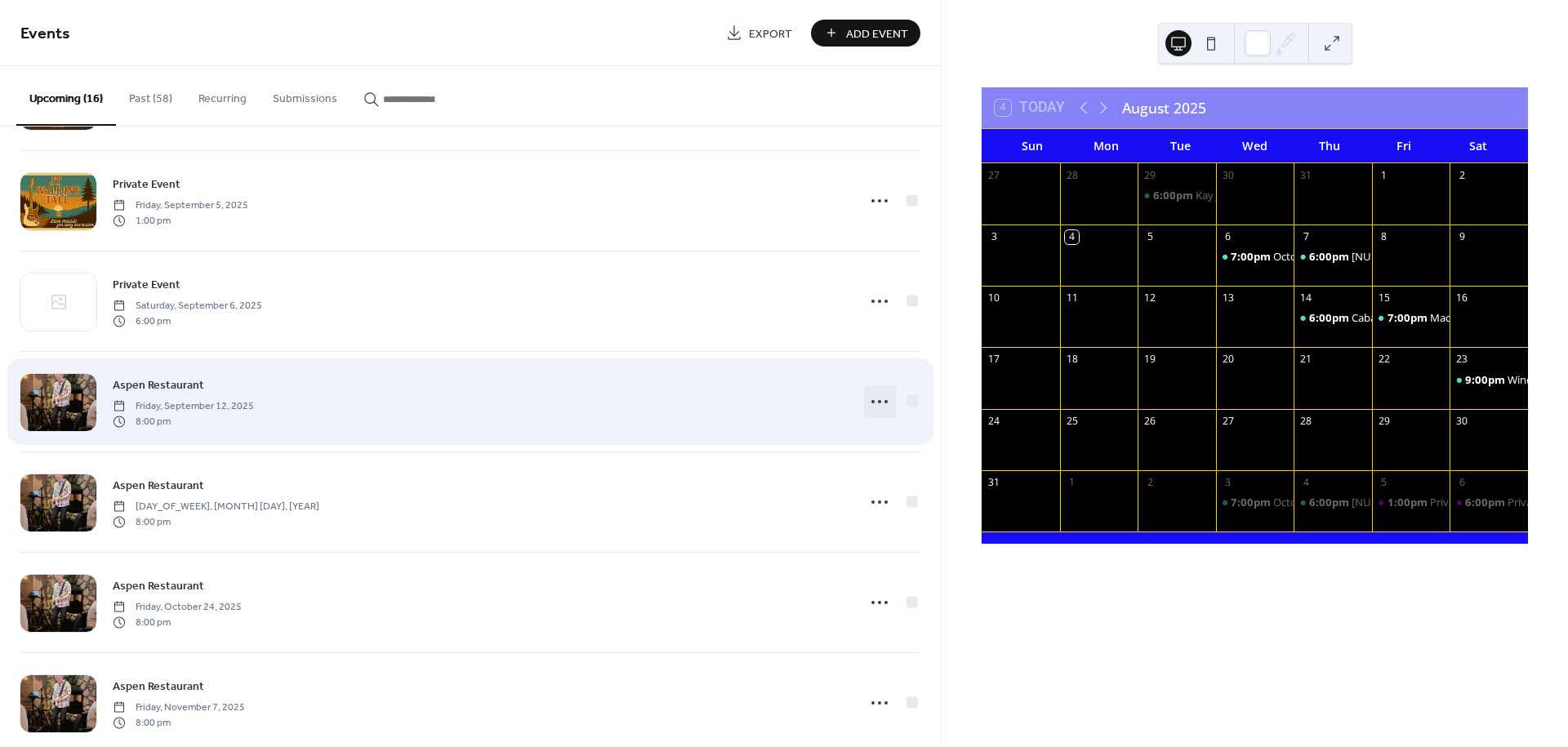 click 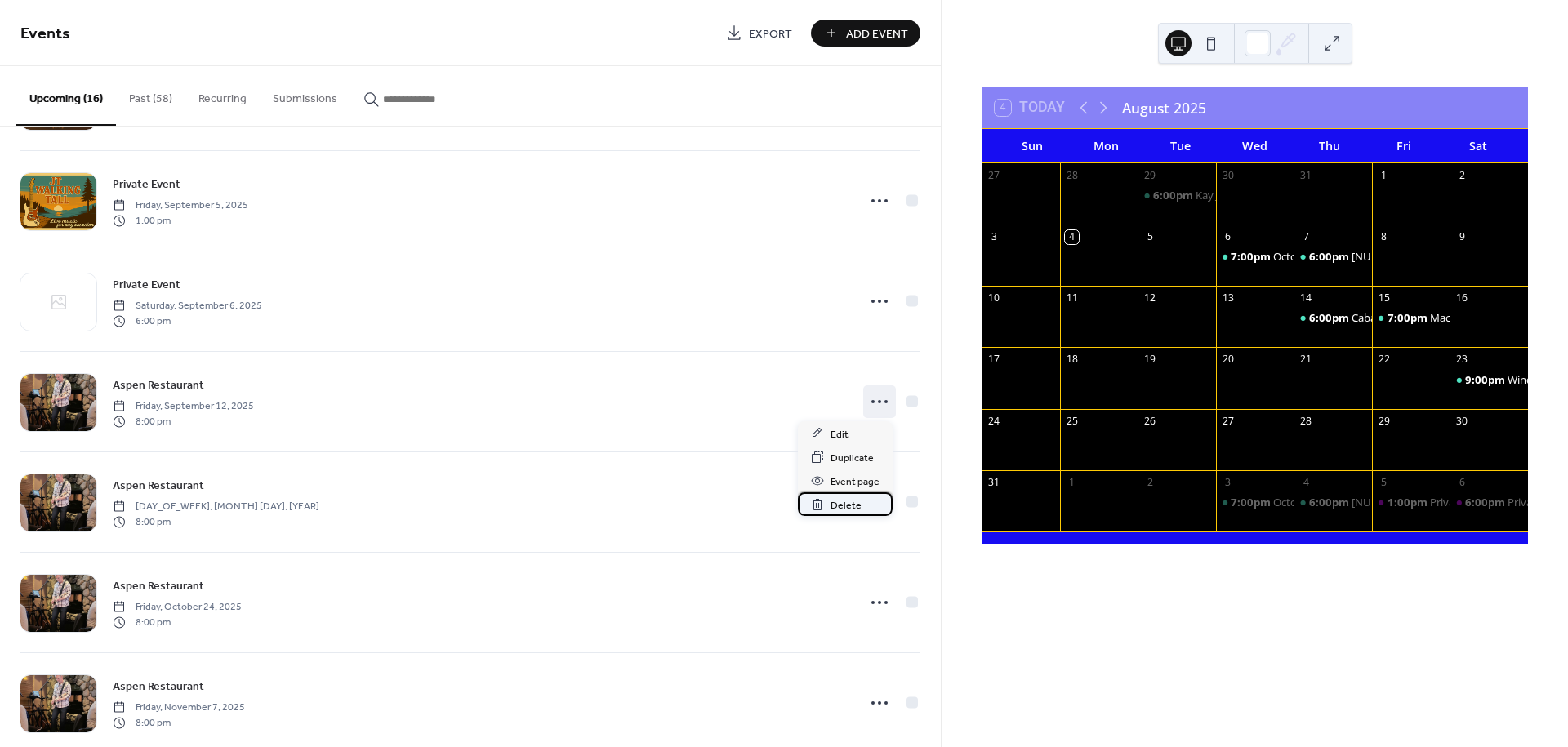 click on "Delete" at bounding box center [846, 505] 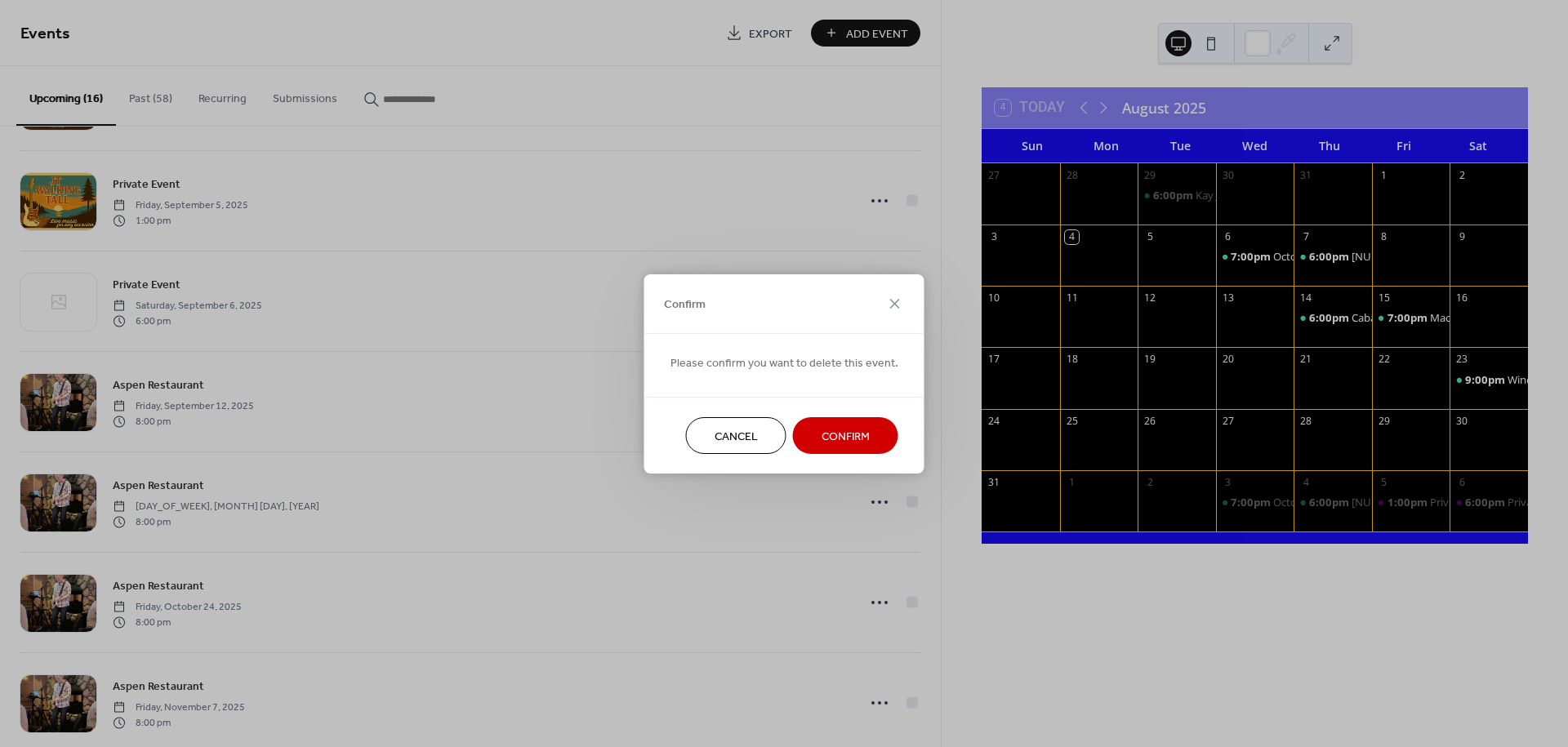 click on "Confirm" at bounding box center (845, 436) 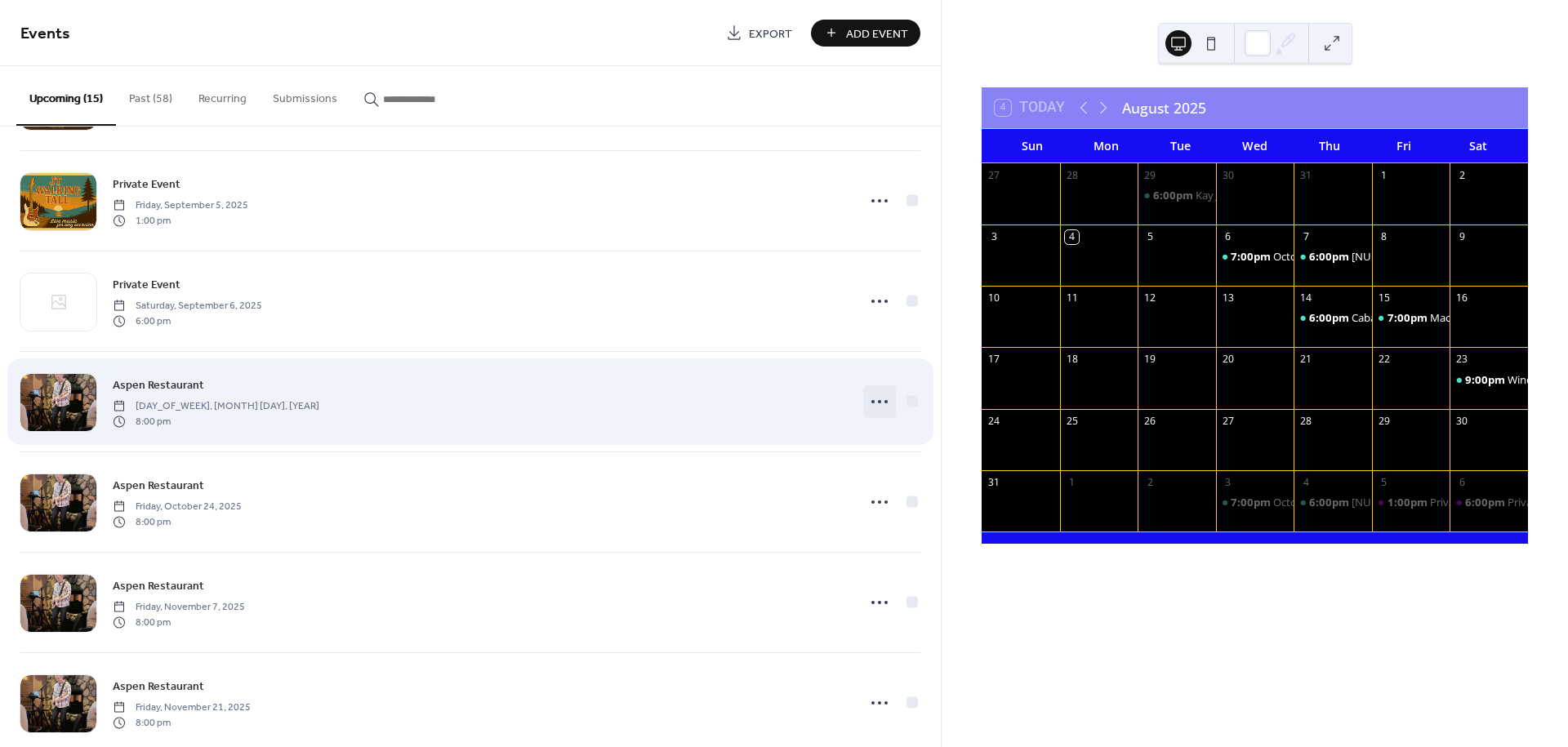 click 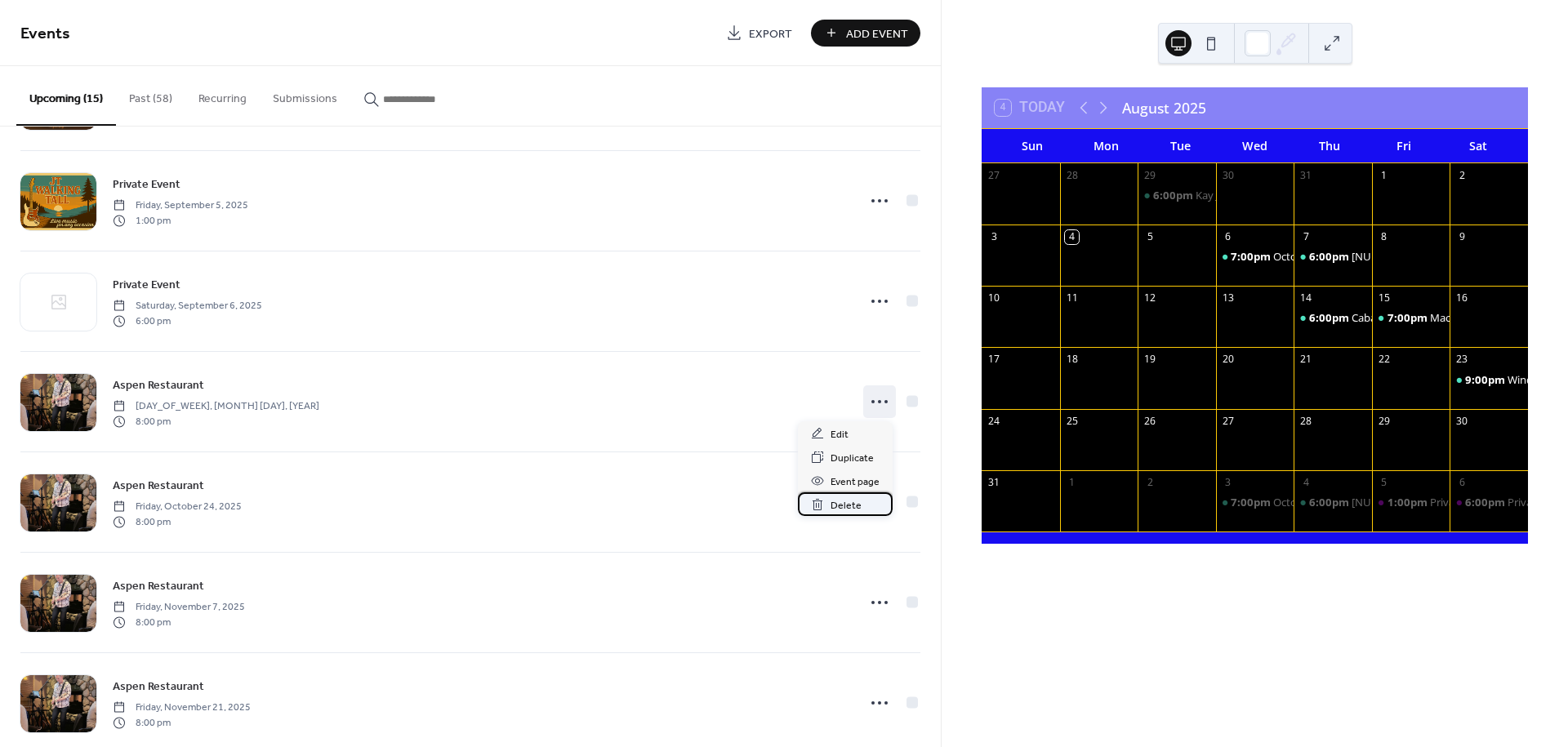 click on "Delete" at bounding box center (846, 505) 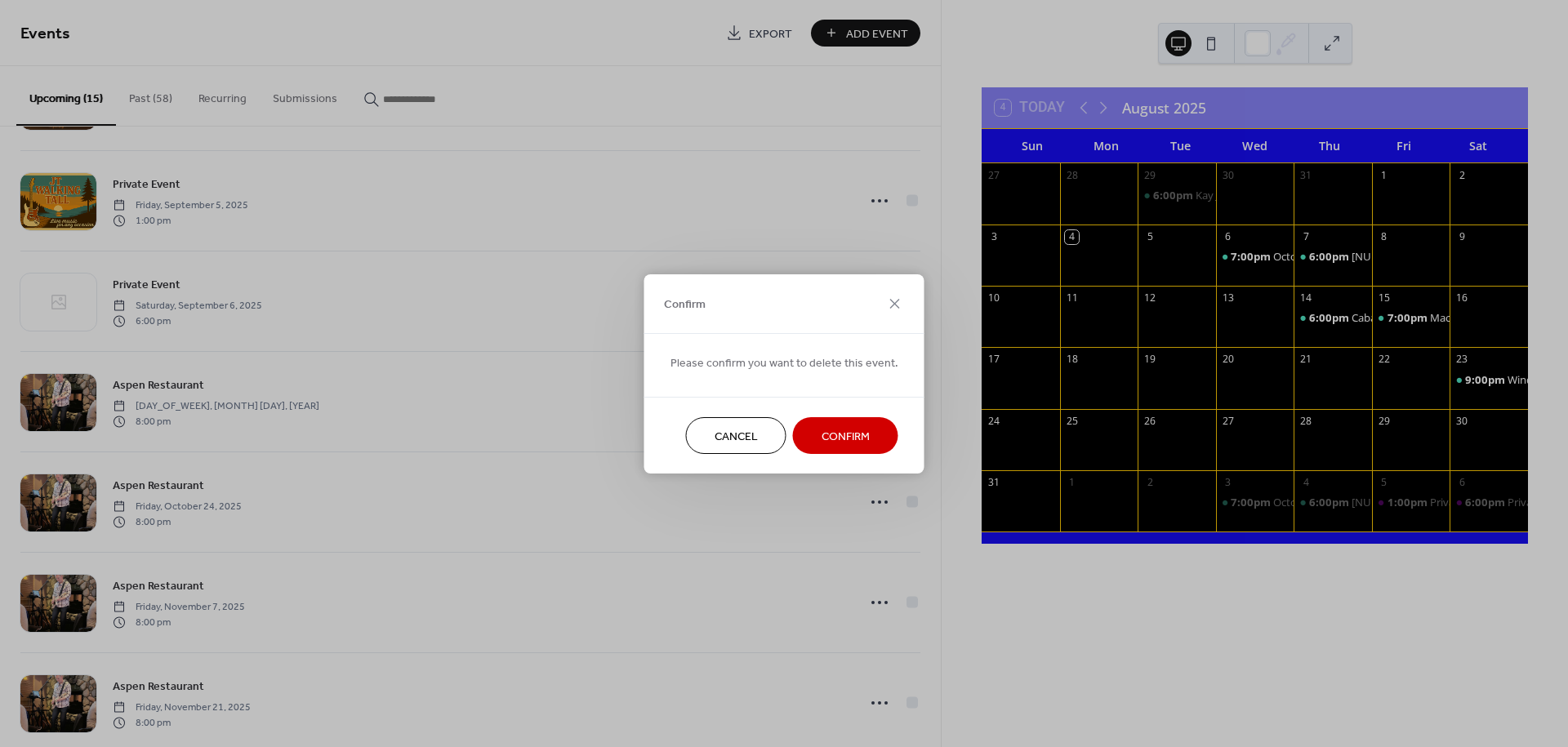 click on "Confirm" at bounding box center [845, 436] 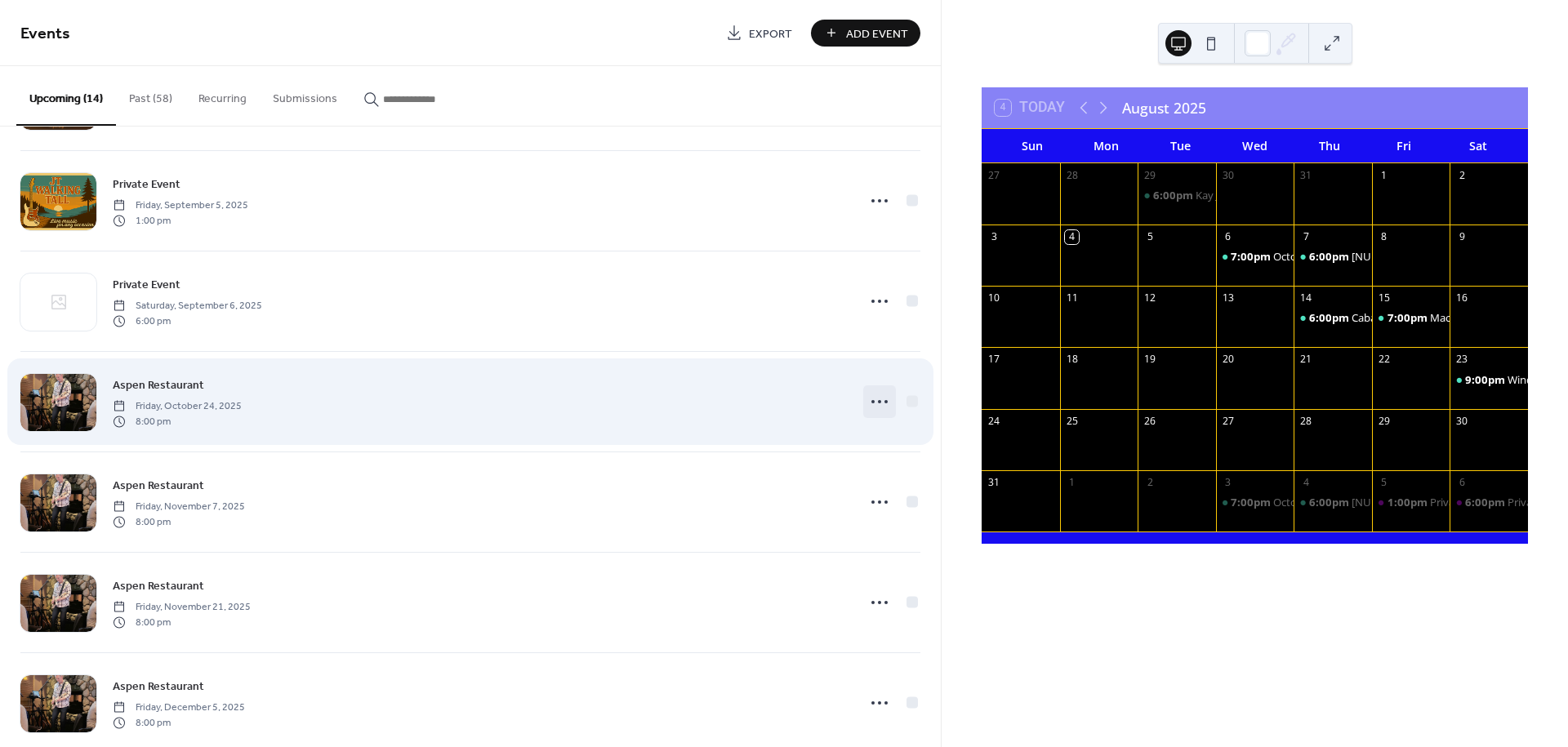 click 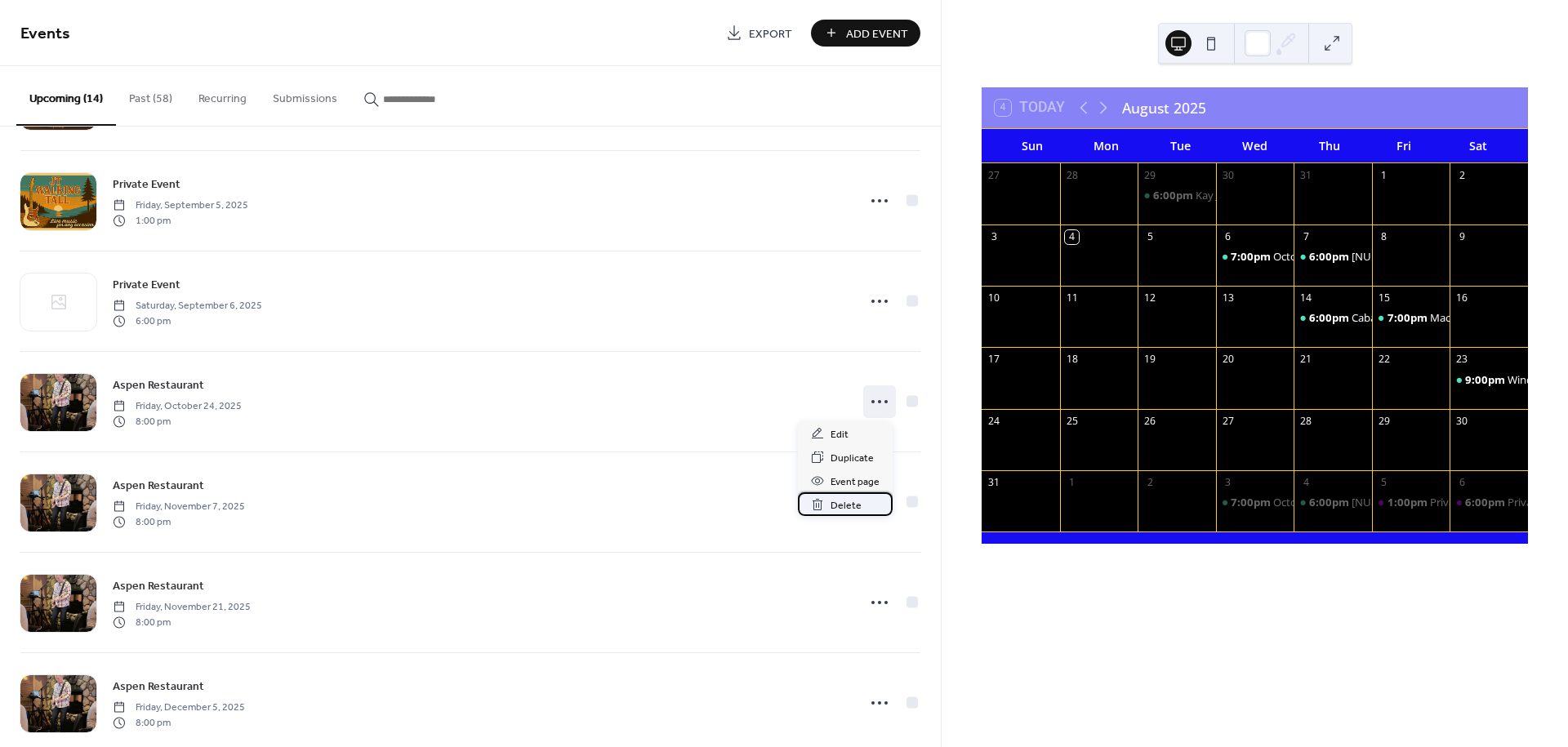 click on "Delete" at bounding box center (846, 505) 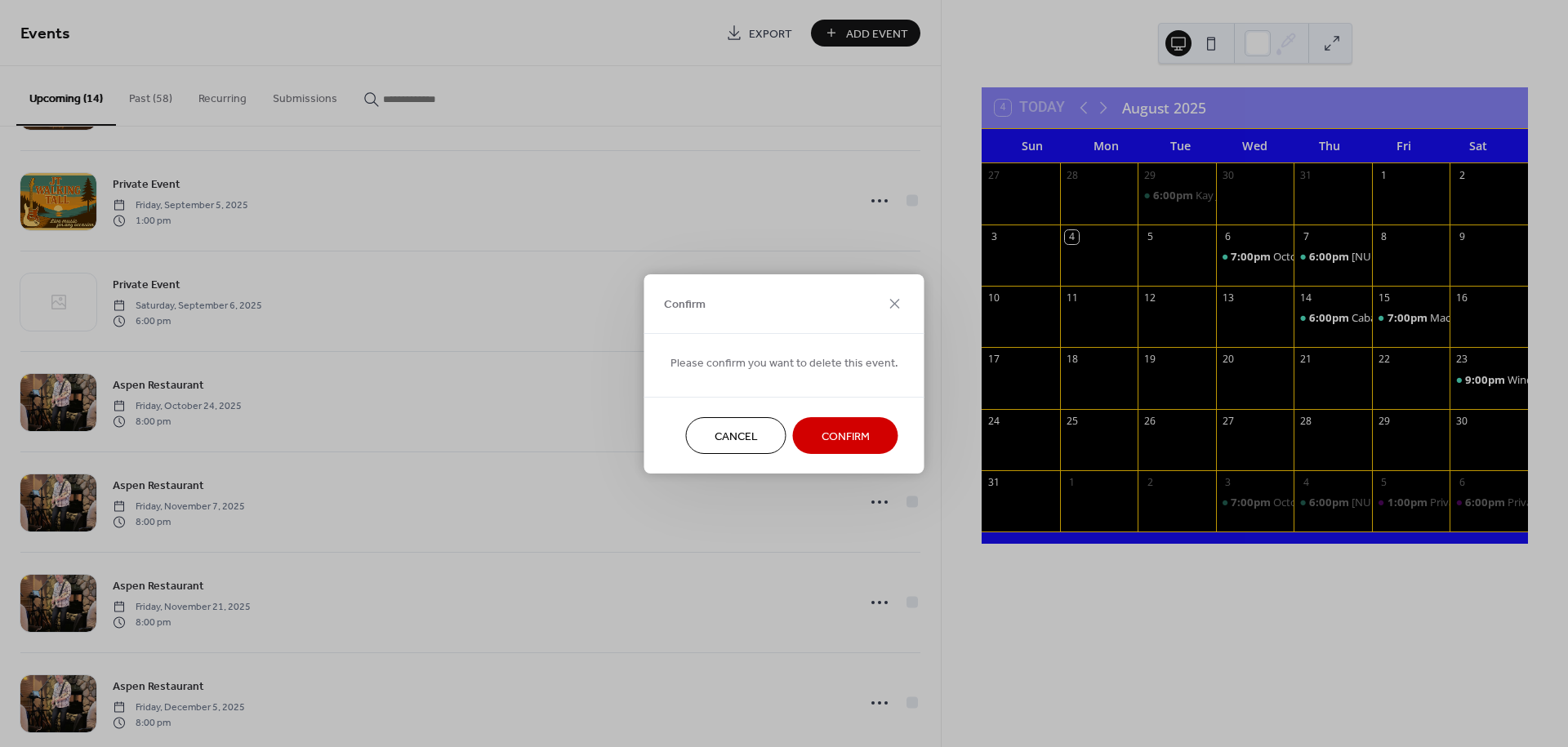 click on "Confirm" at bounding box center [845, 436] 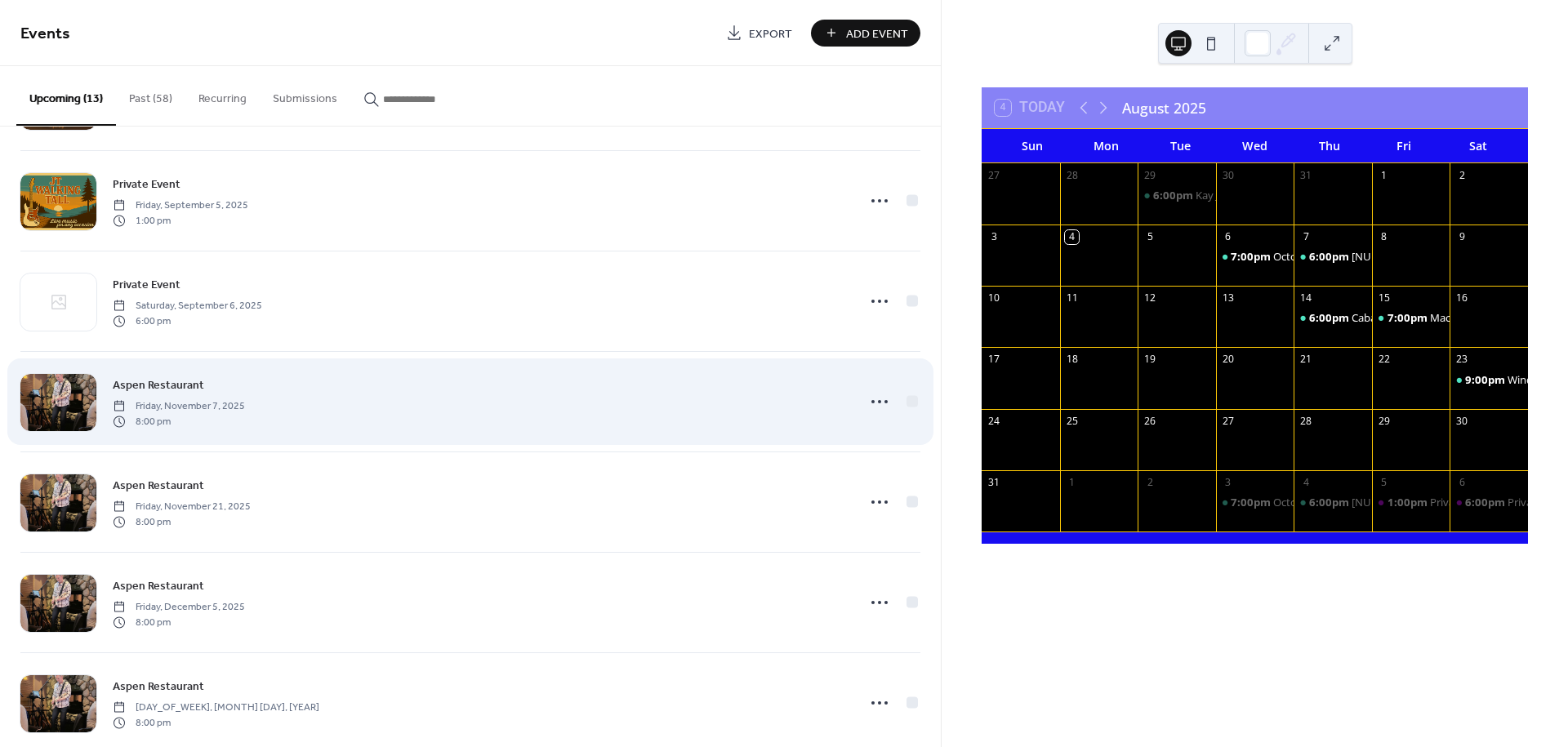click 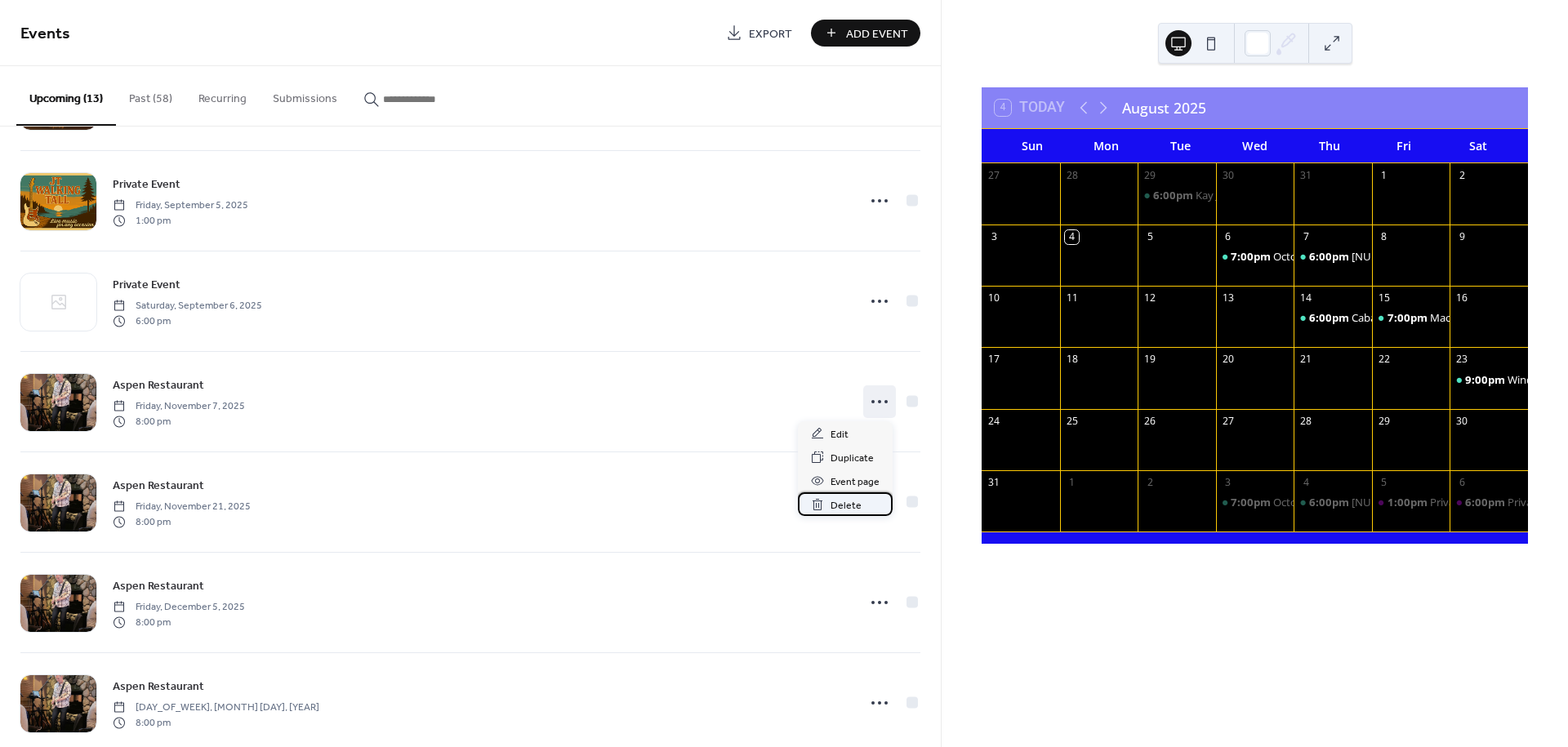 click on "Delete" at bounding box center [846, 505] 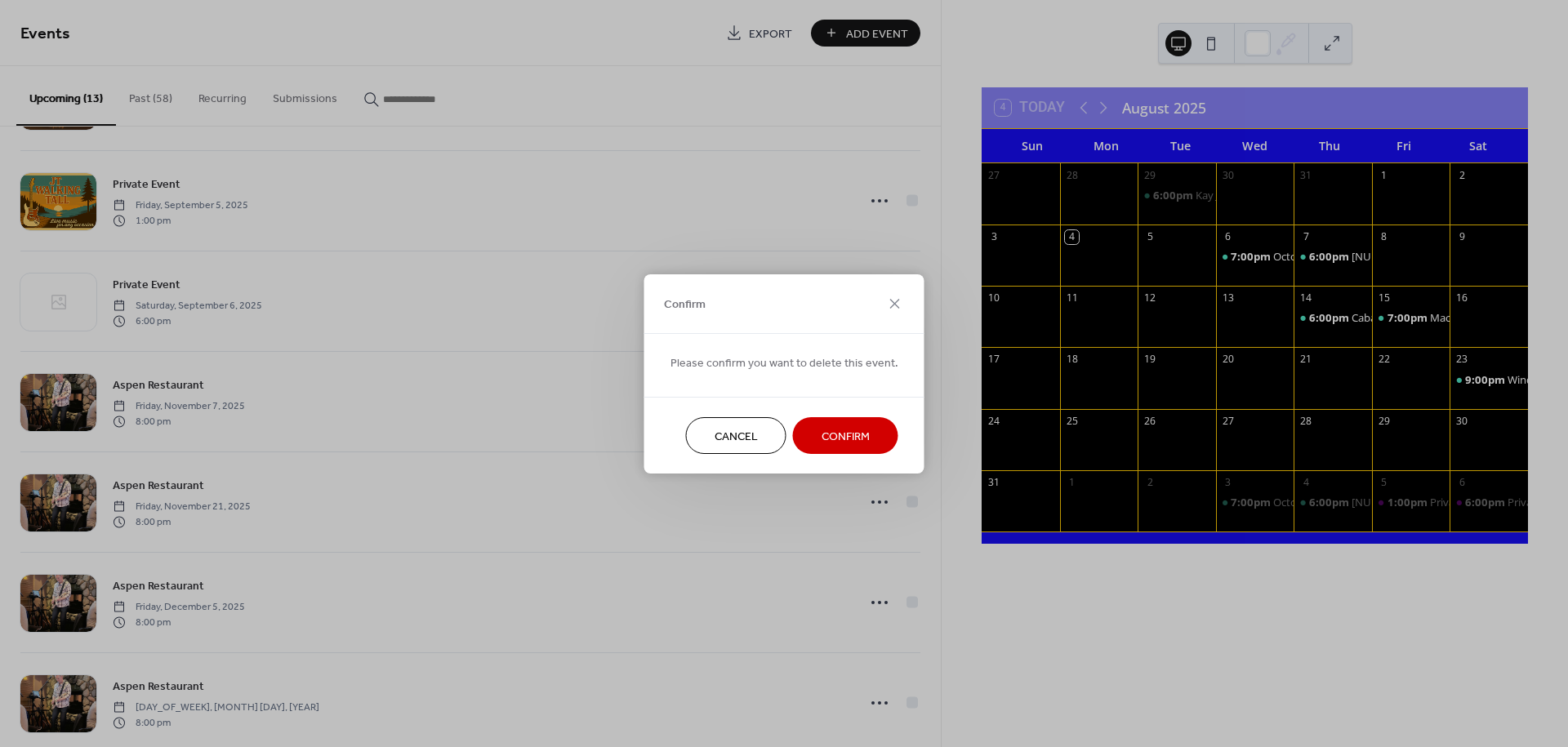 click on "Confirm" at bounding box center (845, 436) 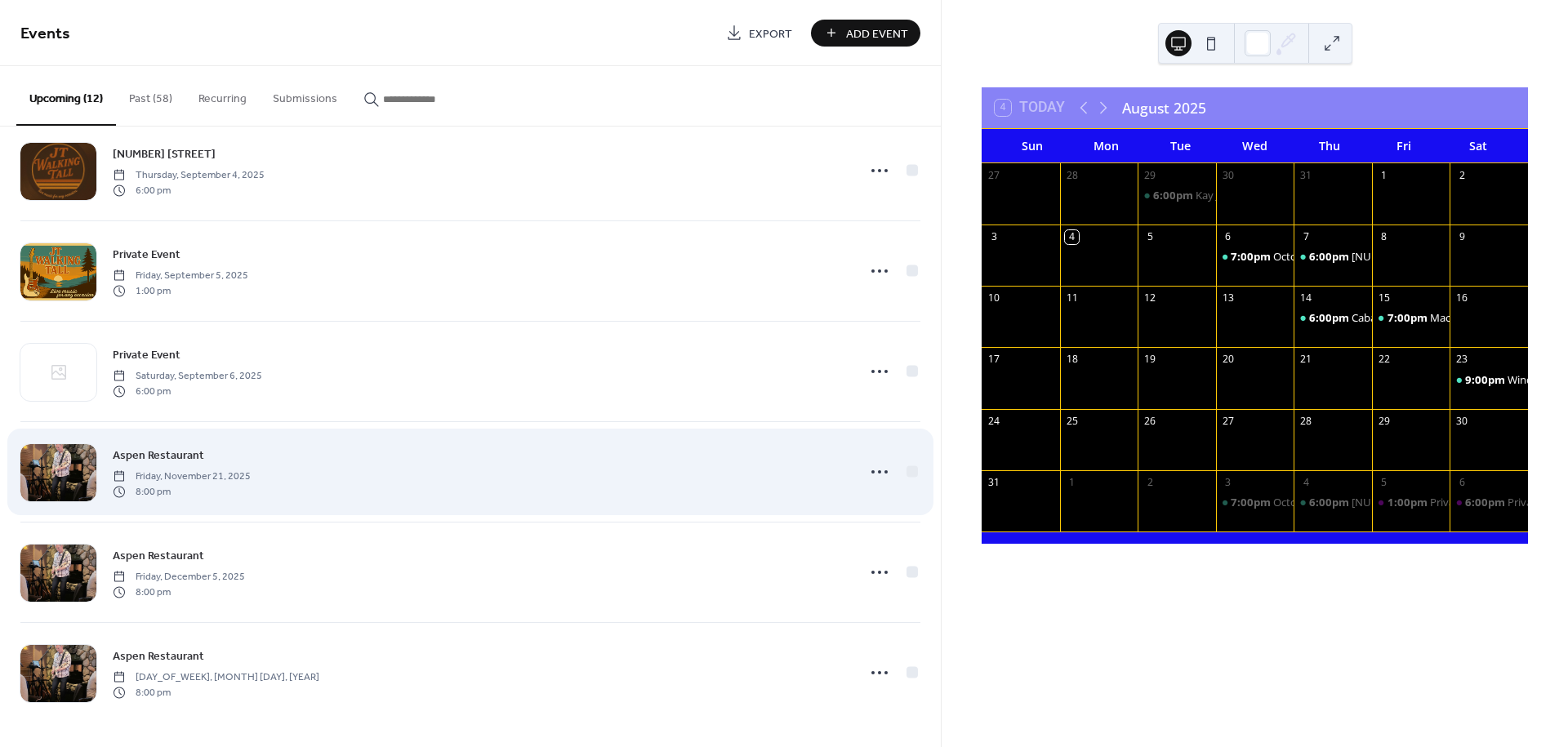 scroll, scrollTop: 633, scrollLeft: 0, axis: vertical 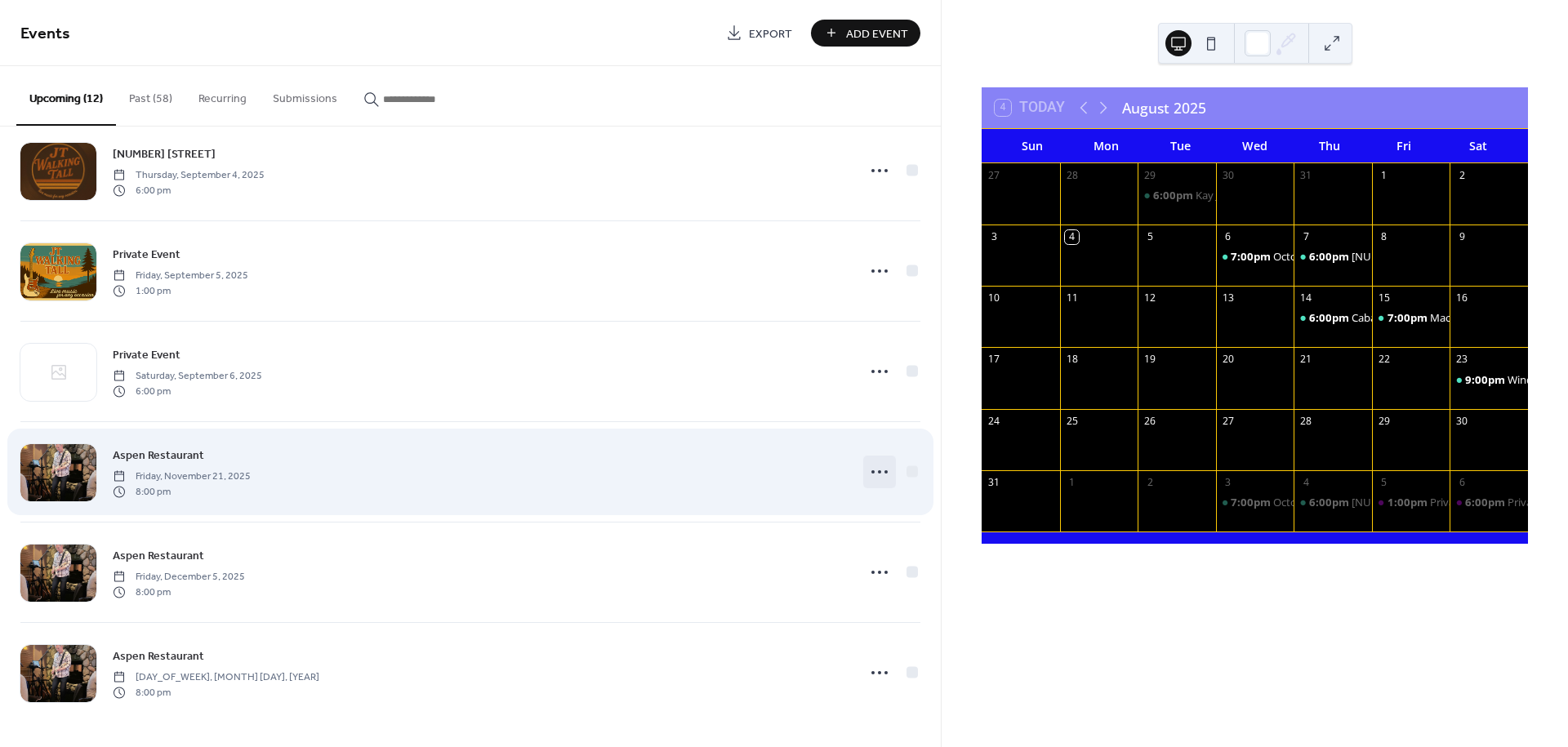 click 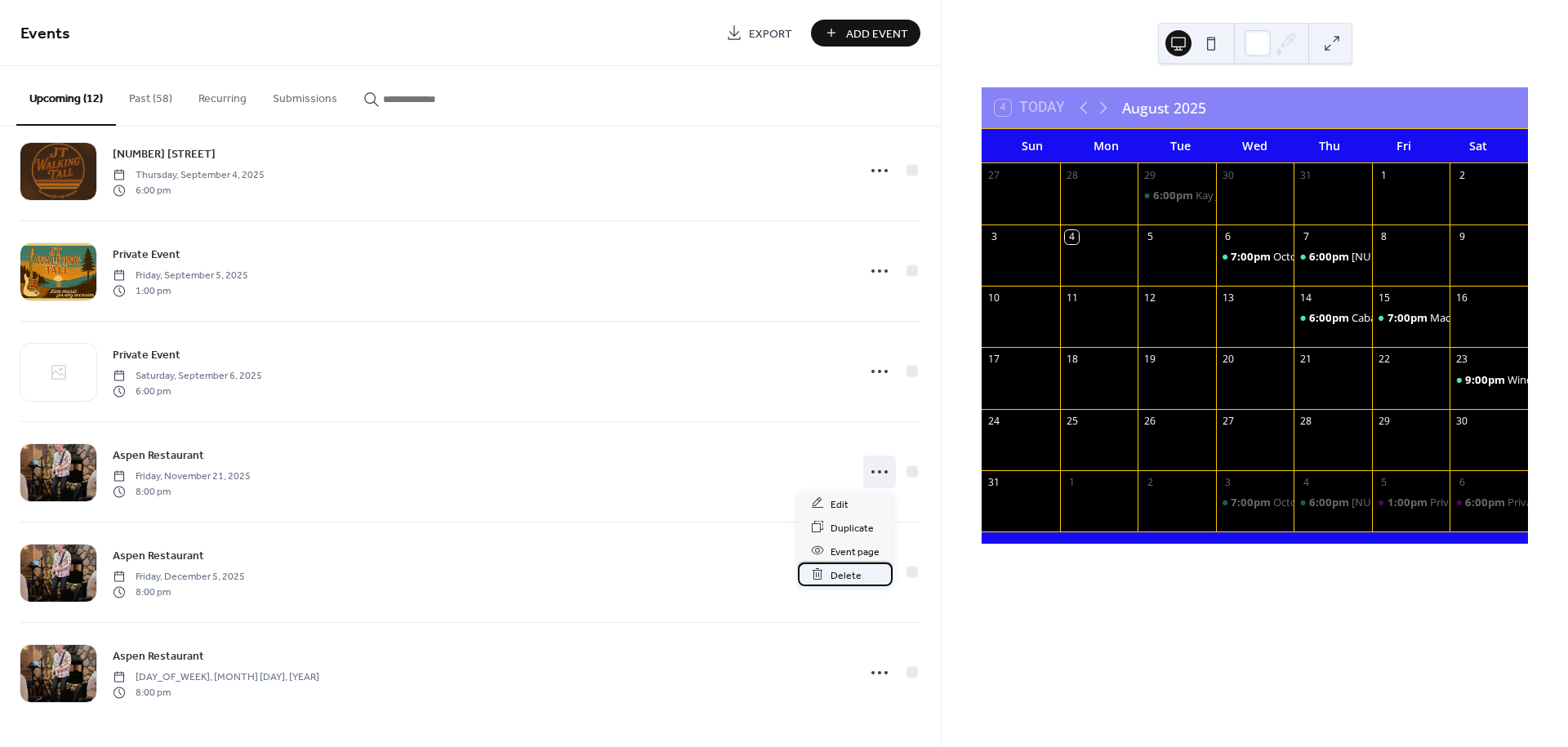 click on "Delete" at bounding box center (846, 575) 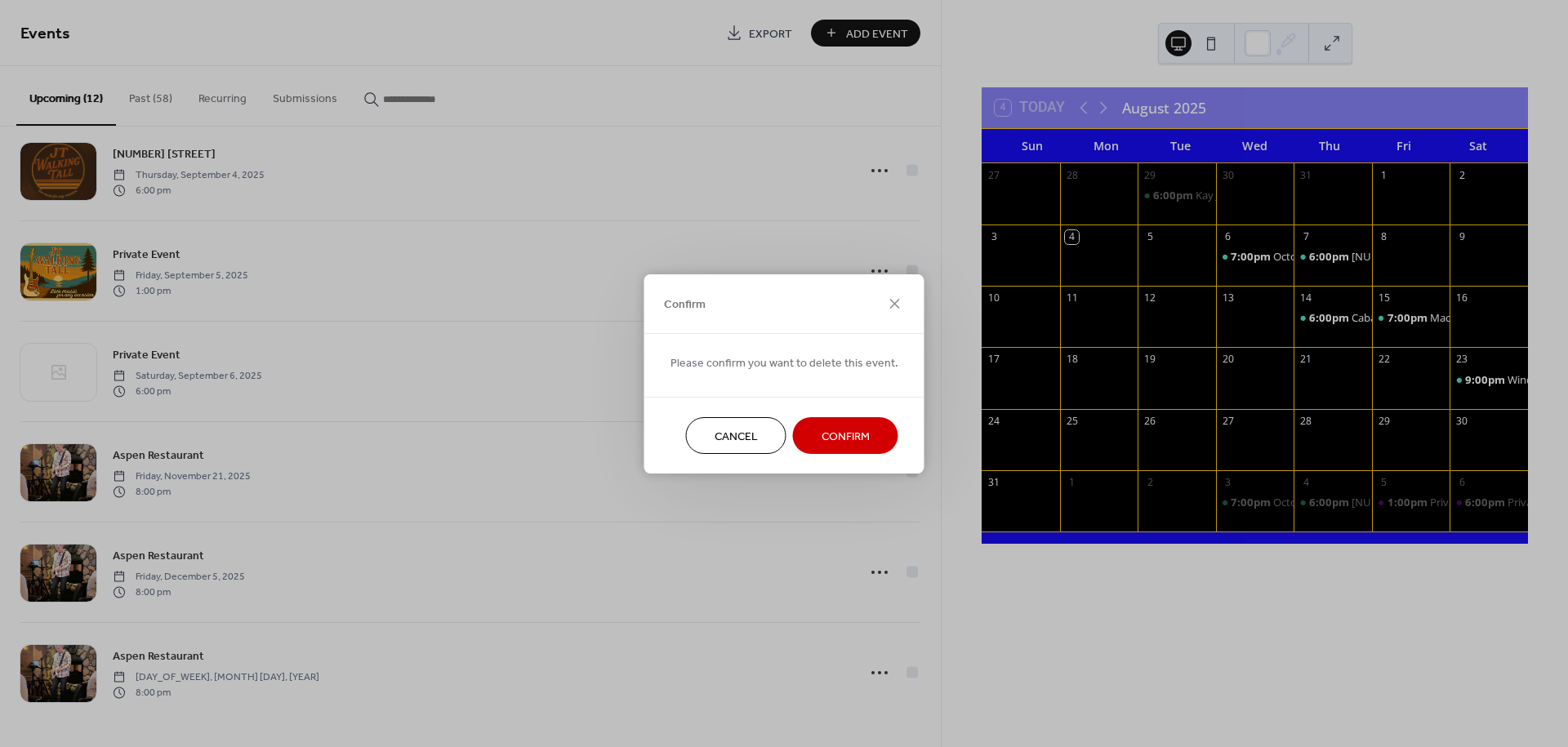 click on "Confirm" at bounding box center (845, 436) 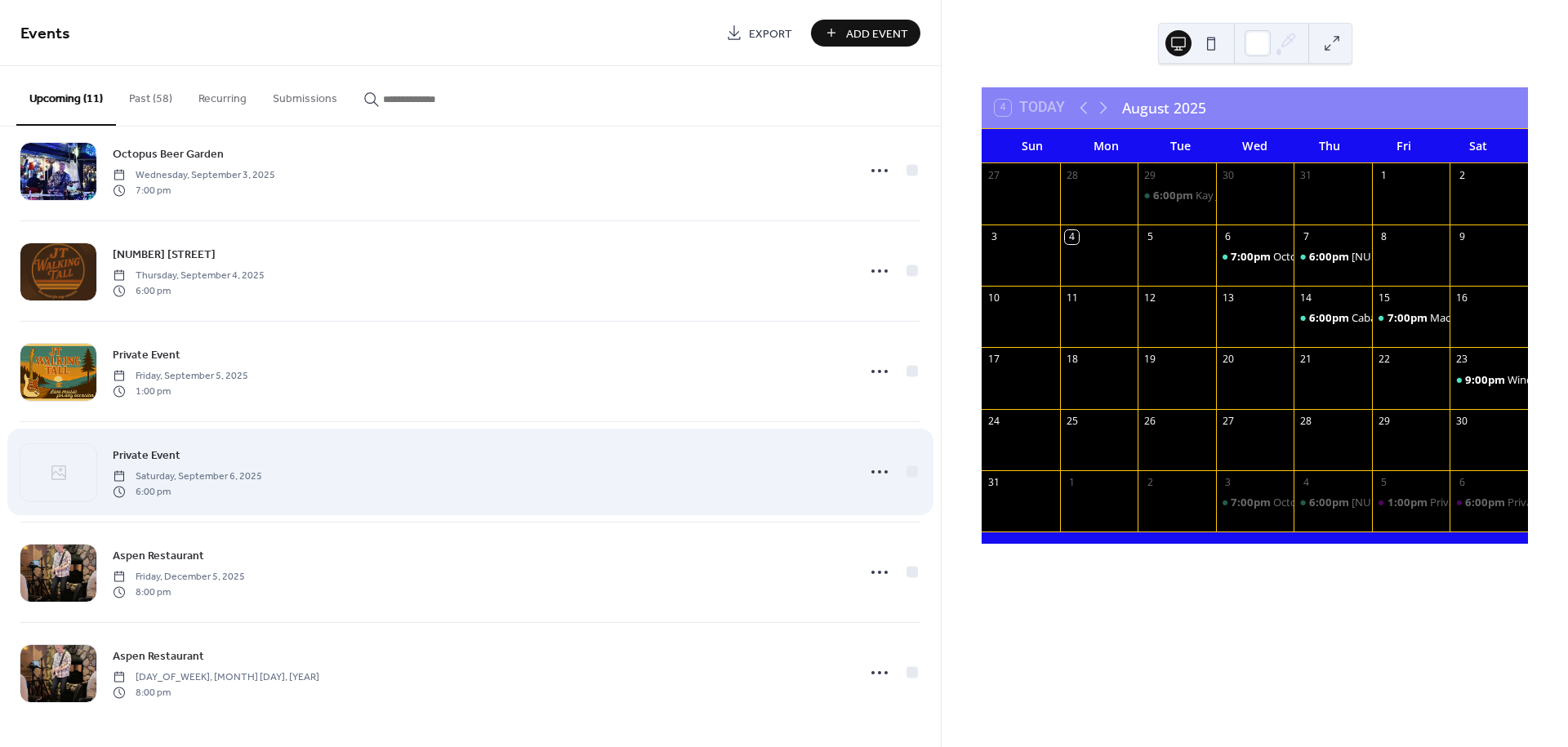 scroll, scrollTop: 532, scrollLeft: 0, axis: vertical 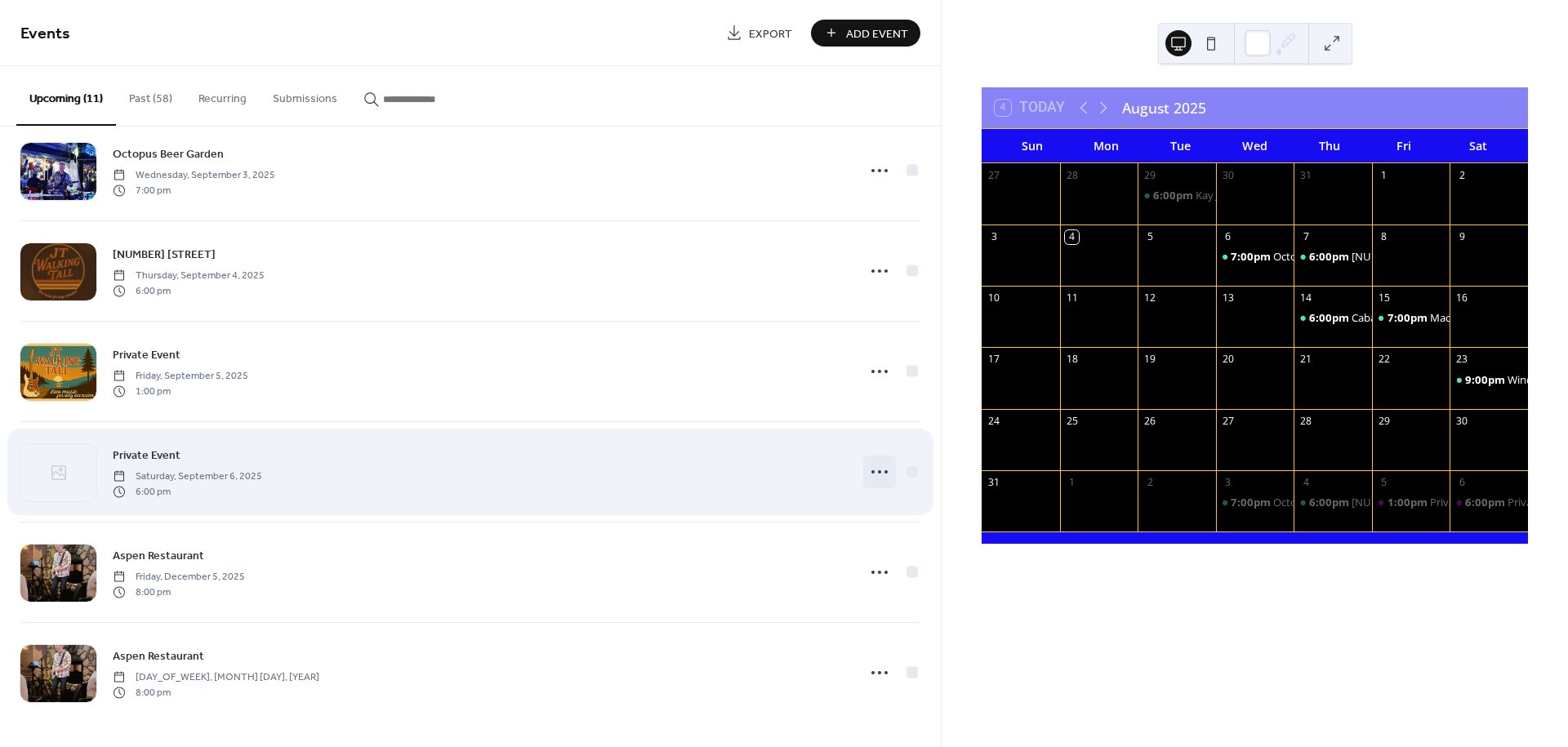 click 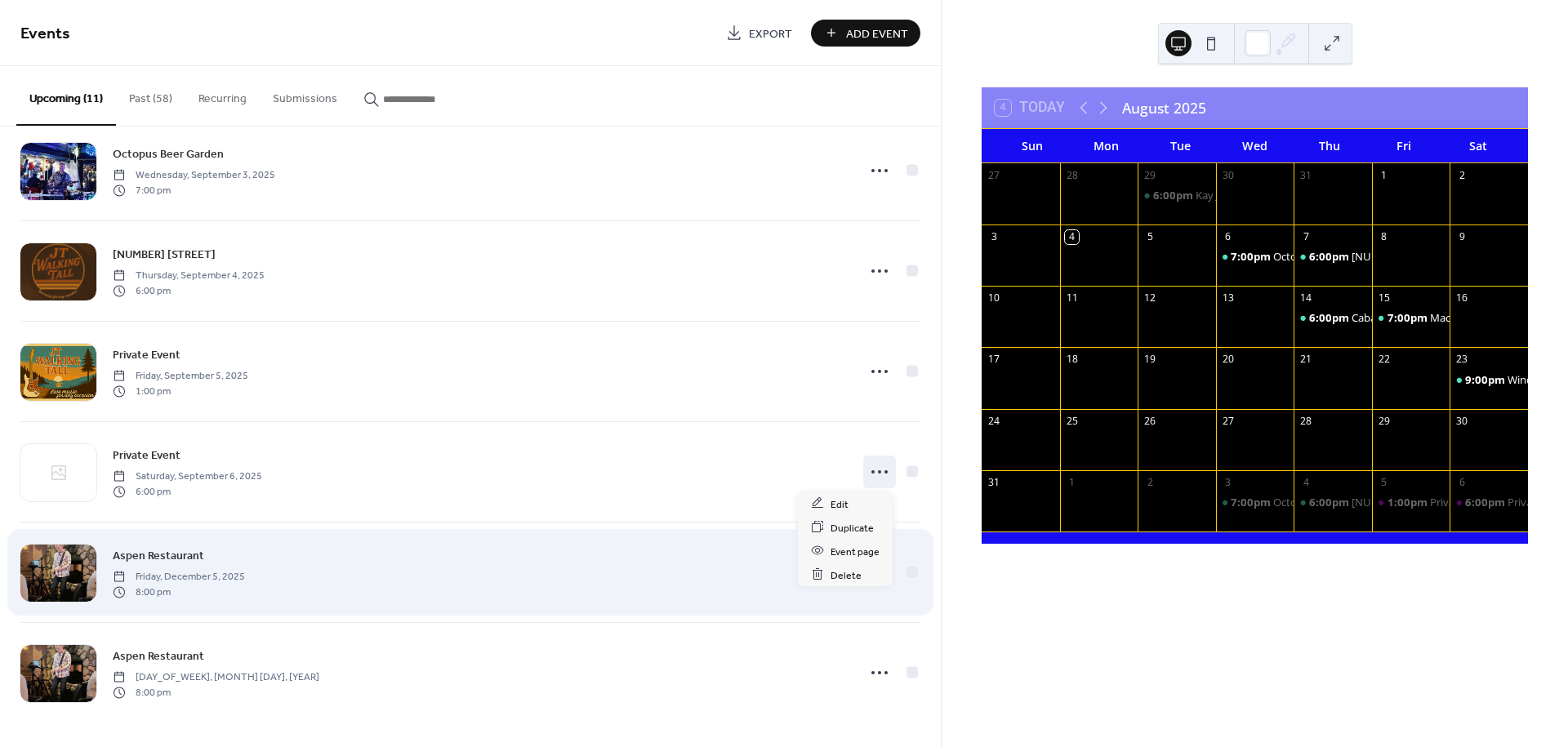 click on "[RESTAURANT_NAME] [DAY_OF_WEEK], [MONTH] [DAY], [YEAR] [TIME]" at bounding box center [479, 572] 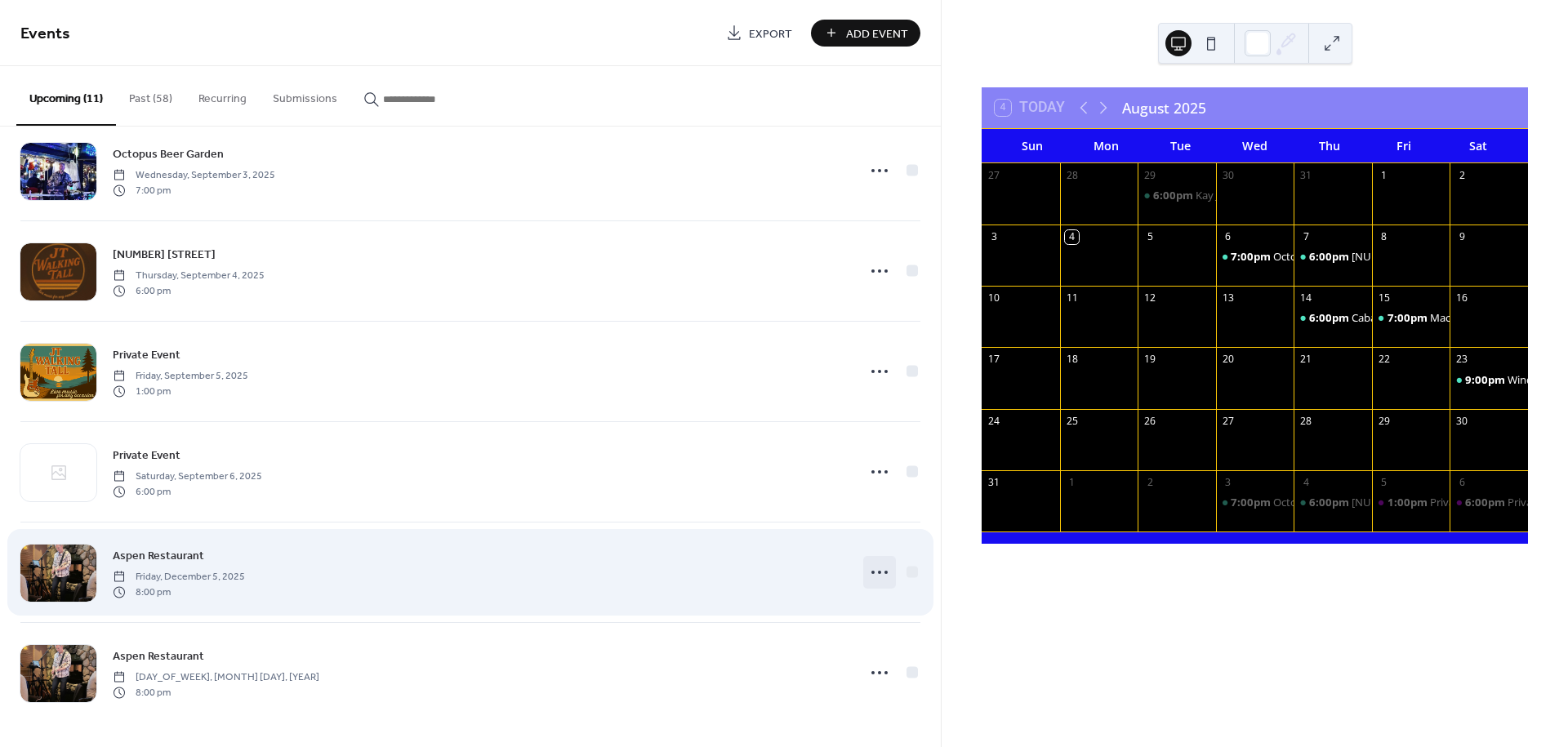 click 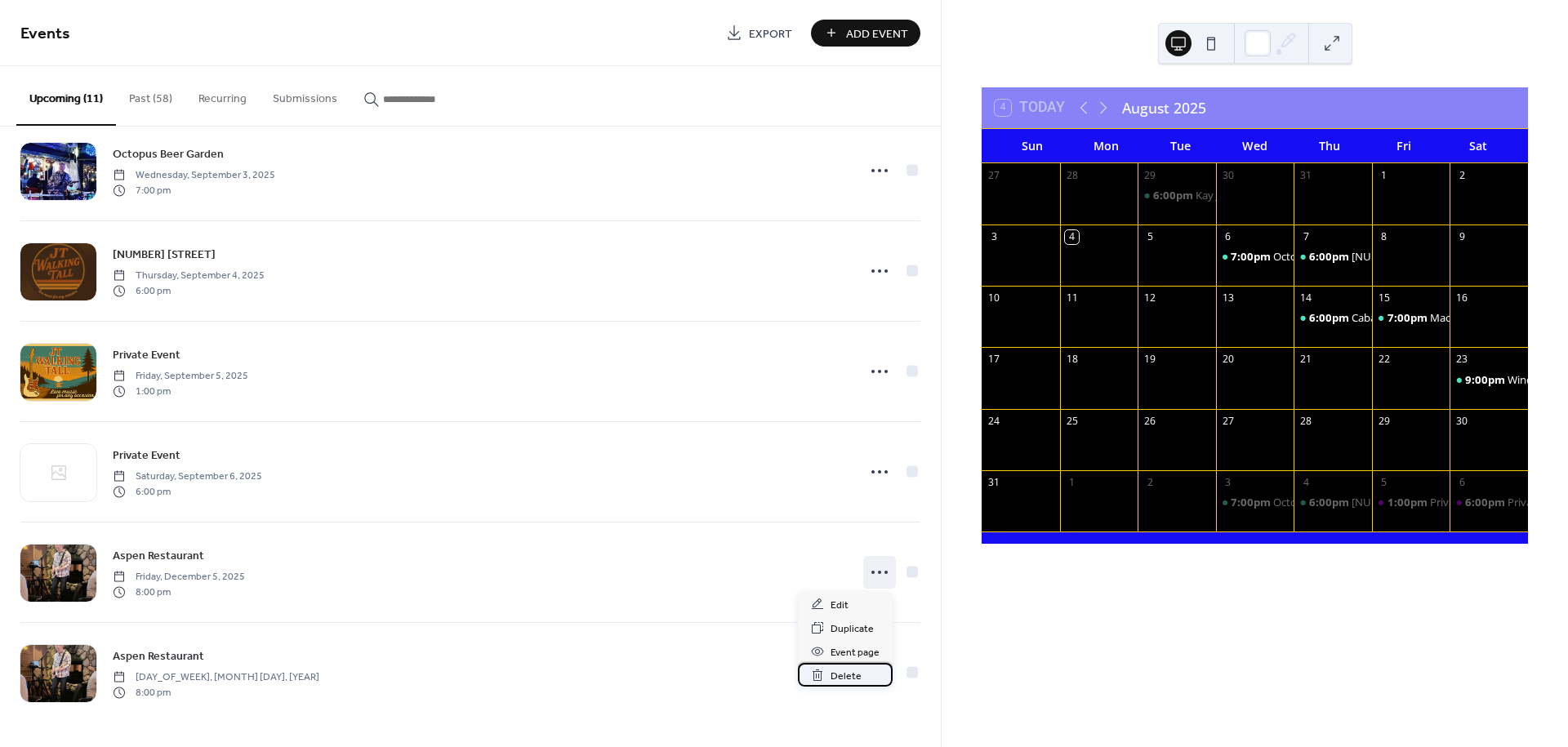 click on "Delete" at bounding box center [846, 676] 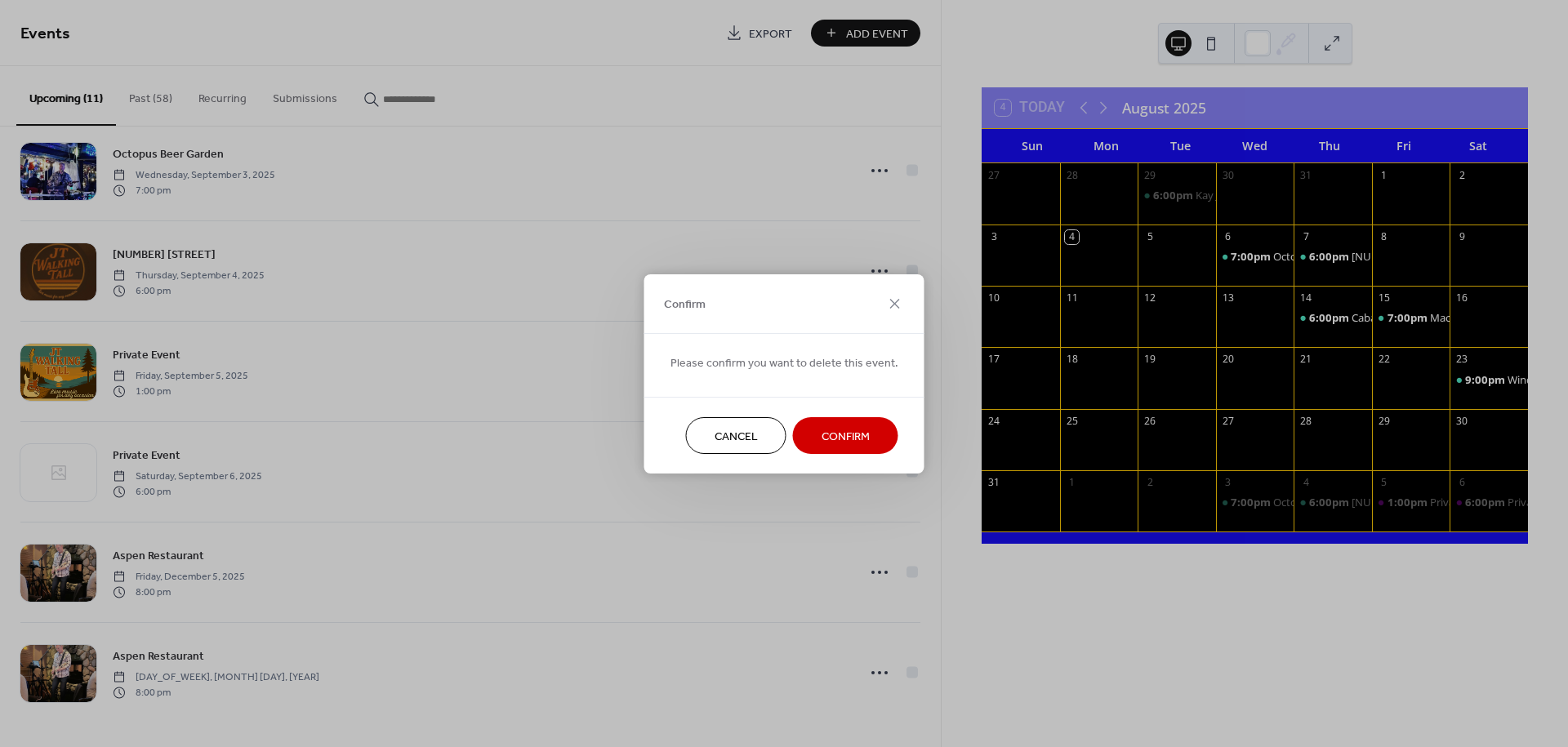 click on "Confirm" at bounding box center (845, 436) 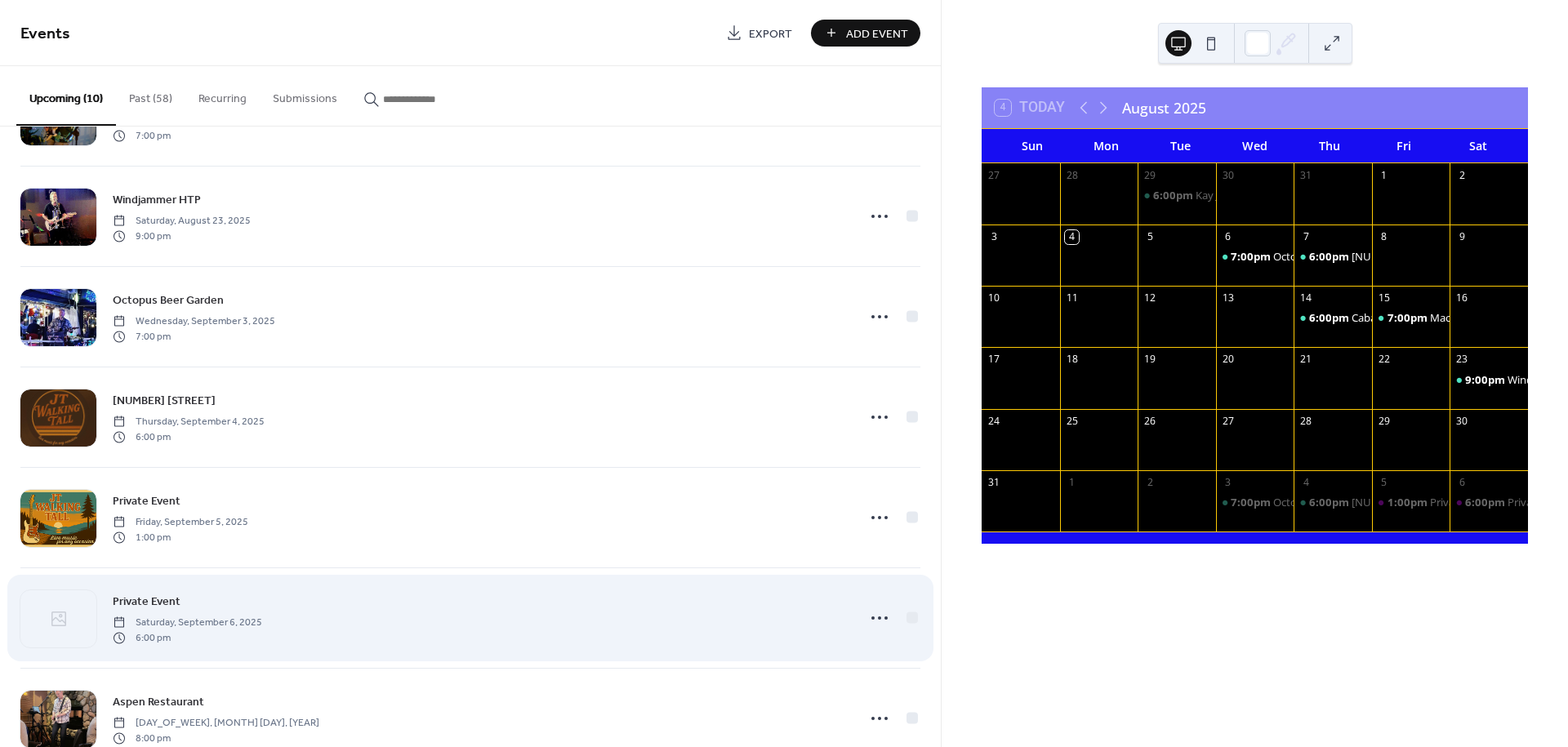 scroll, scrollTop: 431, scrollLeft: 0, axis: vertical 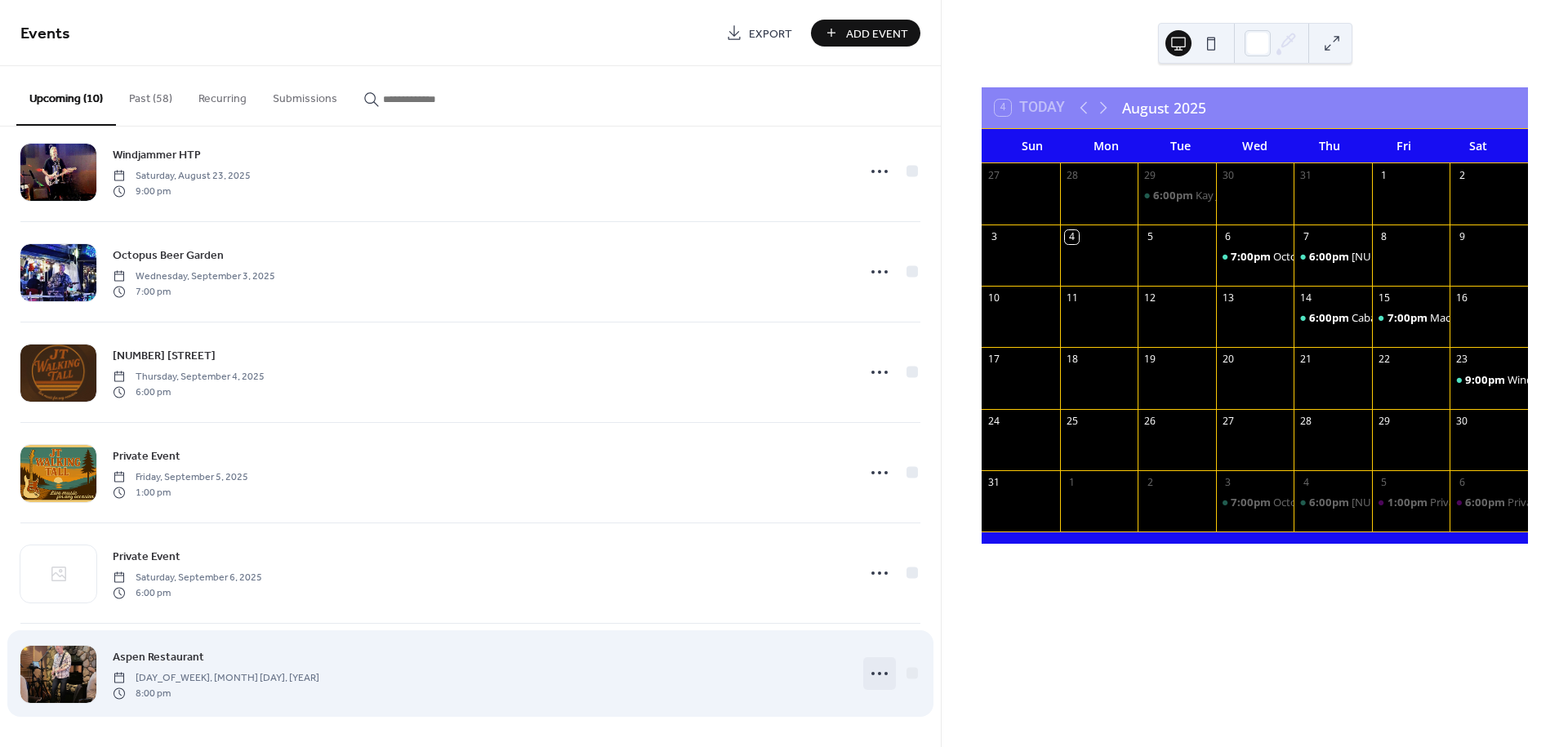 click 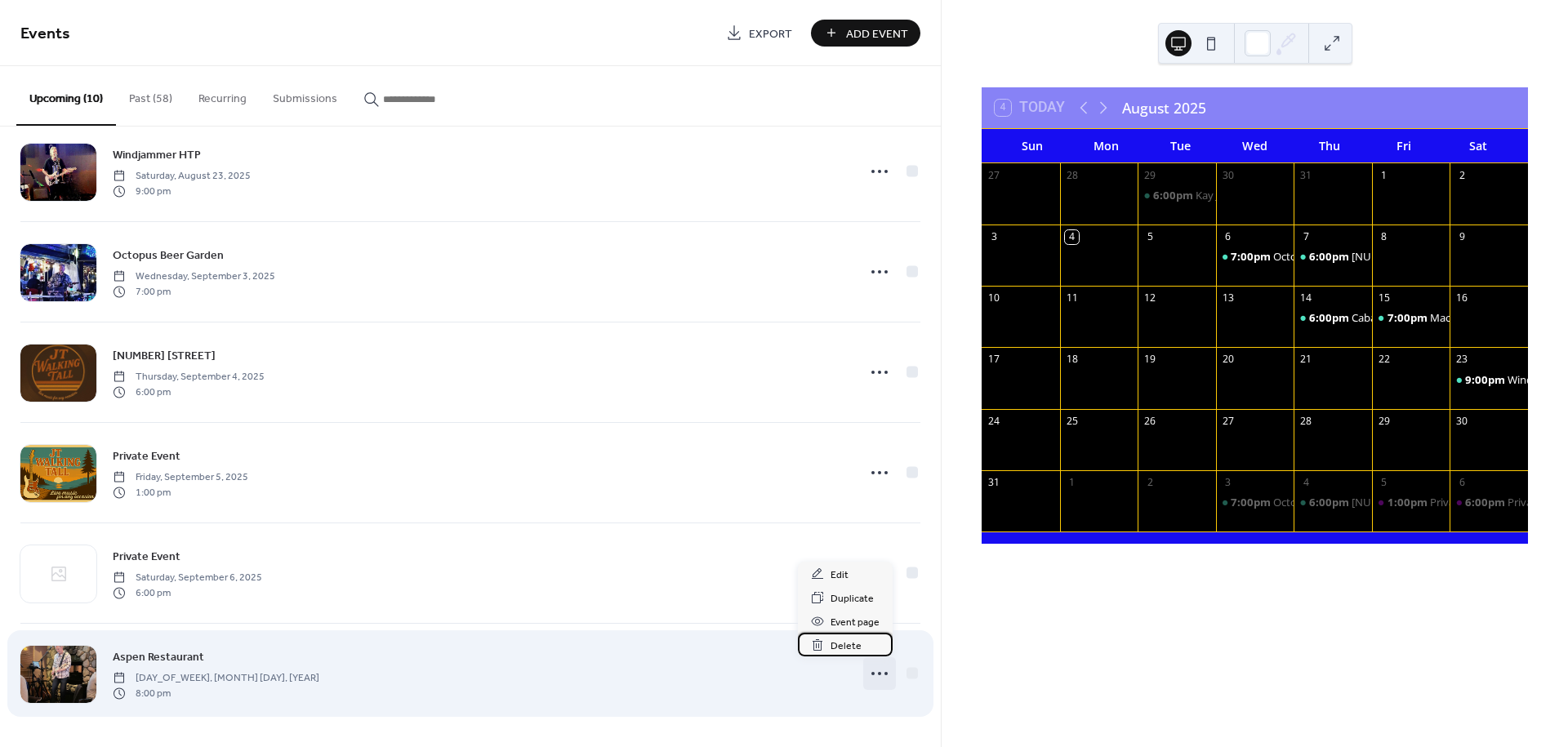 click on "Delete" at bounding box center (846, 646) 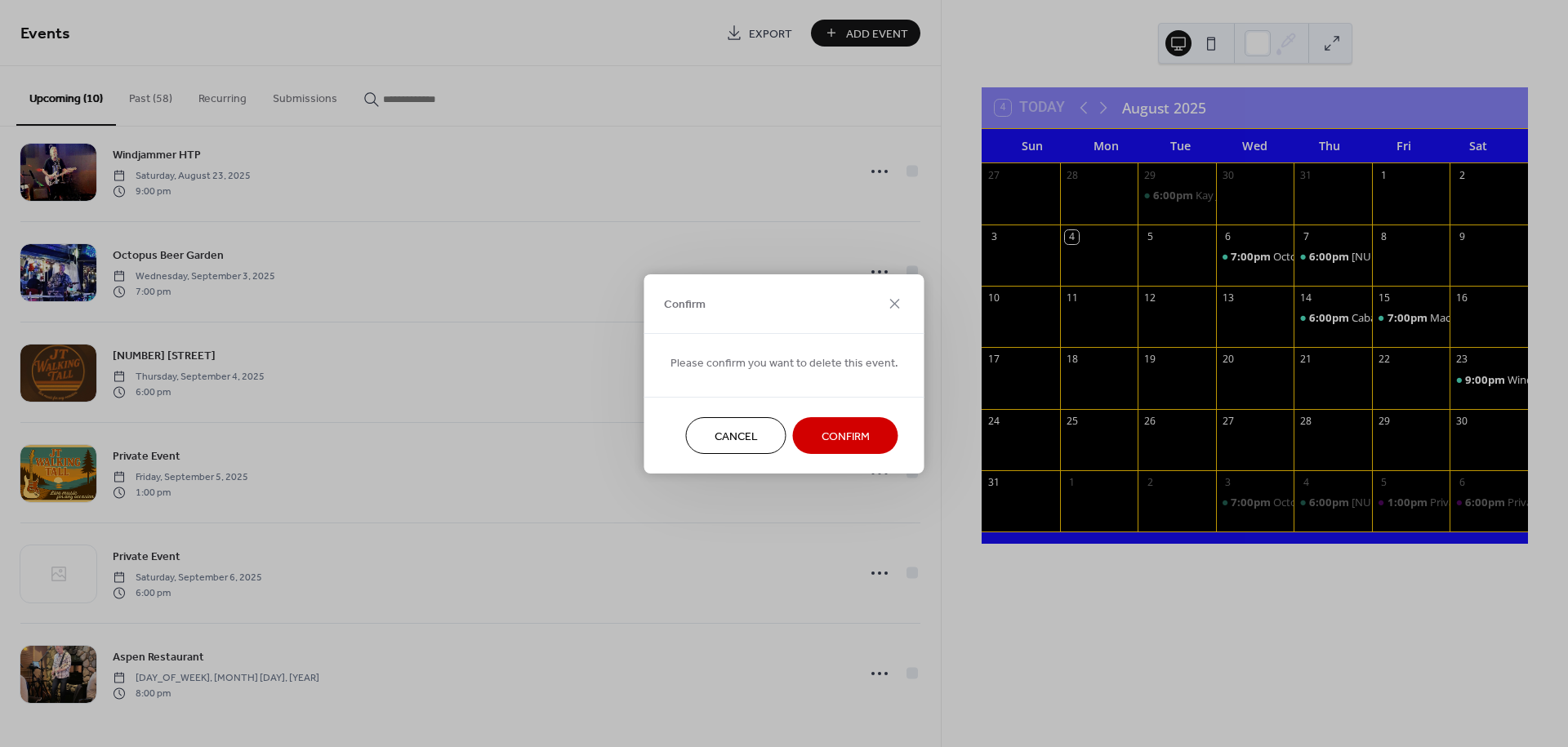 click on "Confirm" at bounding box center [845, 436] 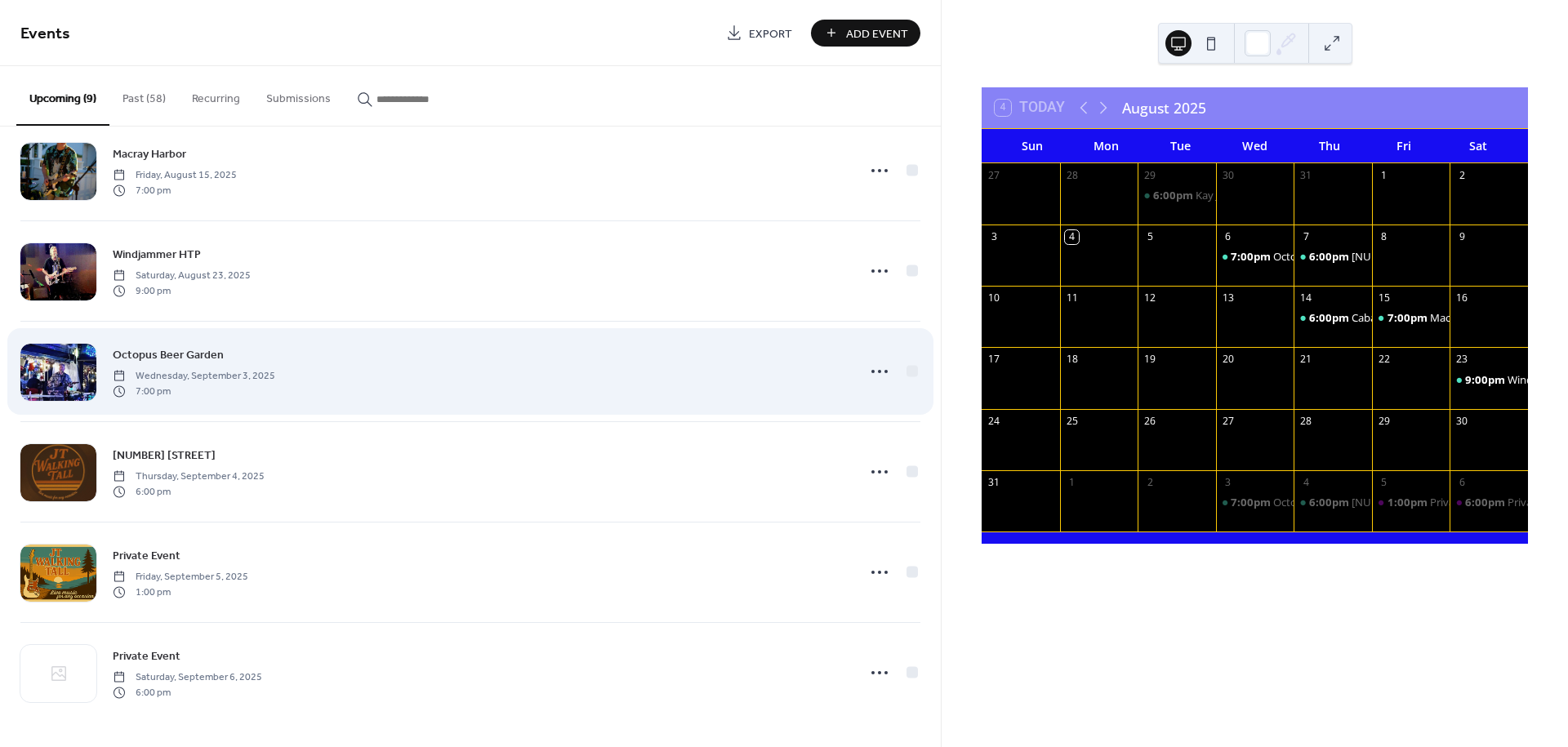 scroll, scrollTop: 331, scrollLeft: 0, axis: vertical 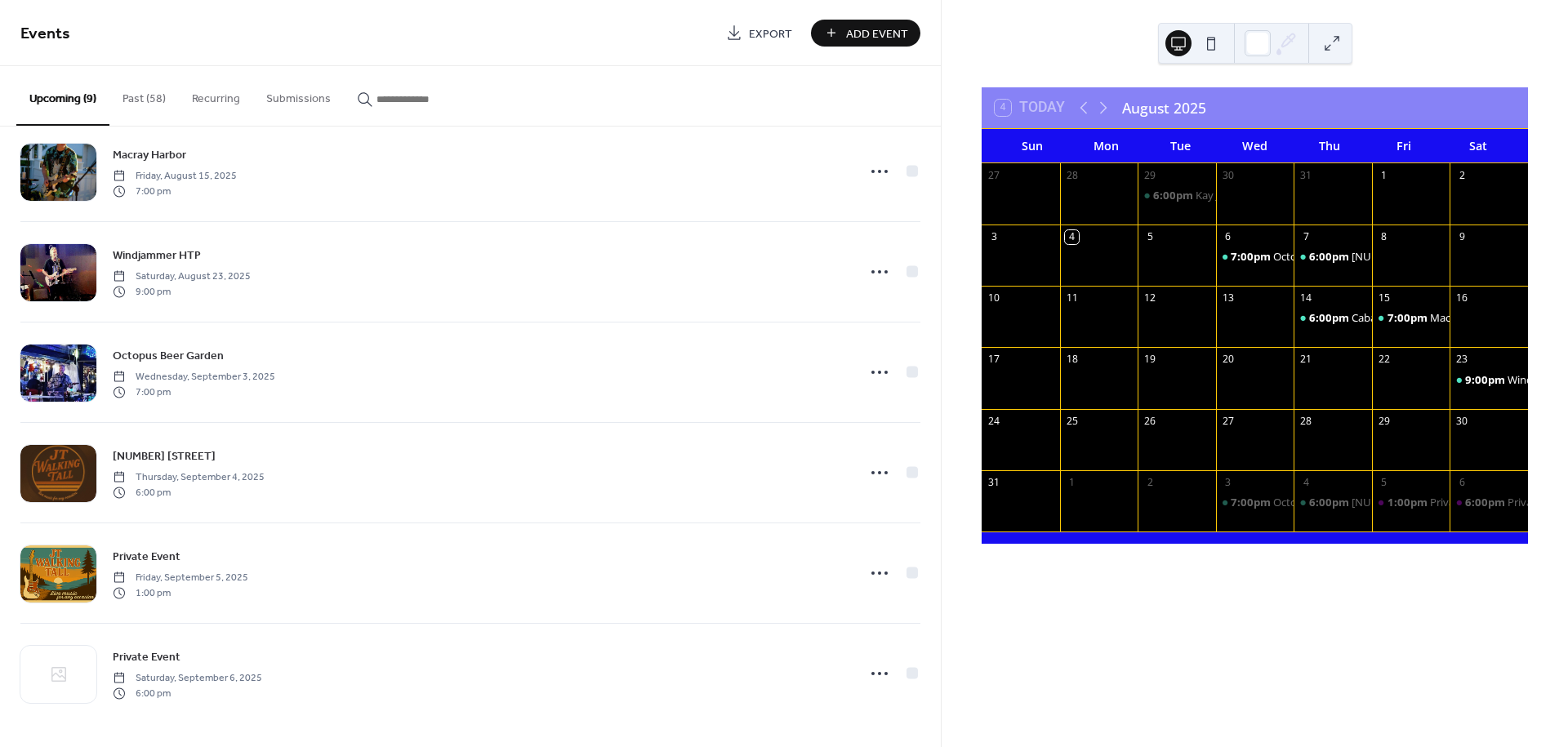 click on "Add Event" at bounding box center (866, 33) 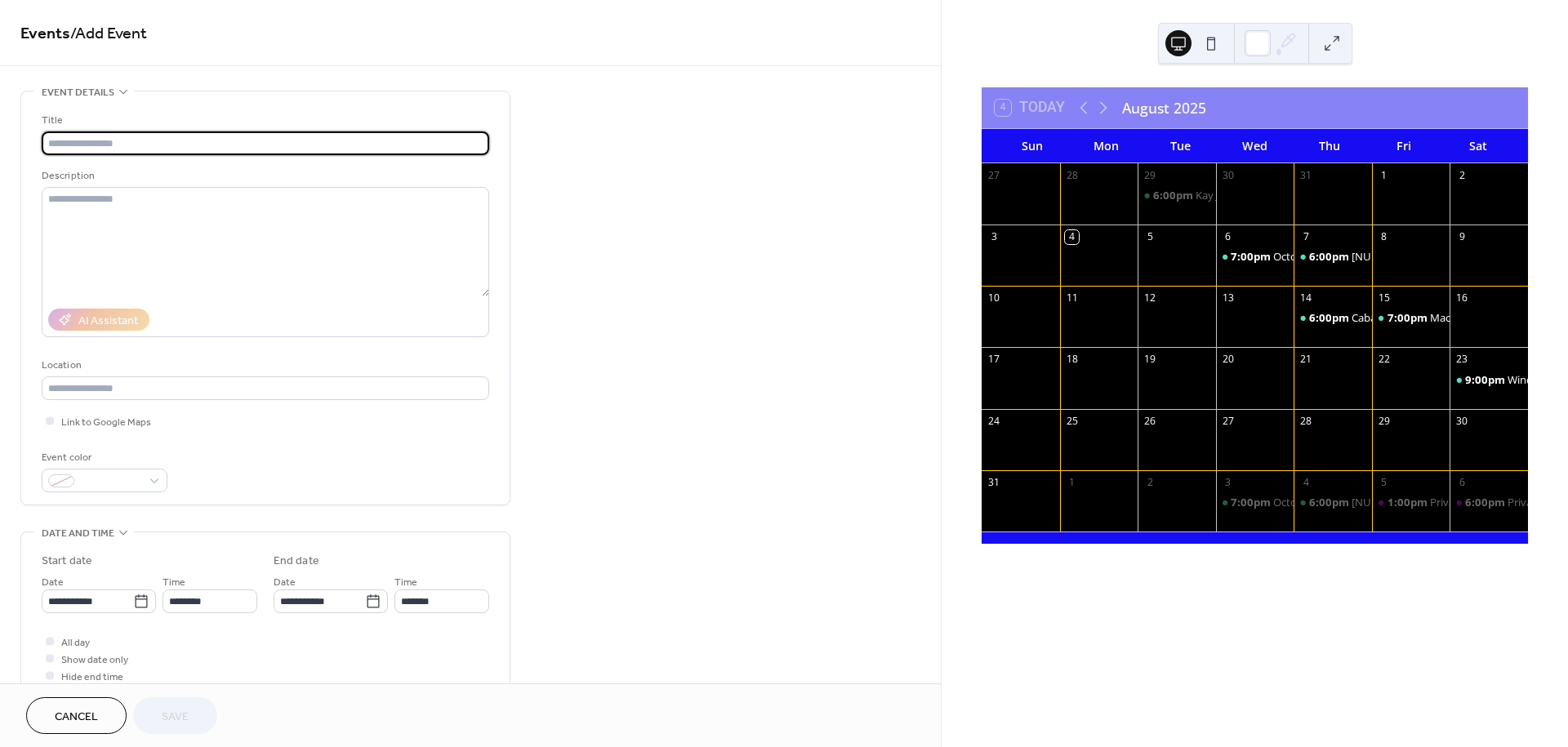 click at bounding box center [265, 143] 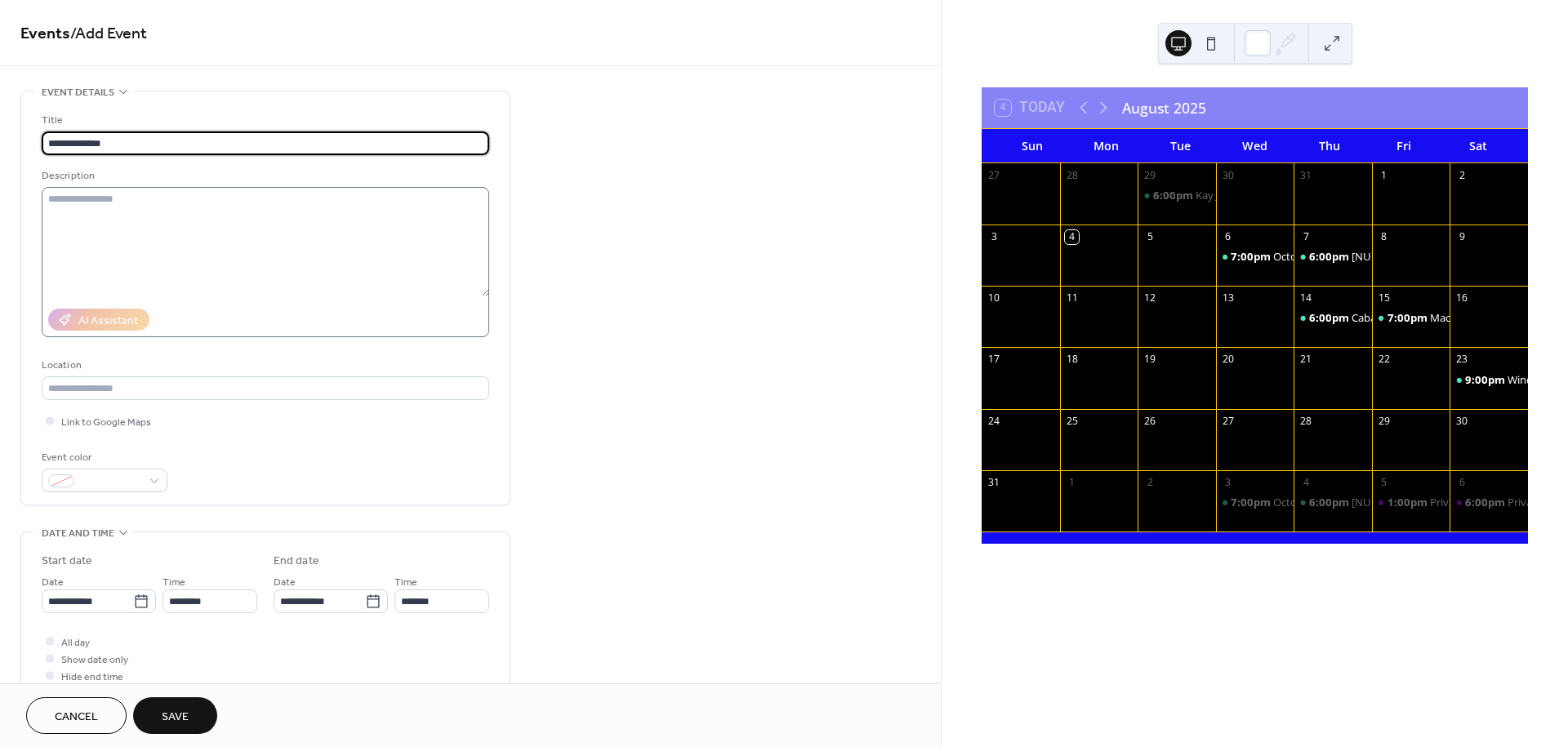 type on "**********" 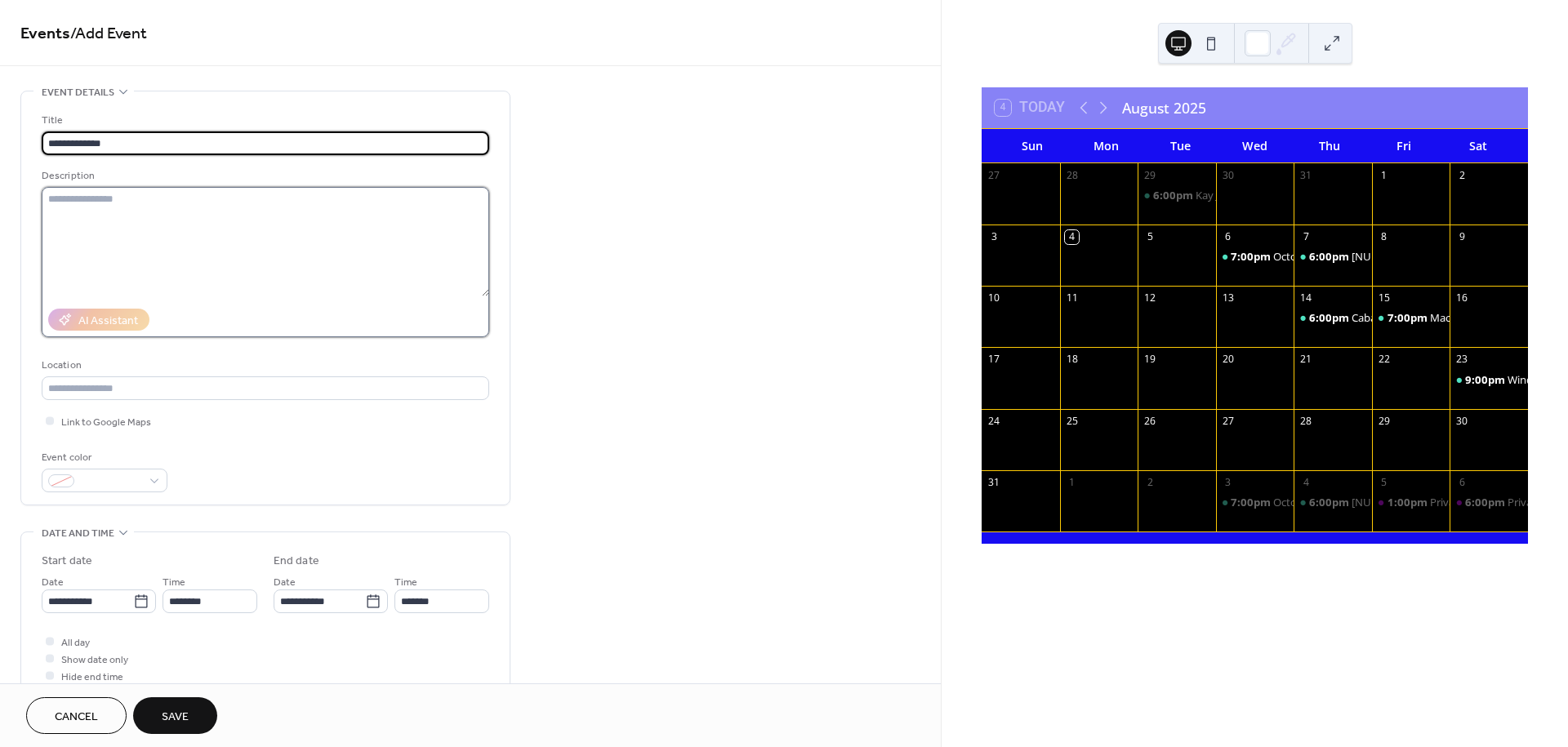 click at bounding box center (265, 242) 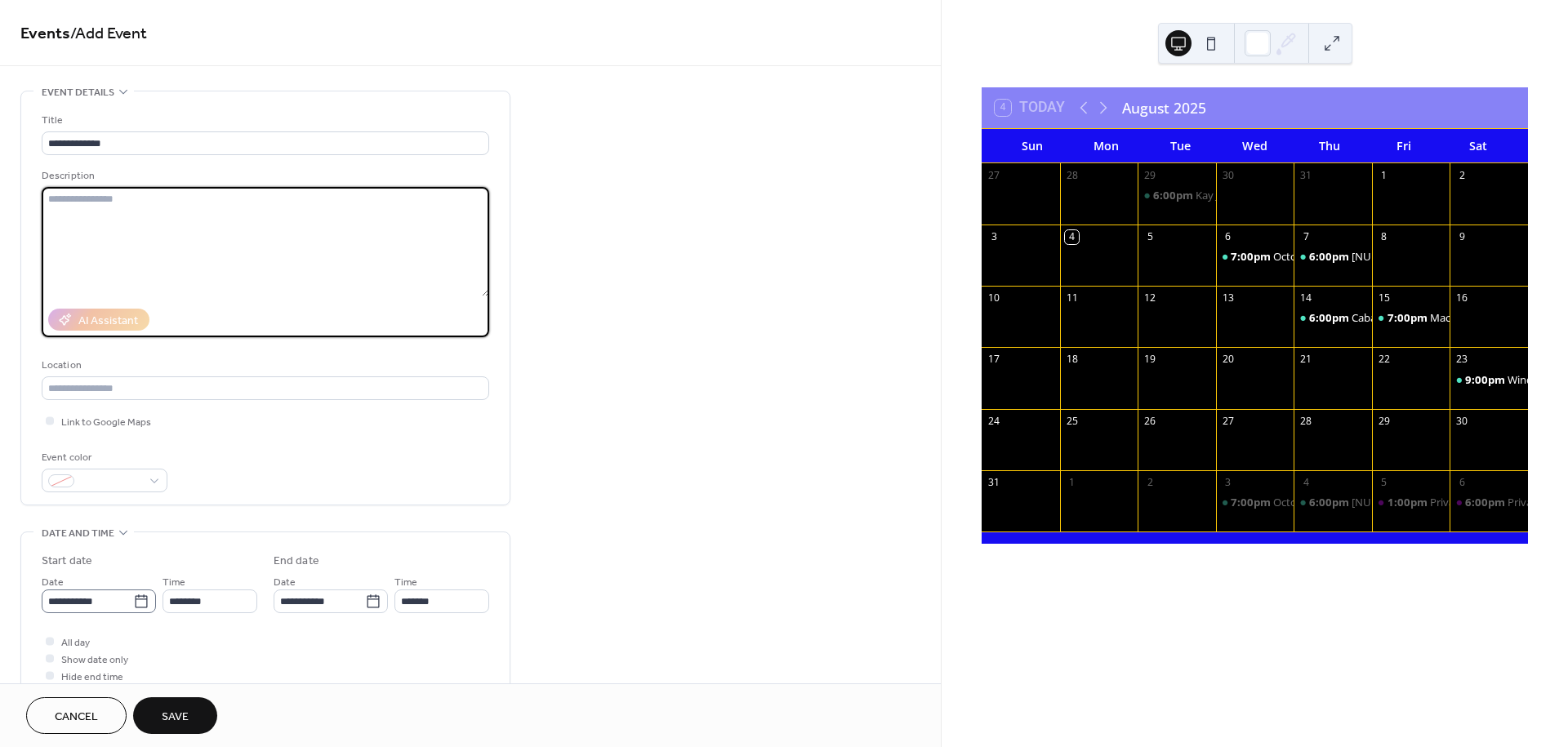 click 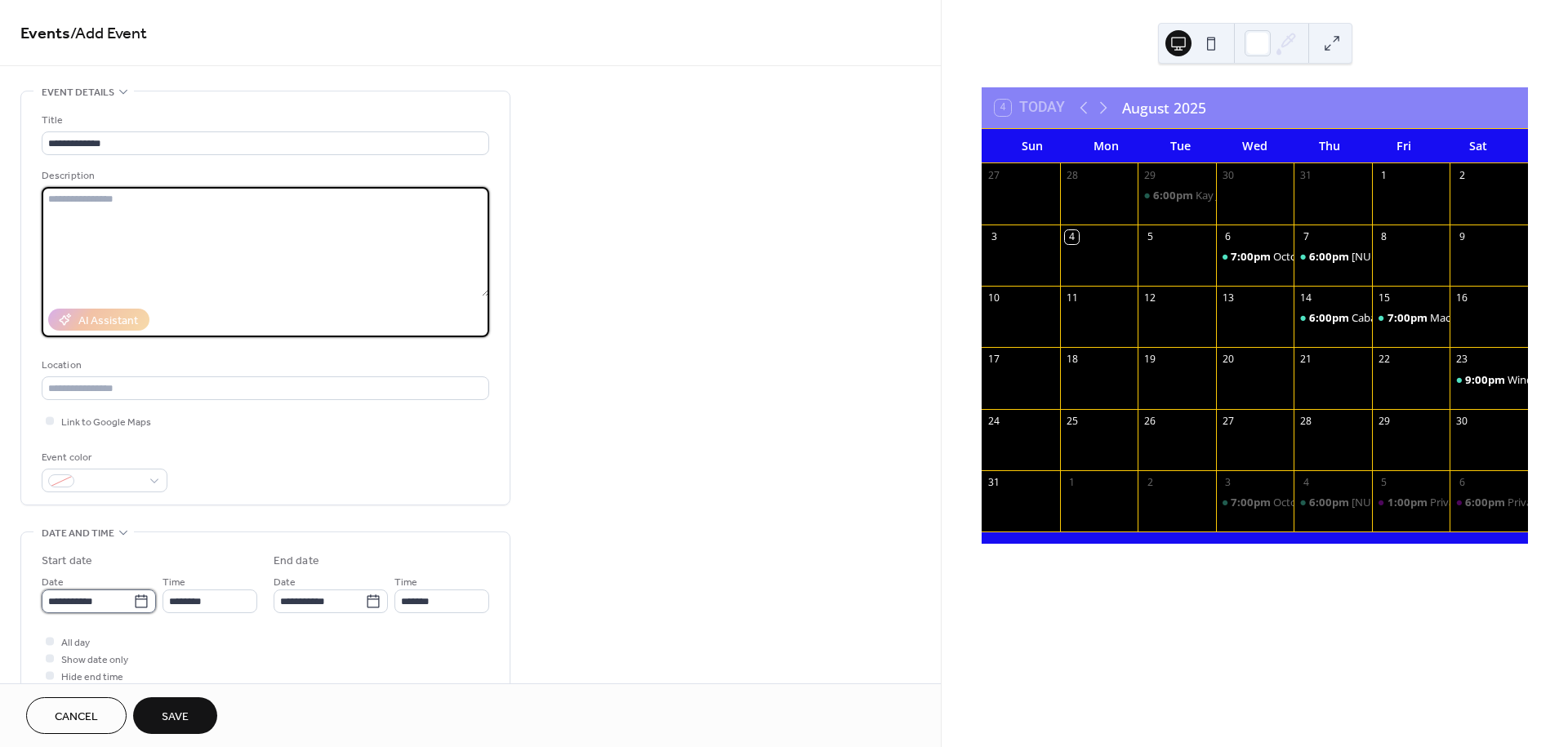 click on "**********" at bounding box center [87, 601] 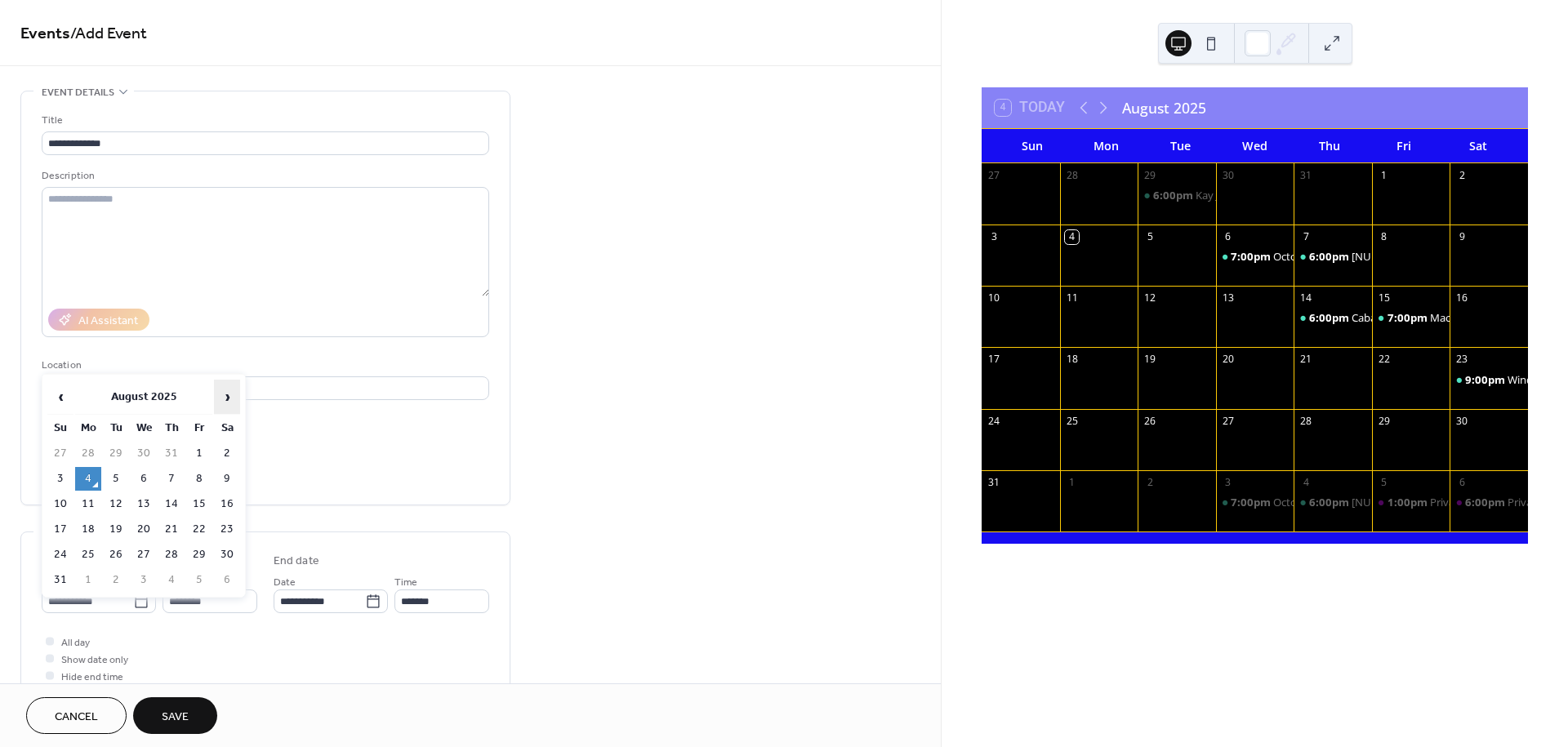 click on "›" at bounding box center [227, 397] 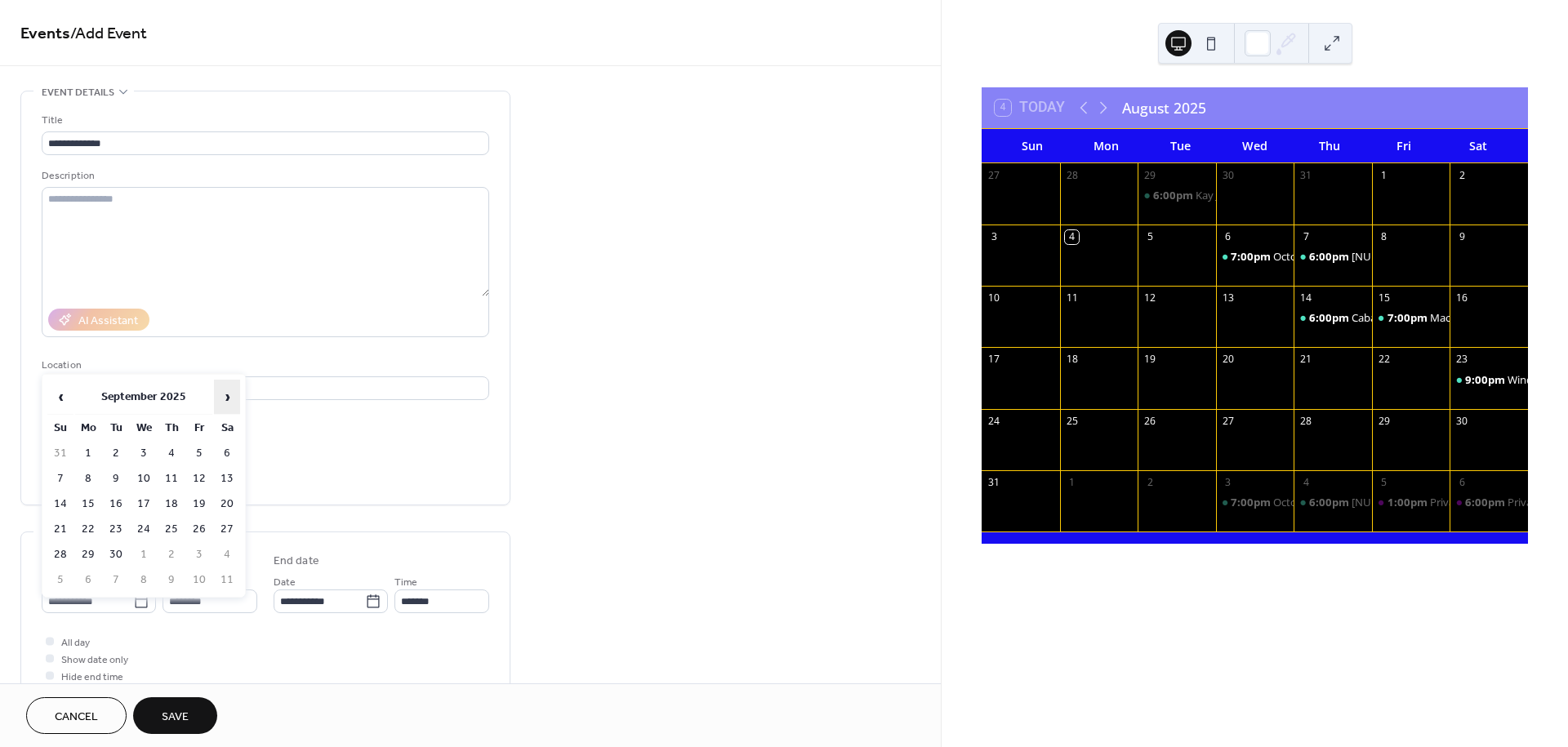 click on "›" at bounding box center [227, 397] 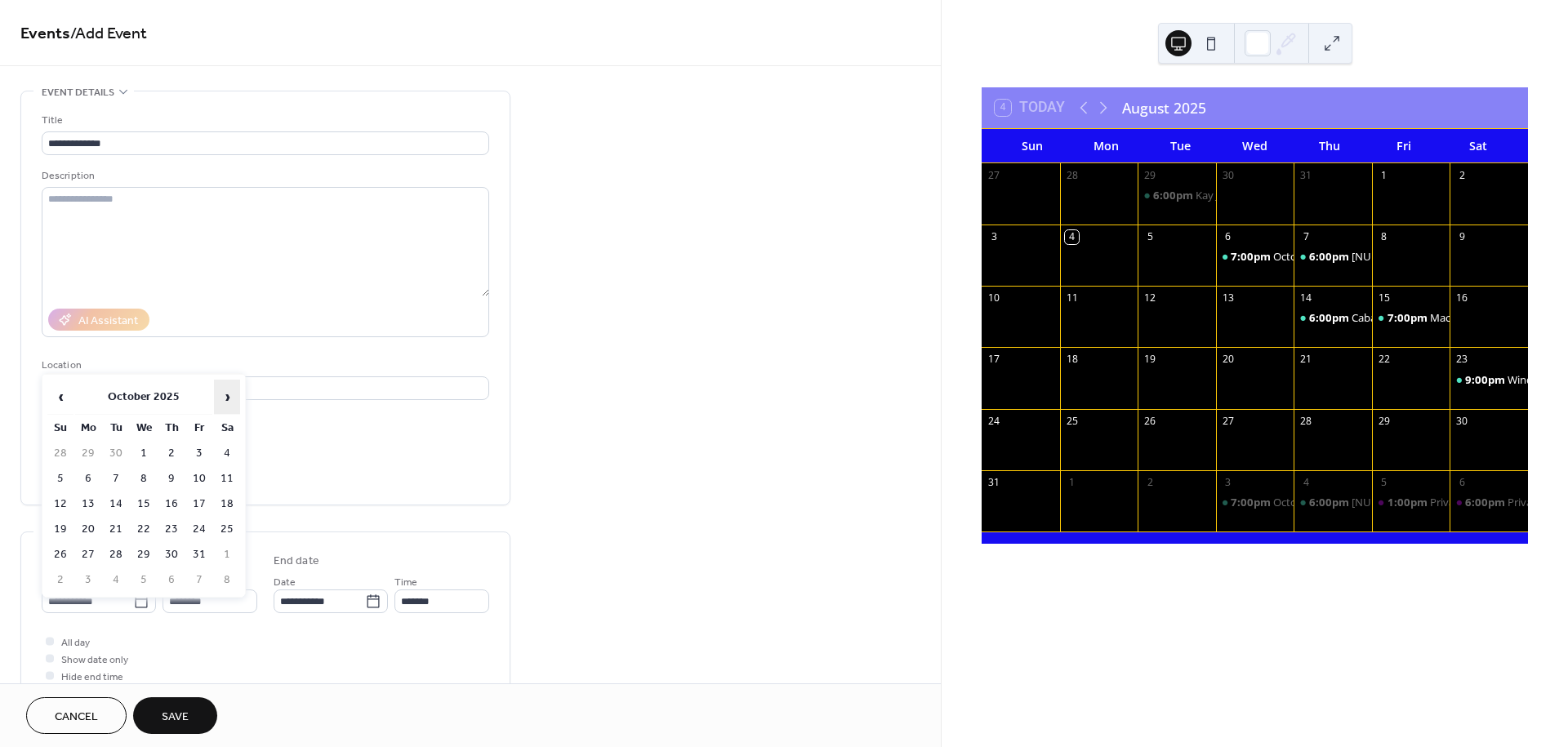 click on "›" at bounding box center (227, 397) 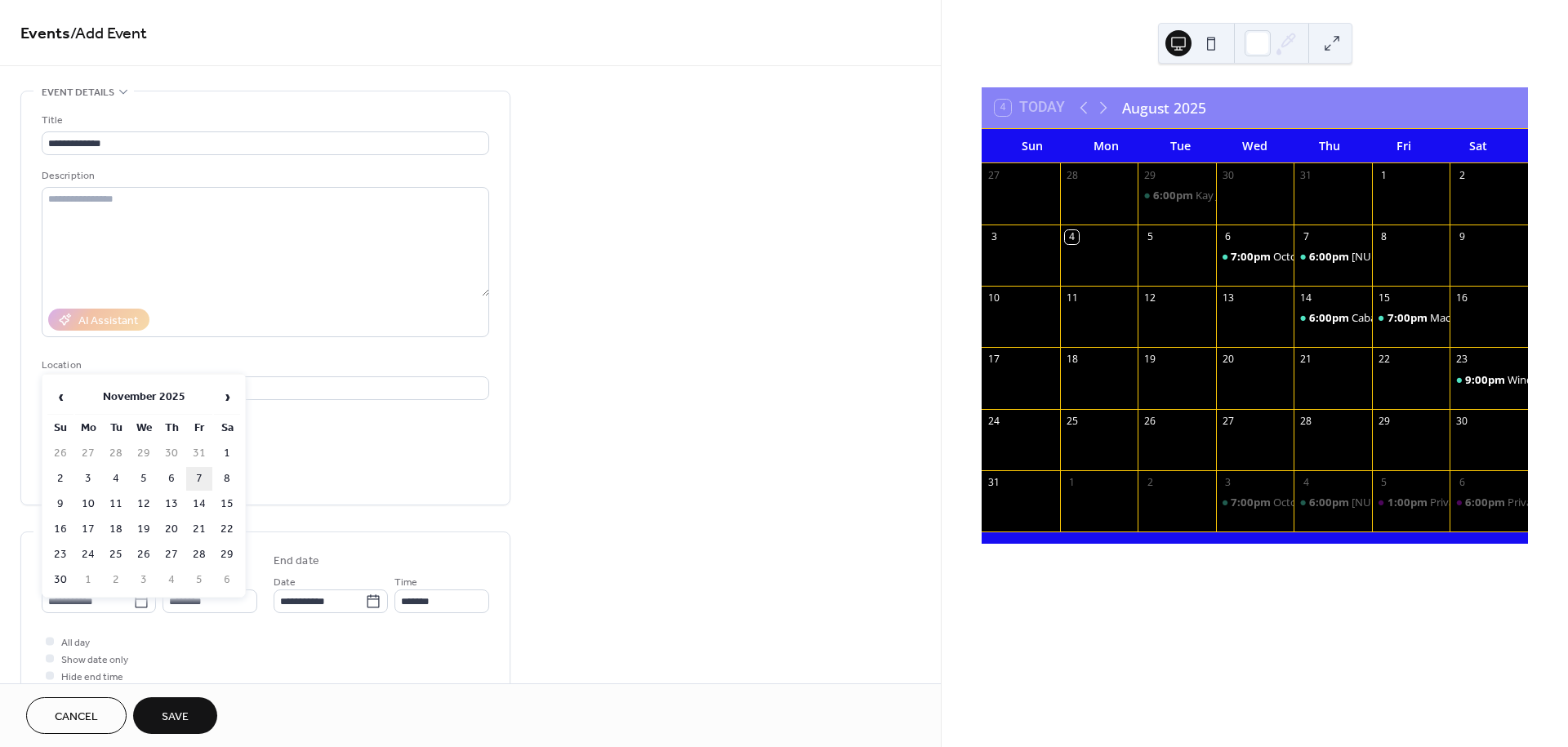 click on "7" at bounding box center (199, 478) 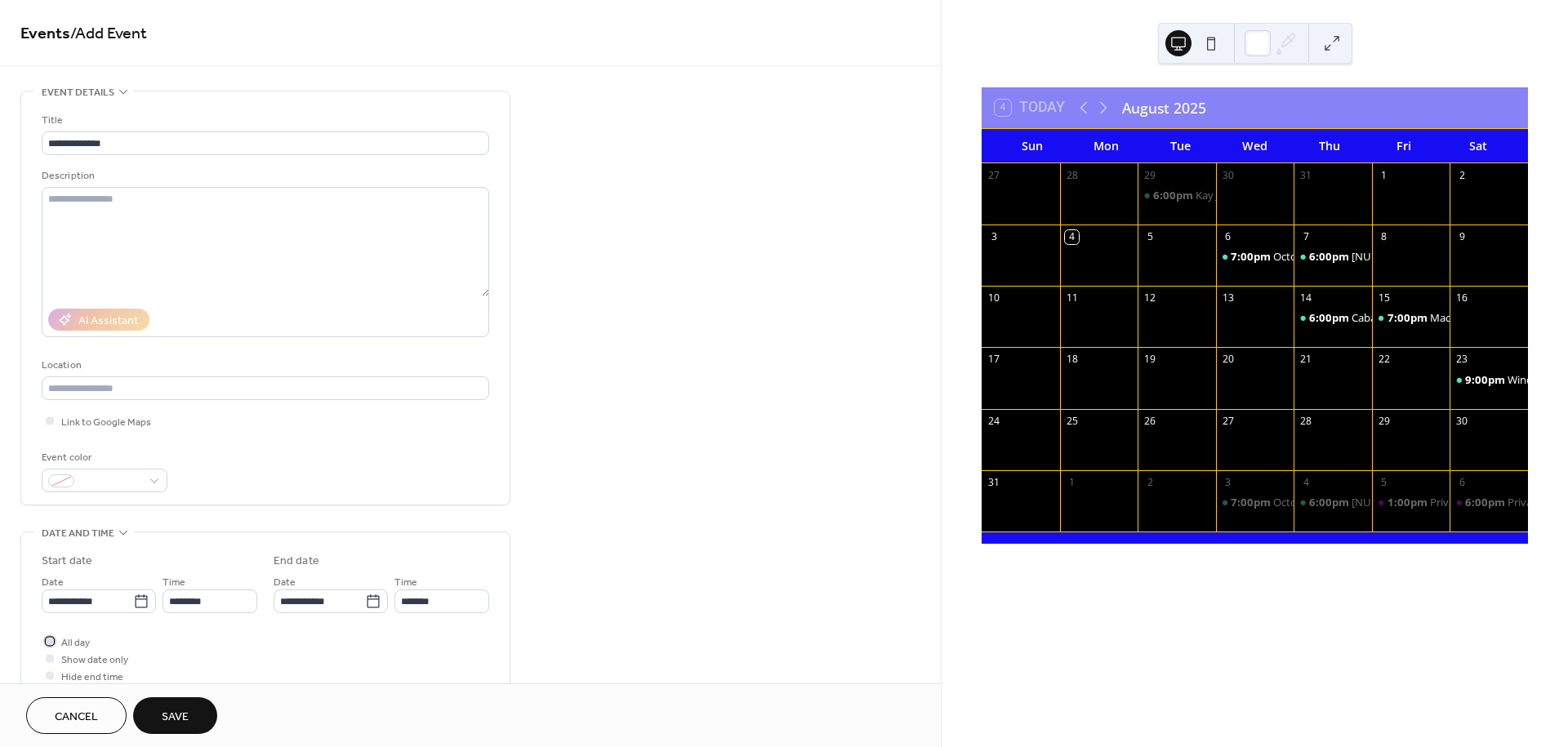 click on "All day" at bounding box center (75, 643) 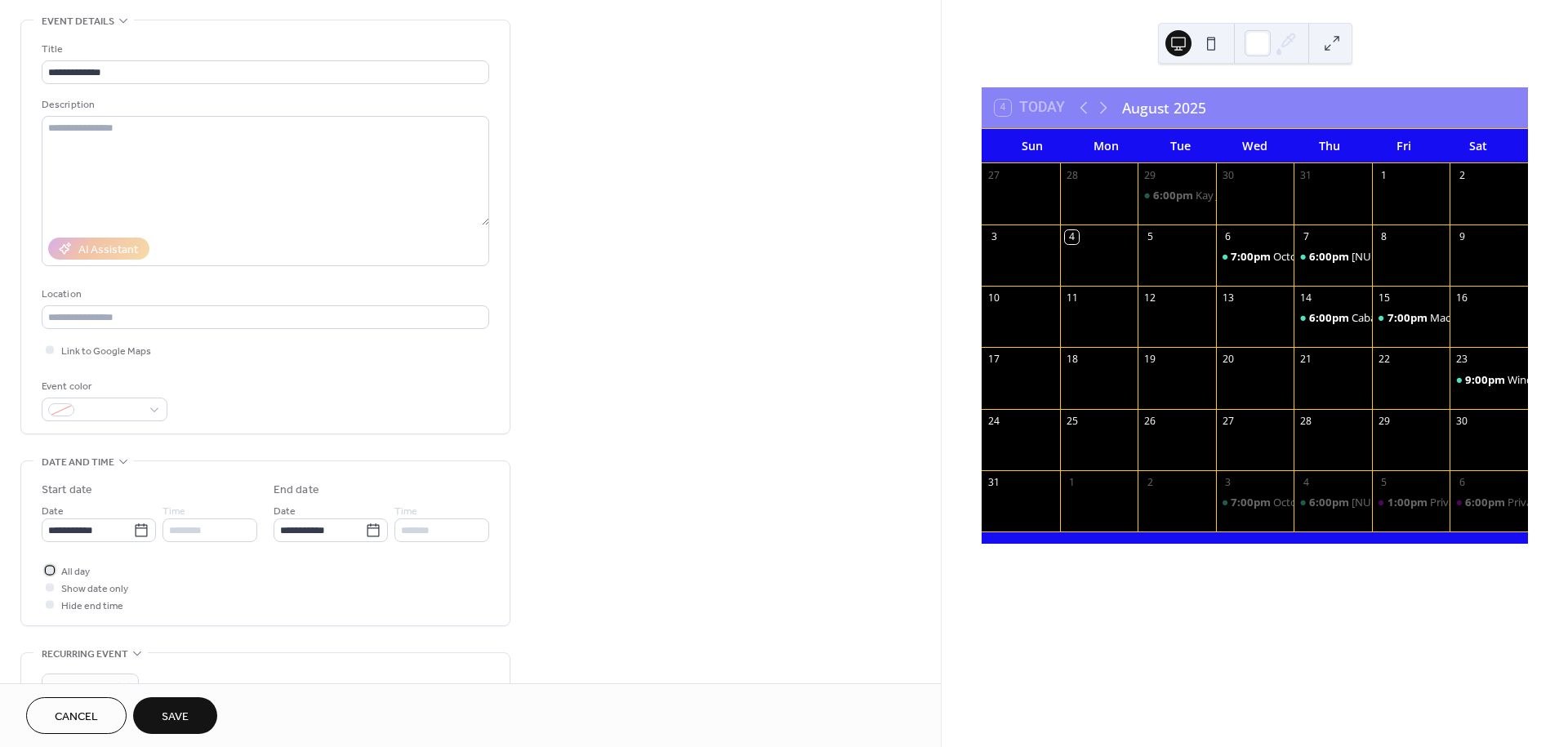 scroll, scrollTop: 91, scrollLeft: 0, axis: vertical 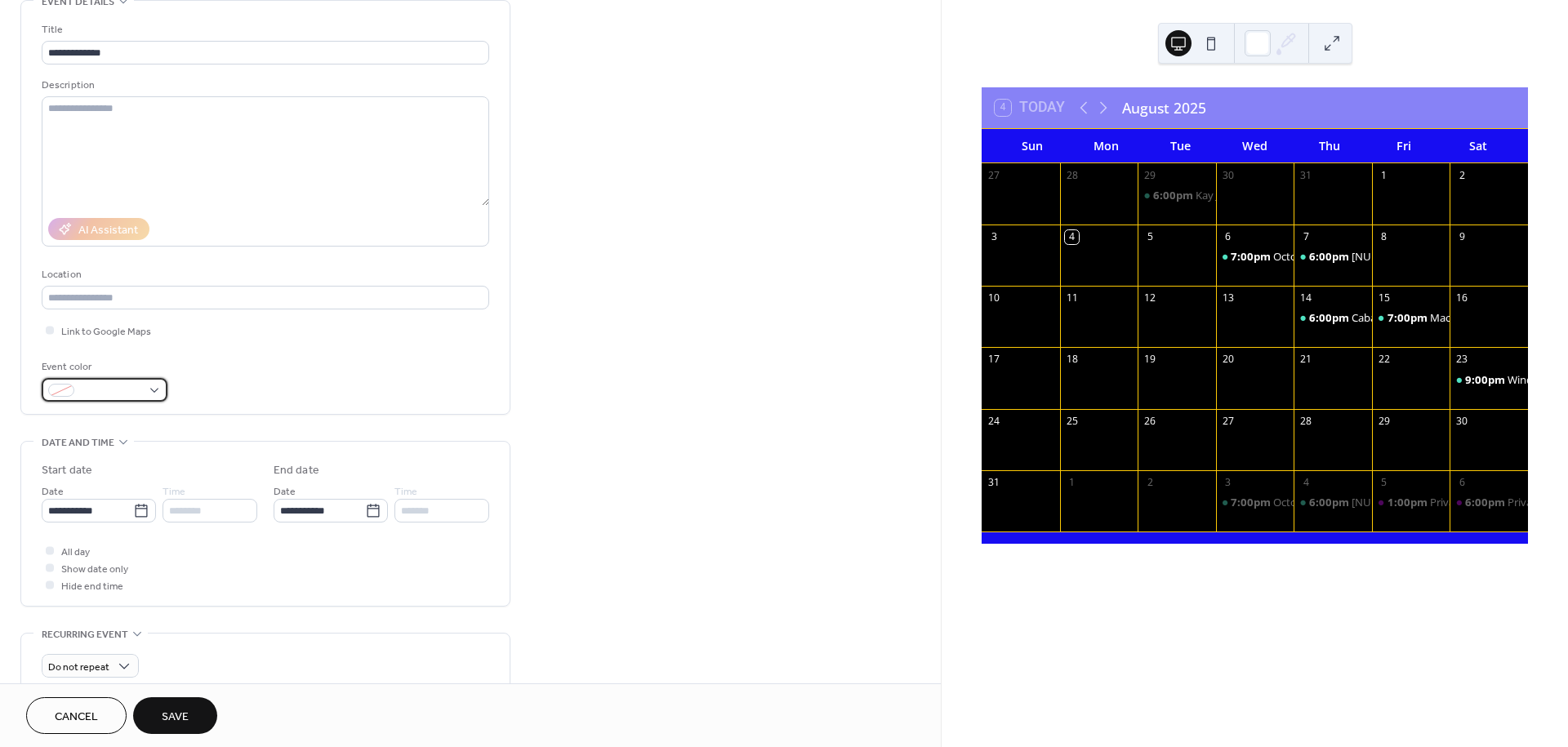 click at bounding box center [105, 389] 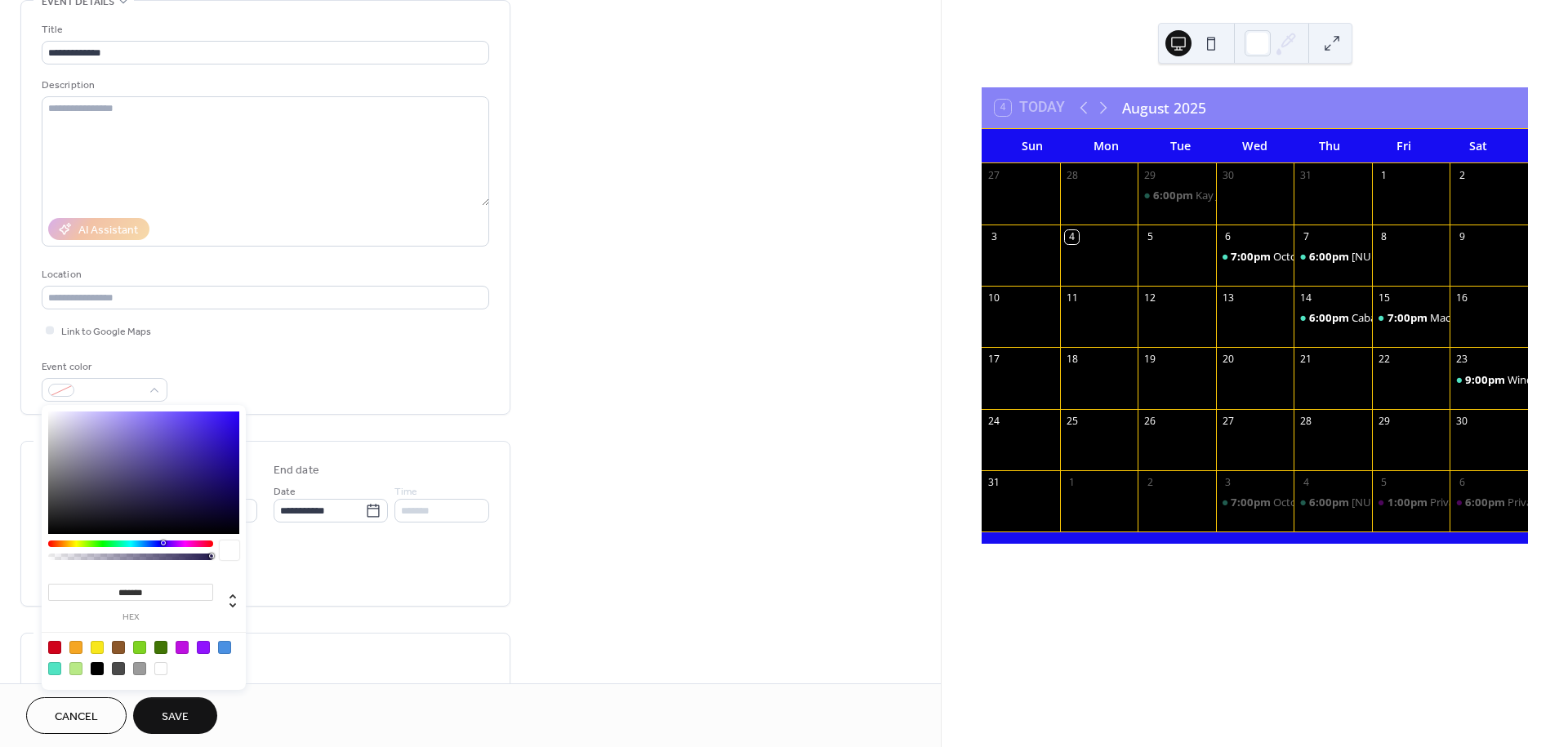 click at bounding box center [55, 647] 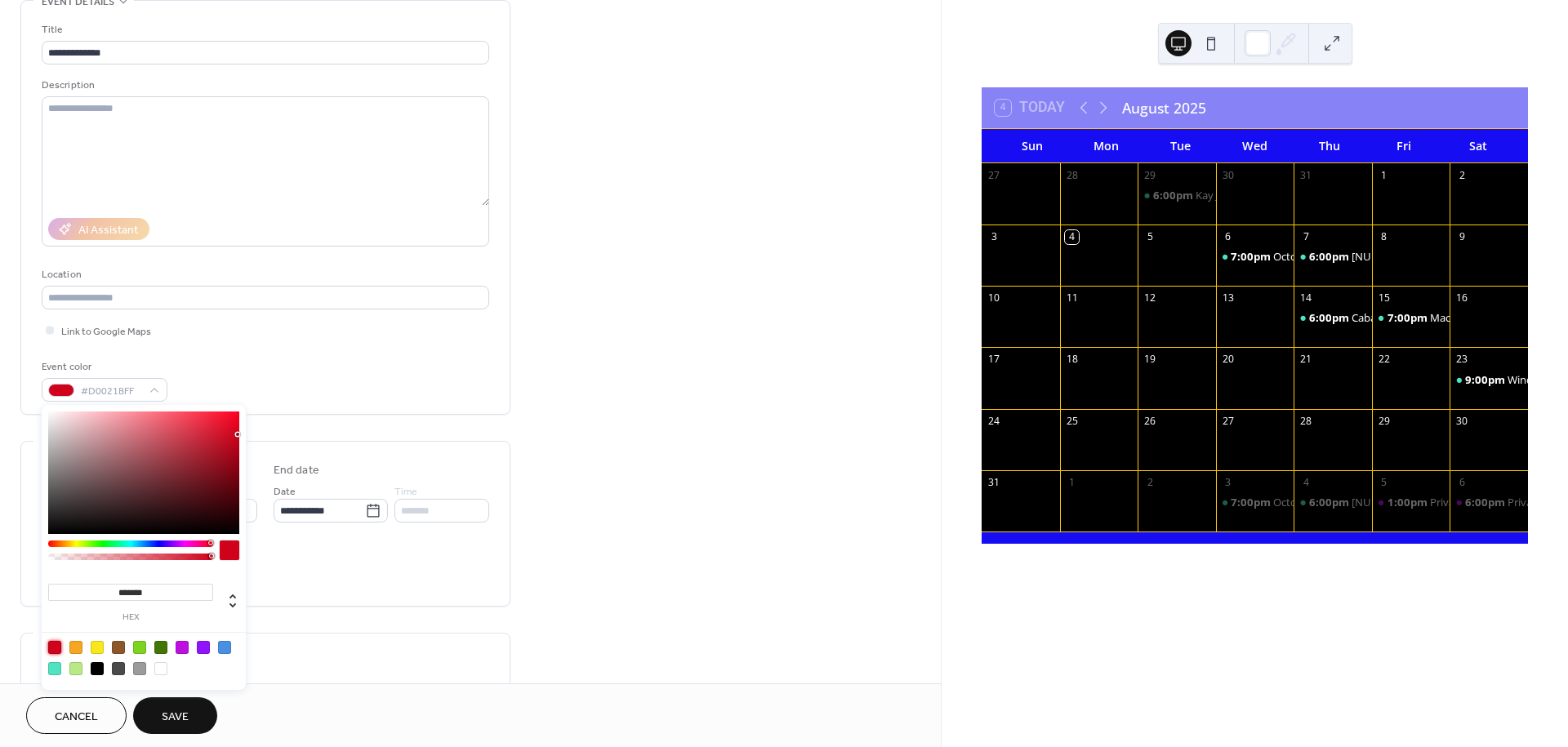 click on "Save" at bounding box center [175, 717] 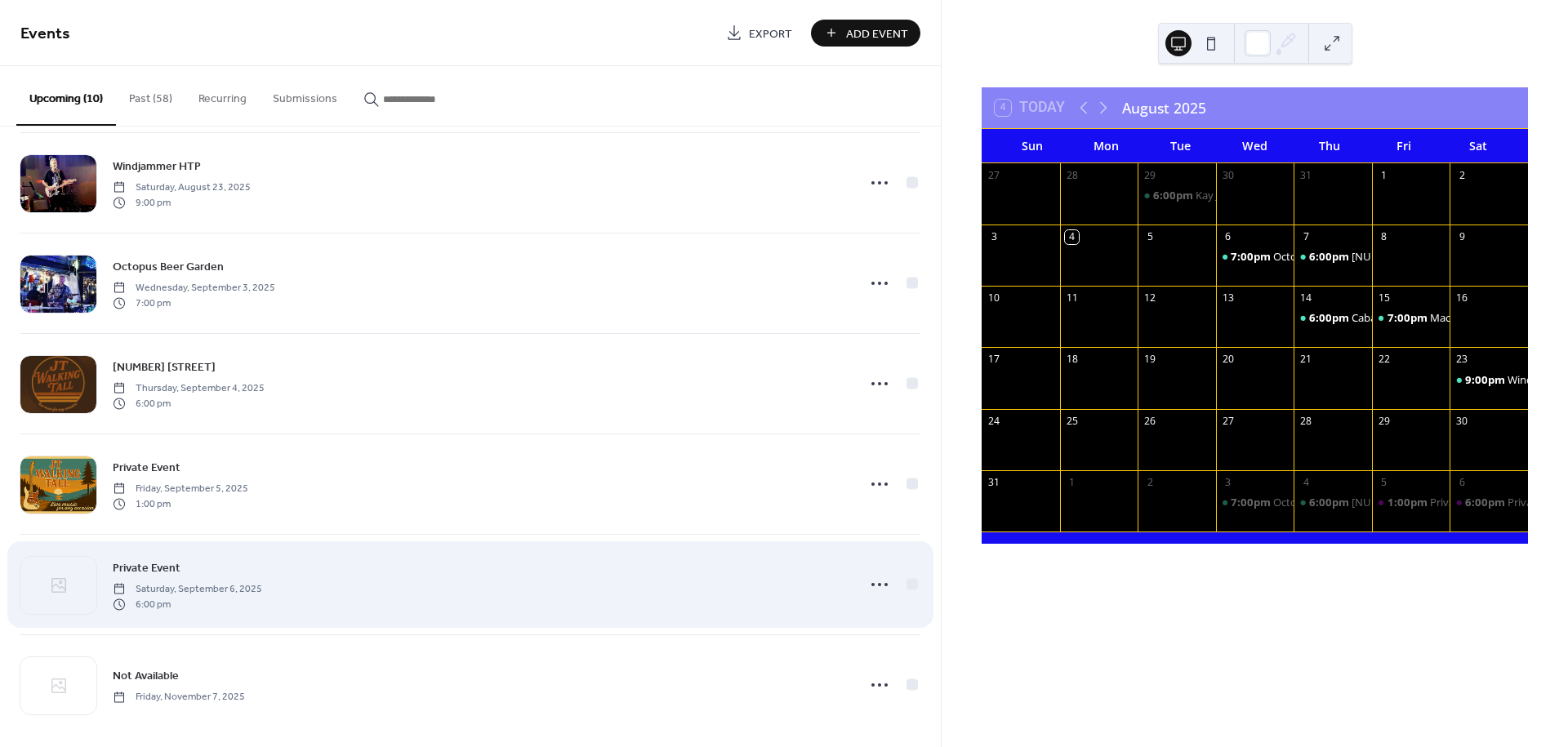 scroll, scrollTop: 431, scrollLeft: 0, axis: vertical 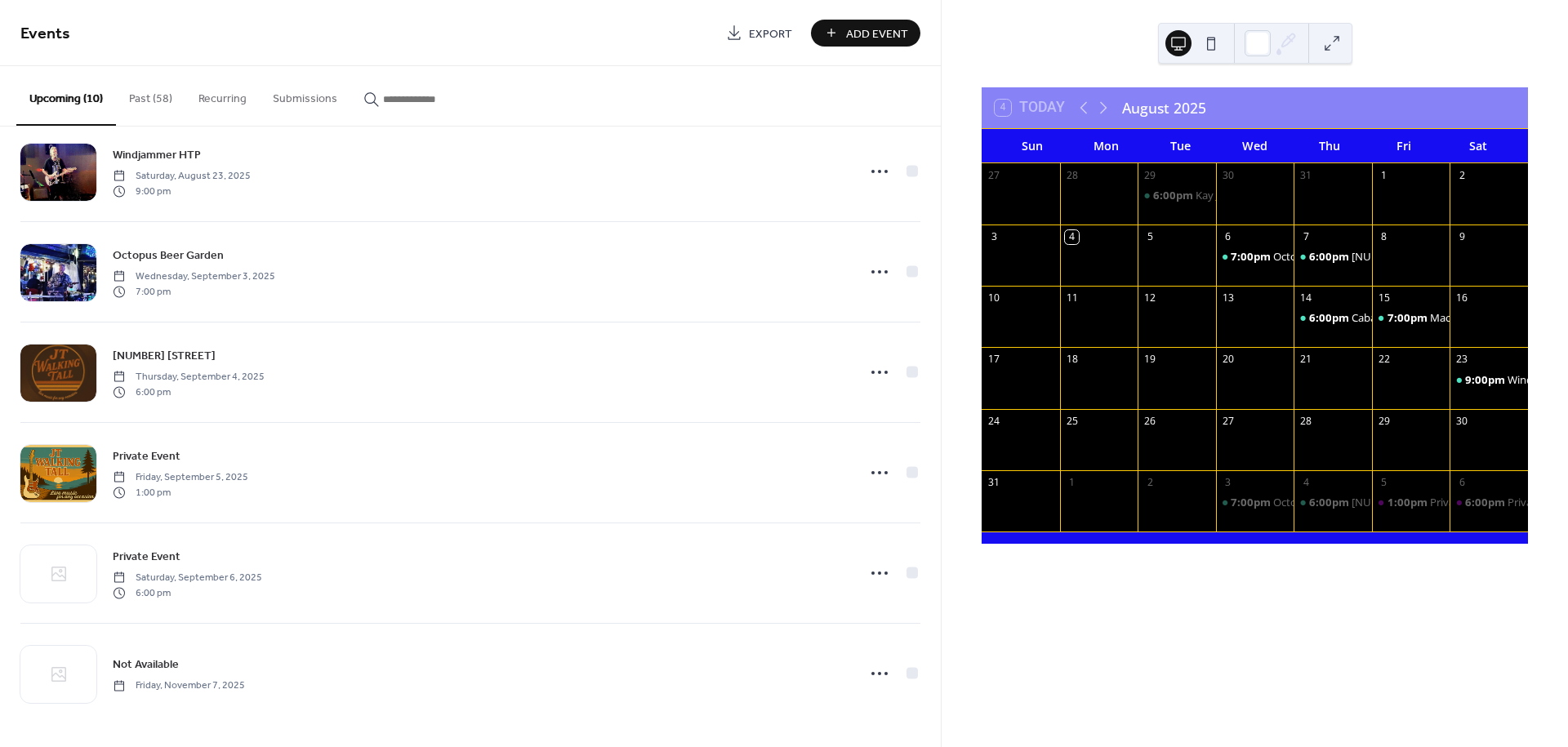click on "Add Event" at bounding box center [866, 33] 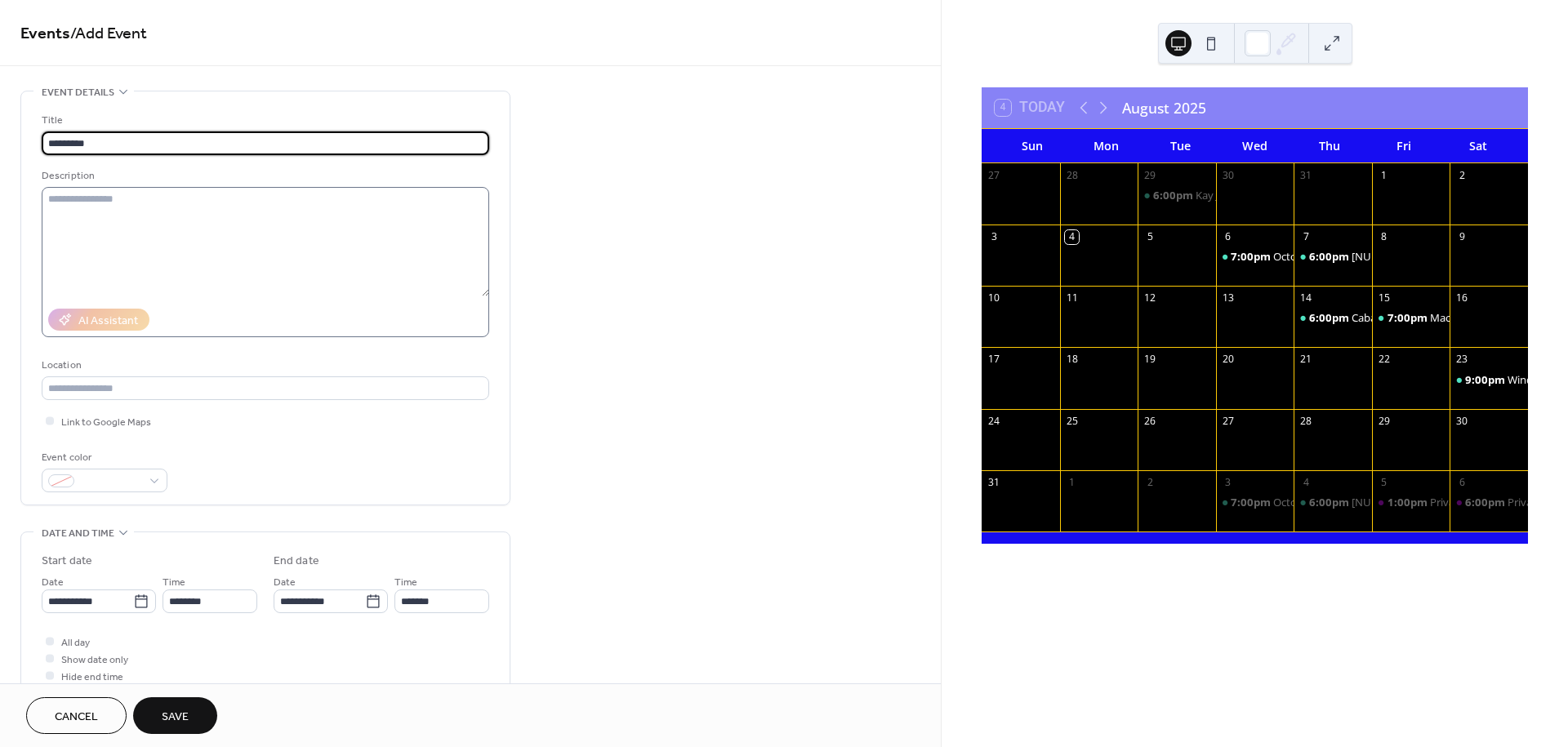 type on "*********" 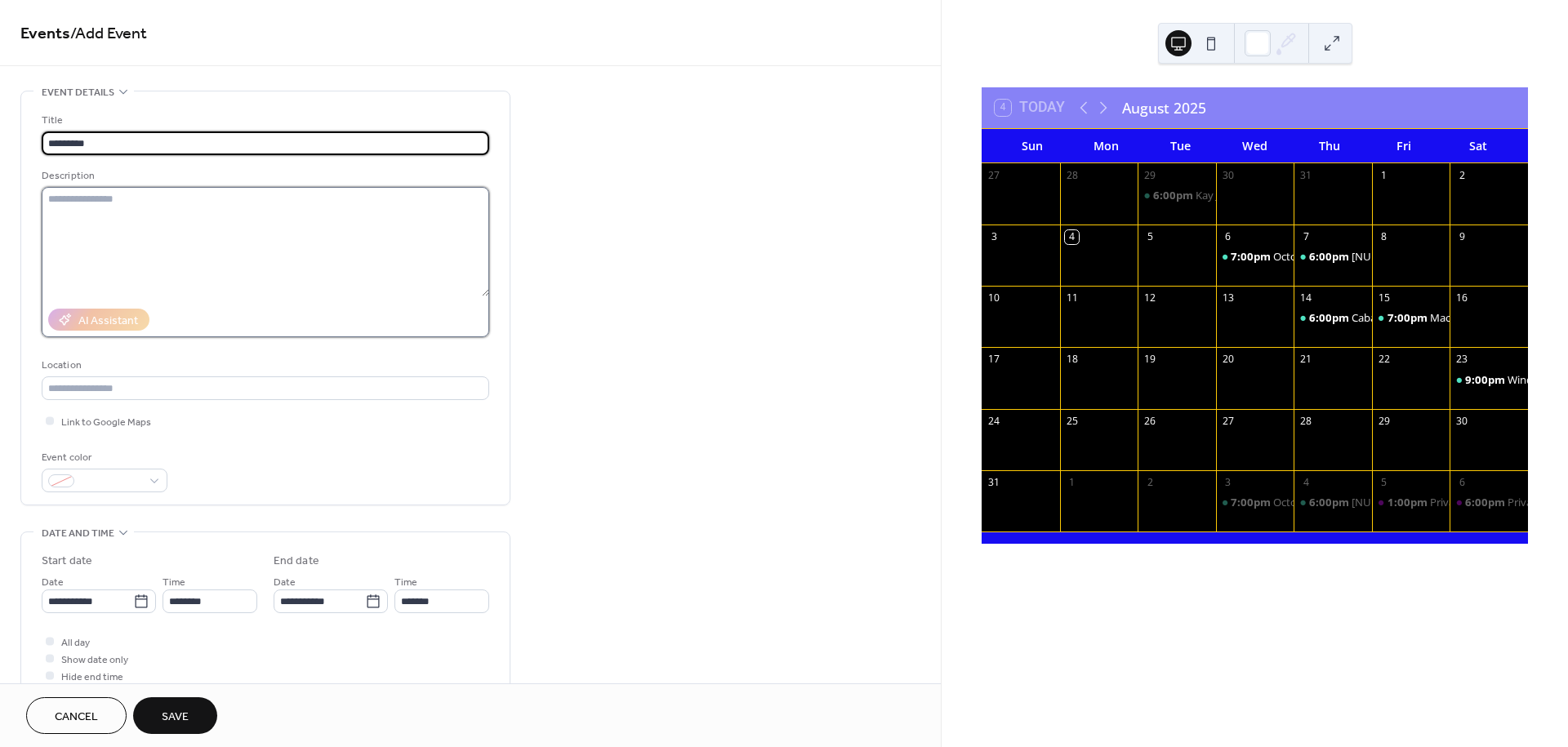 click at bounding box center (265, 242) 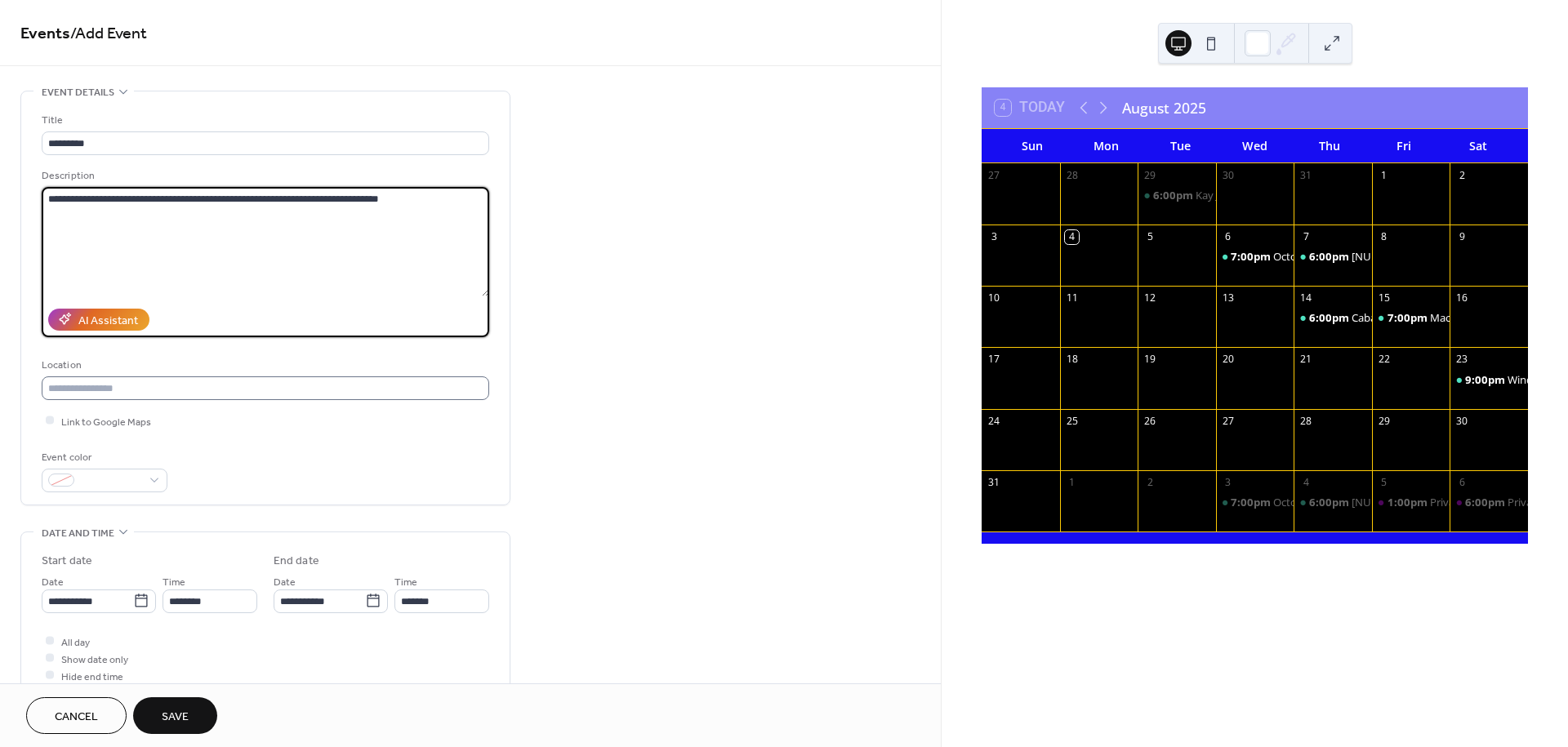 type on "**********" 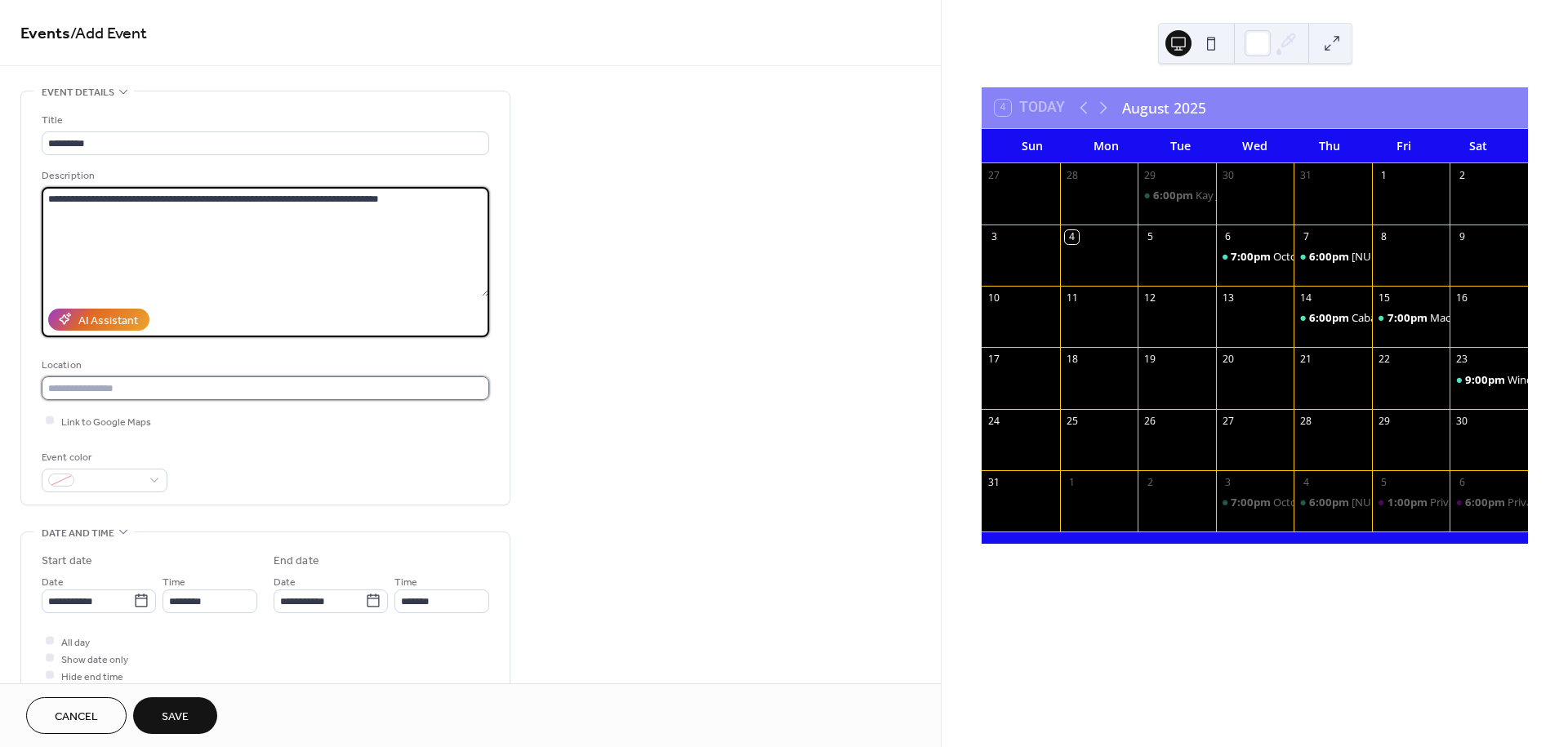 click at bounding box center (265, 388) 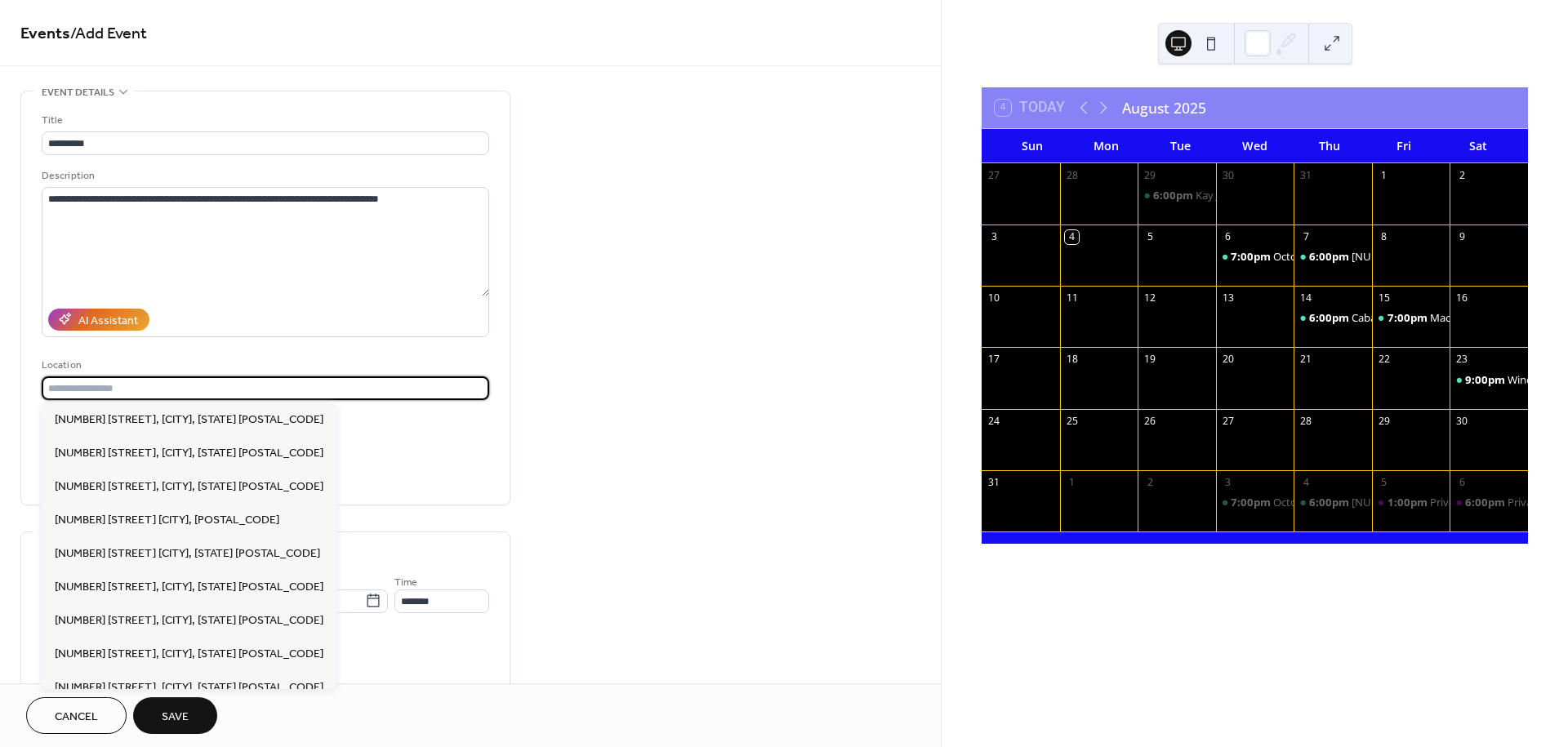 click at bounding box center [265, 388] 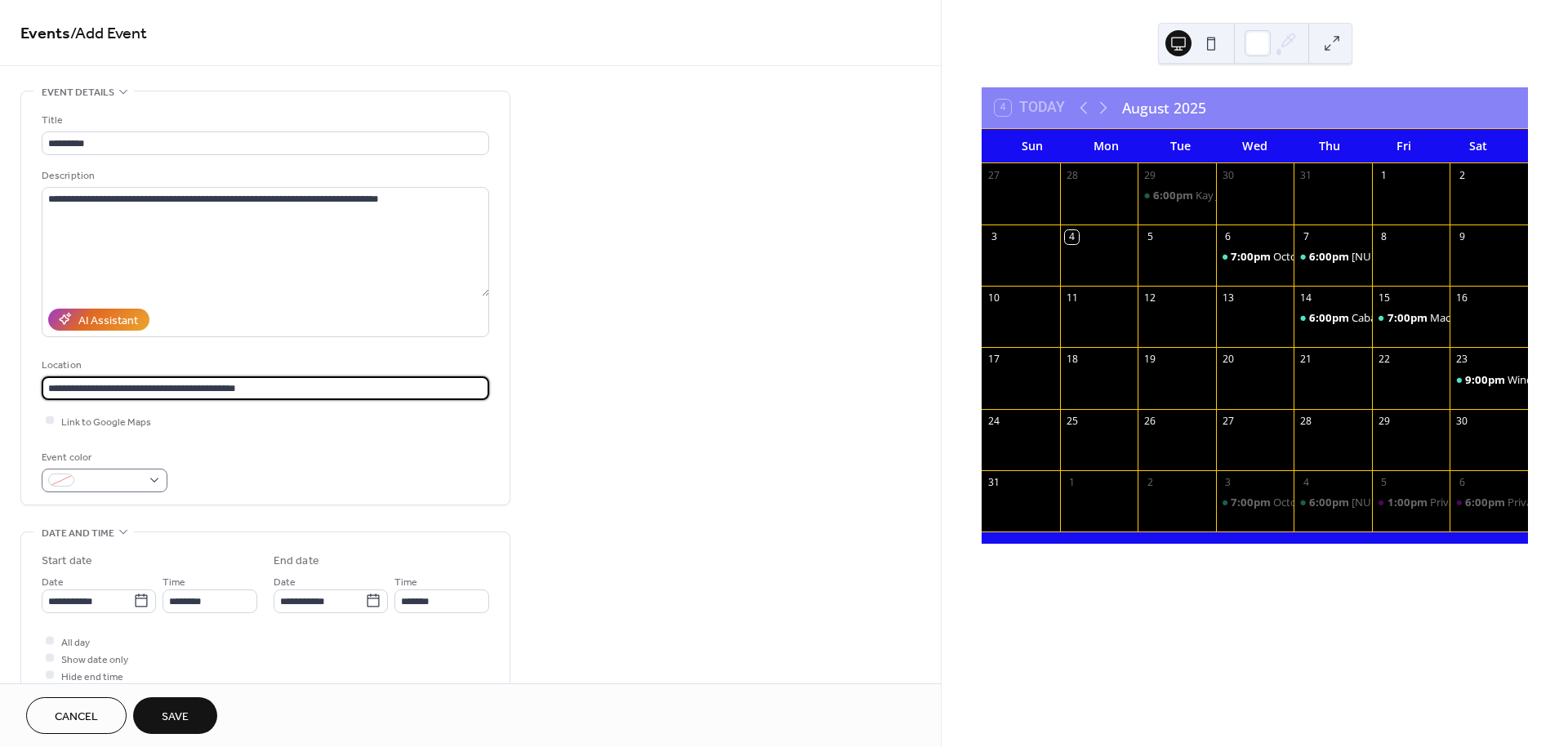type on "**********" 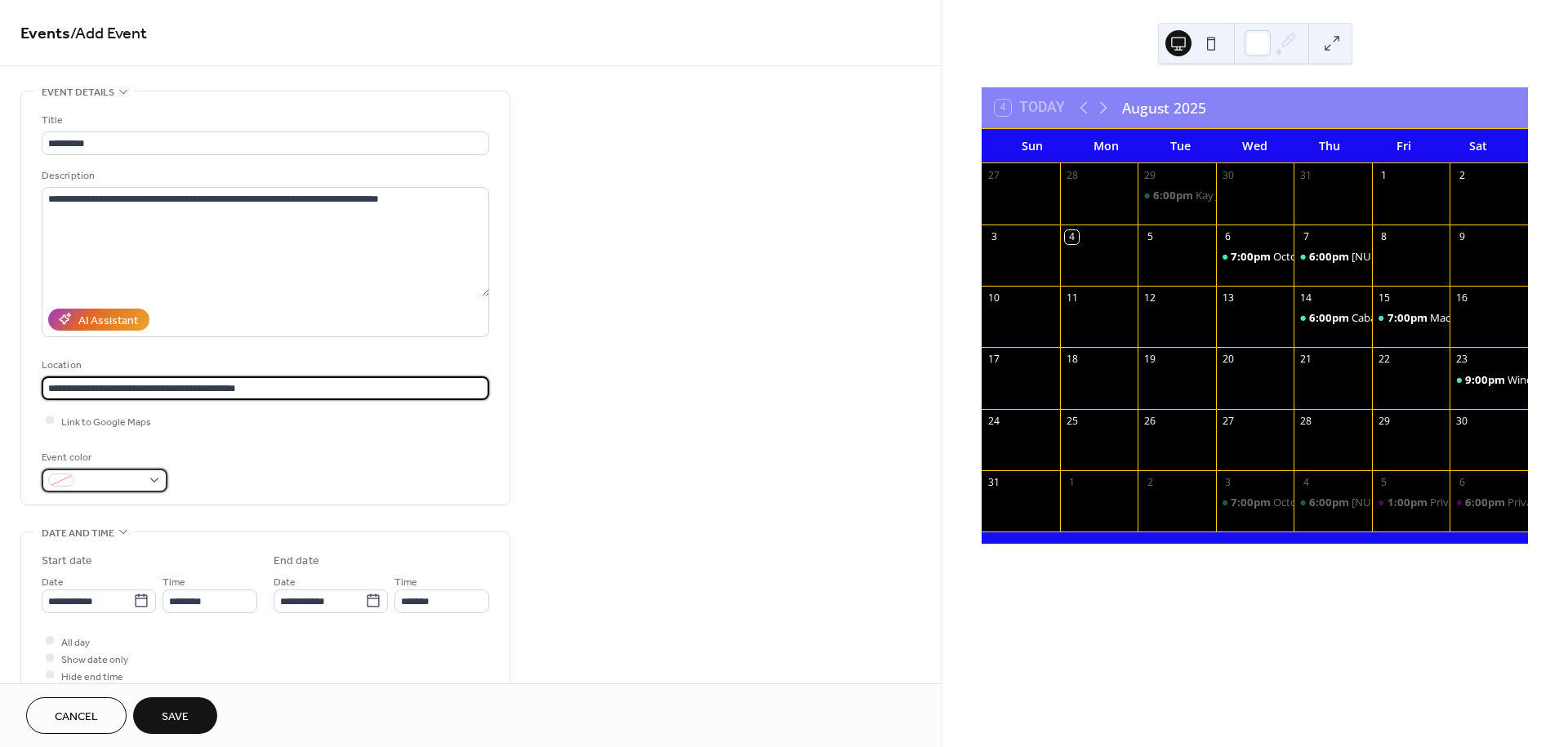click at bounding box center [105, 480] 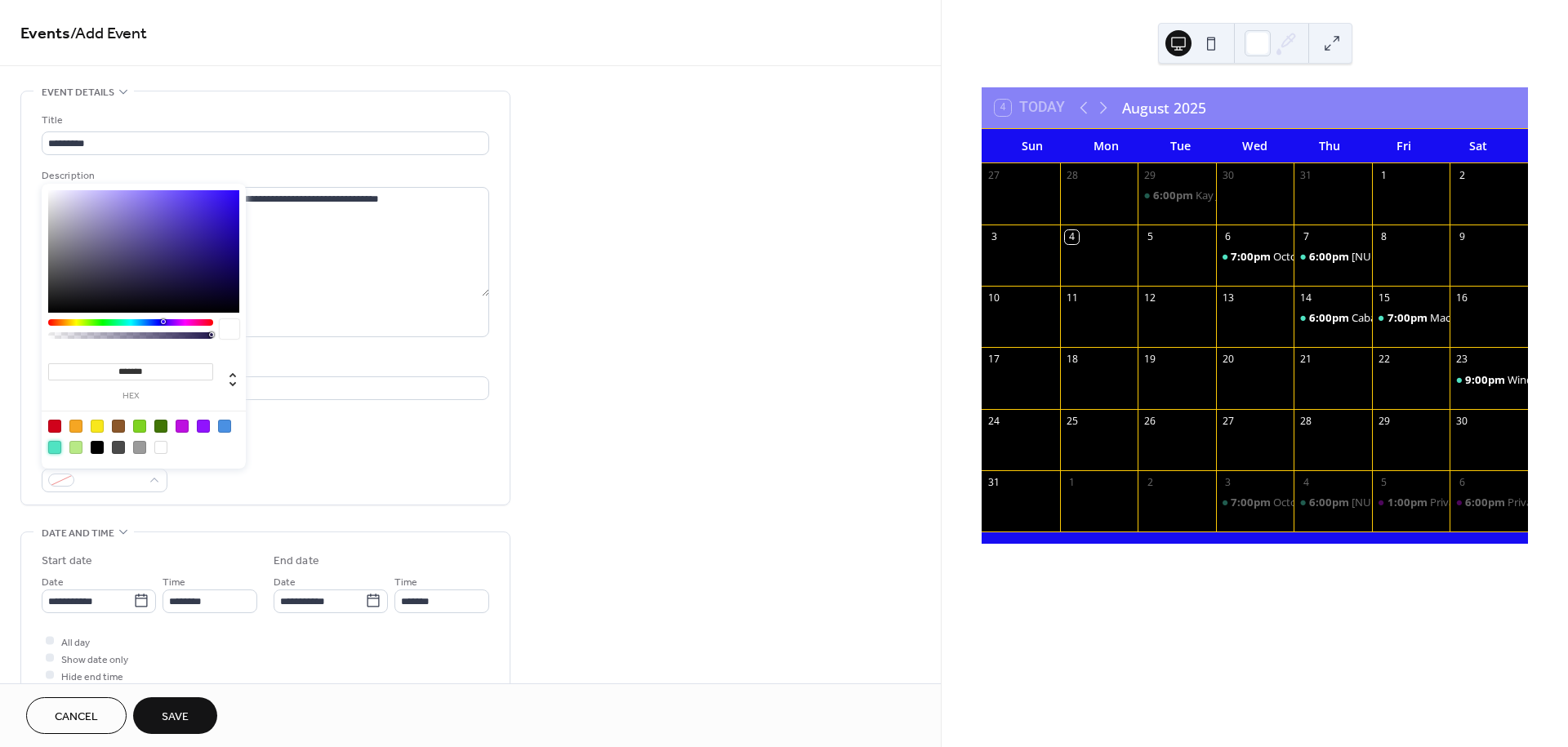 click at bounding box center [55, 447] 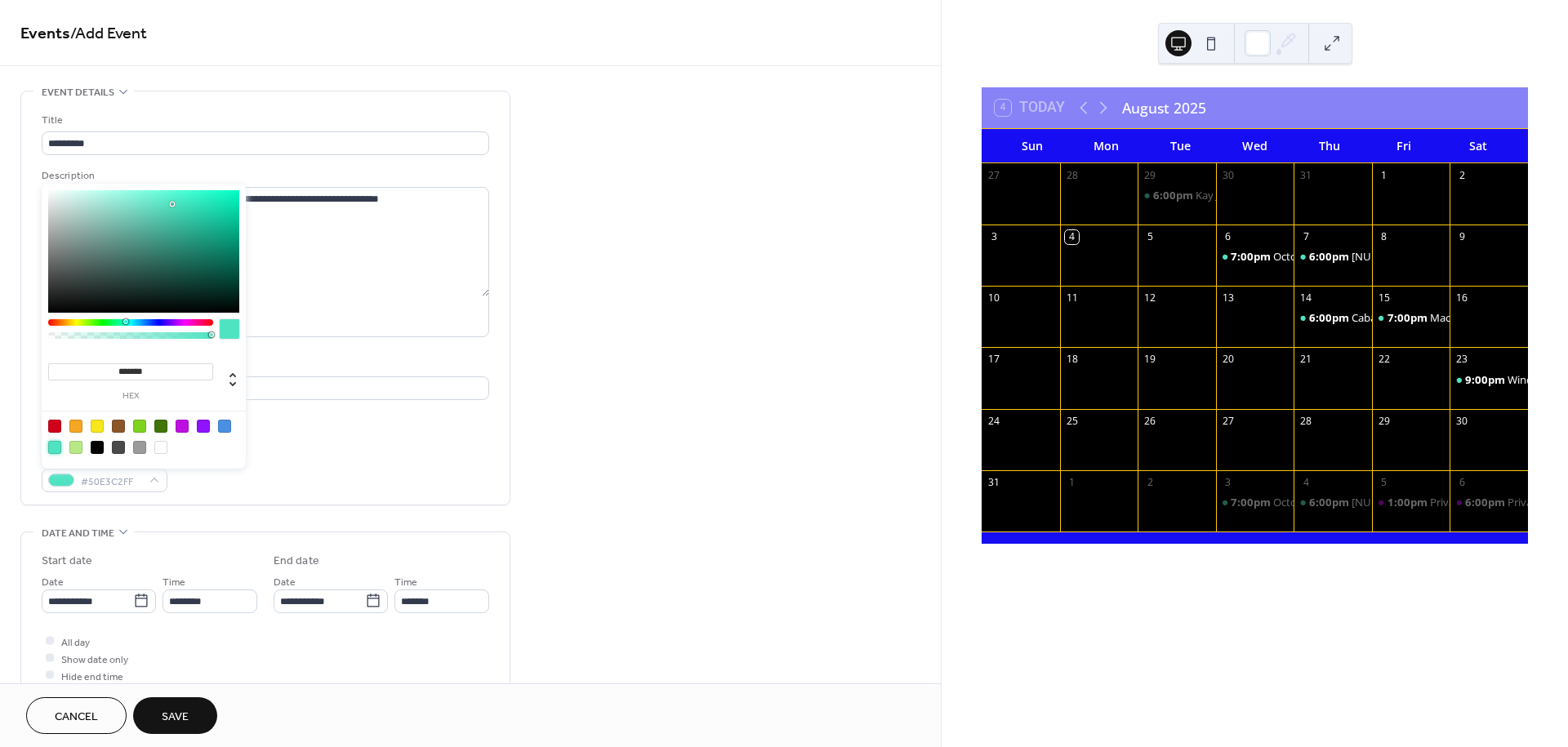 click on "Event color #50E3C2FF" at bounding box center (265, 470) 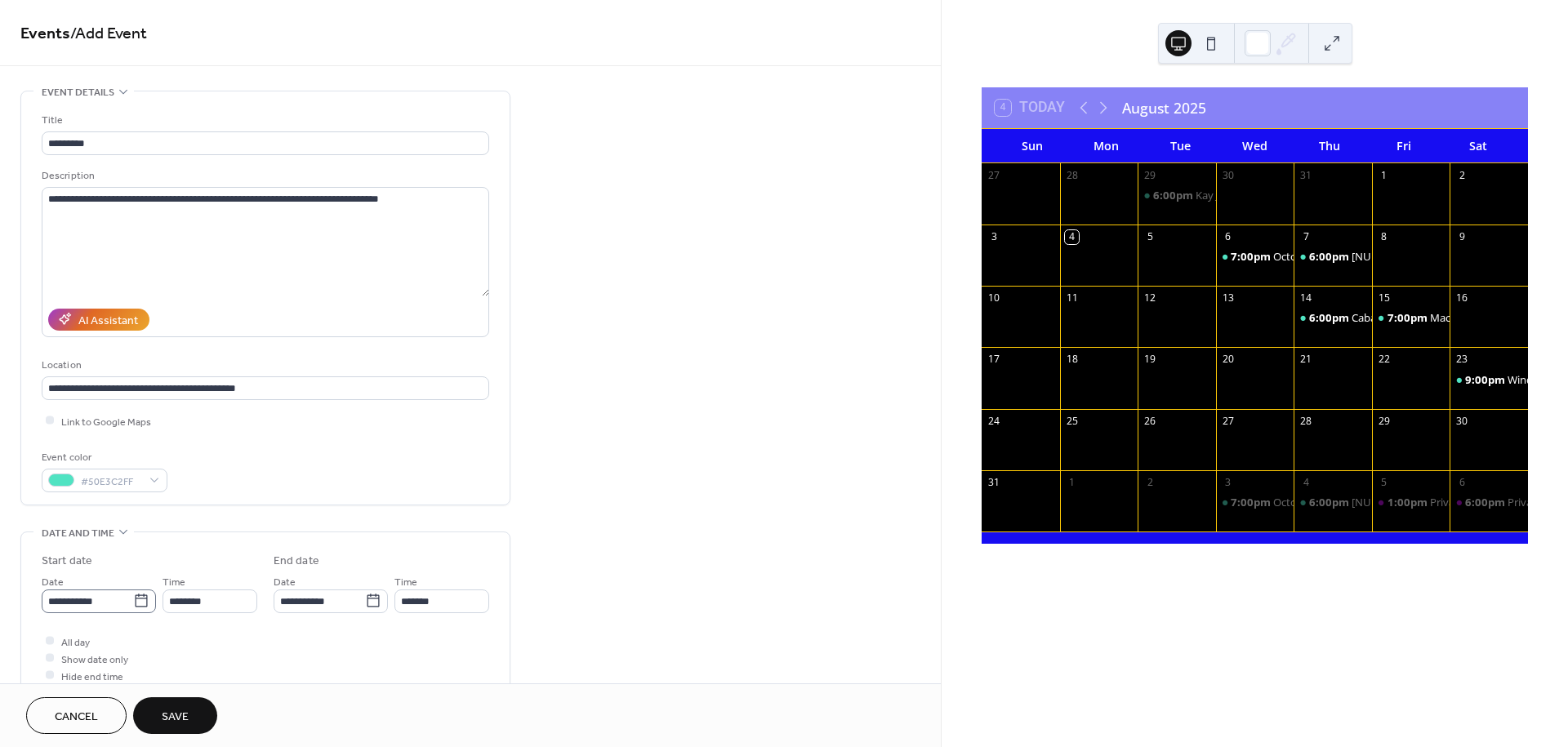 click 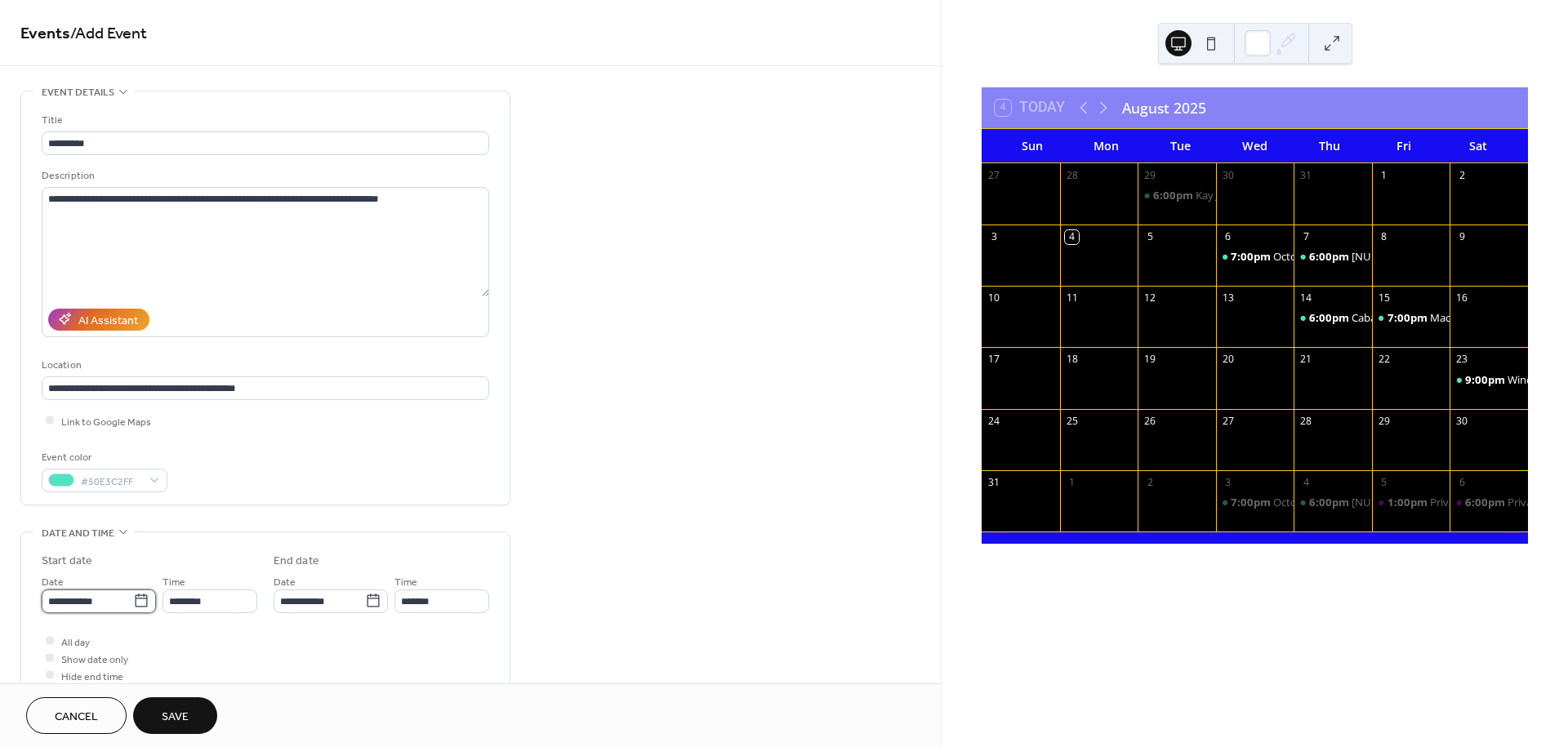 click on "**********" at bounding box center (87, 601) 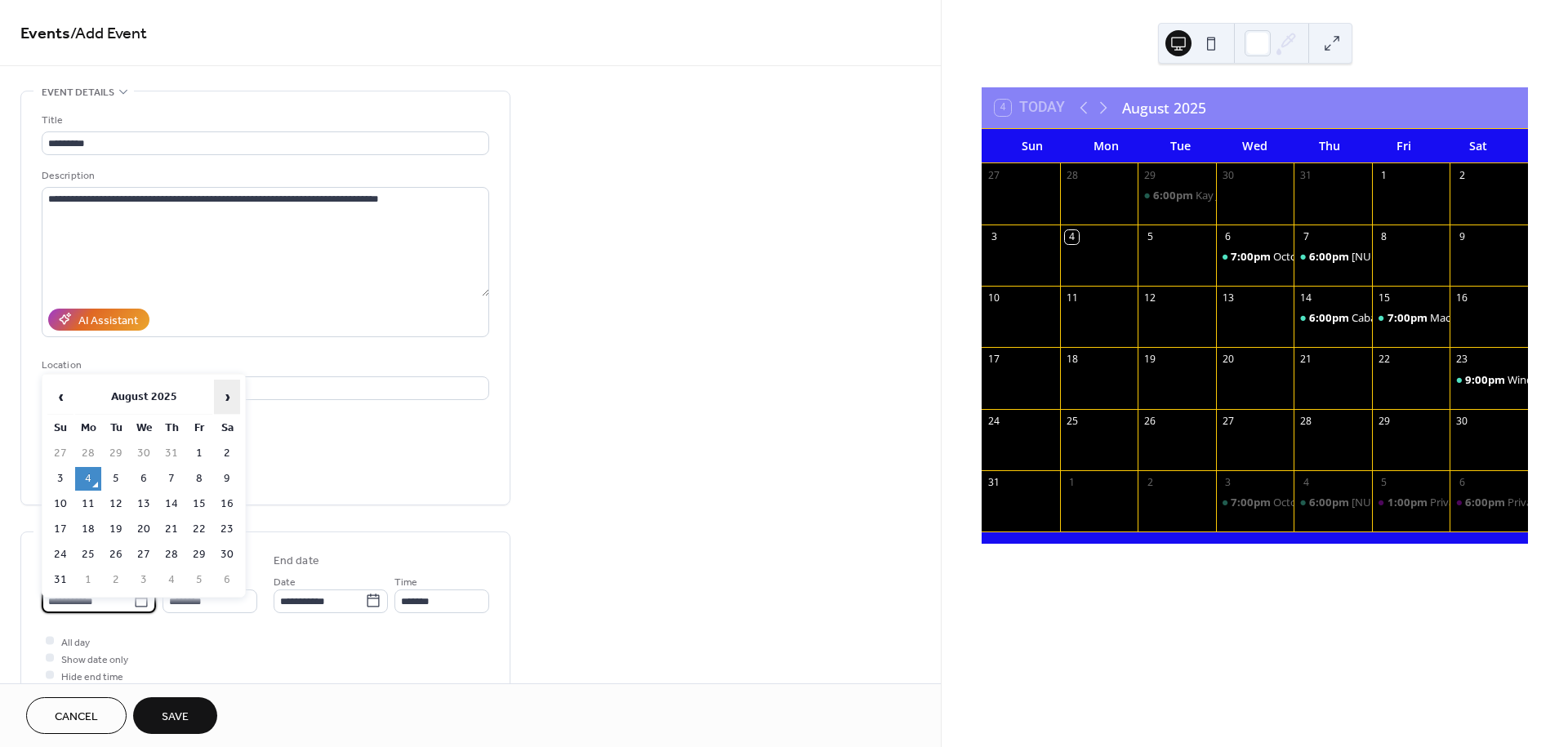 click on "›" at bounding box center (227, 397) 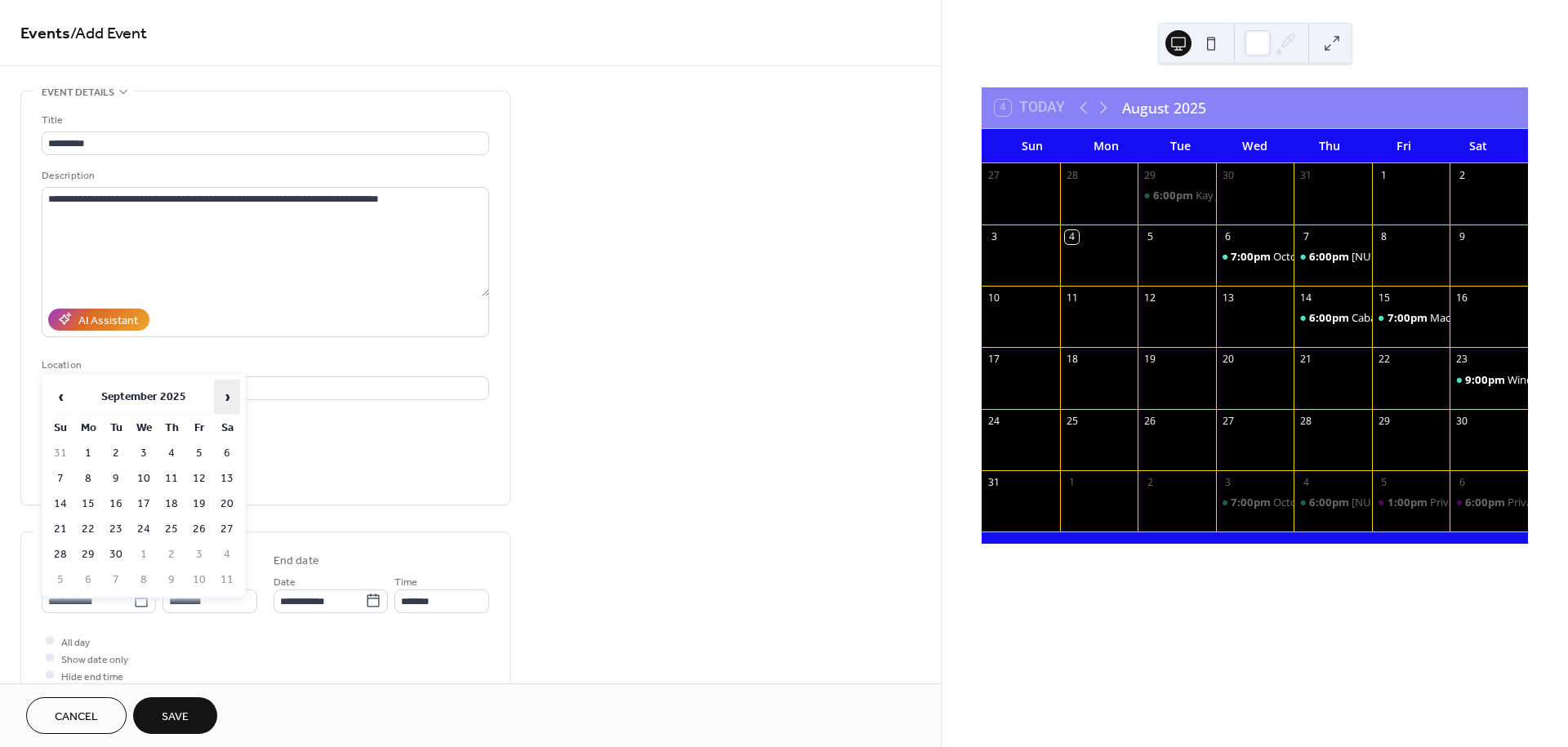 click on "›" at bounding box center [227, 397] 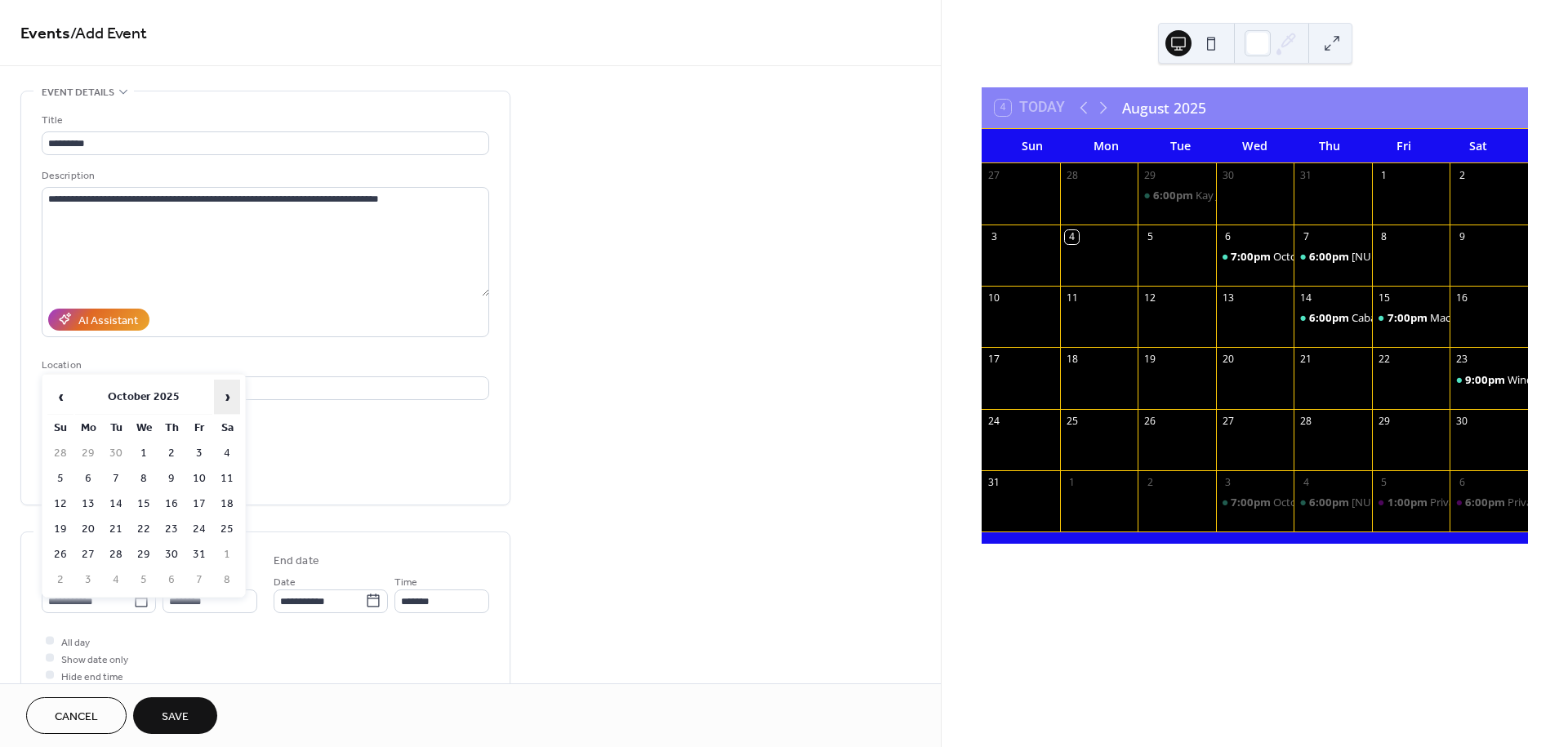 click on "›" at bounding box center [227, 397] 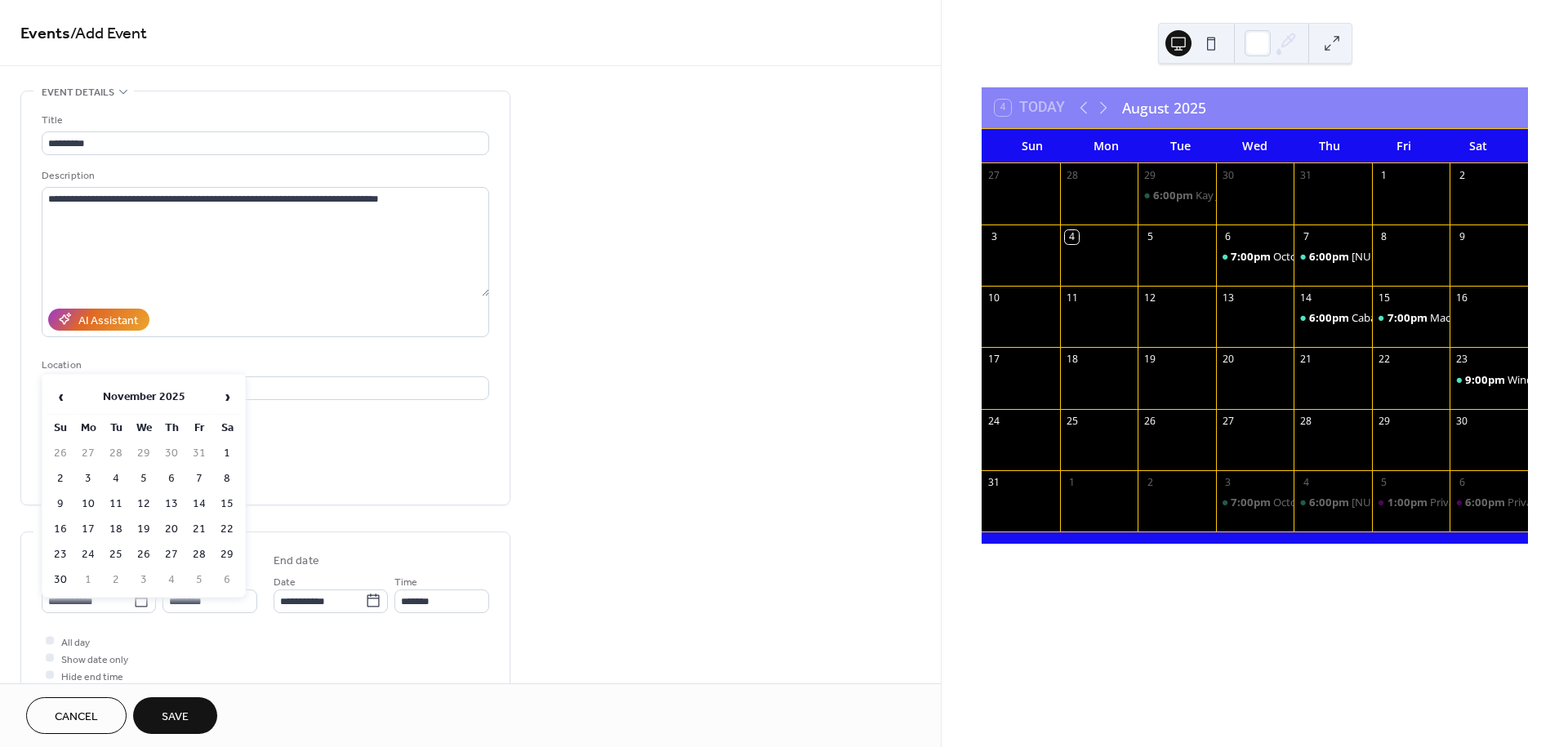 click on "14" at bounding box center [199, 504] 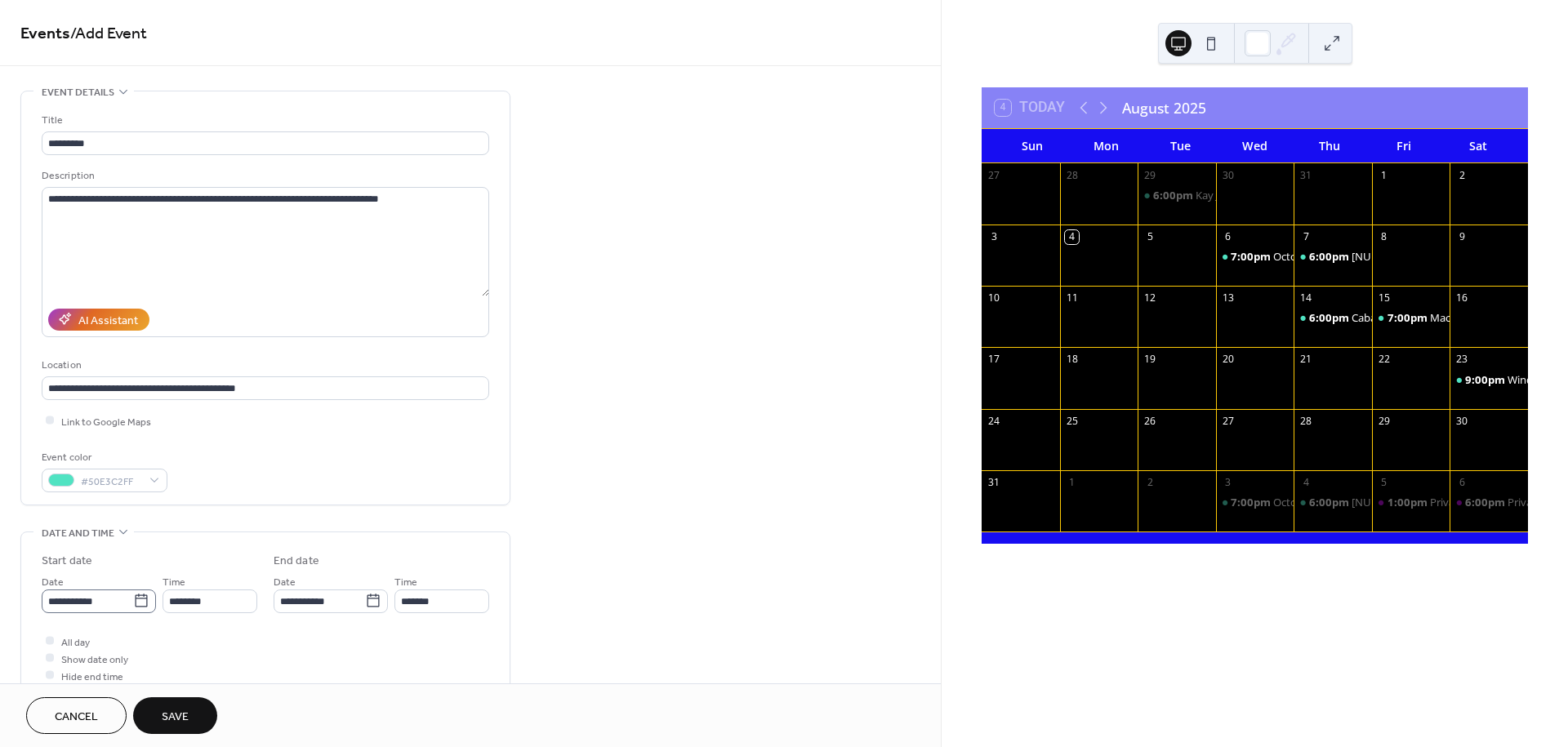 click 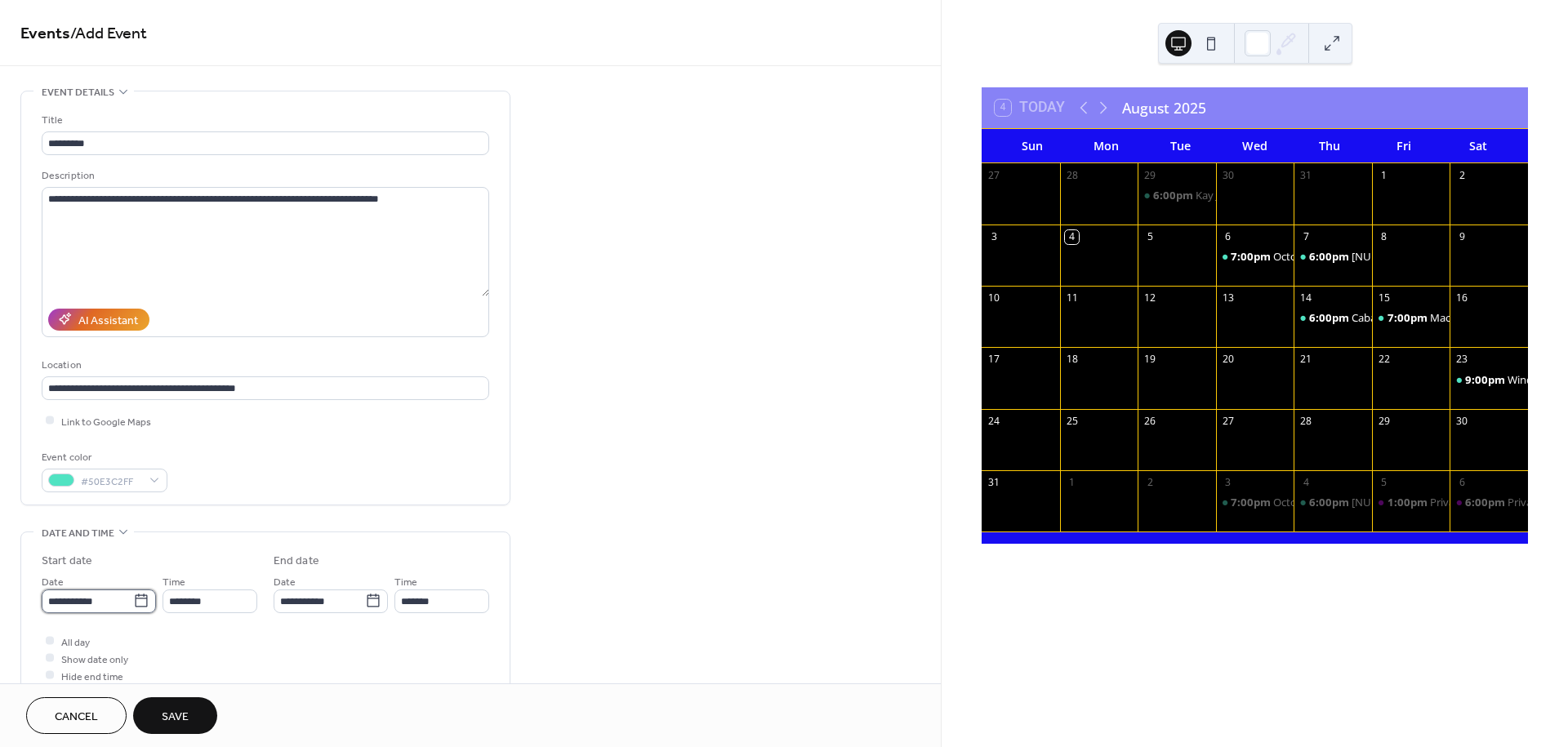 click on "**********" at bounding box center [87, 601] 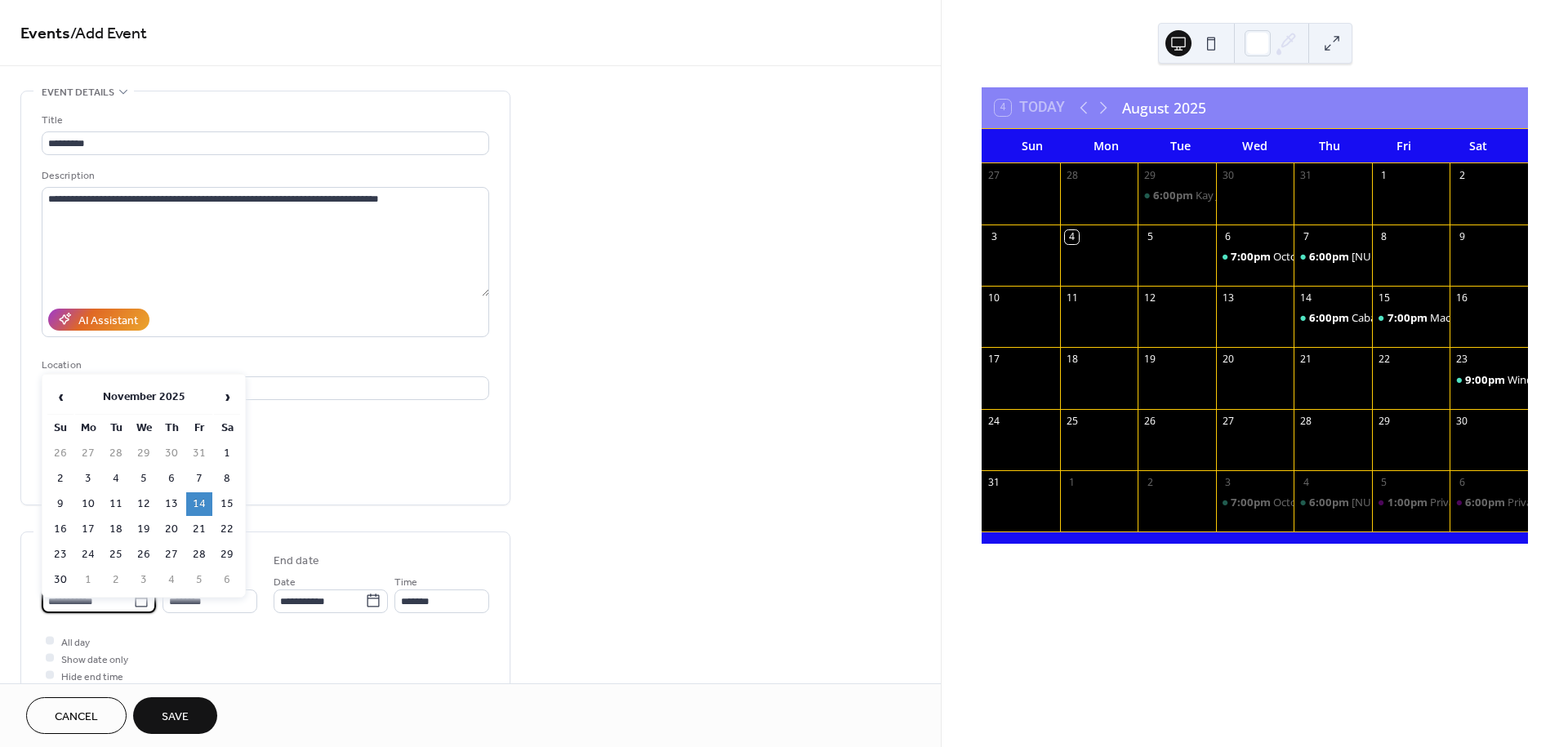 click 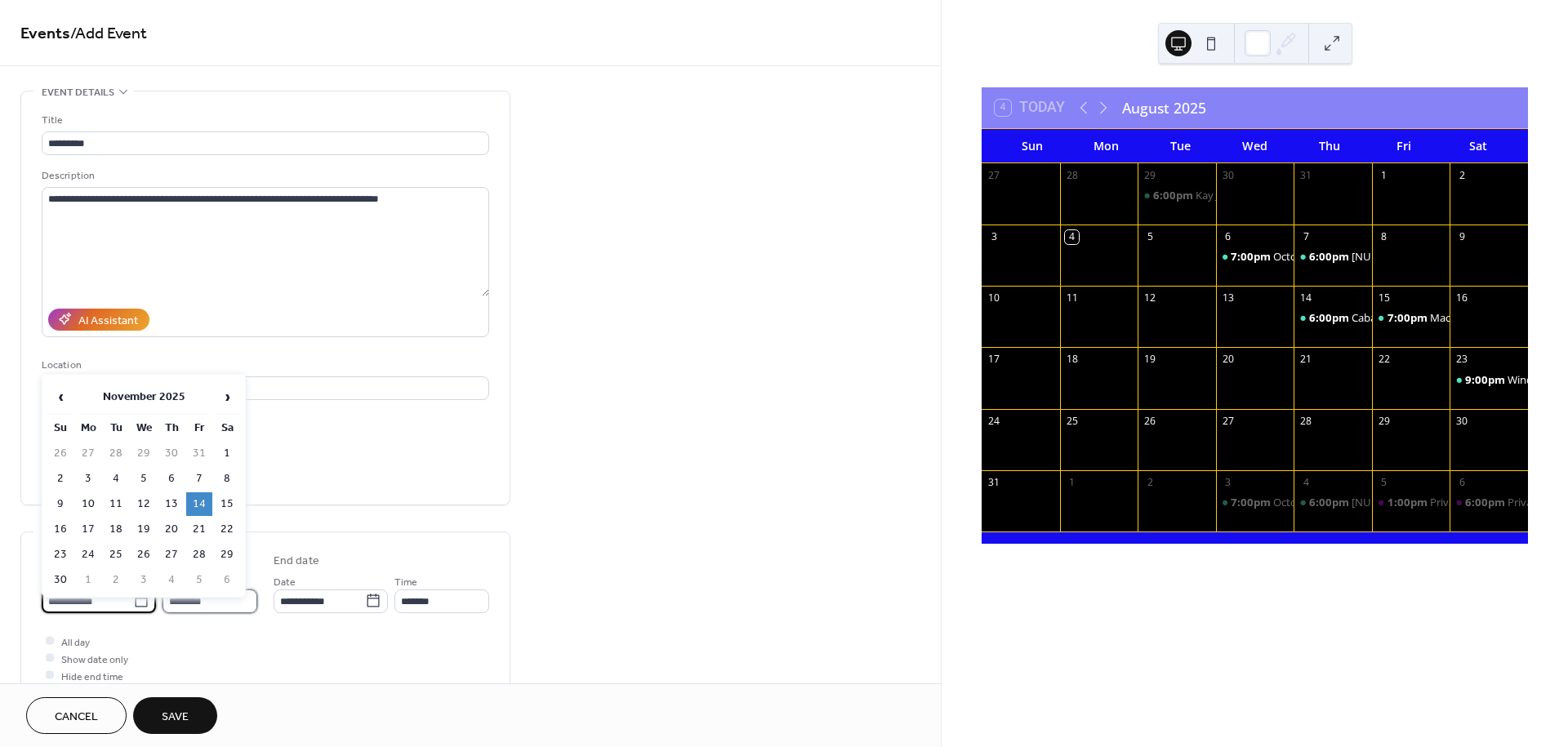 click on "********" at bounding box center (210, 601) 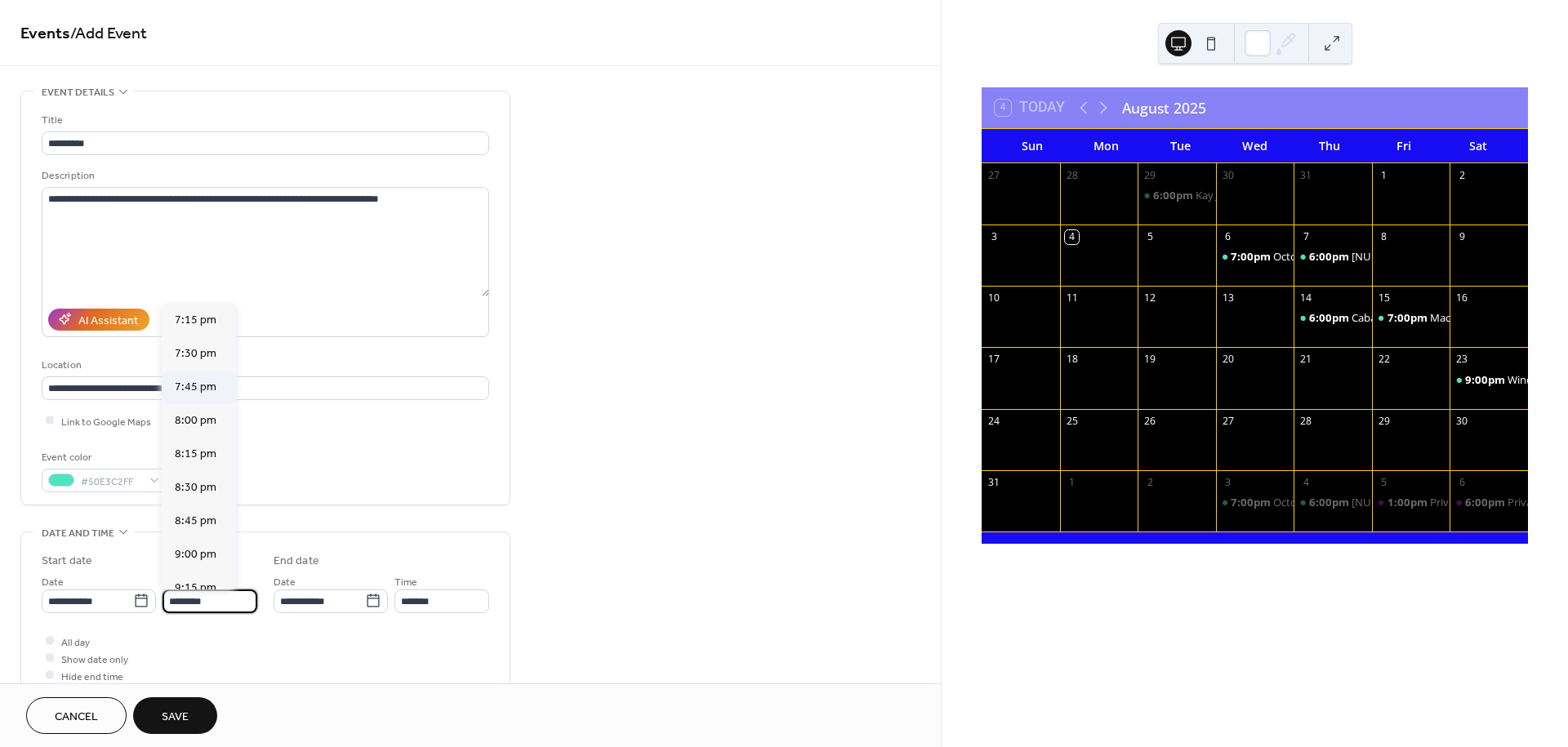 scroll, scrollTop: 2576, scrollLeft: 0, axis: vertical 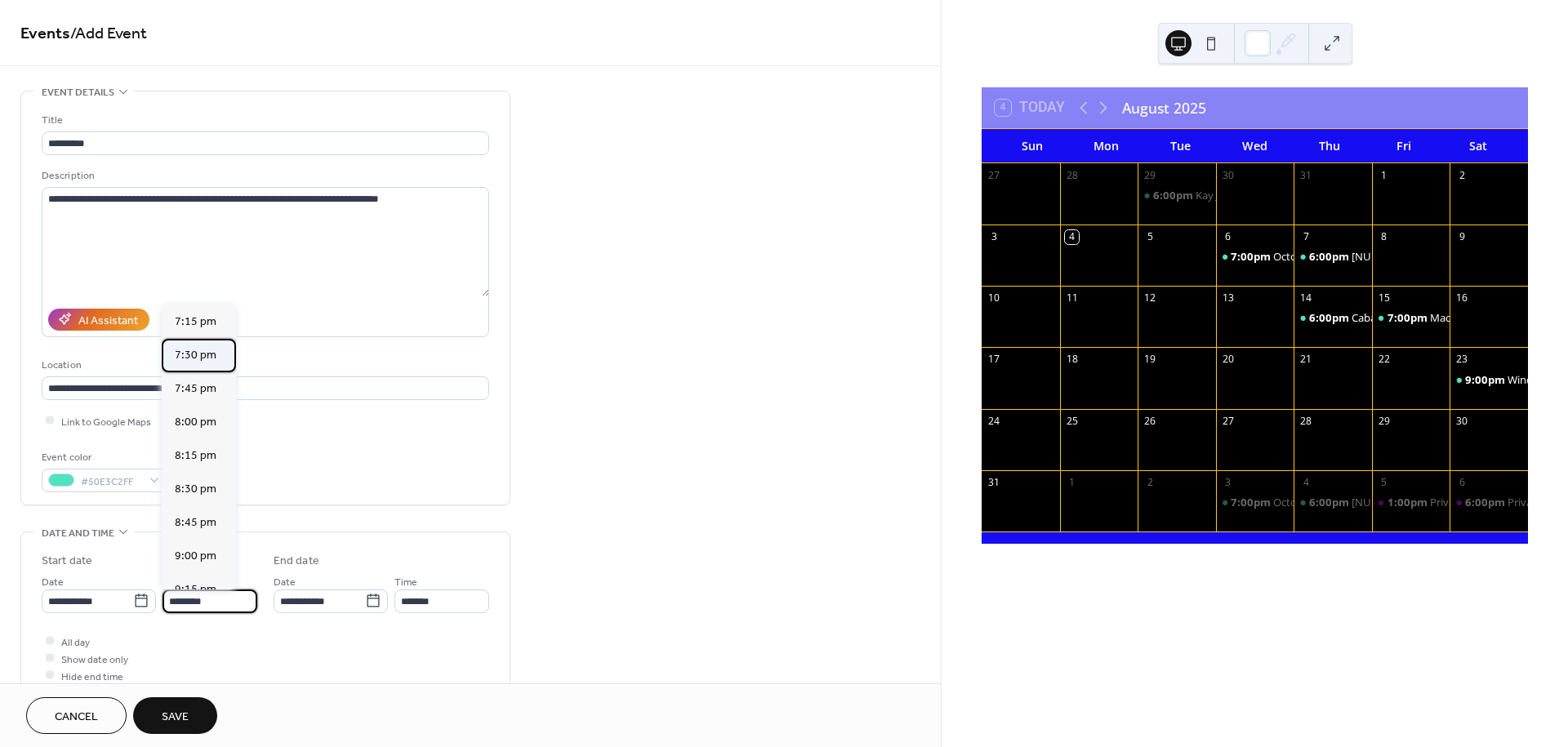 click on "7:30 pm" at bounding box center (195, 355) 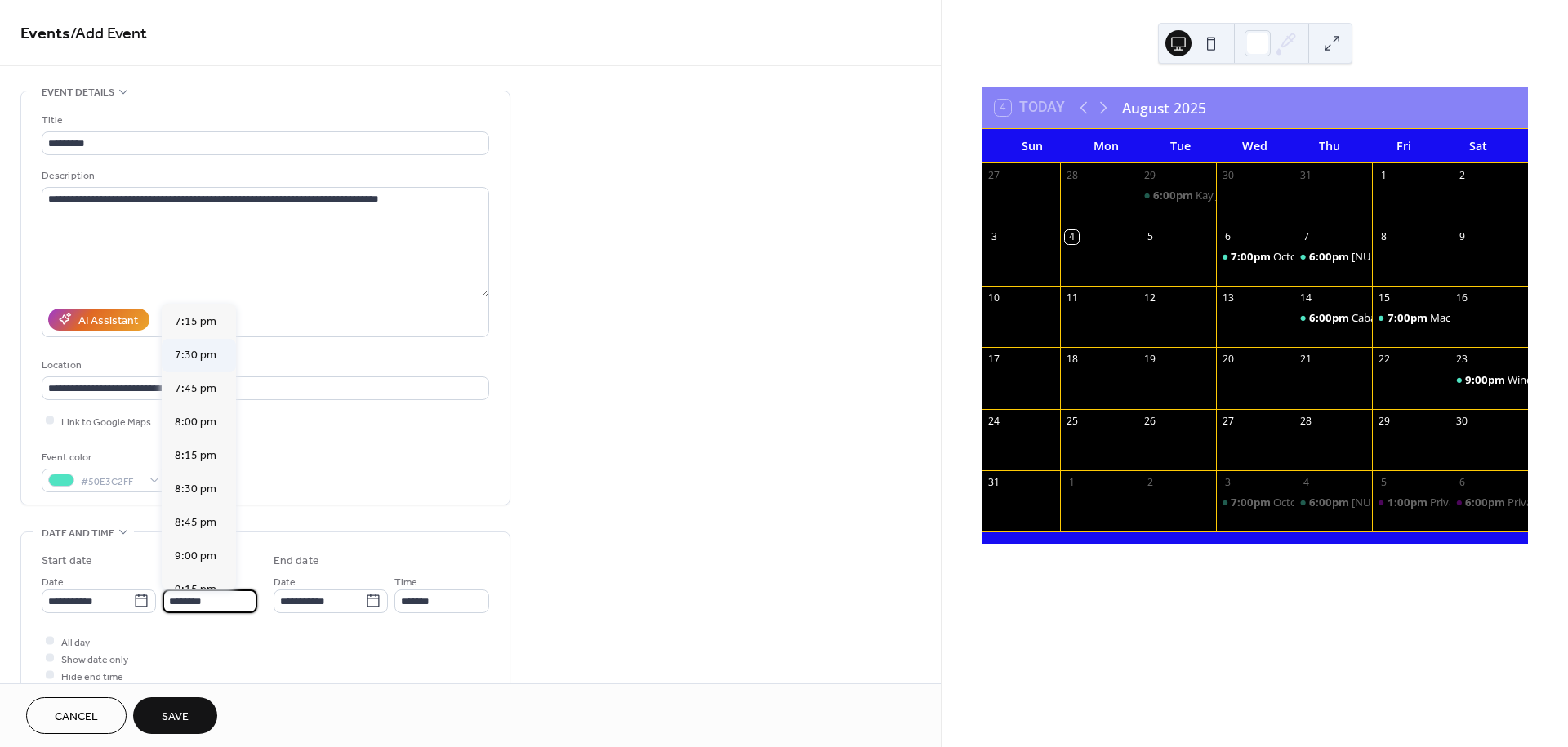 type on "*******" 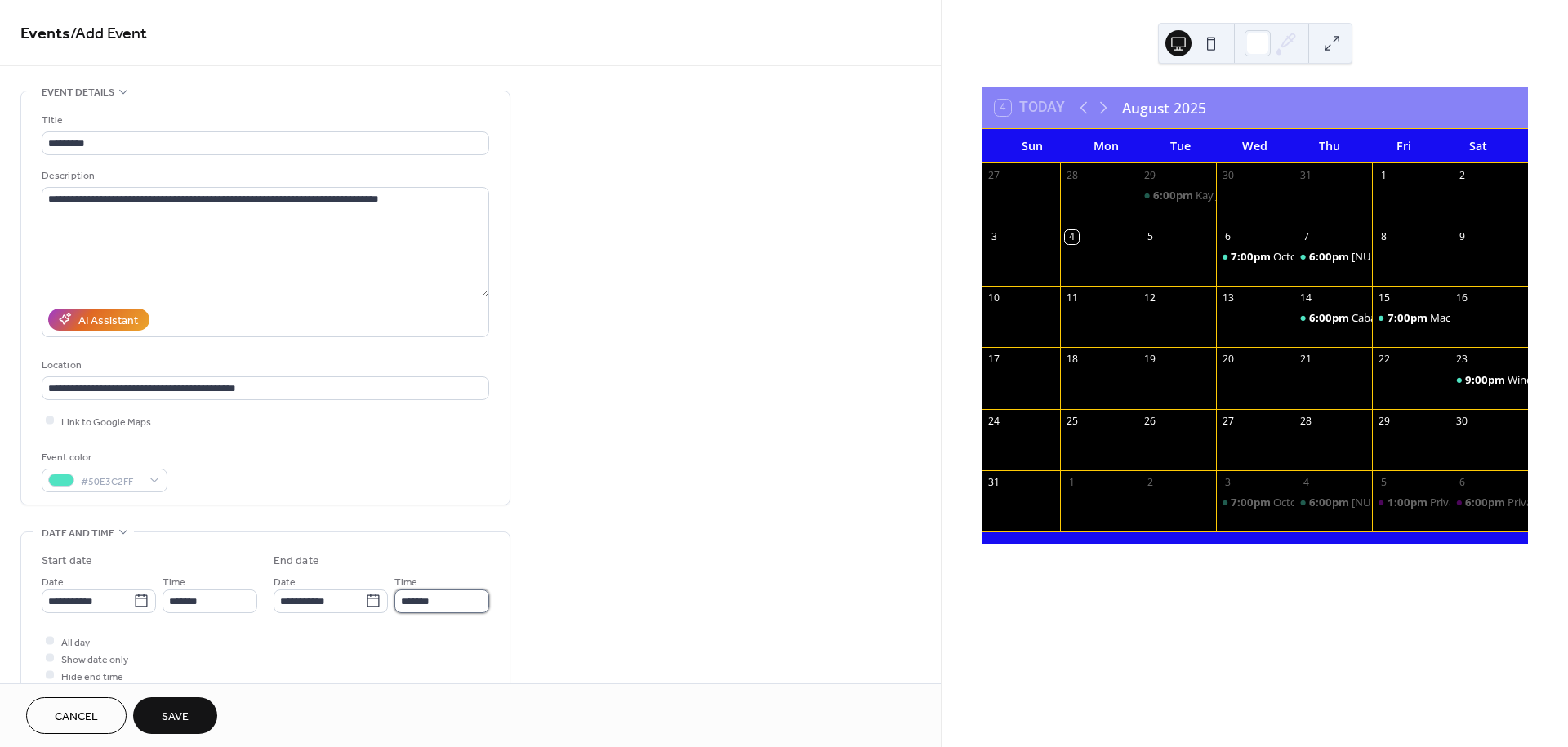 click on "*******" at bounding box center [442, 601] 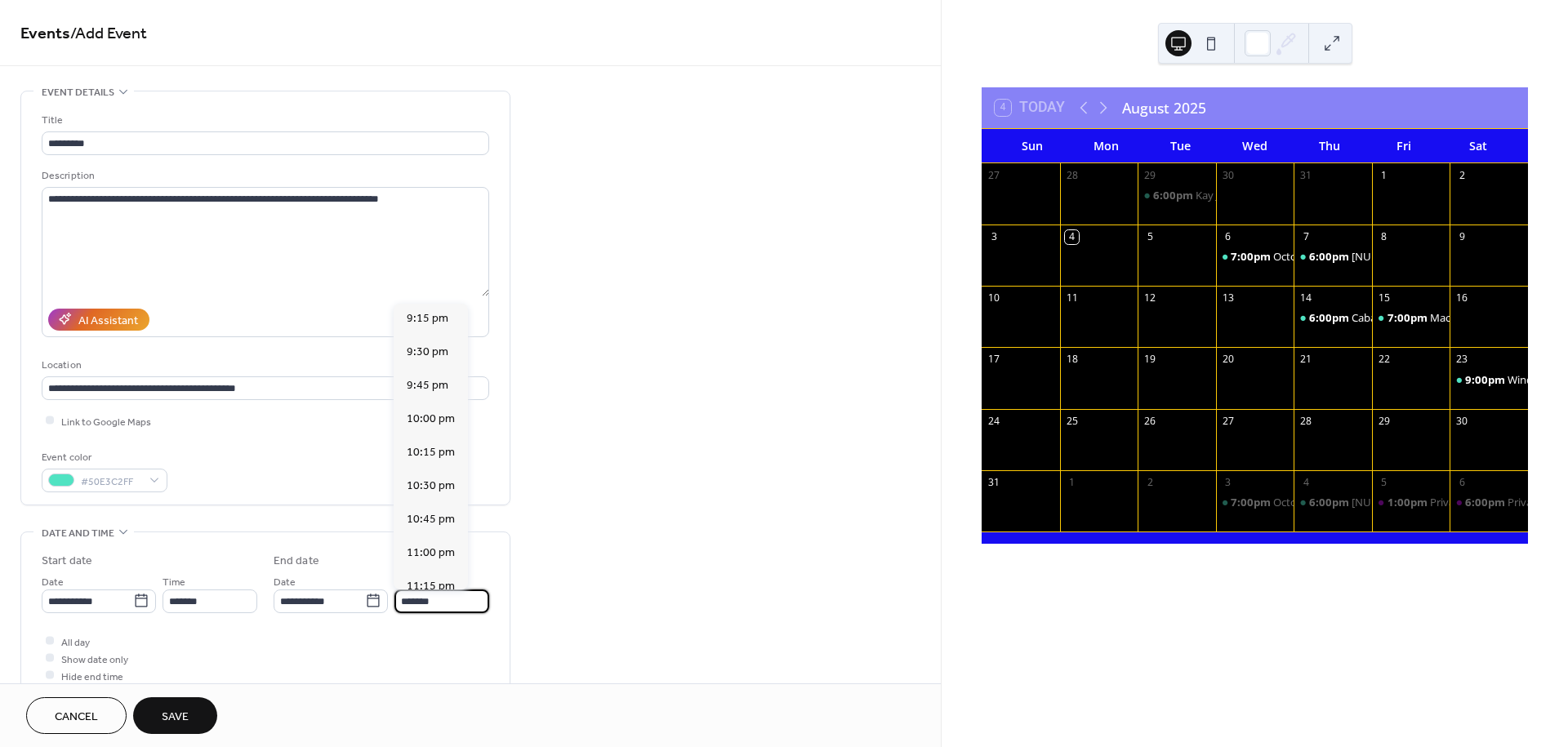 scroll, scrollTop: 204, scrollLeft: 0, axis: vertical 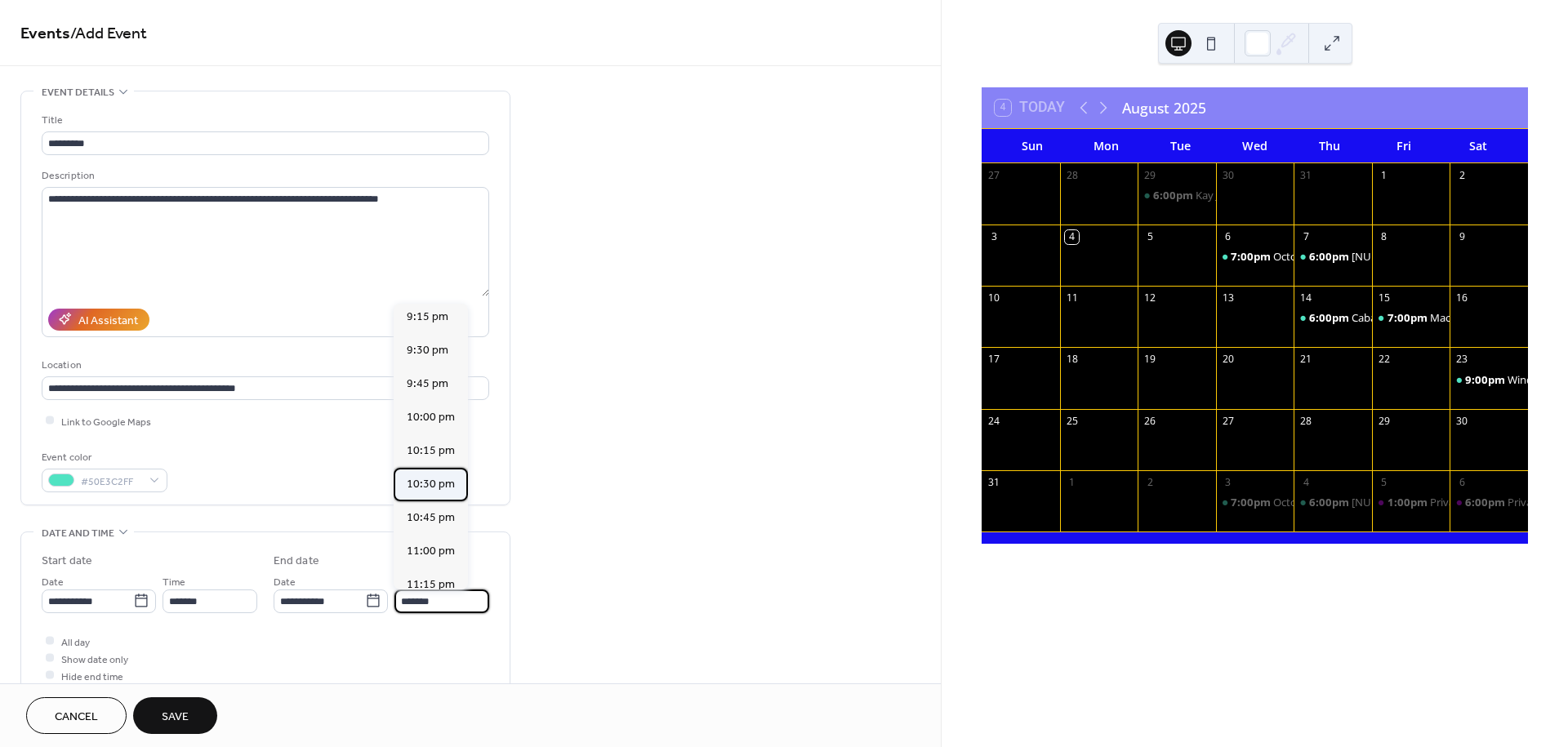 click on "10:30 pm" at bounding box center (430, 484) 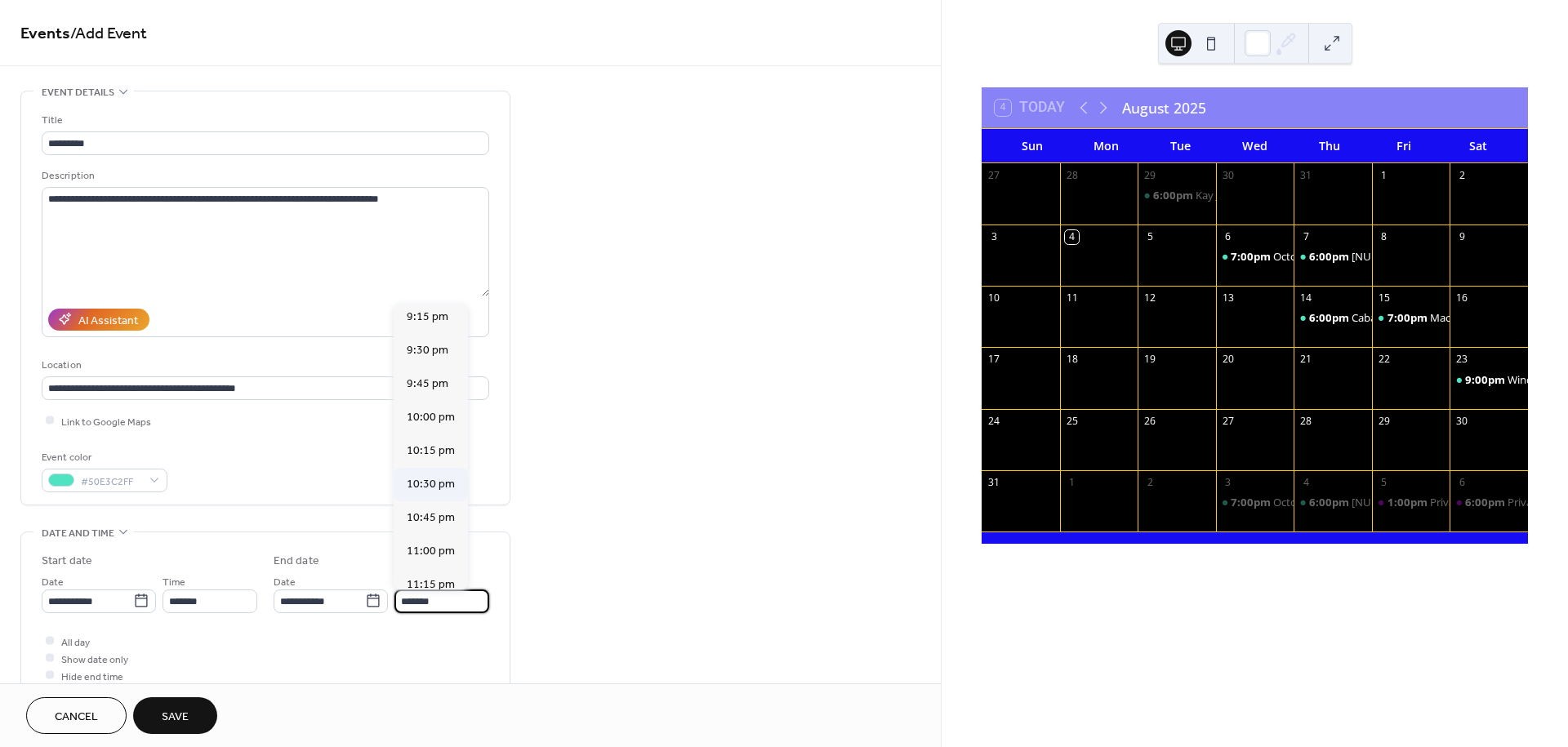 type on "********" 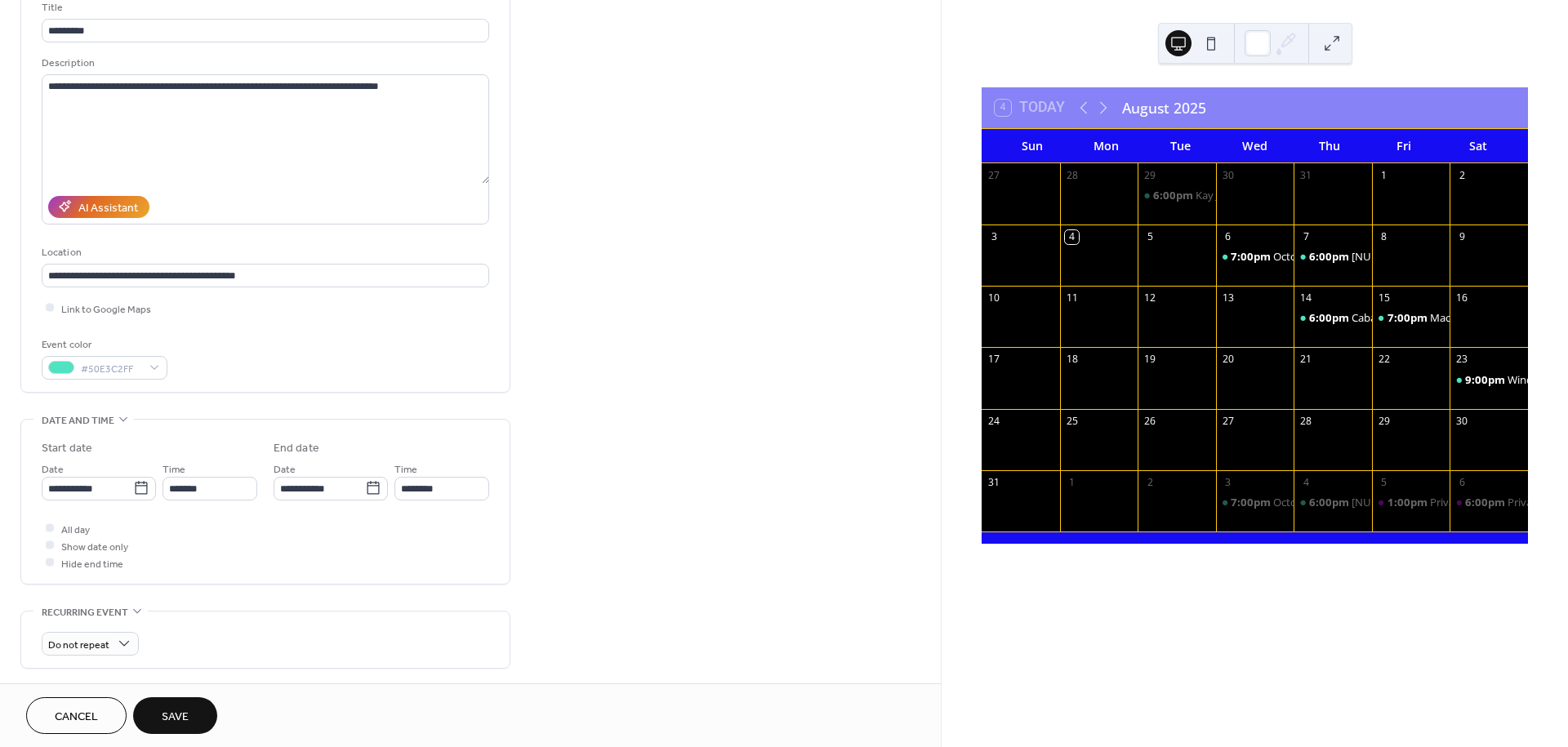 scroll, scrollTop: 181, scrollLeft: 0, axis: vertical 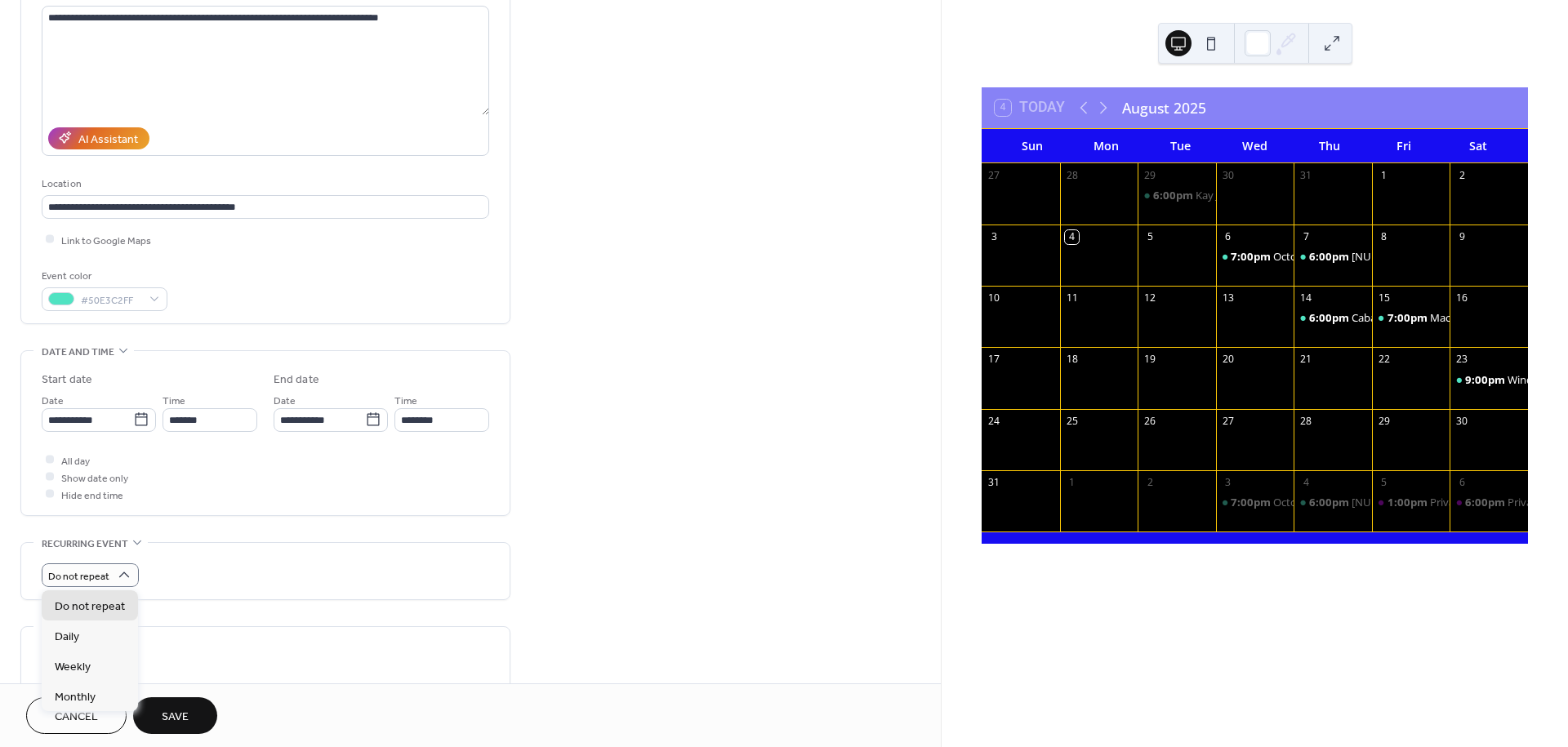 click on "Do not repeat" at bounding box center [265, 575] 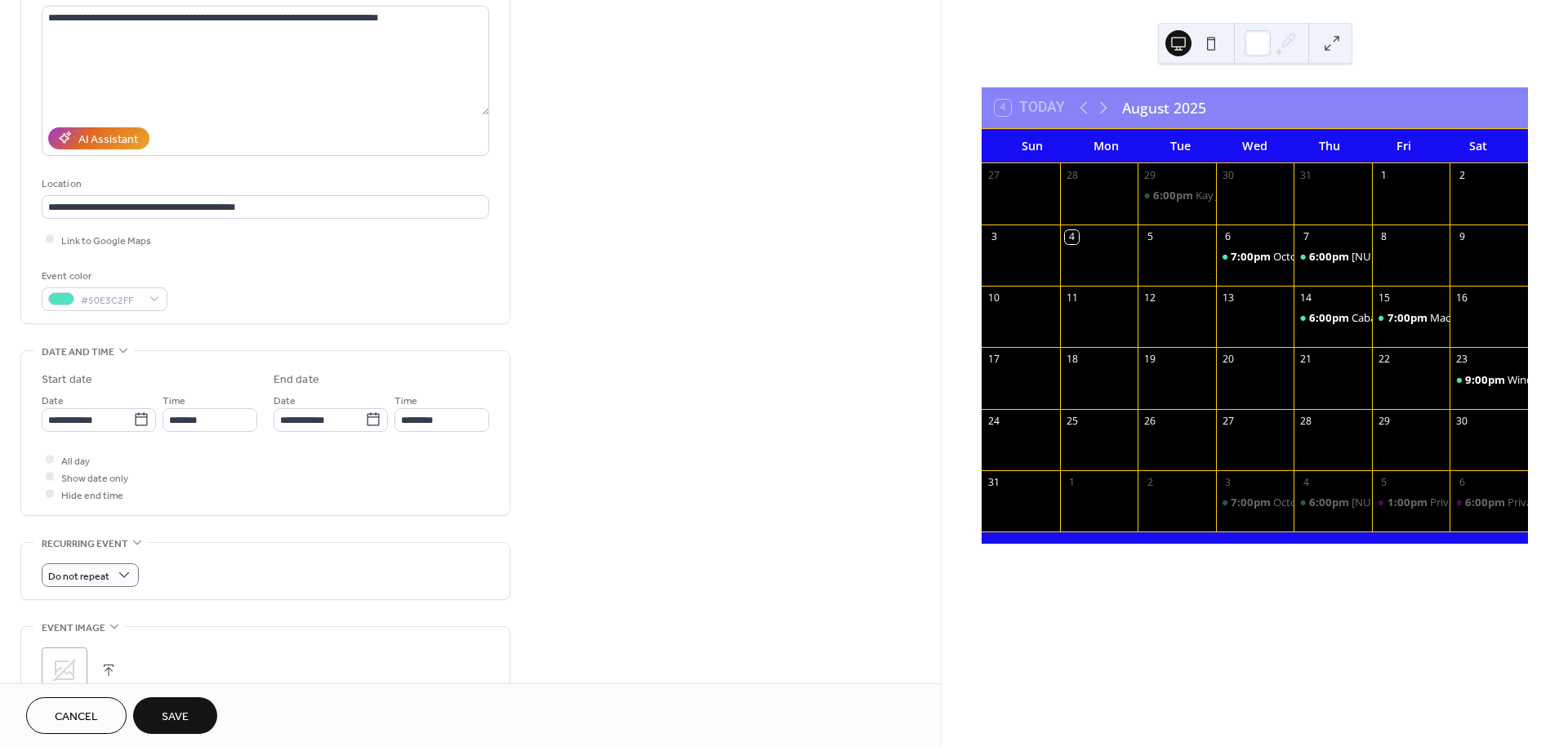 click at bounding box center [109, 670] 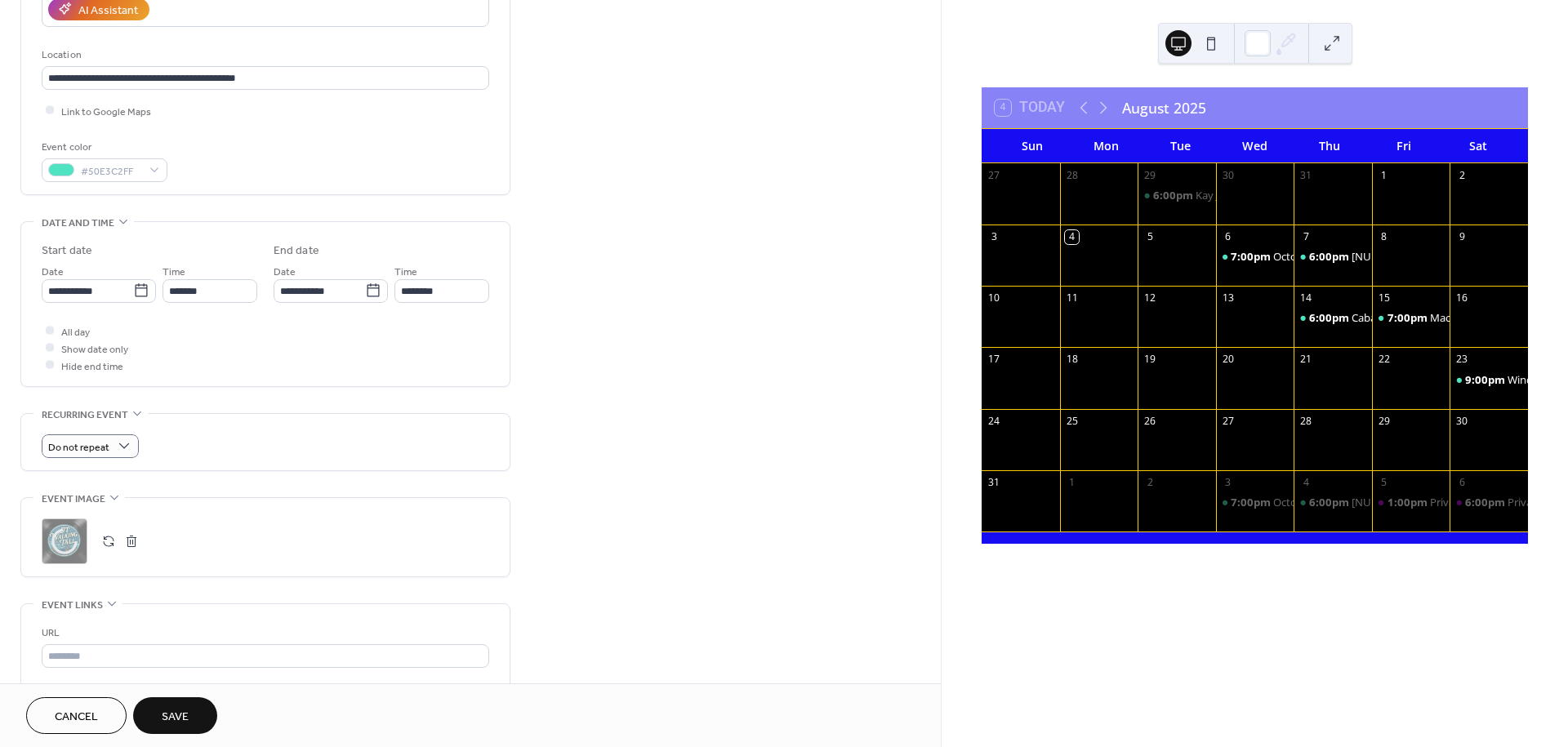 scroll, scrollTop: 317, scrollLeft: 0, axis: vertical 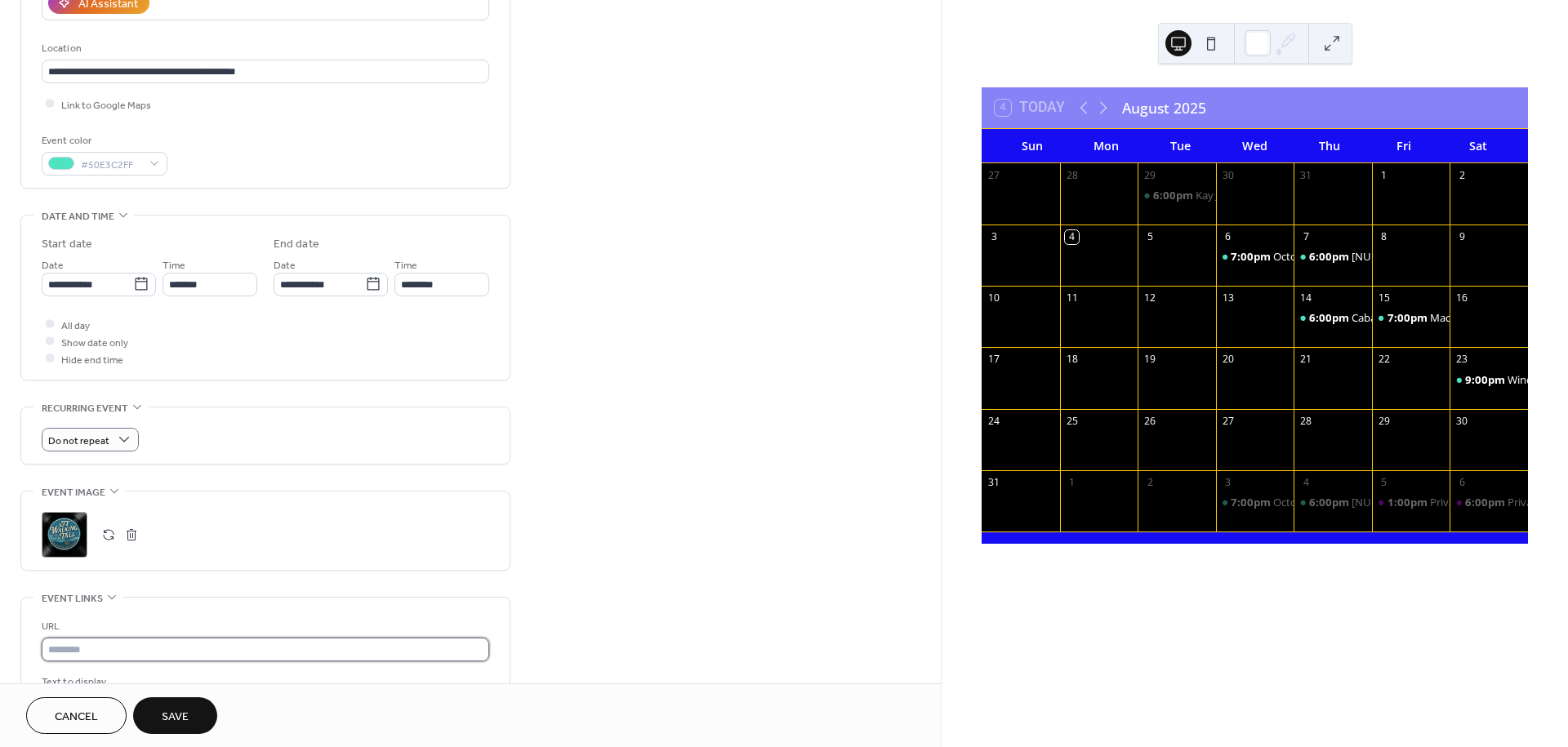 click at bounding box center [265, 649] 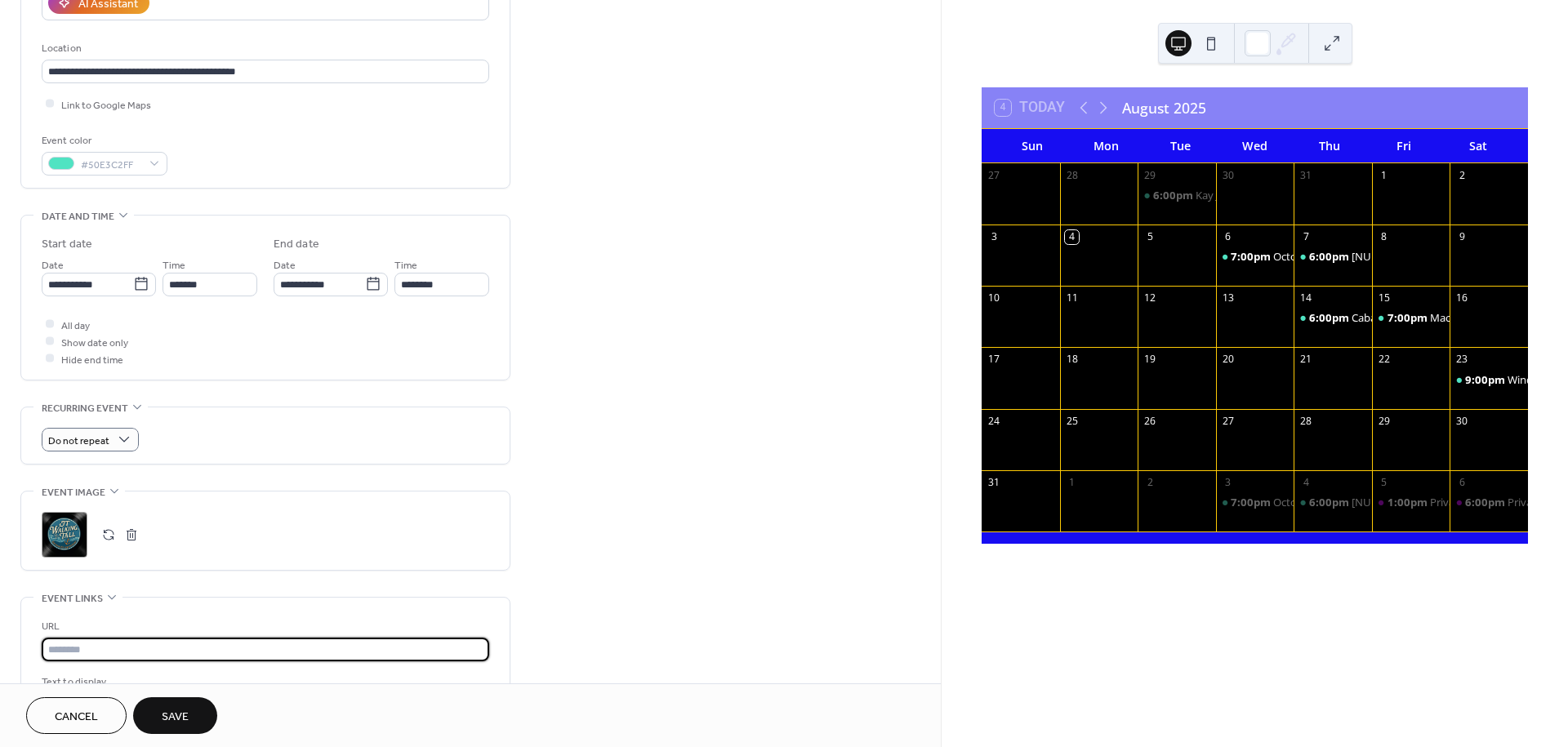 paste on "**********" 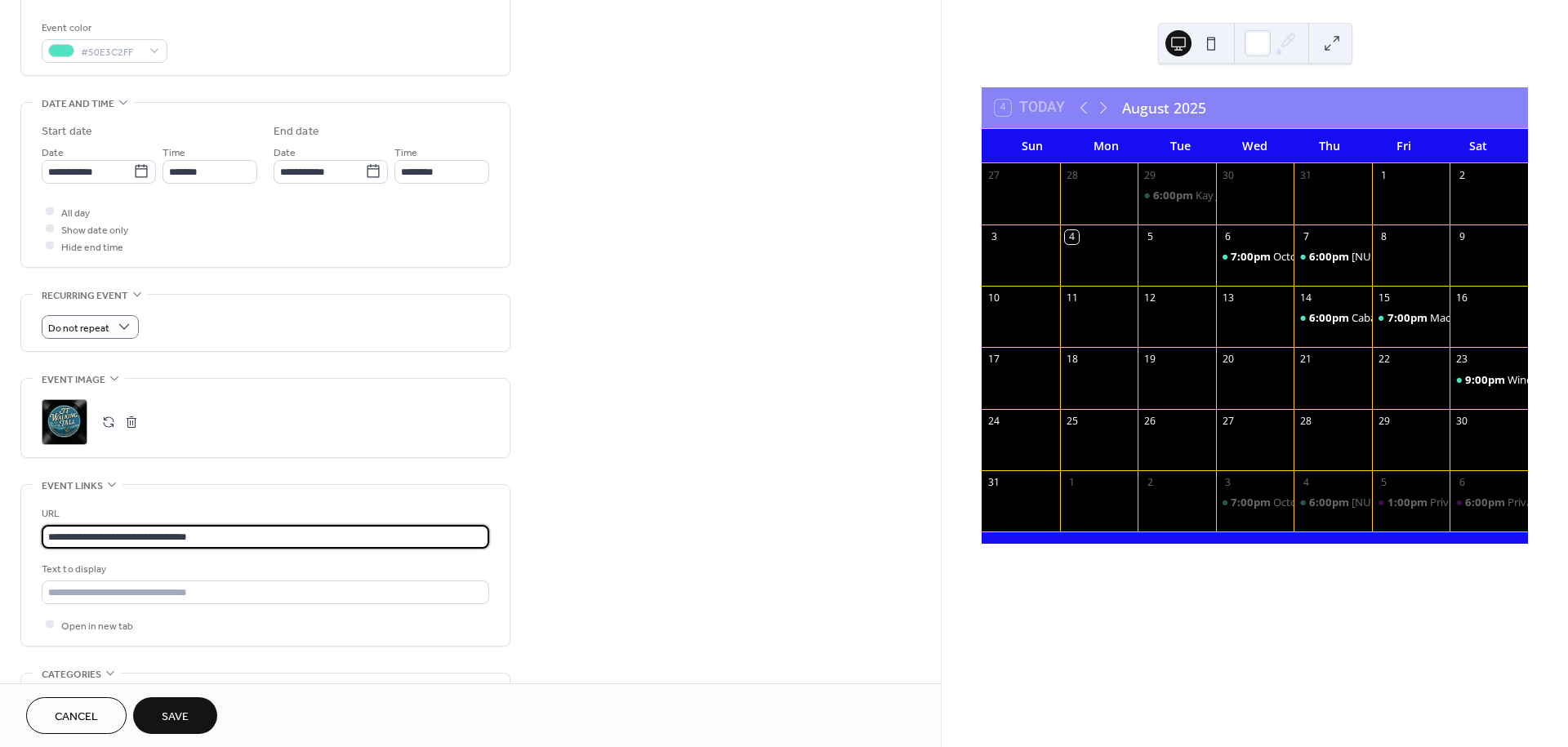 scroll, scrollTop: 521, scrollLeft: 0, axis: vertical 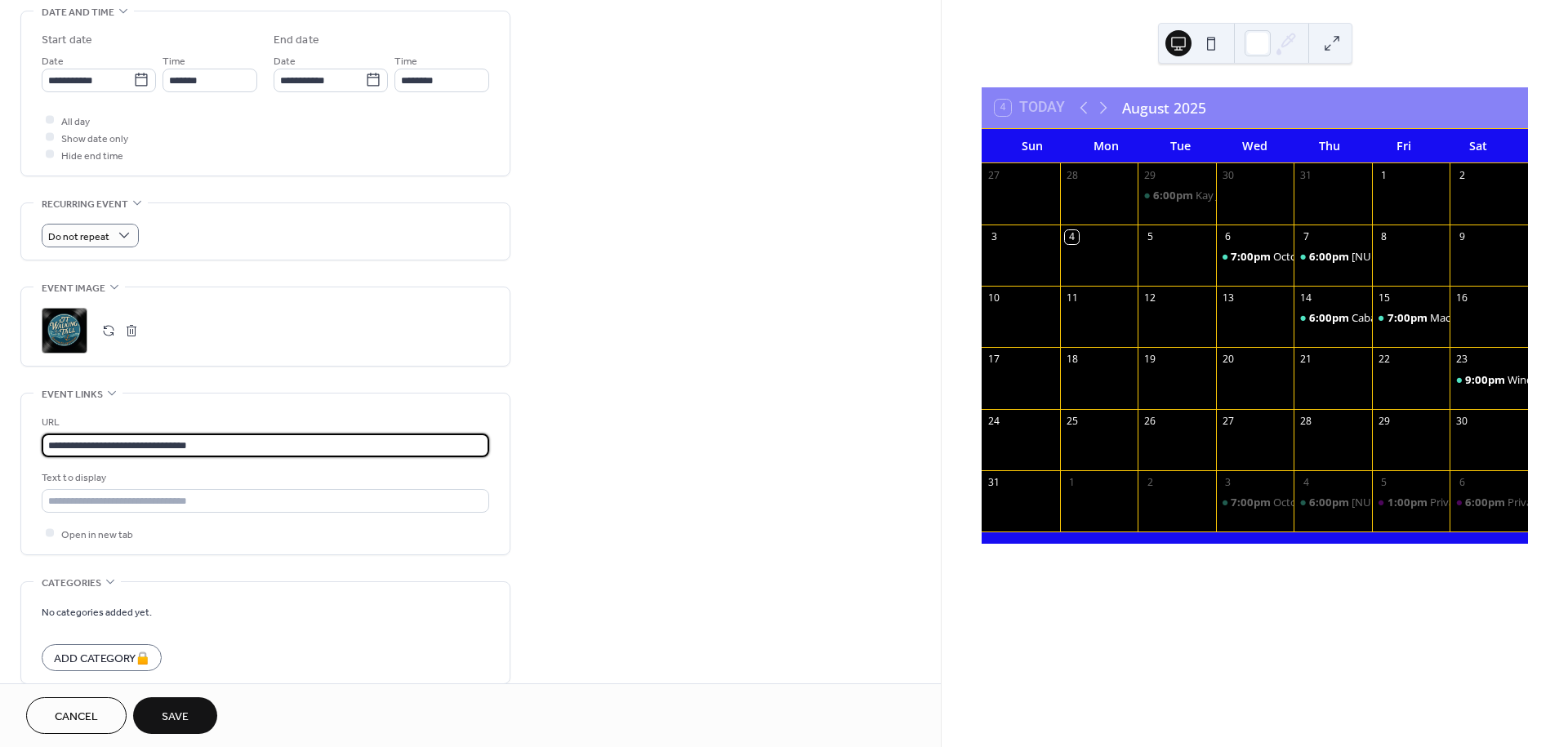 type on "**********" 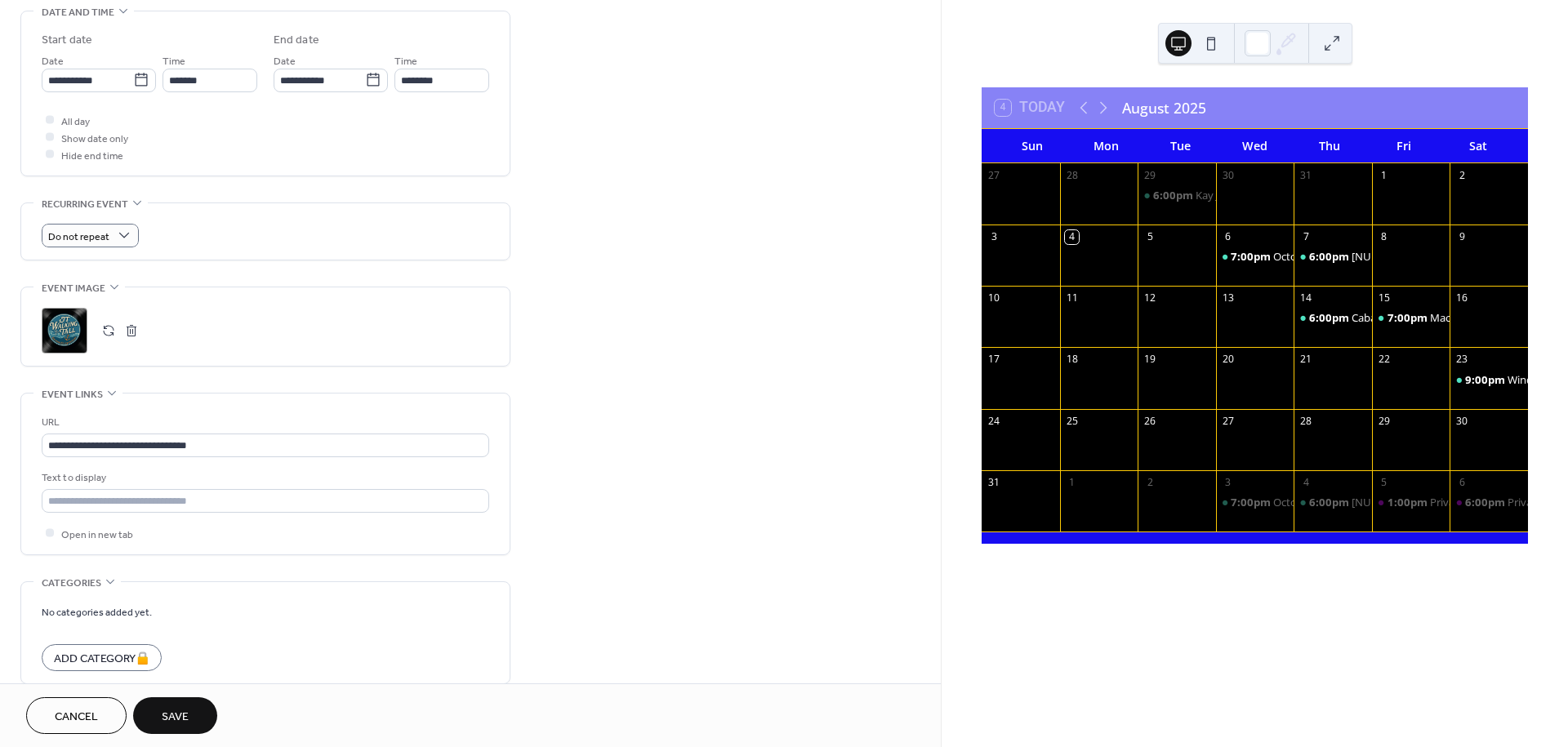 click on "Save" at bounding box center (175, 717) 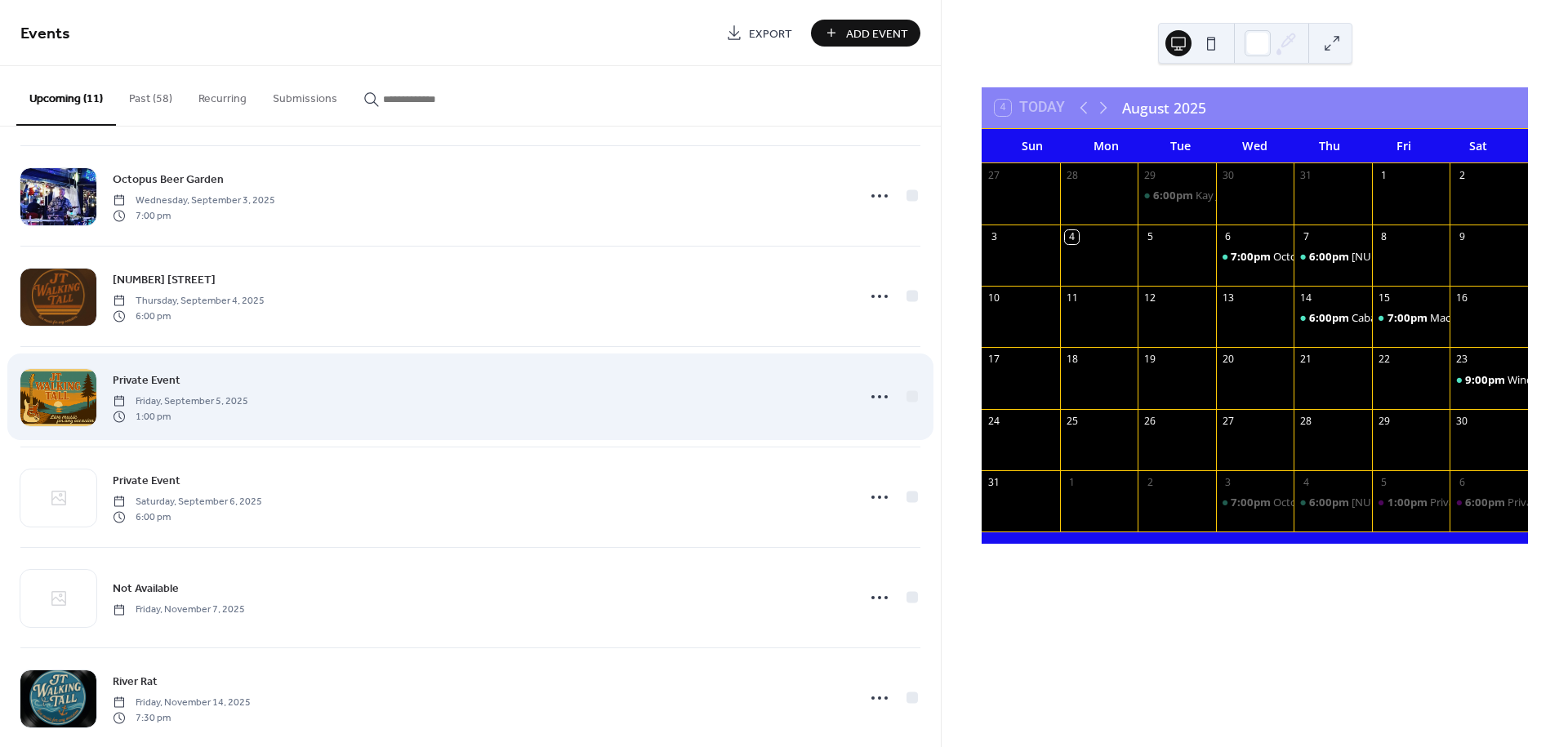 scroll, scrollTop: 532, scrollLeft: 0, axis: vertical 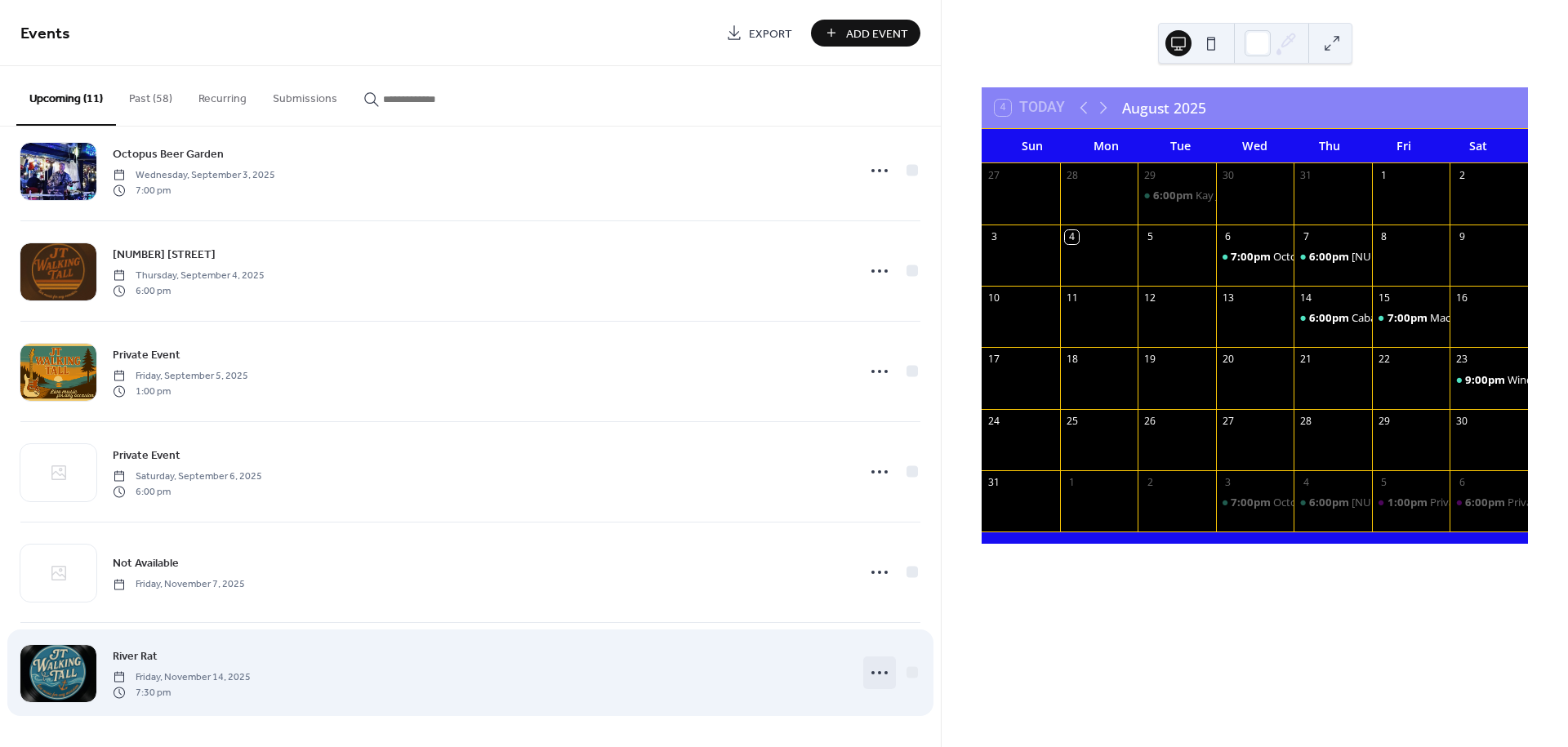 click 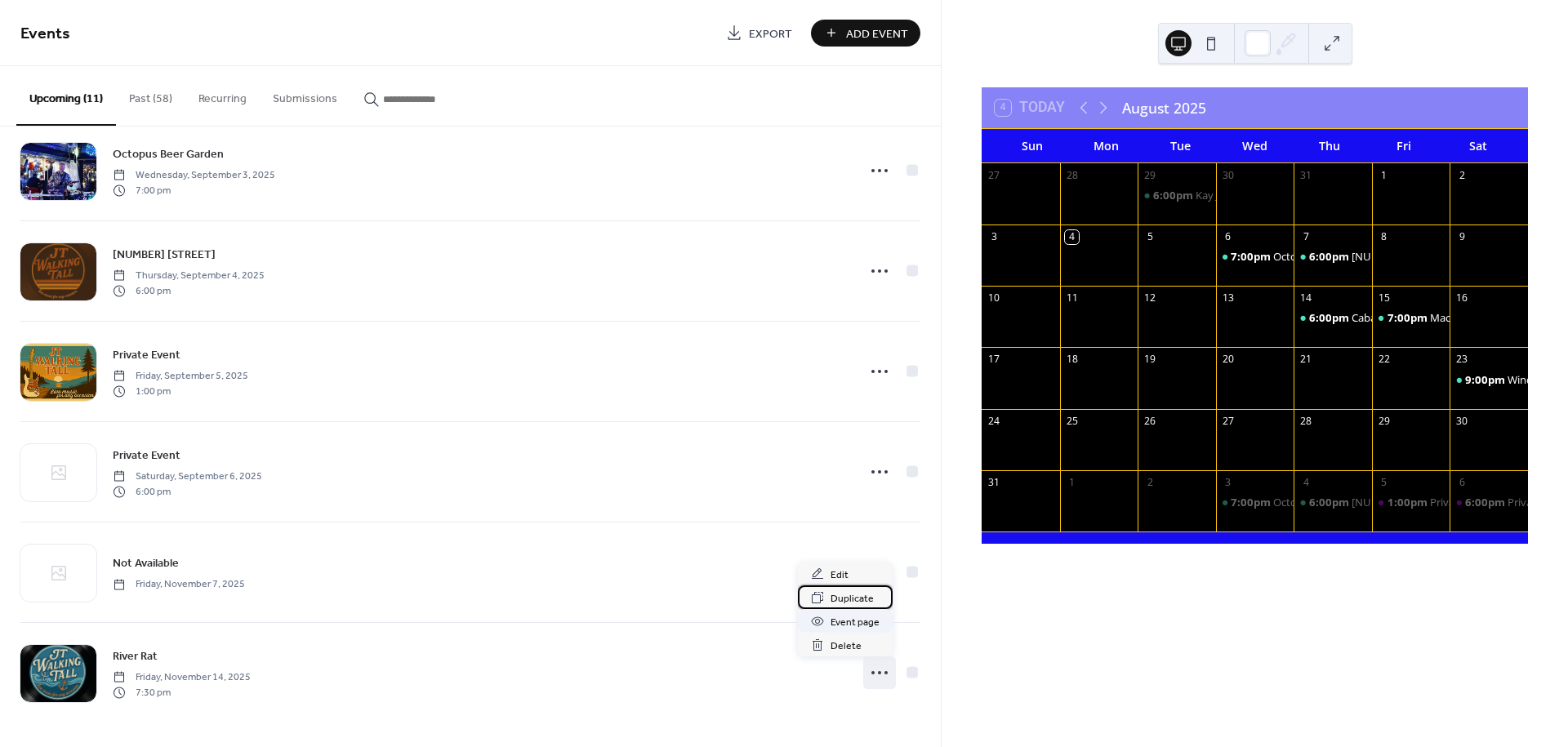 click on "Duplicate" at bounding box center (852, 598) 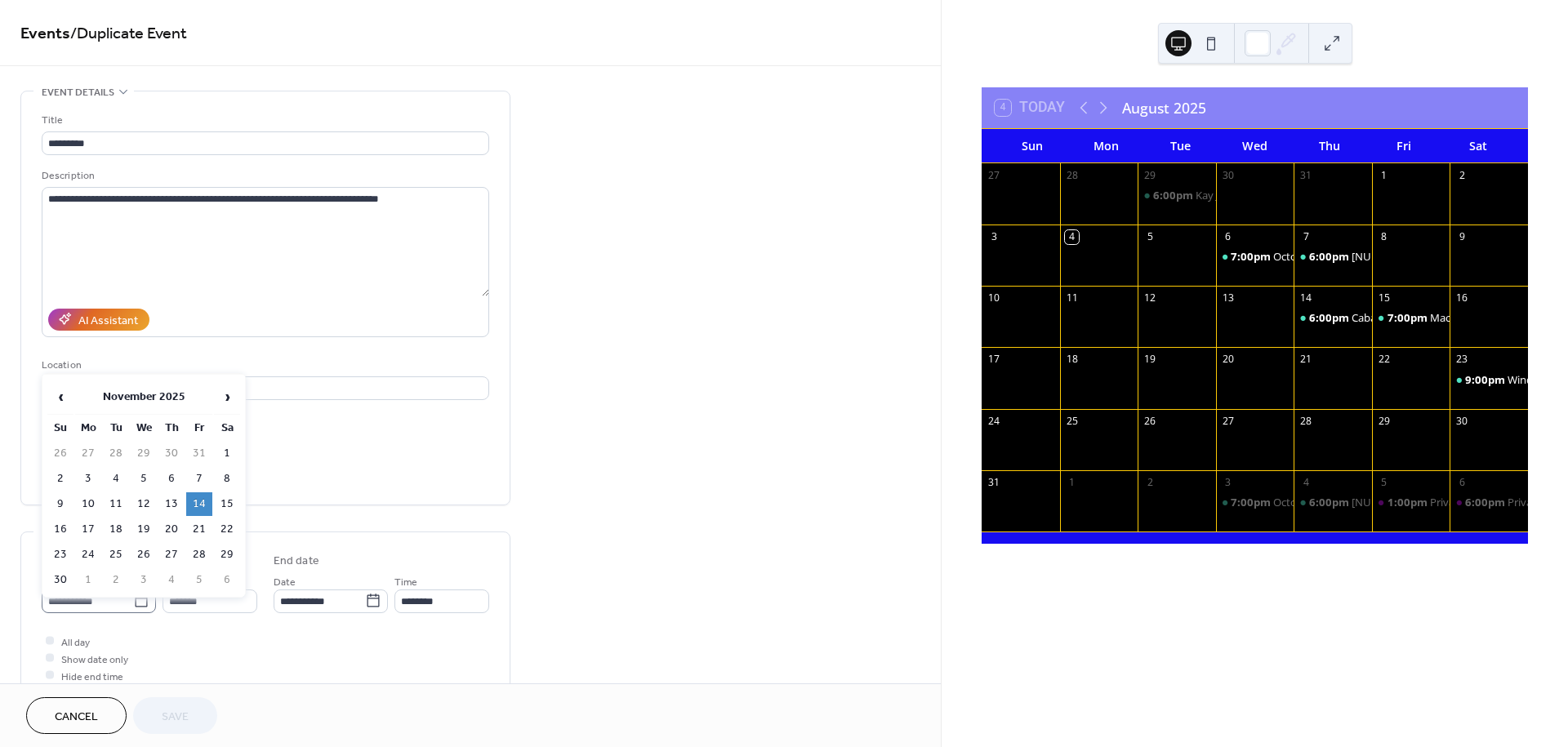 click 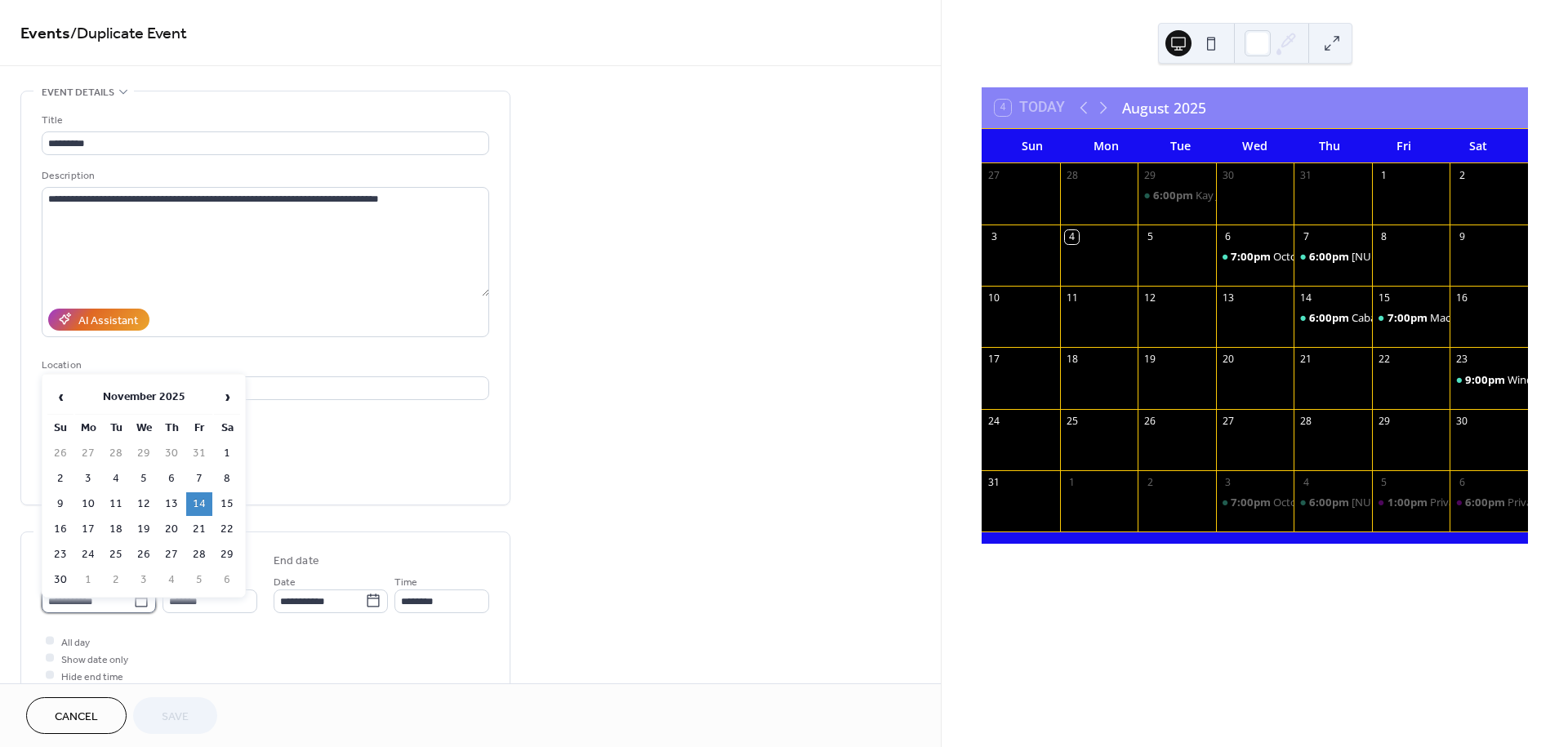 click on "**********" at bounding box center [87, 601] 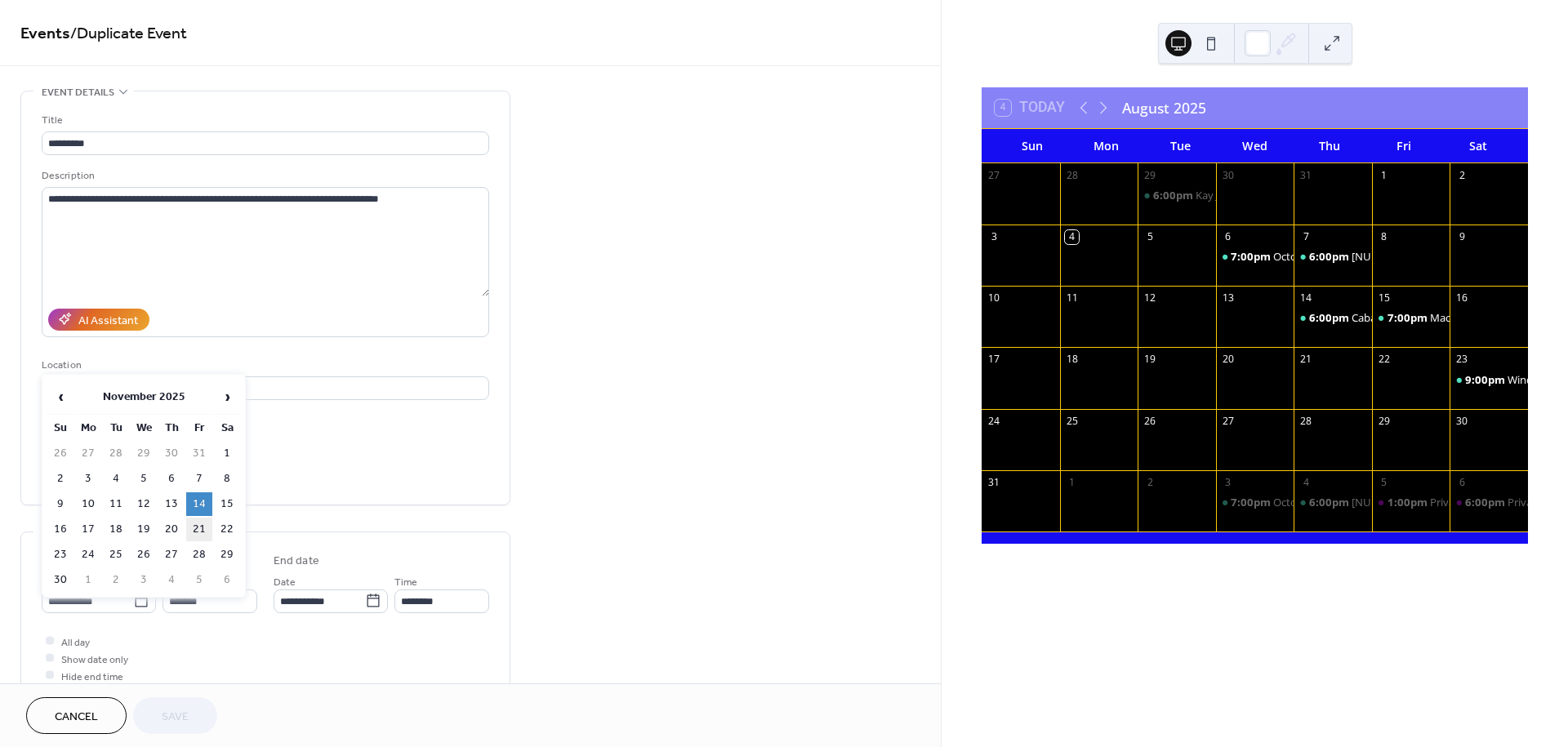 click on "21" at bounding box center [199, 529] 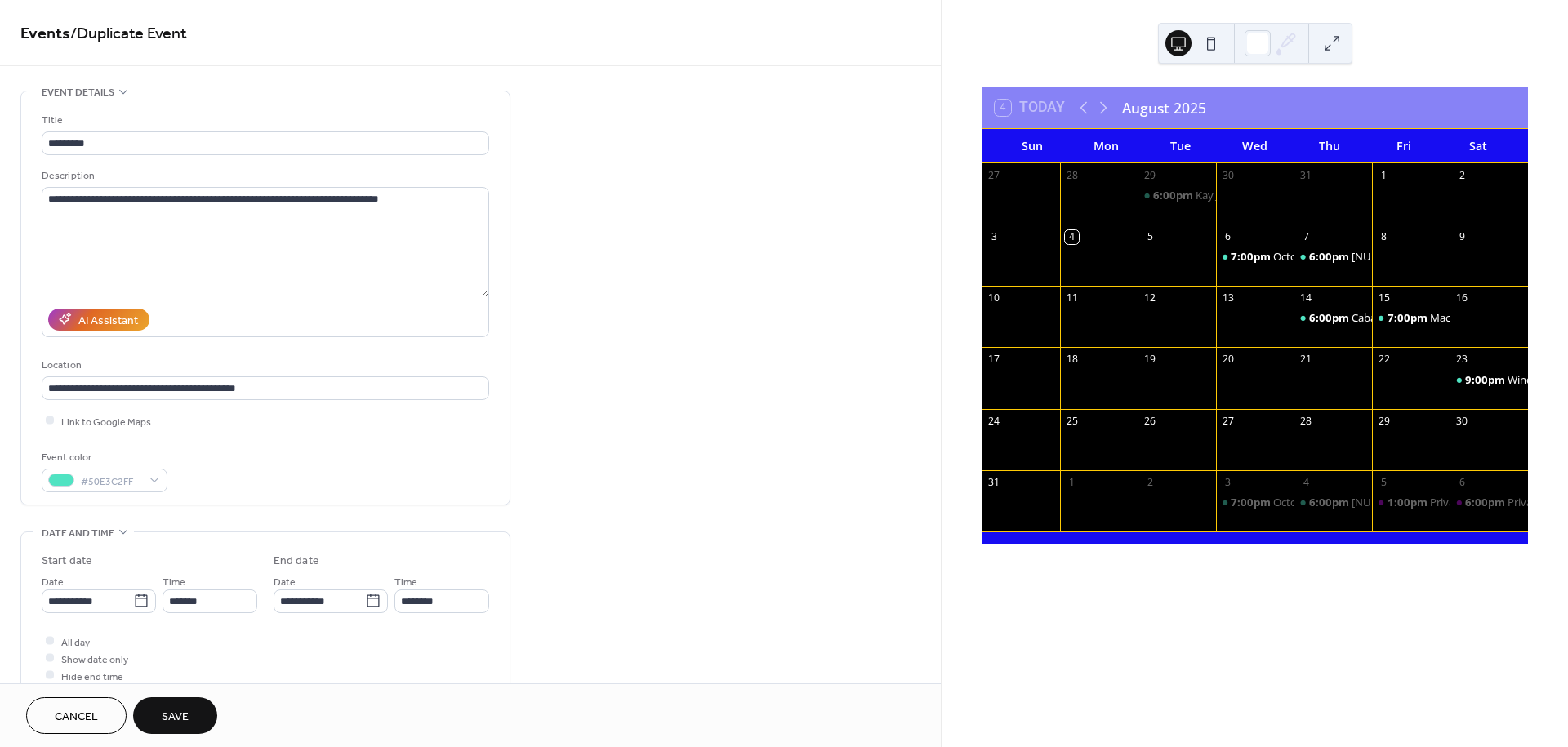 click on "Save" at bounding box center [175, 717] 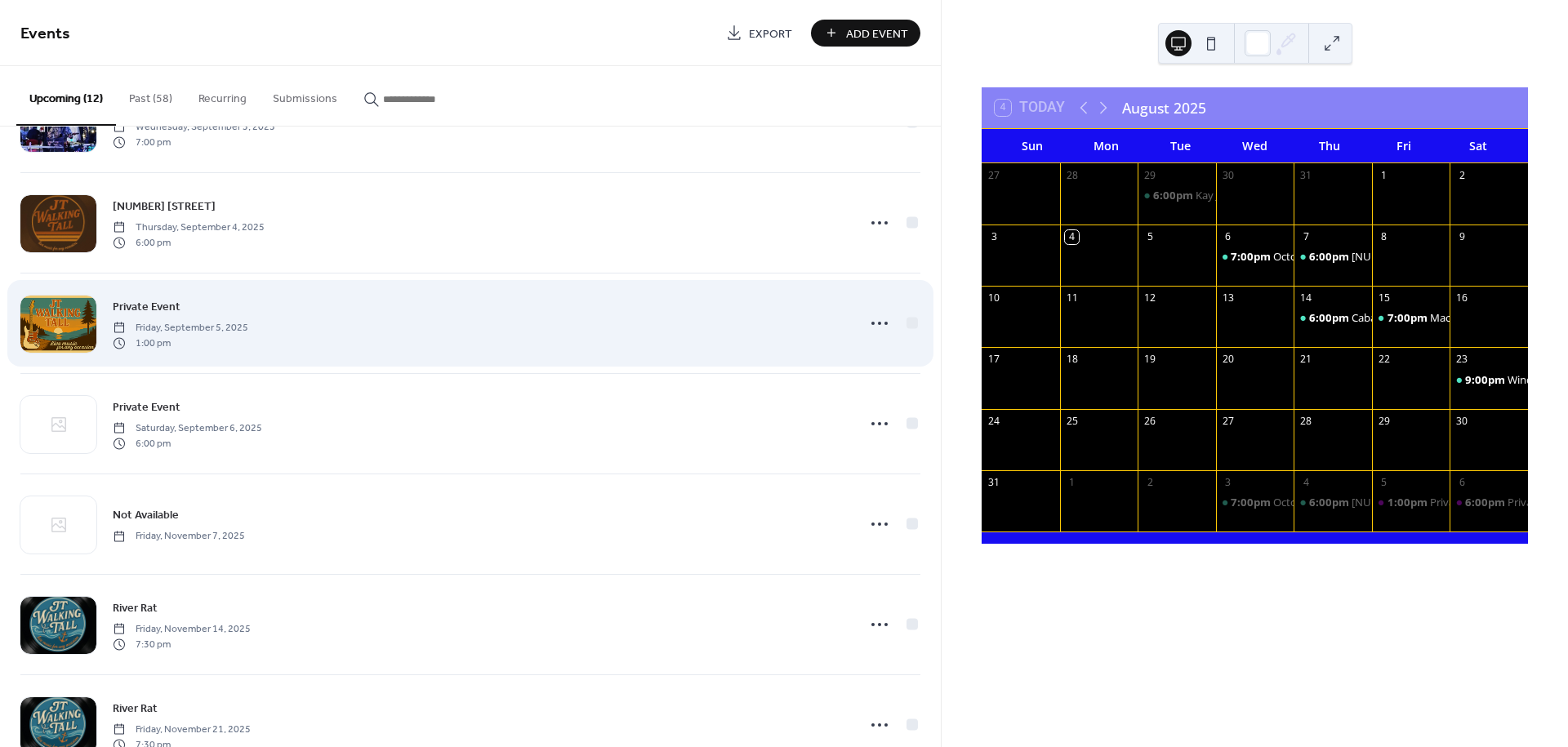 scroll, scrollTop: 632, scrollLeft: 0, axis: vertical 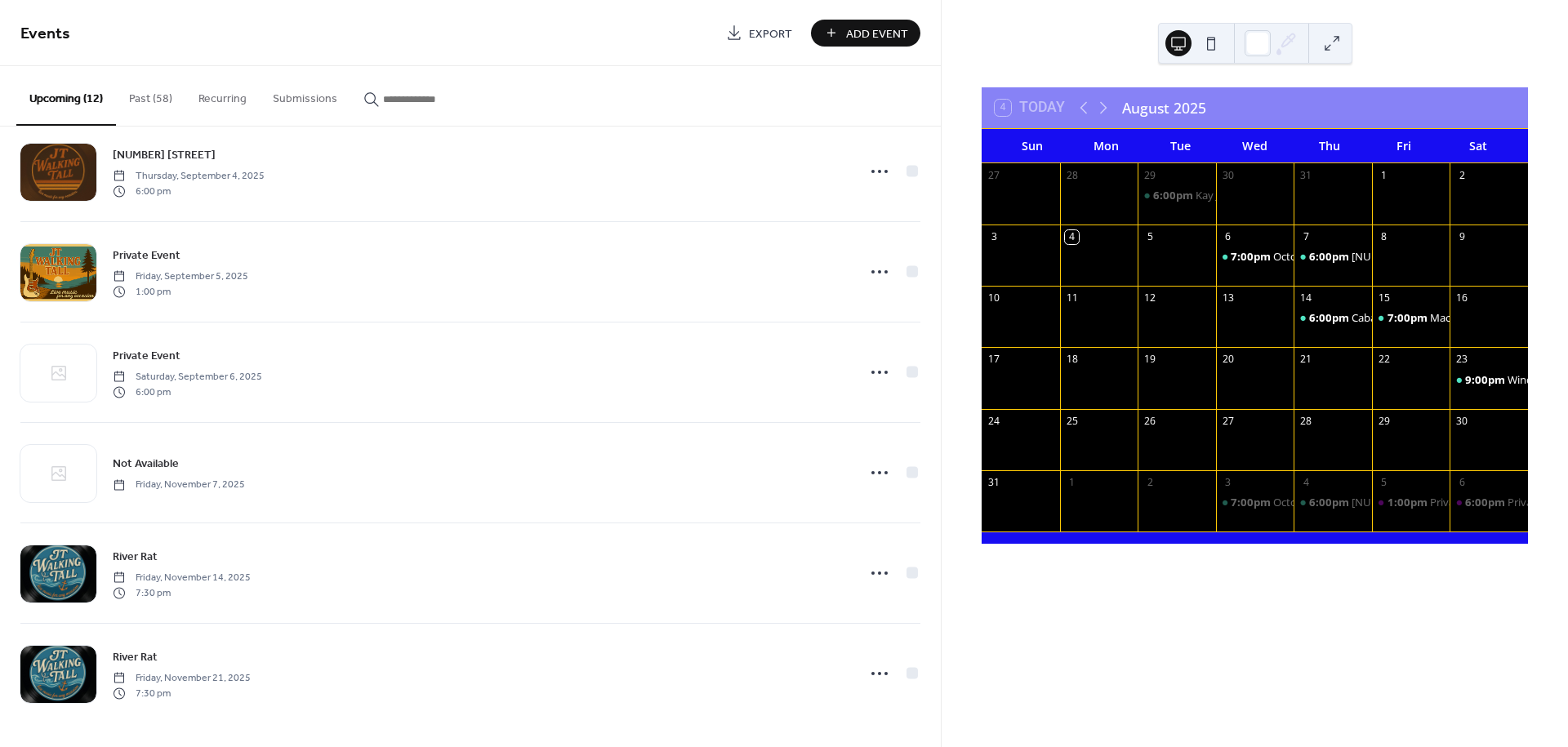 click on "Add Event" at bounding box center (866, 33) 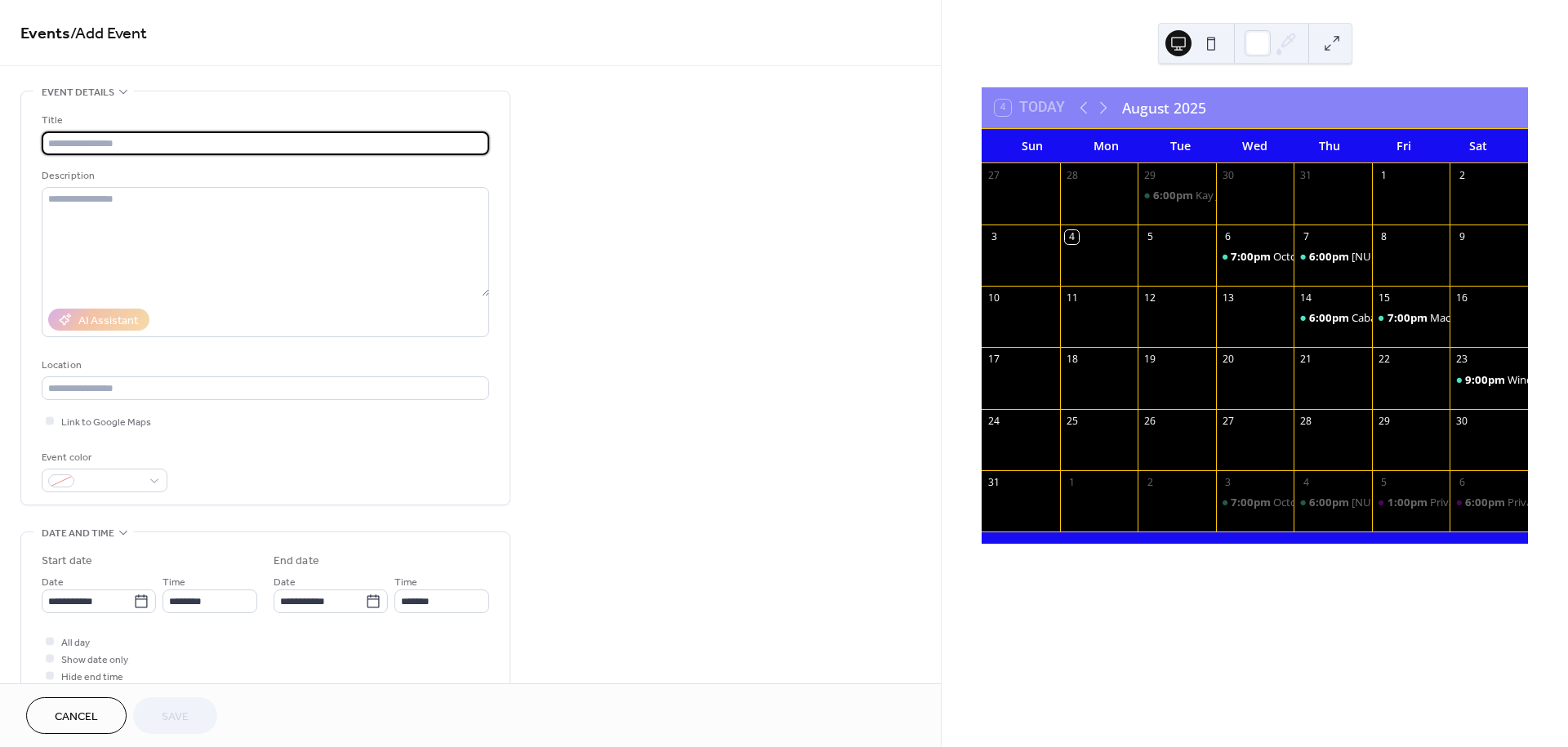 click at bounding box center (265, 143) 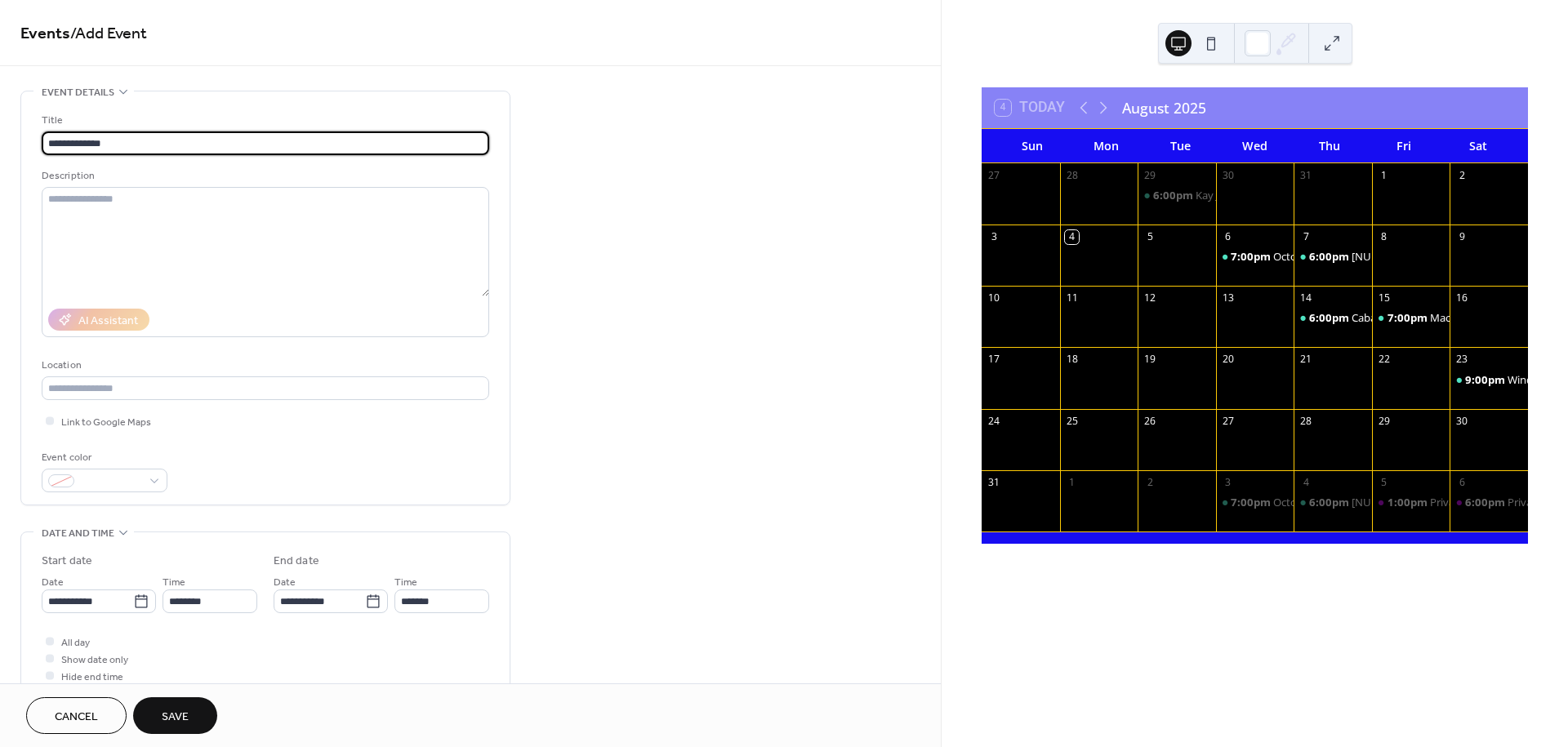 type on "**********" 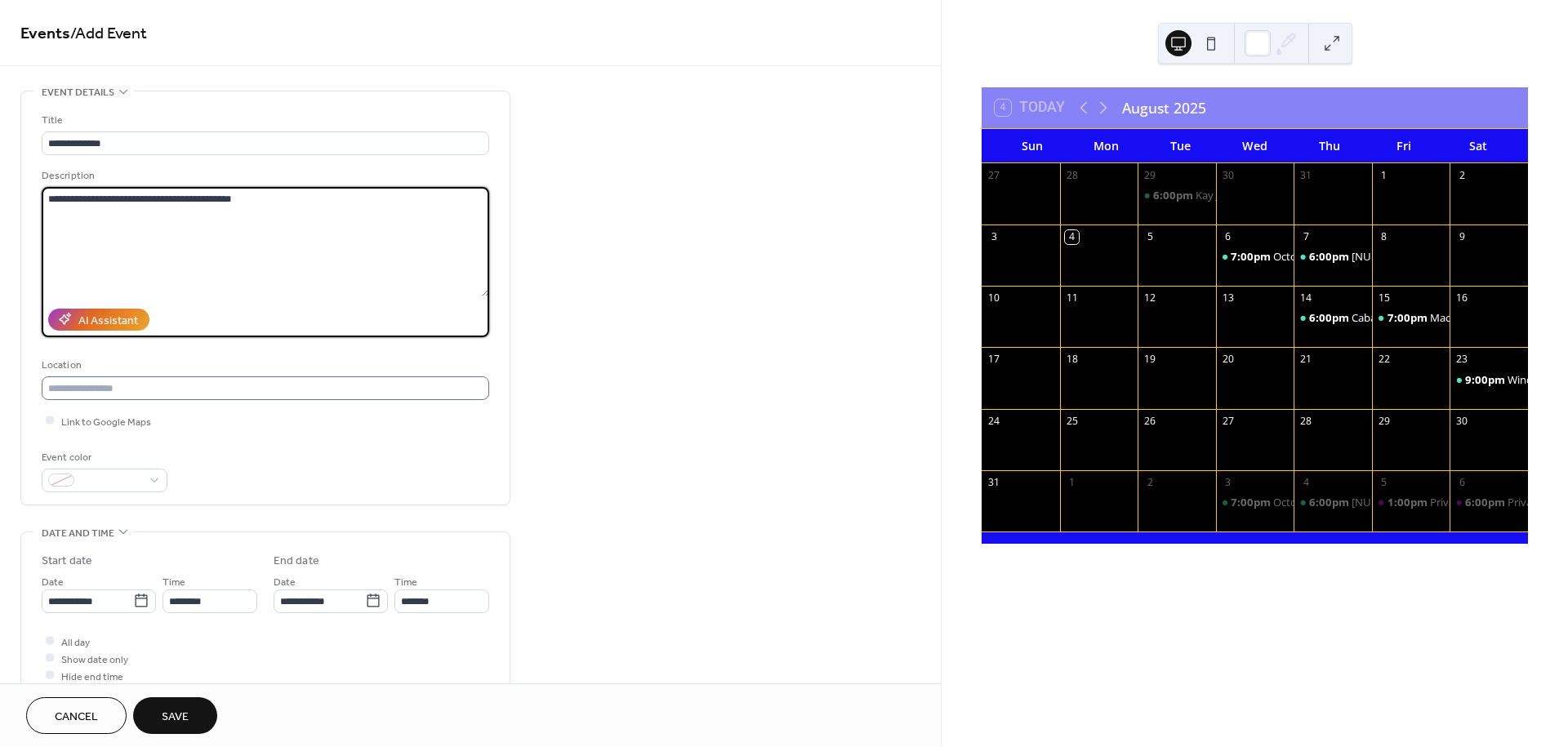 type on "**********" 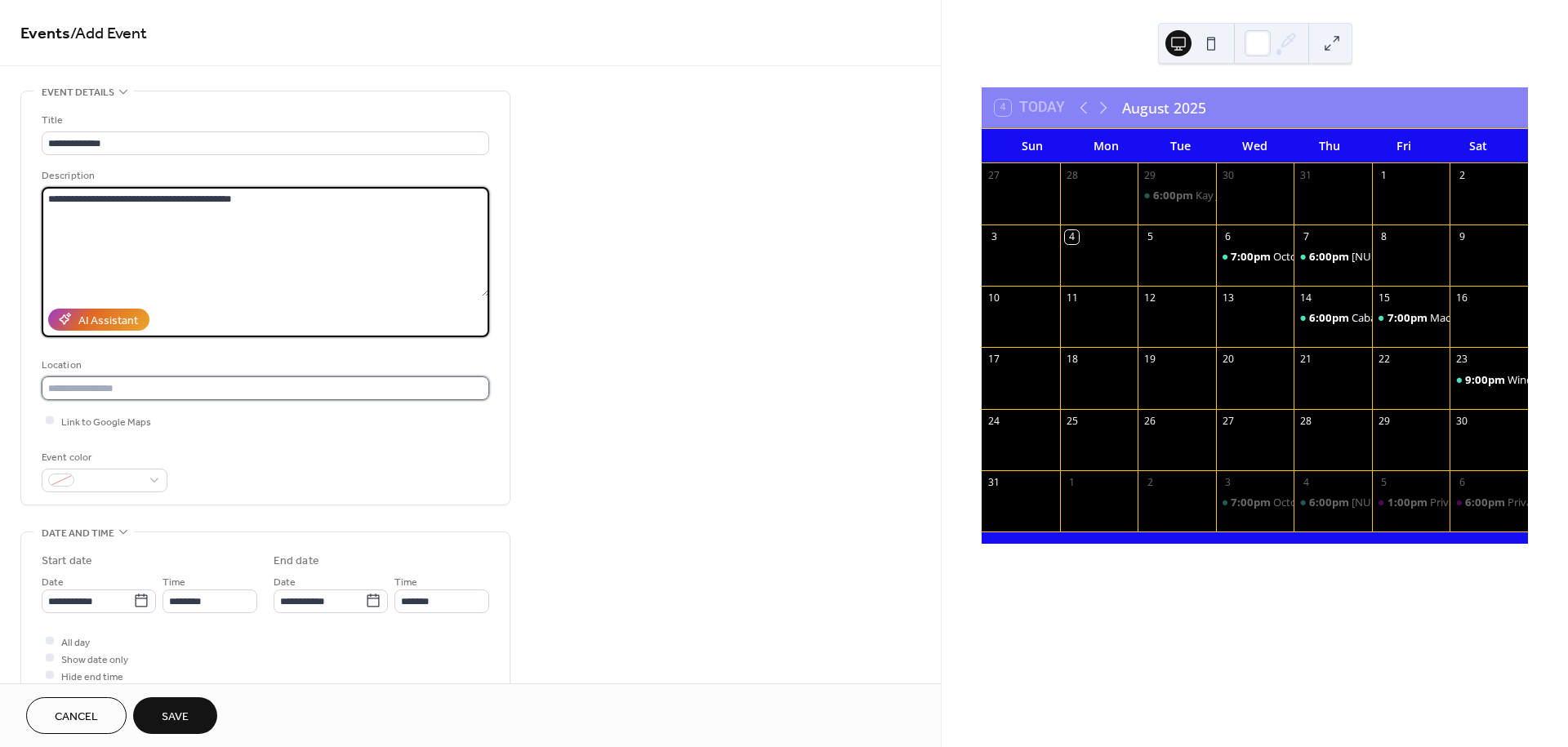click at bounding box center (265, 388) 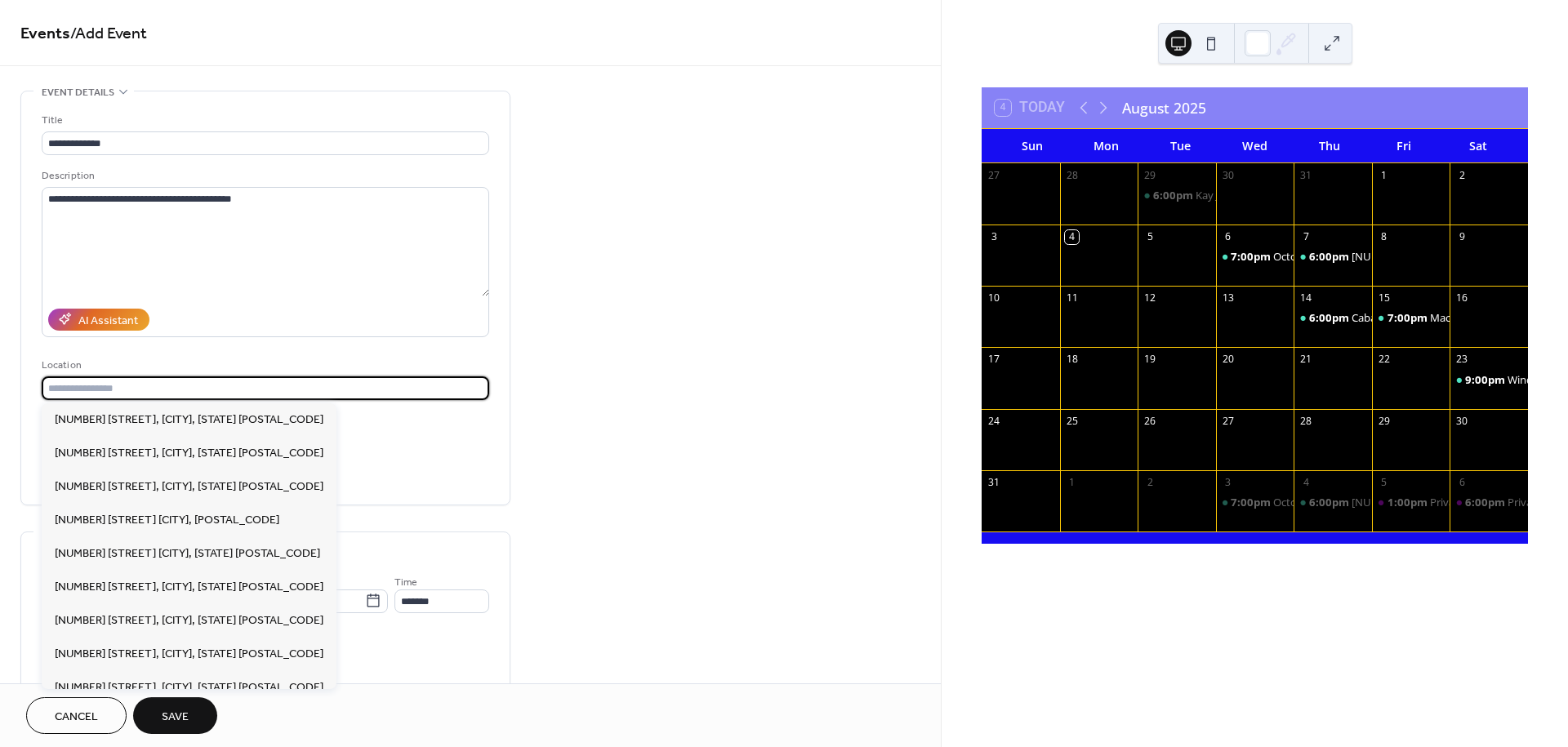 click on "**********" at bounding box center [470, 686] 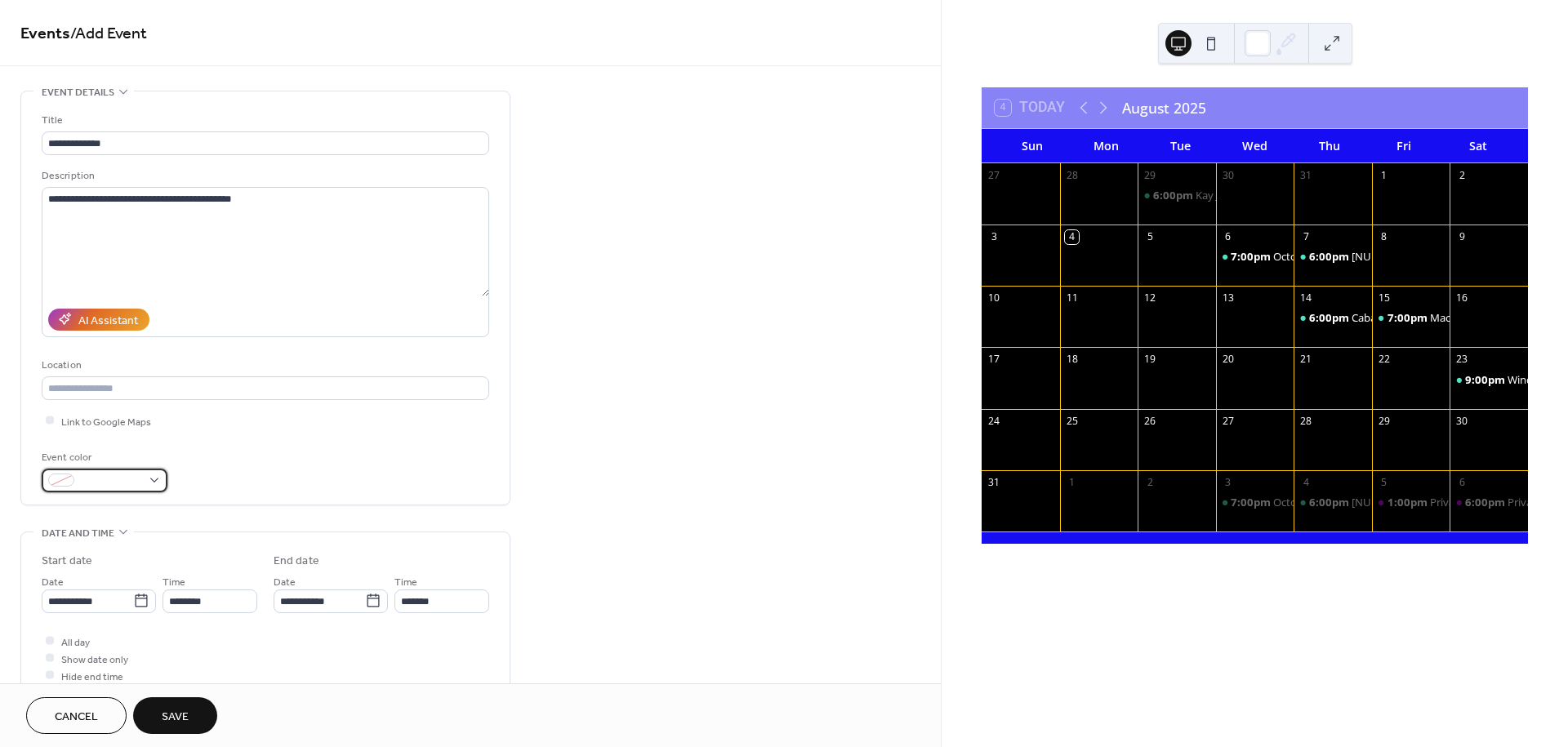 click at bounding box center [105, 480] 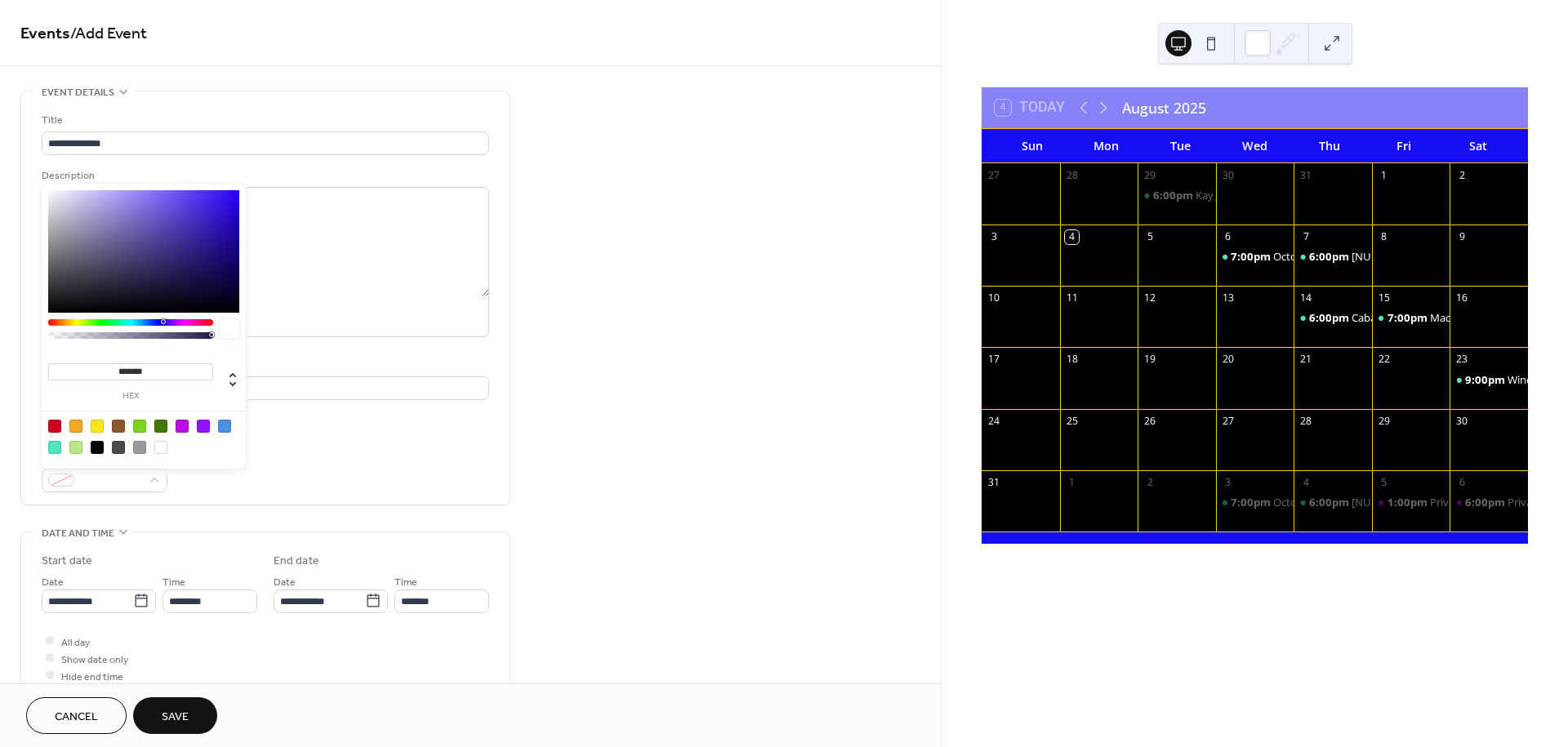 click at bounding box center (182, 426) 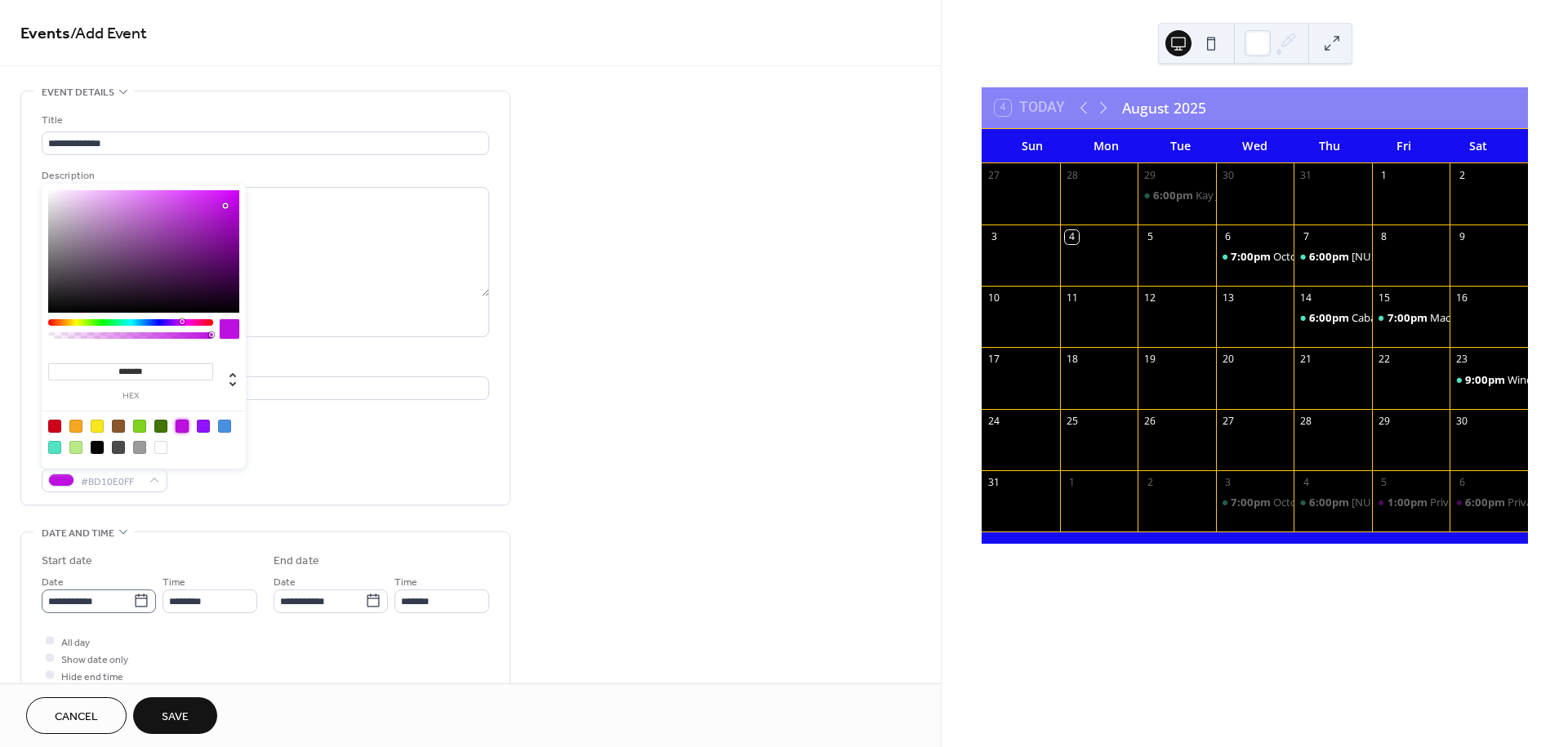 click 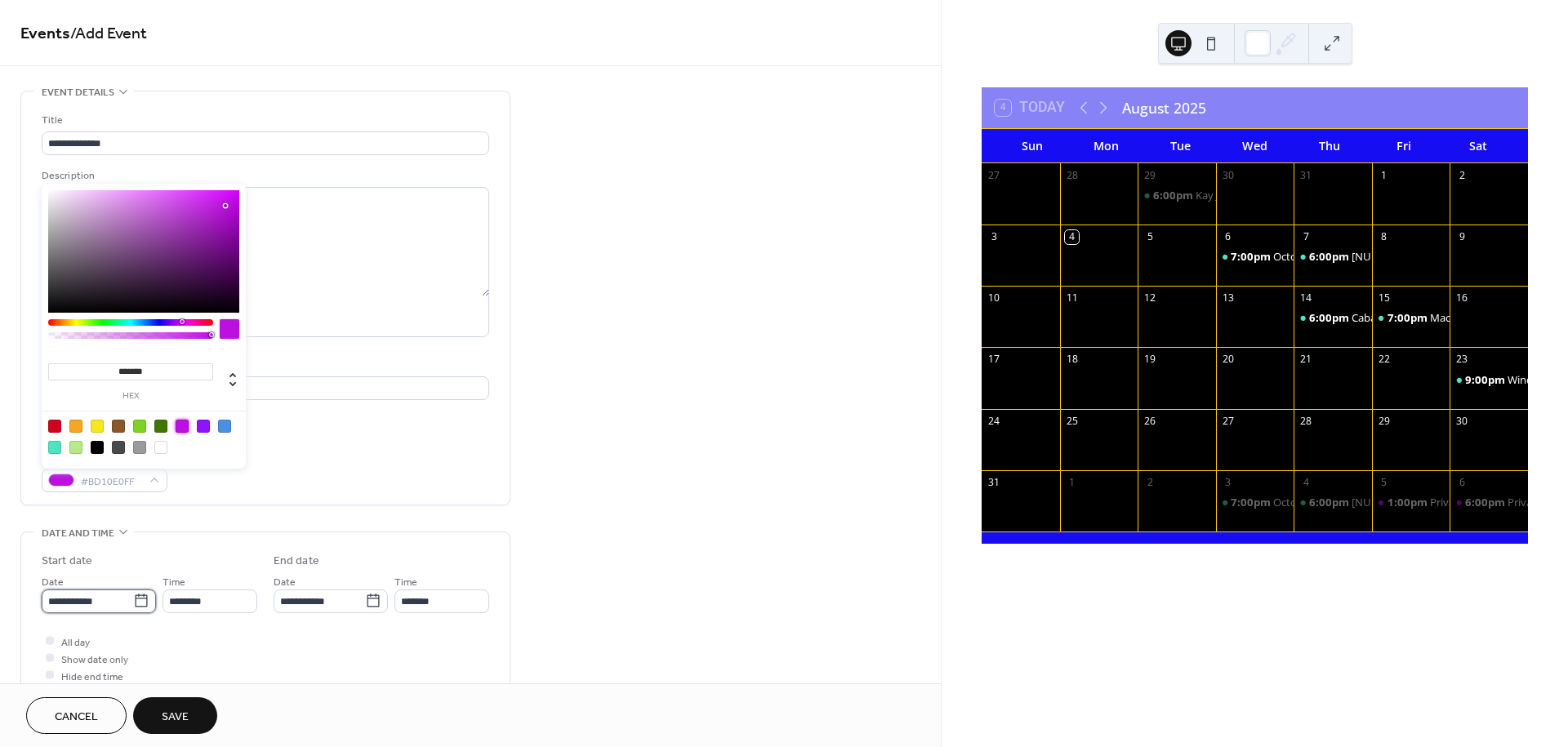 click on "**********" at bounding box center [87, 601] 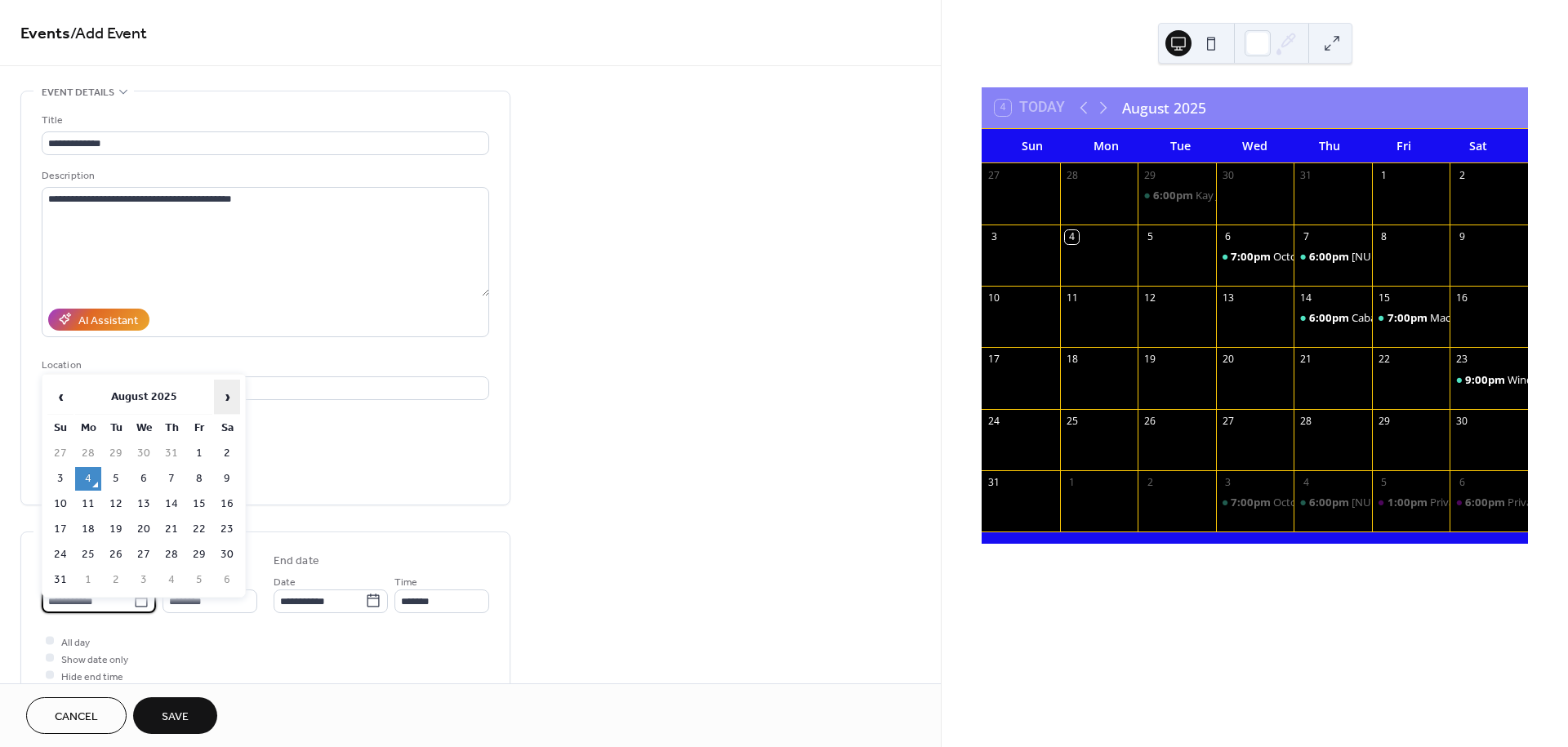 click on "›" at bounding box center (227, 397) 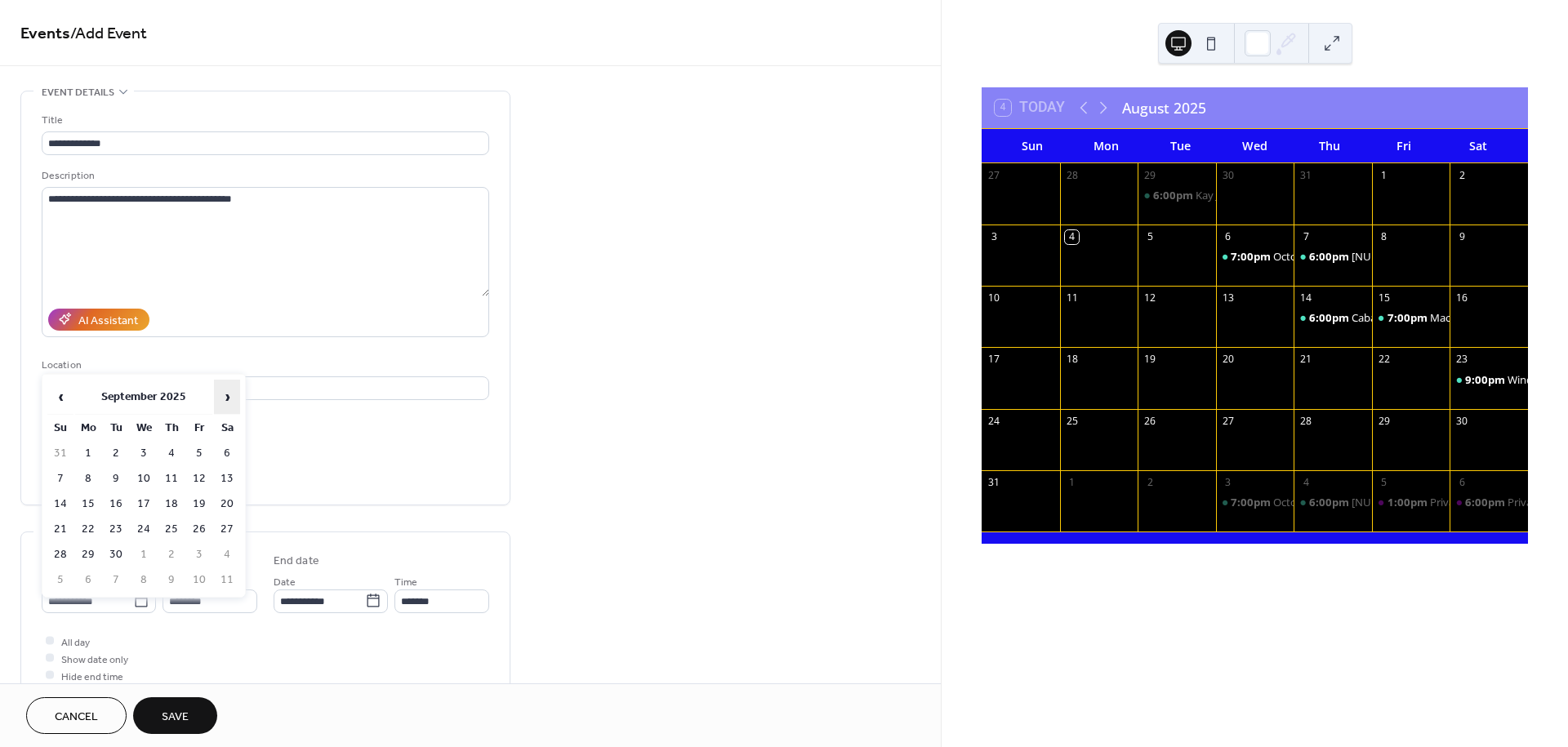 click on "›" at bounding box center (227, 397) 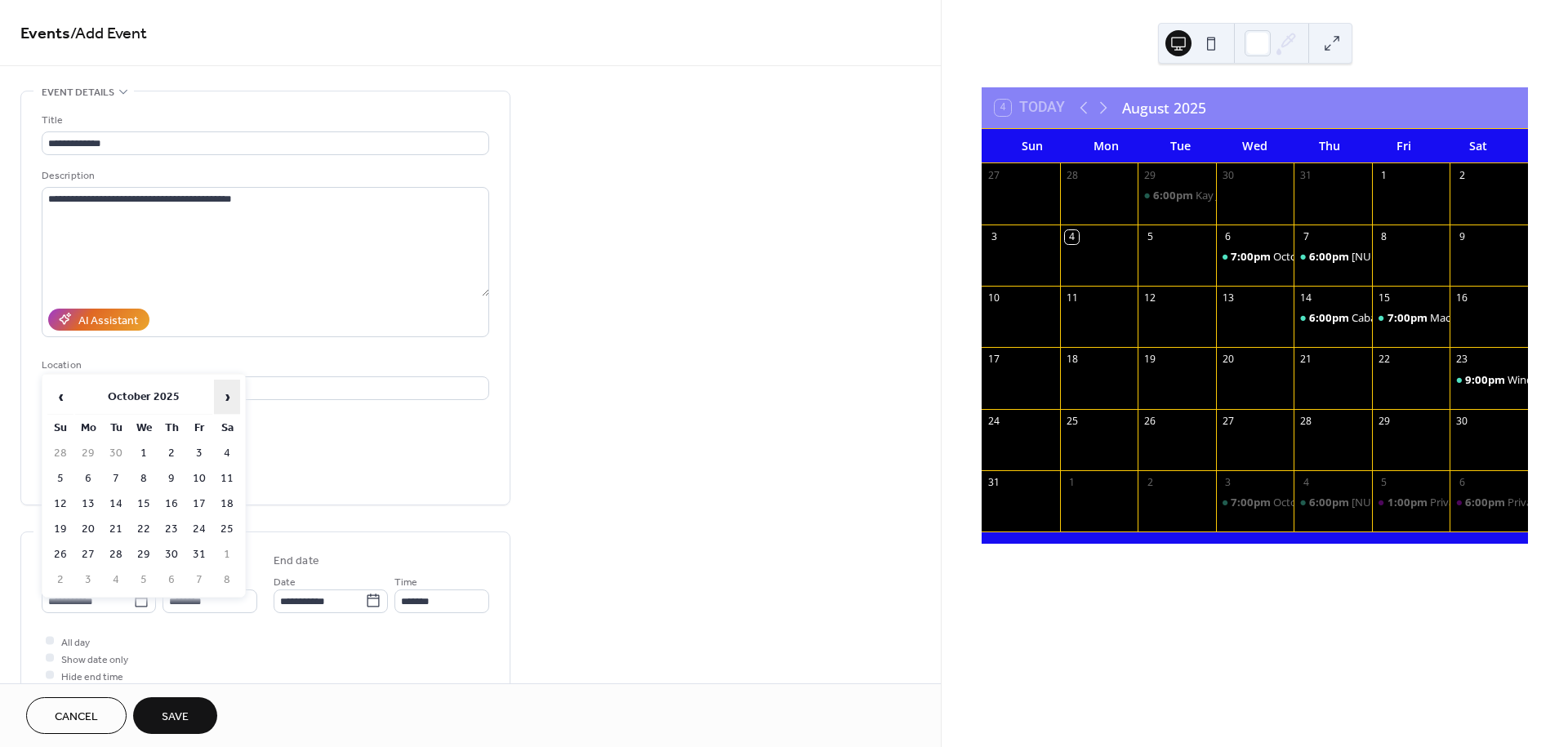 click on "›" at bounding box center (227, 397) 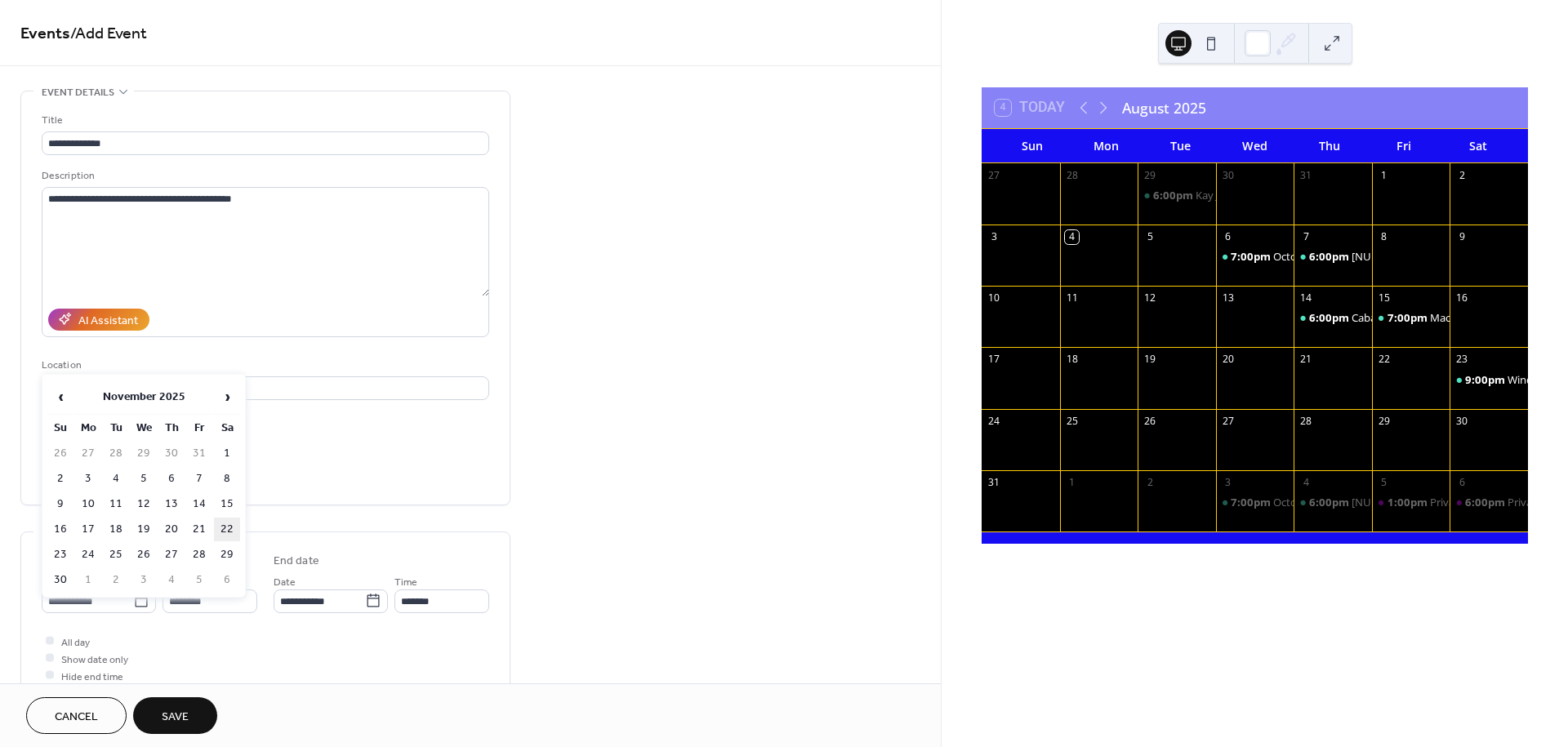 click on "22" at bounding box center [227, 529] 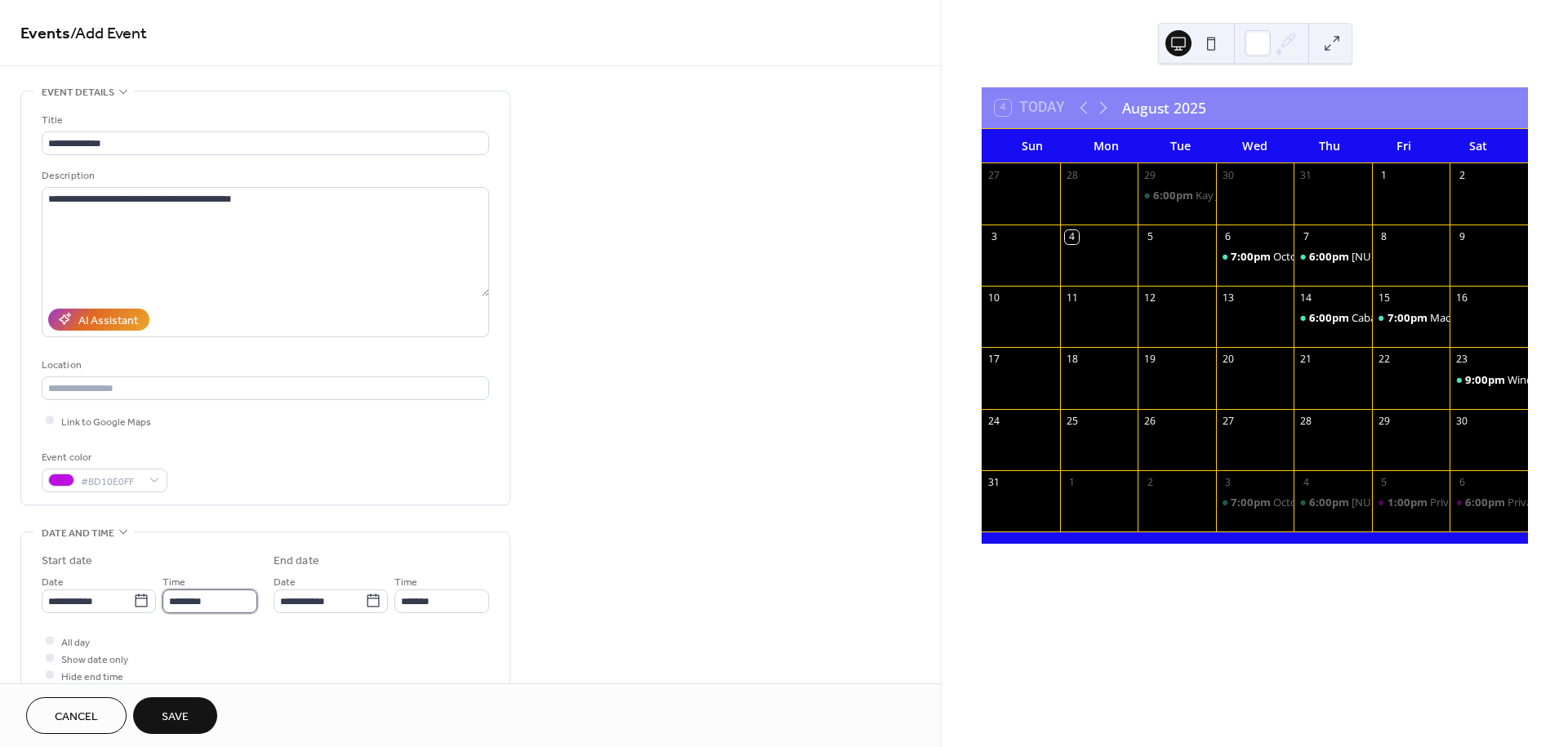 click on "********" at bounding box center (210, 601) 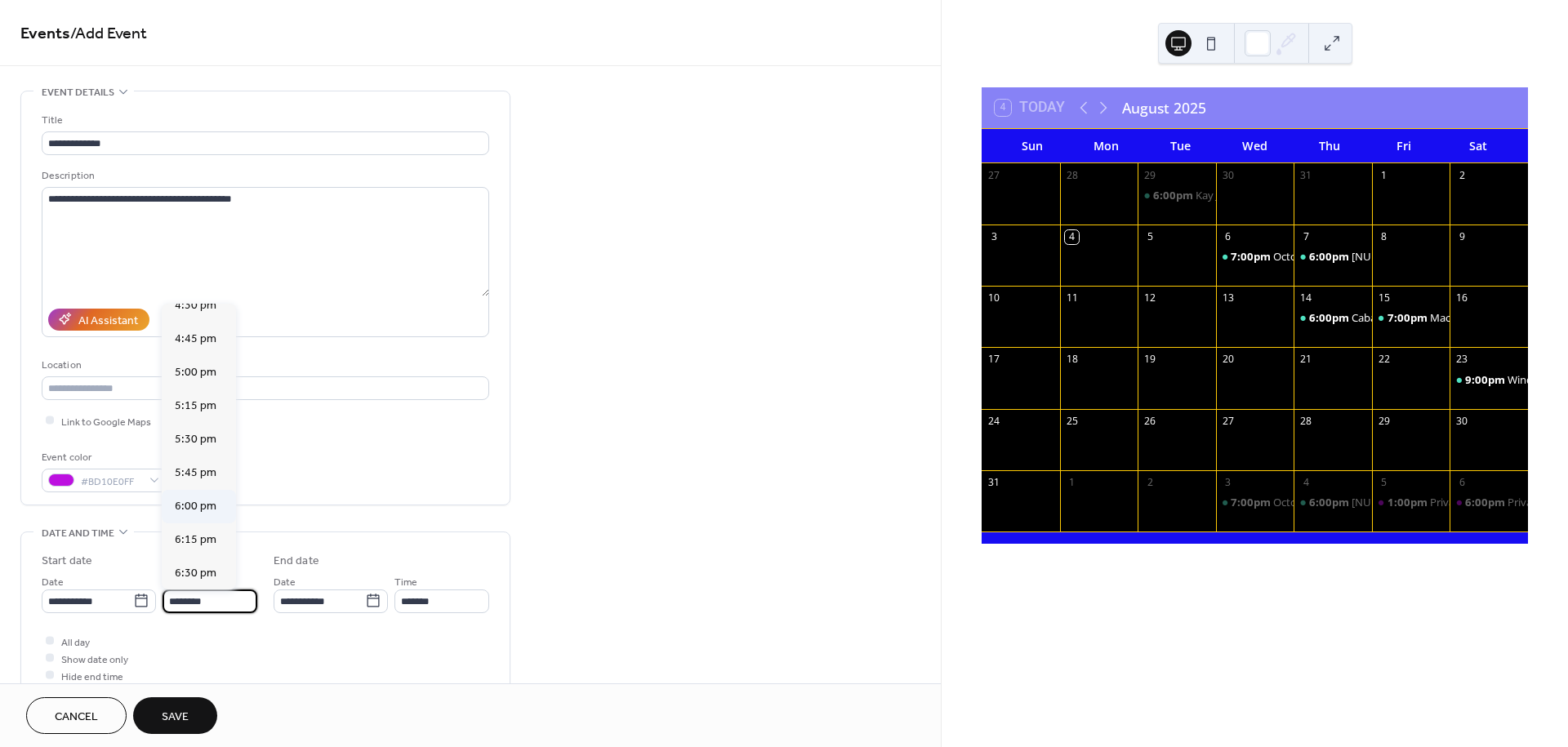 scroll, scrollTop: 2258, scrollLeft: 0, axis: vertical 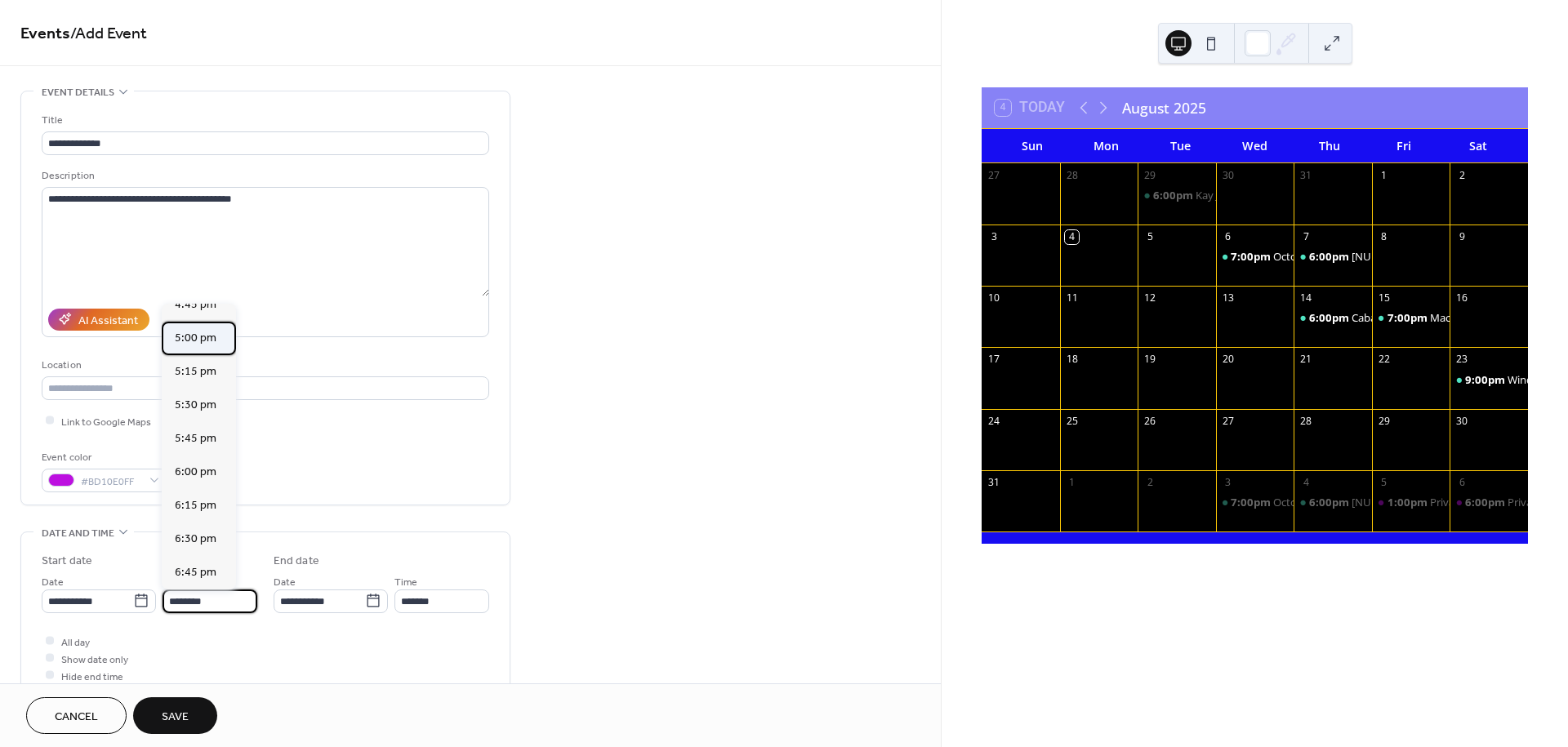 click on "5:00 pm" at bounding box center [195, 338] 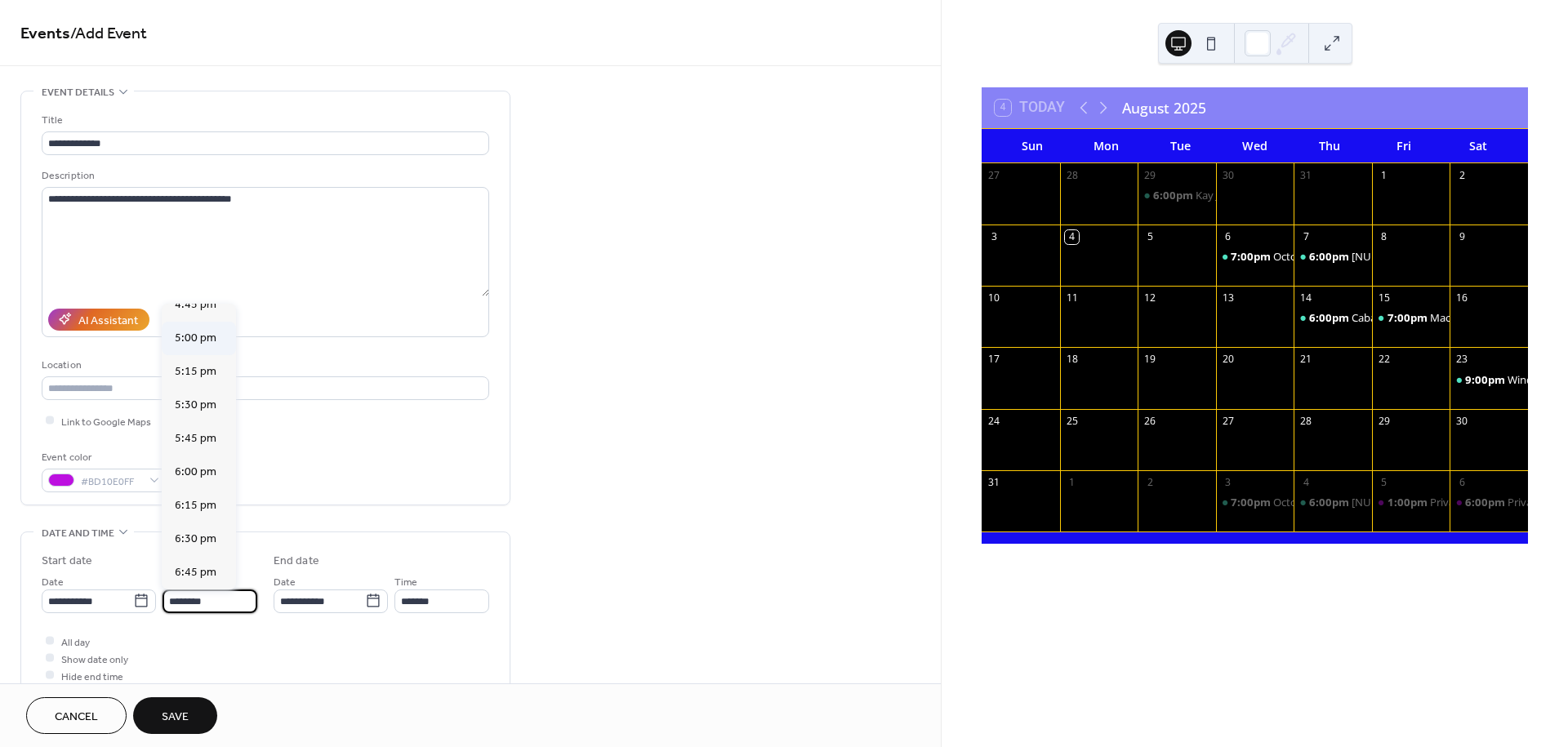 type on "*******" 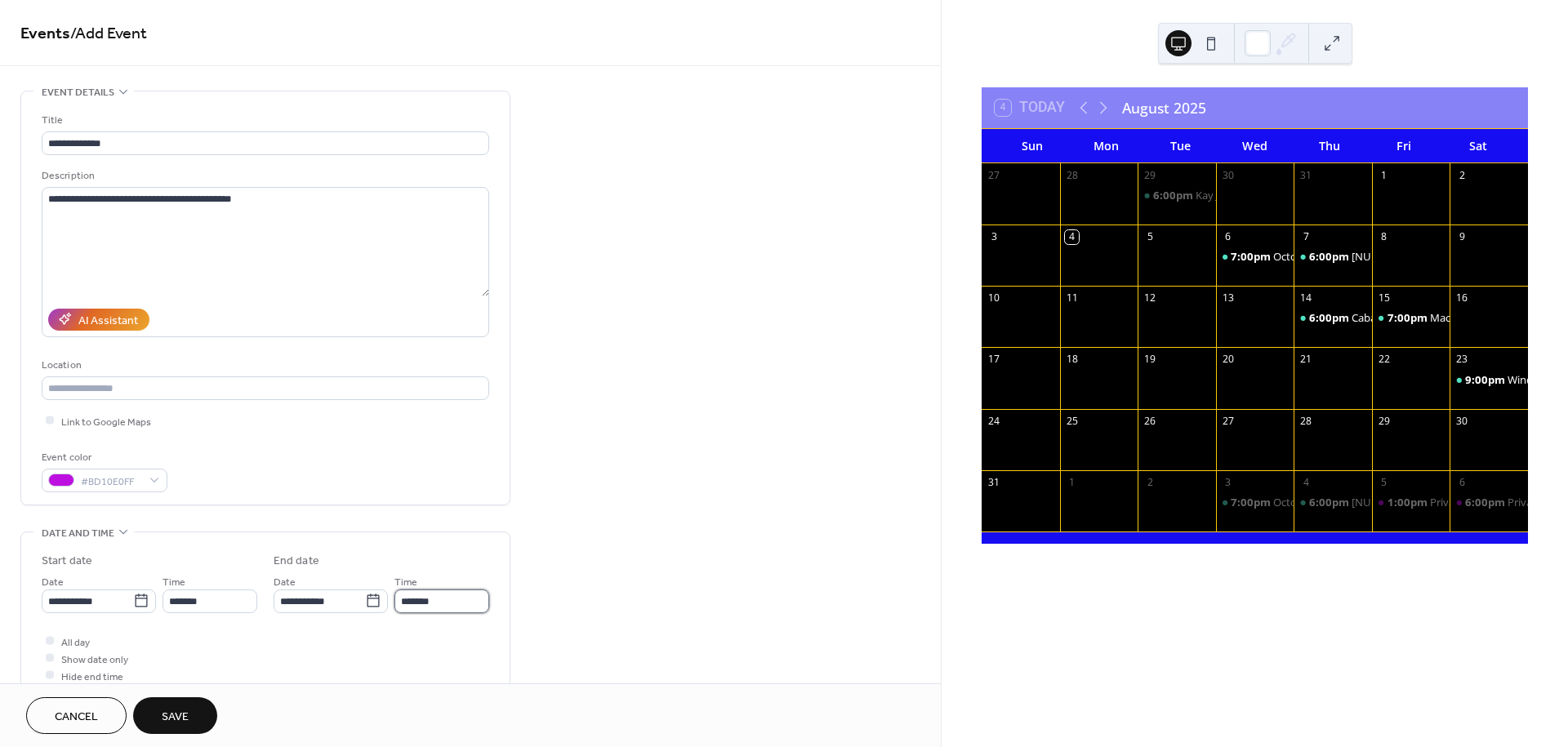 click on "*******" at bounding box center (442, 601) 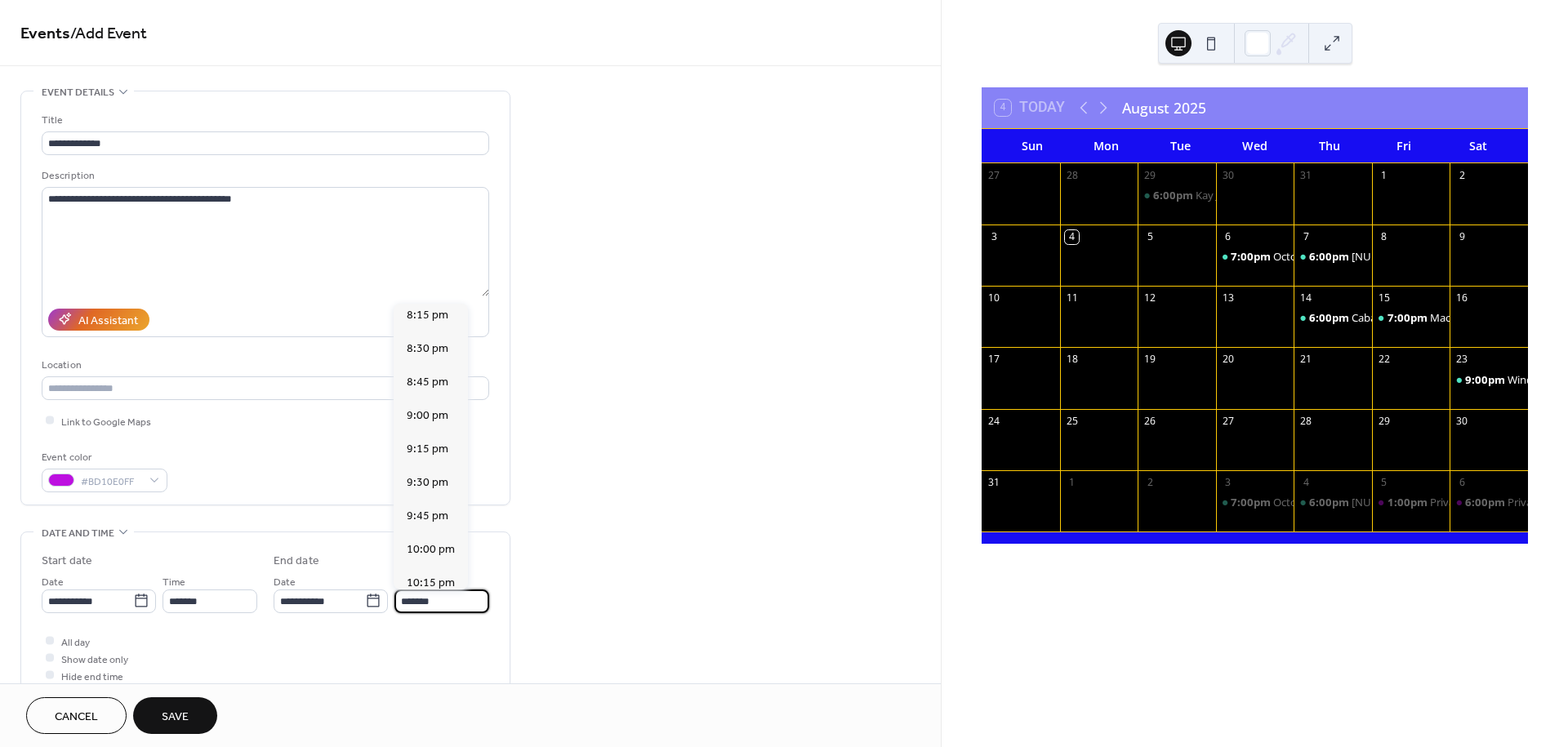 scroll, scrollTop: 408, scrollLeft: 0, axis: vertical 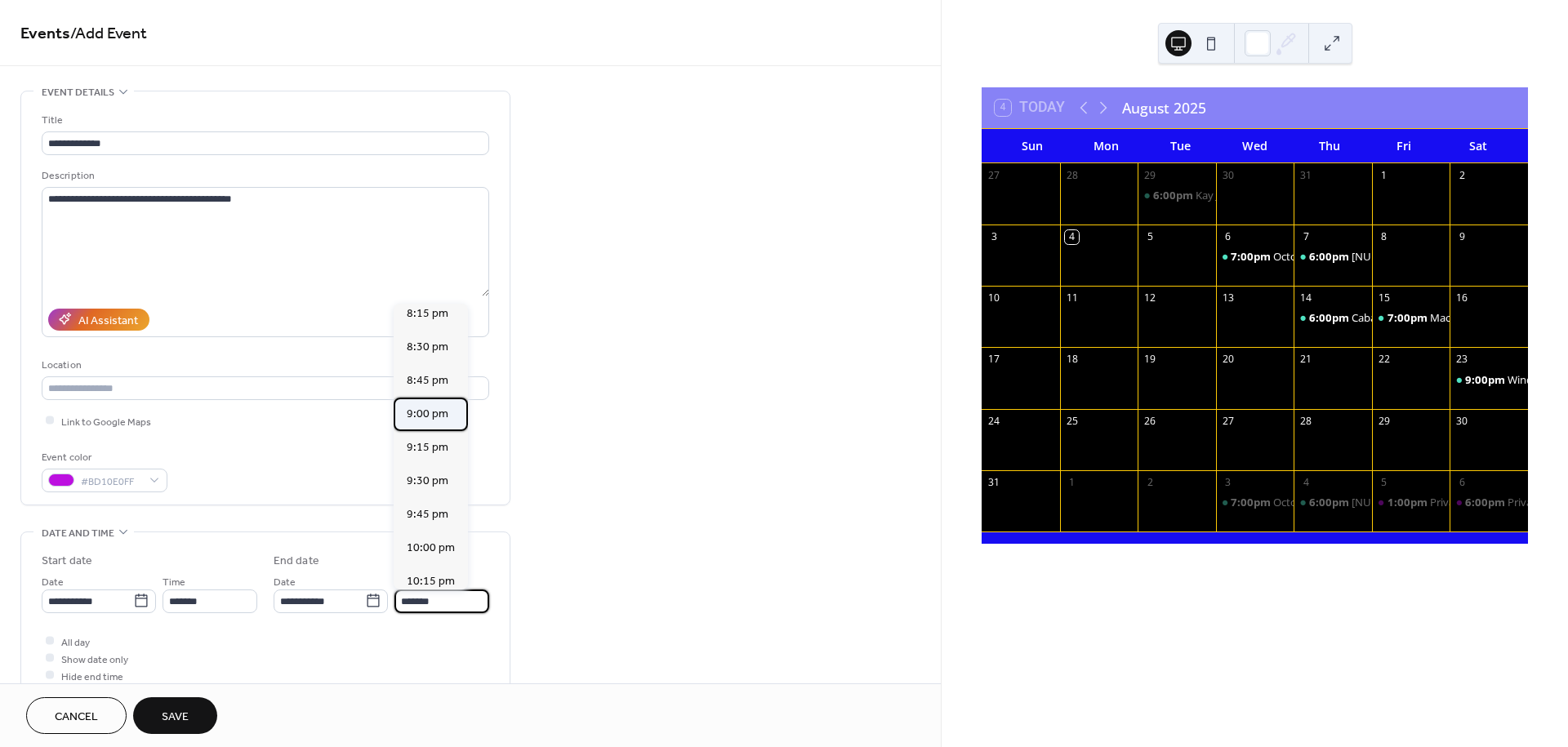 click on "9:00 pm" at bounding box center [427, 414] 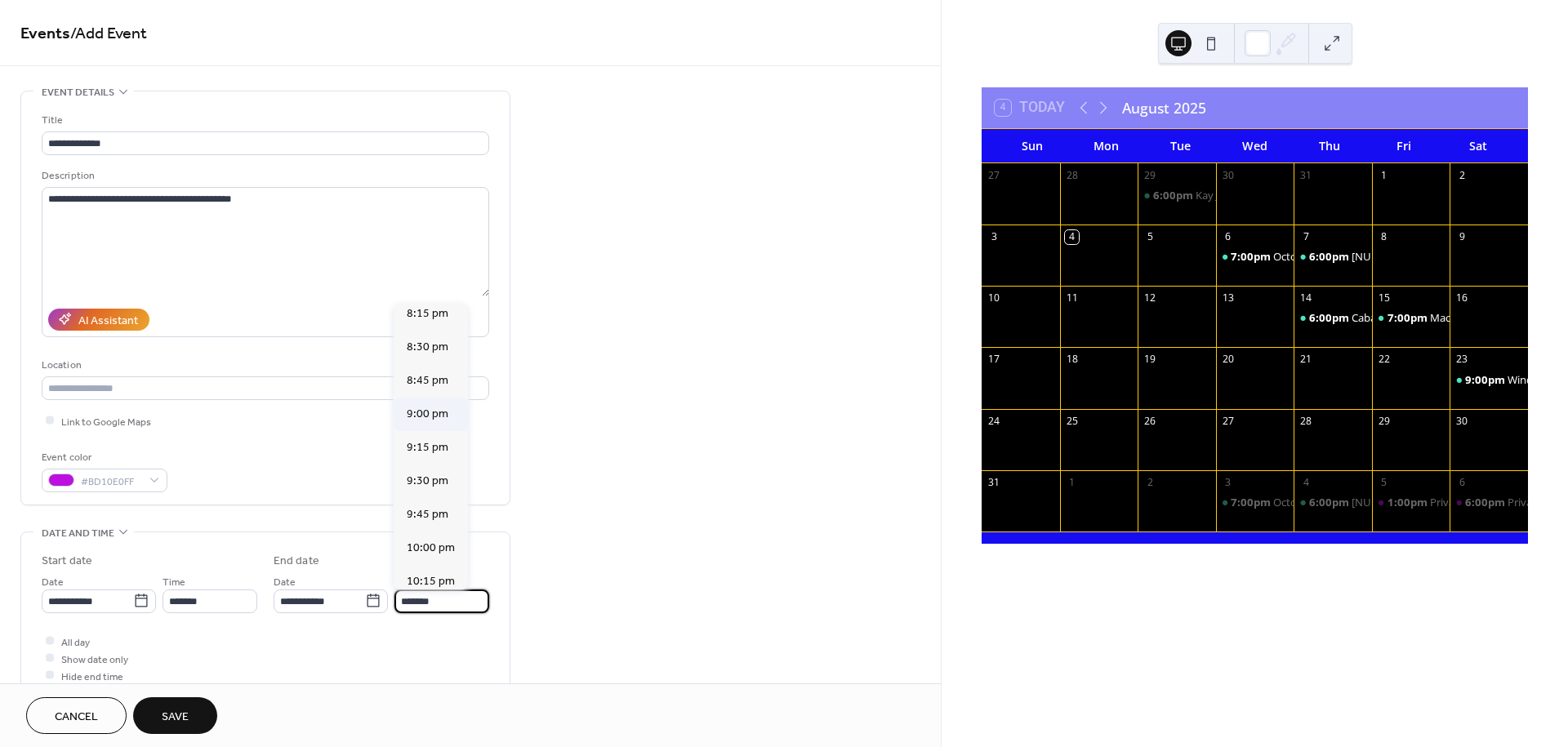 type on "*******" 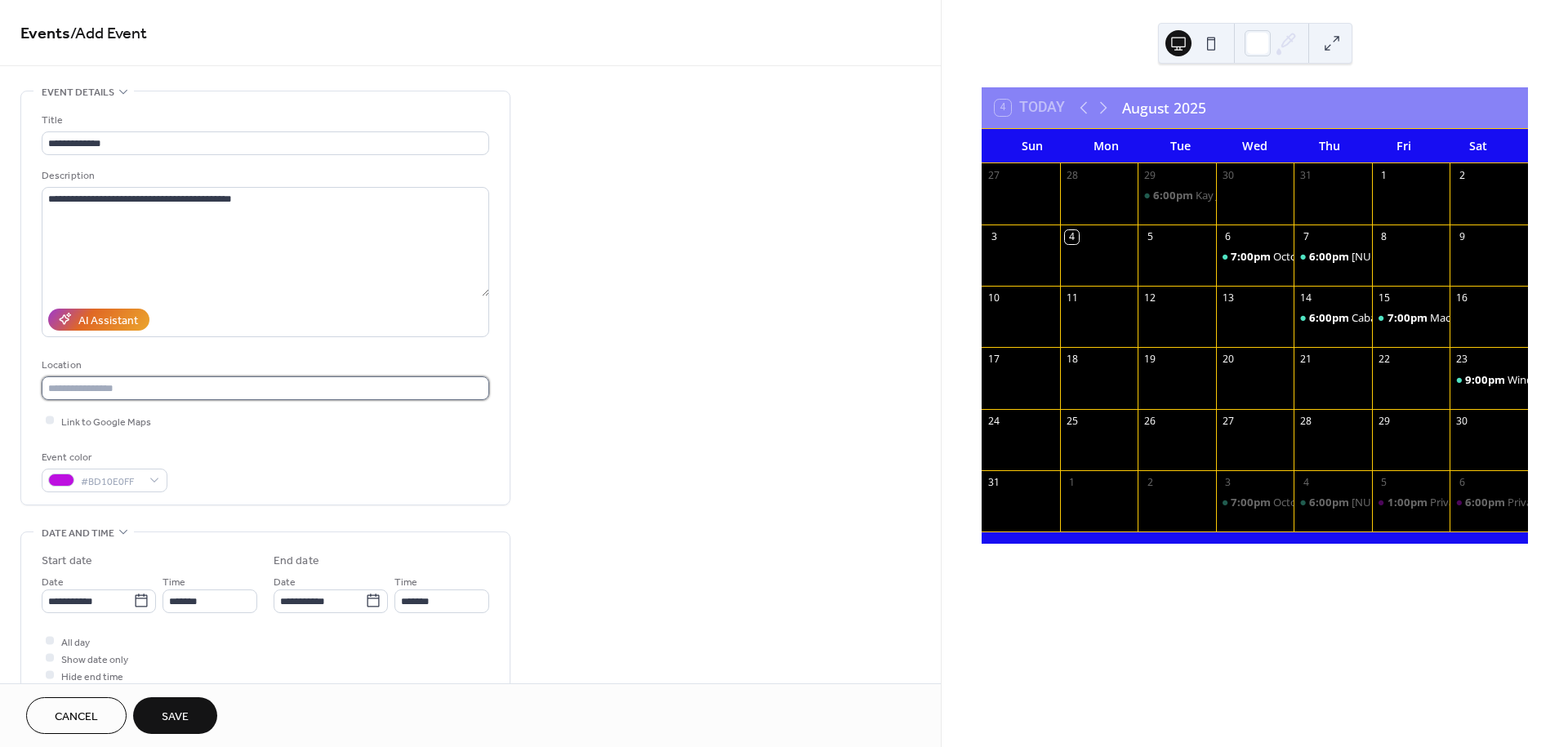 click at bounding box center (265, 388) 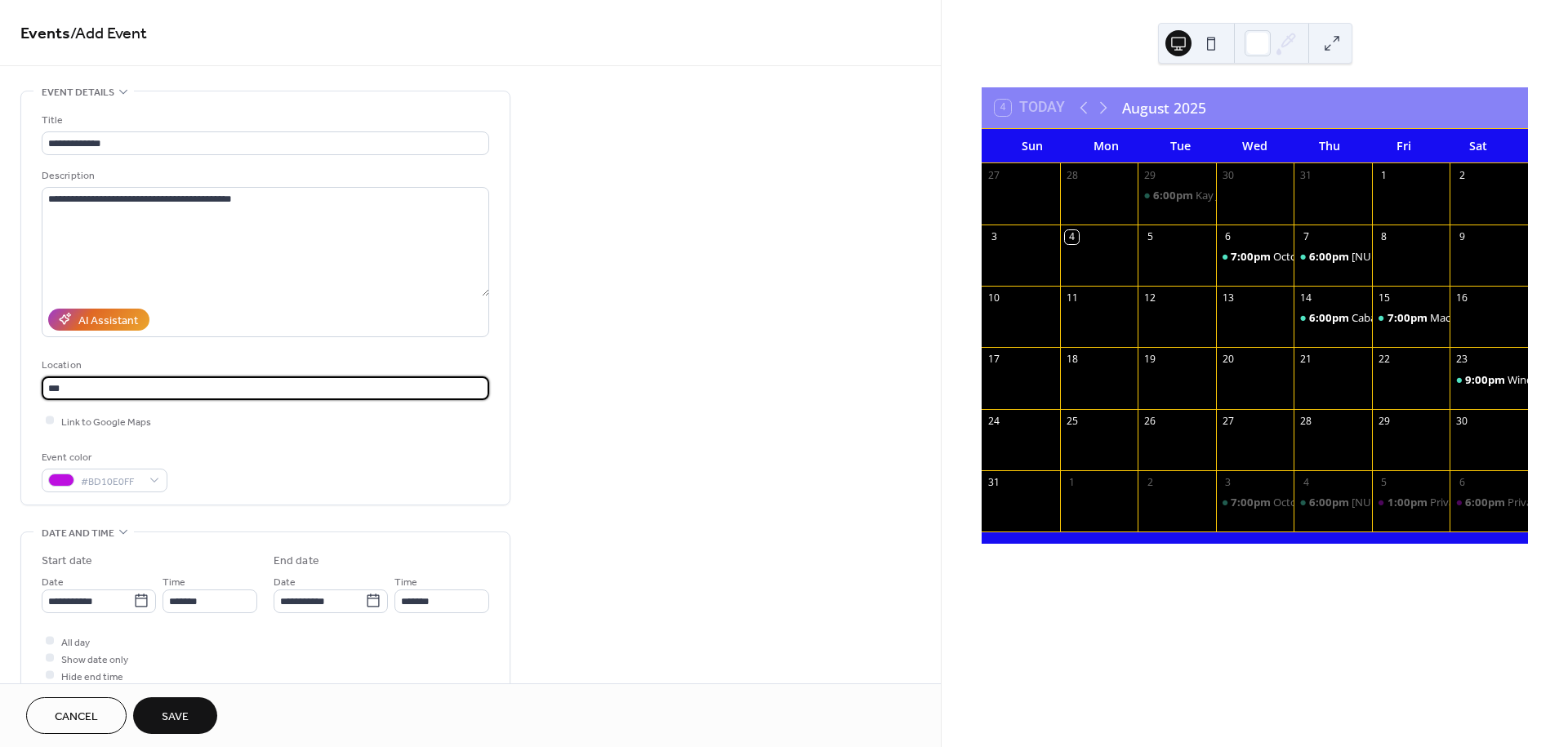 type on "***" 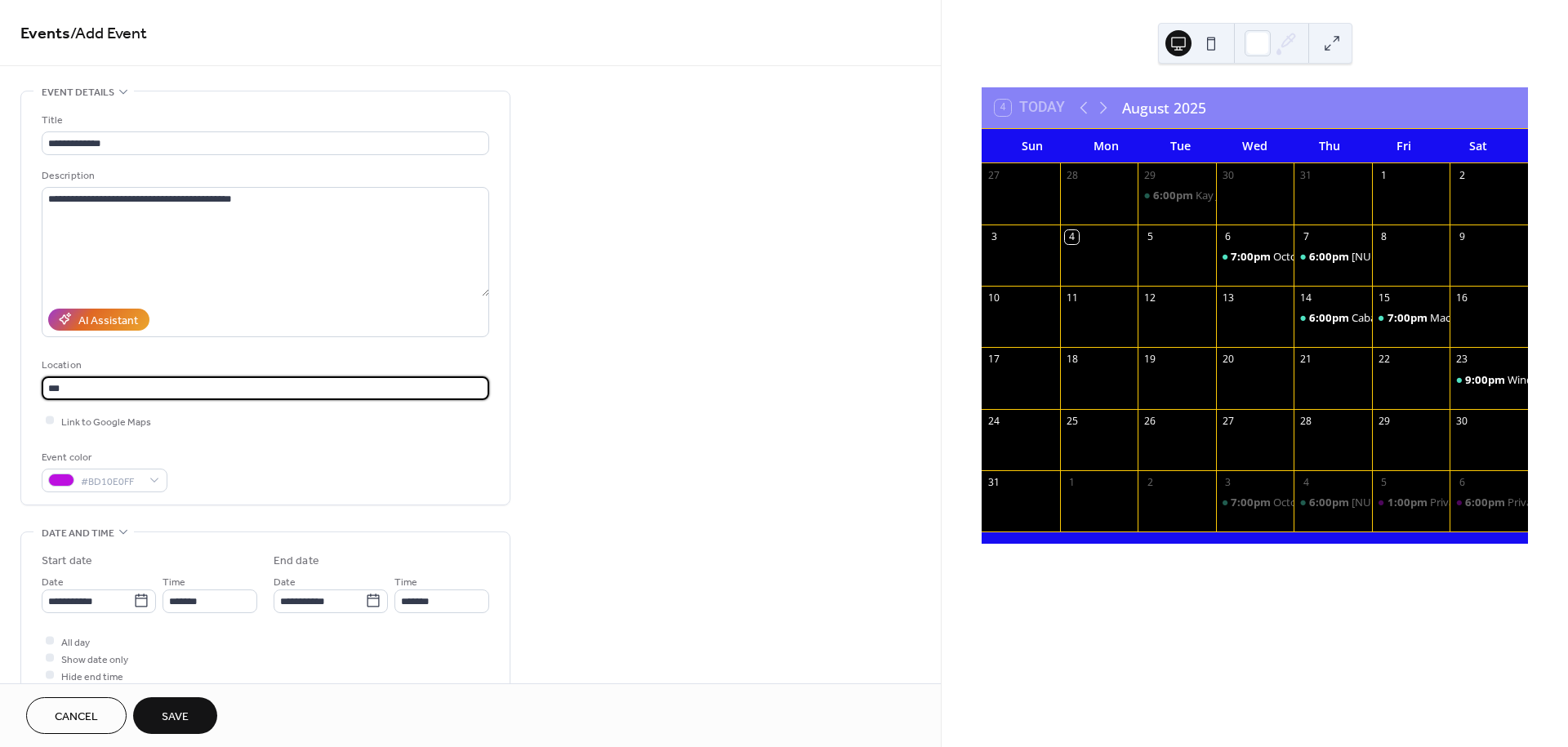 click on "Save" at bounding box center (175, 717) 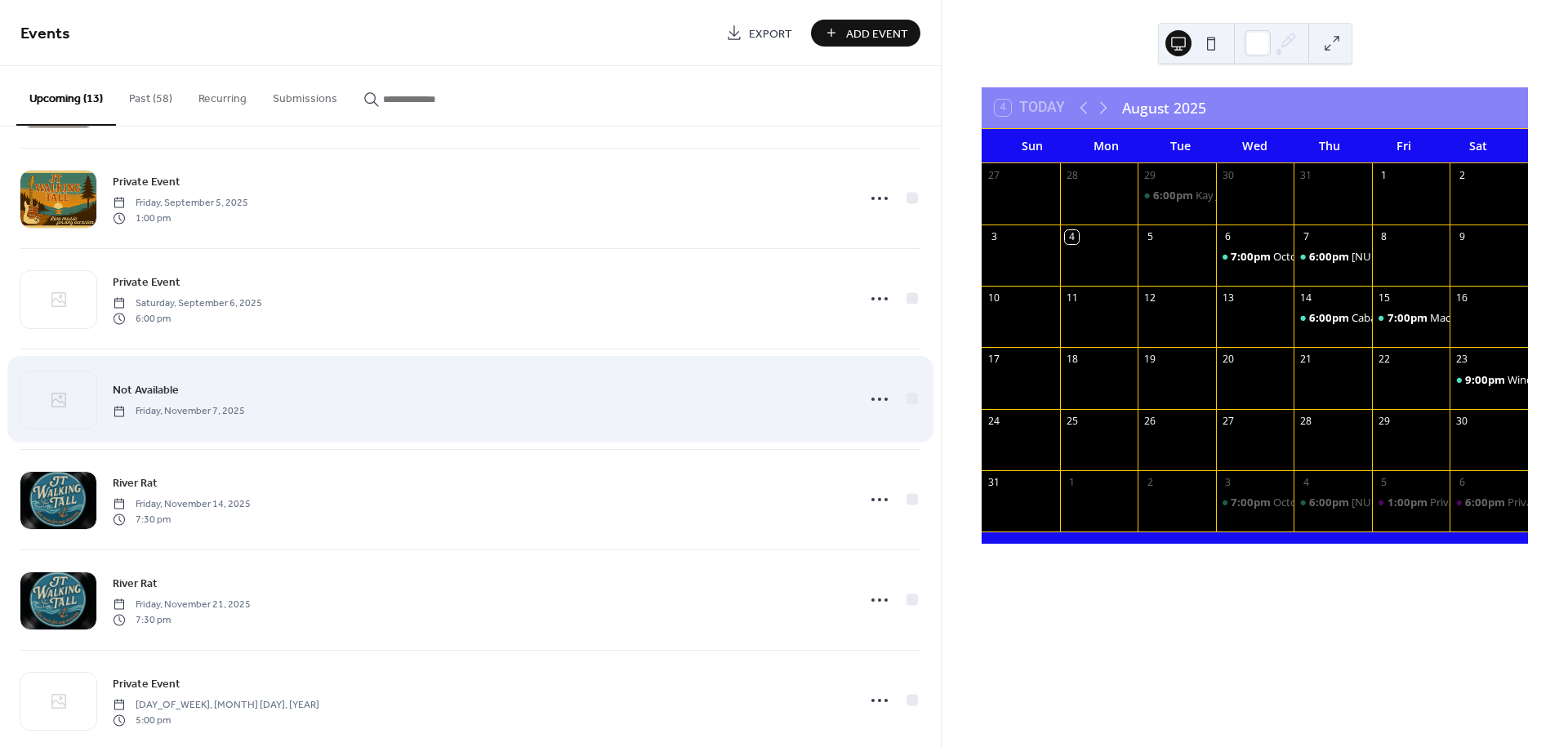 scroll, scrollTop: 687, scrollLeft: 0, axis: vertical 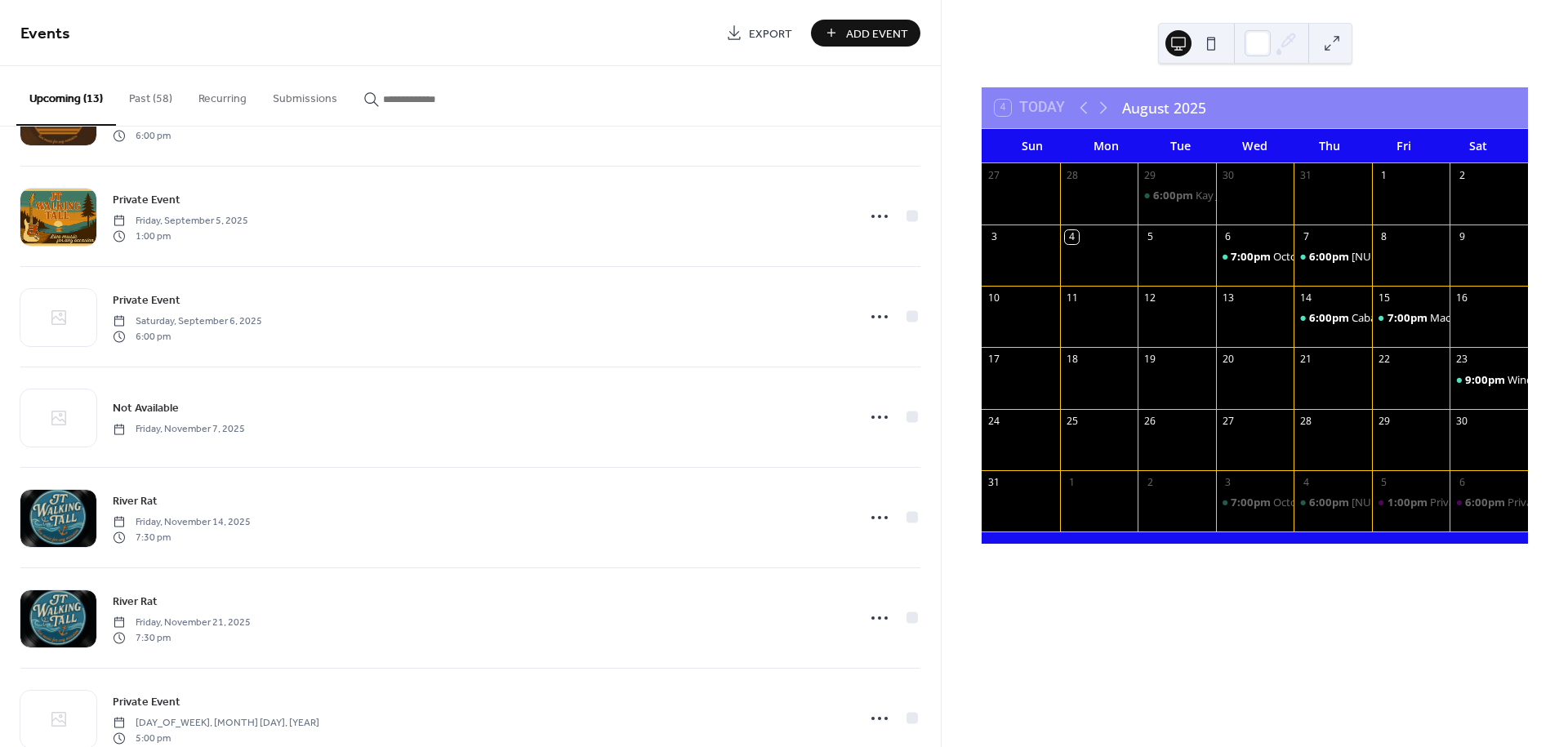 click on "Add Event" at bounding box center (866, 33) 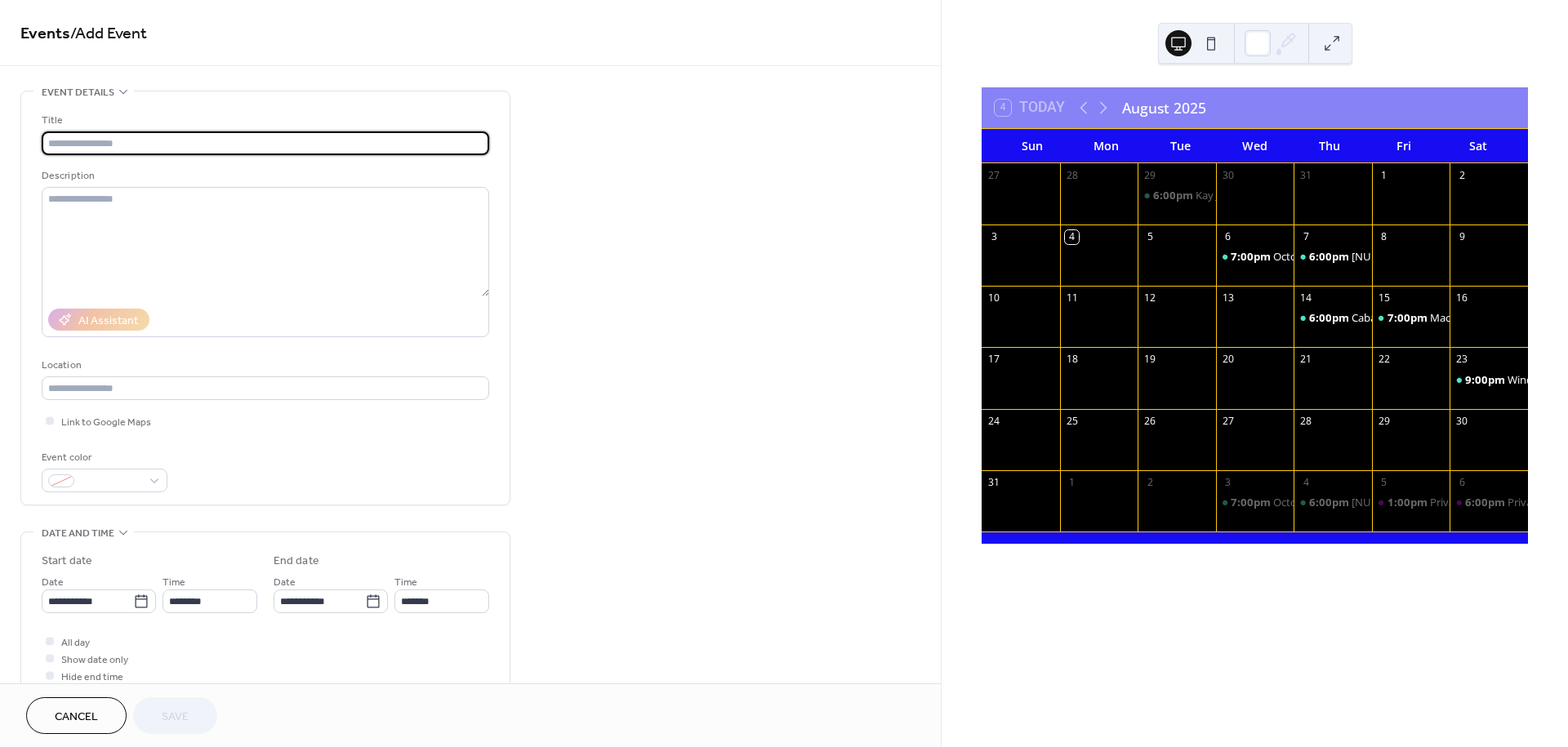 click at bounding box center [265, 143] 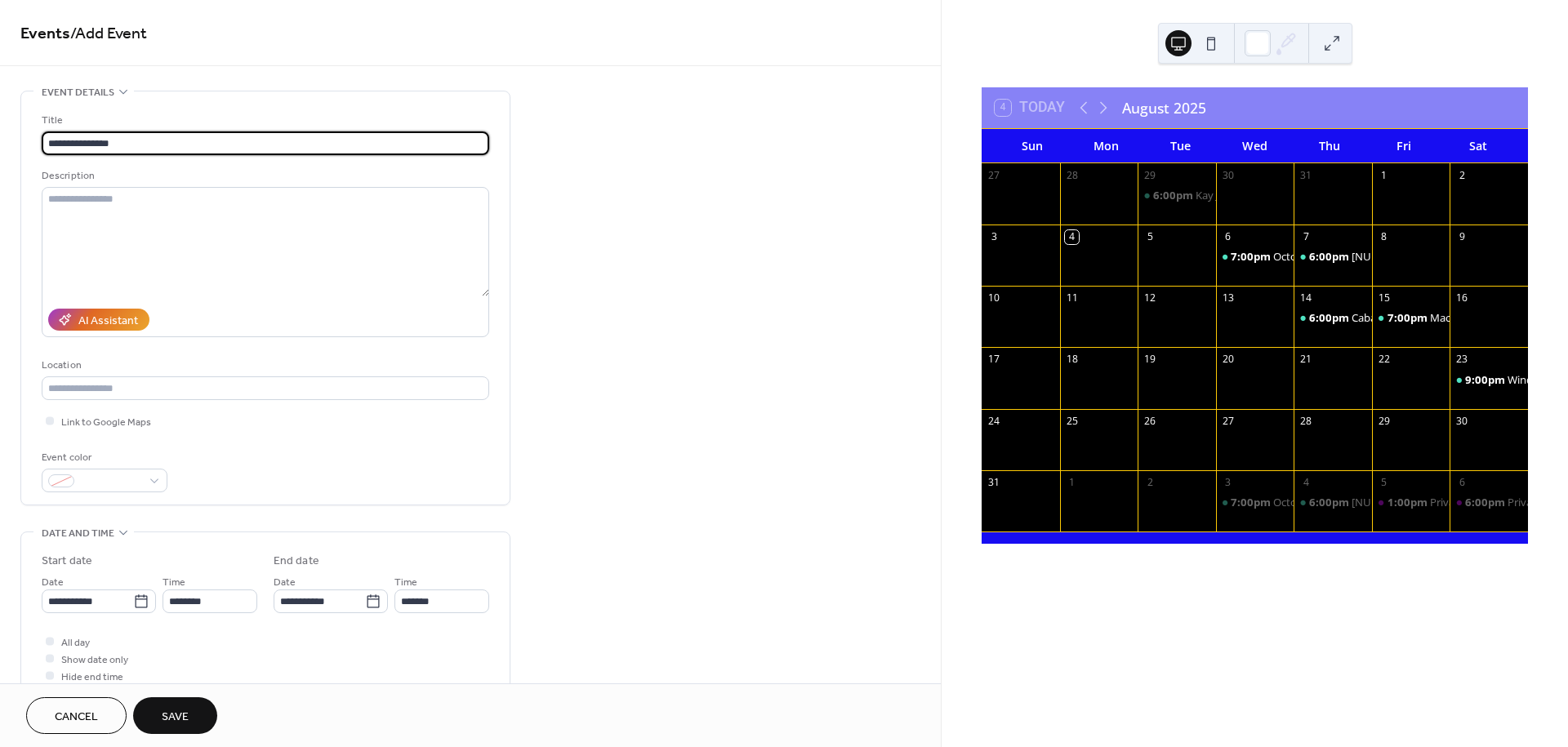 type on "**********" 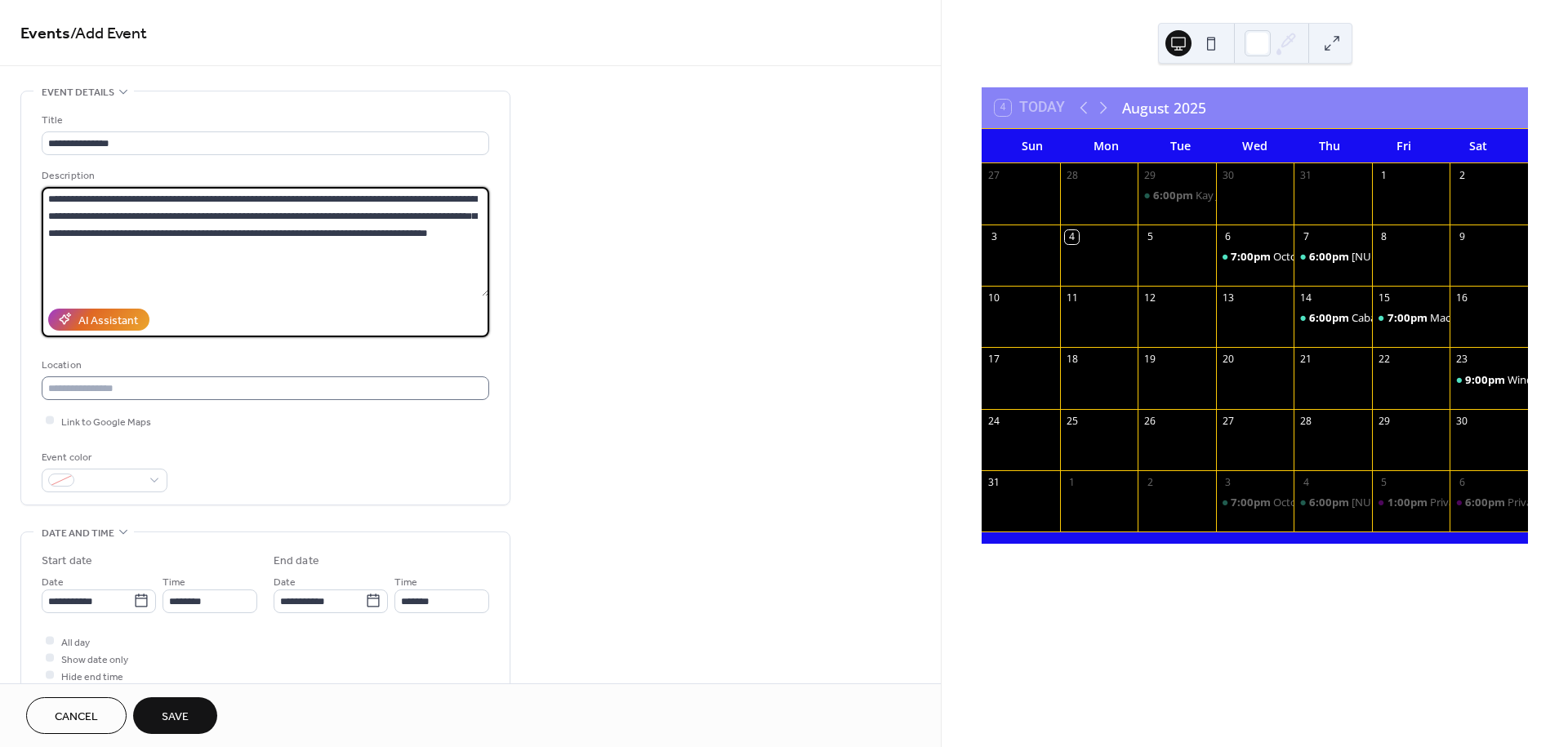 type on "**********" 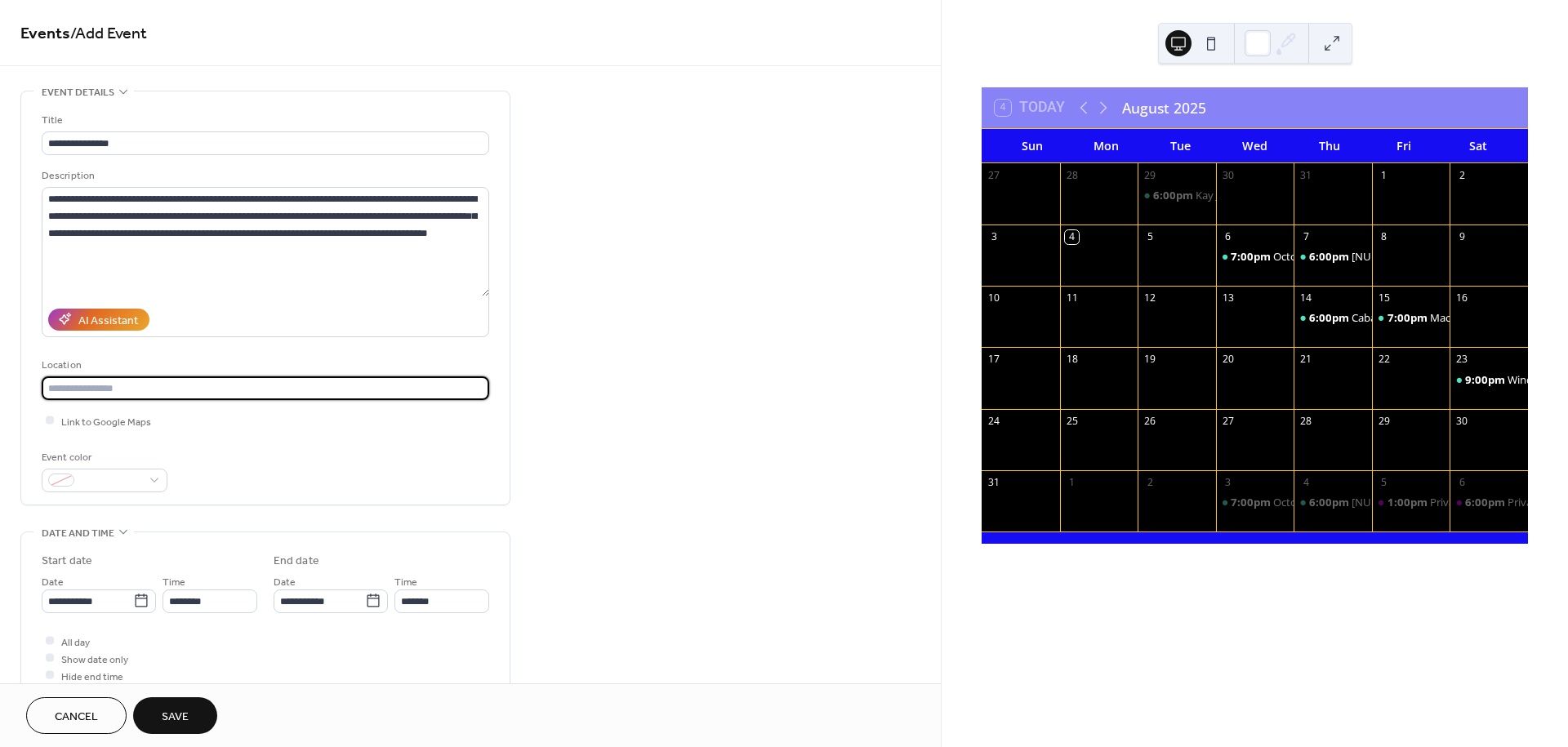 click at bounding box center (265, 388) 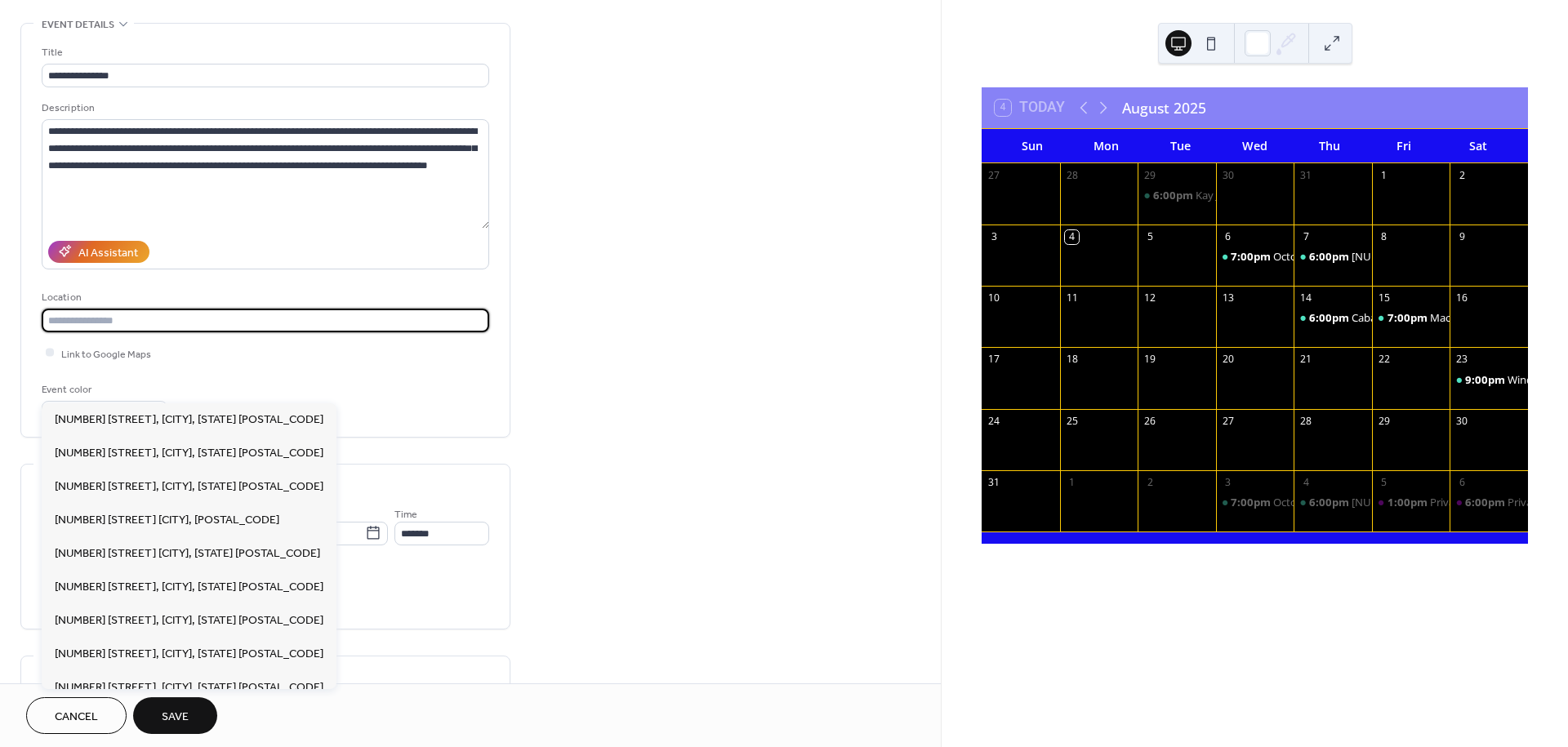 click on "**********" at bounding box center (470, 618) 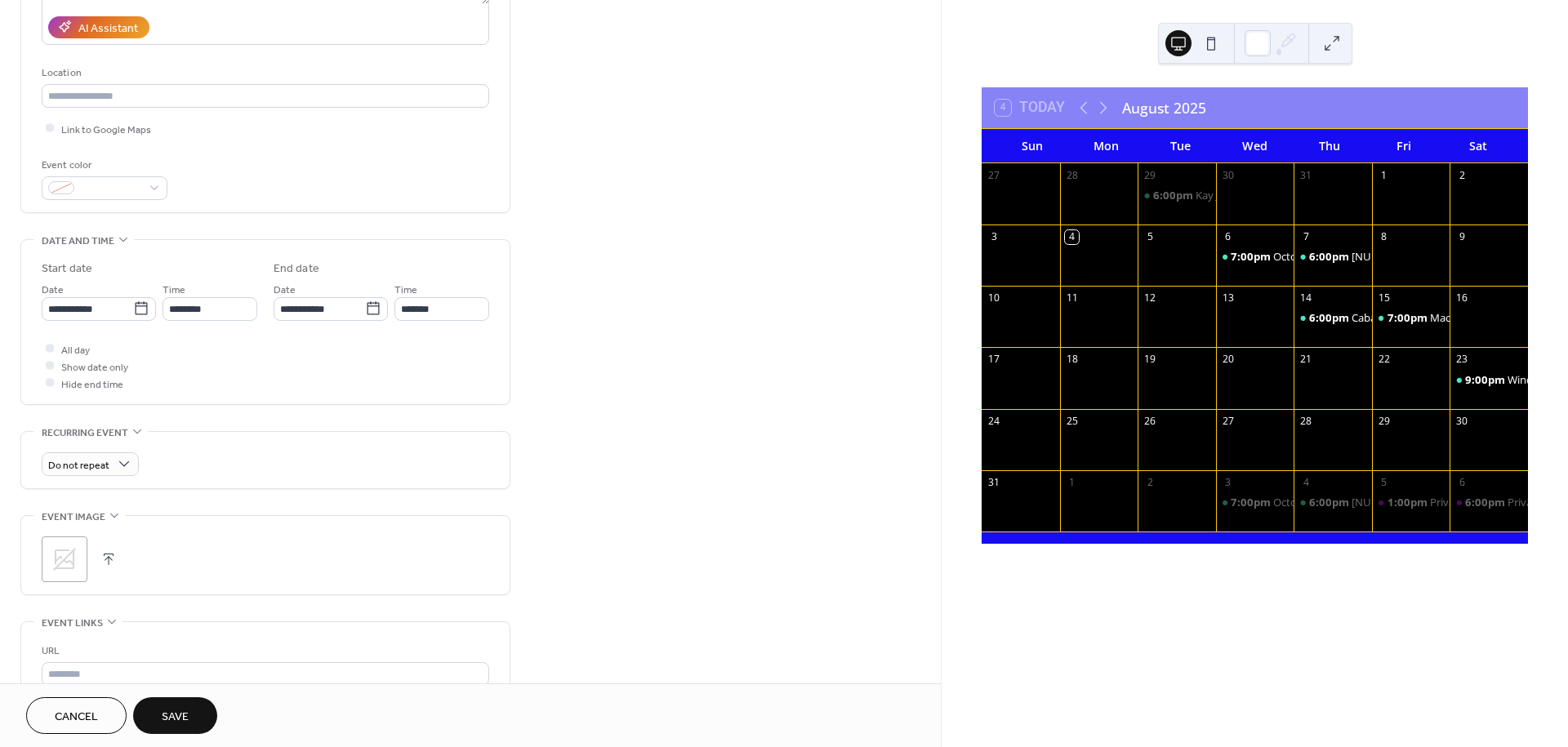 scroll, scrollTop: 295, scrollLeft: 0, axis: vertical 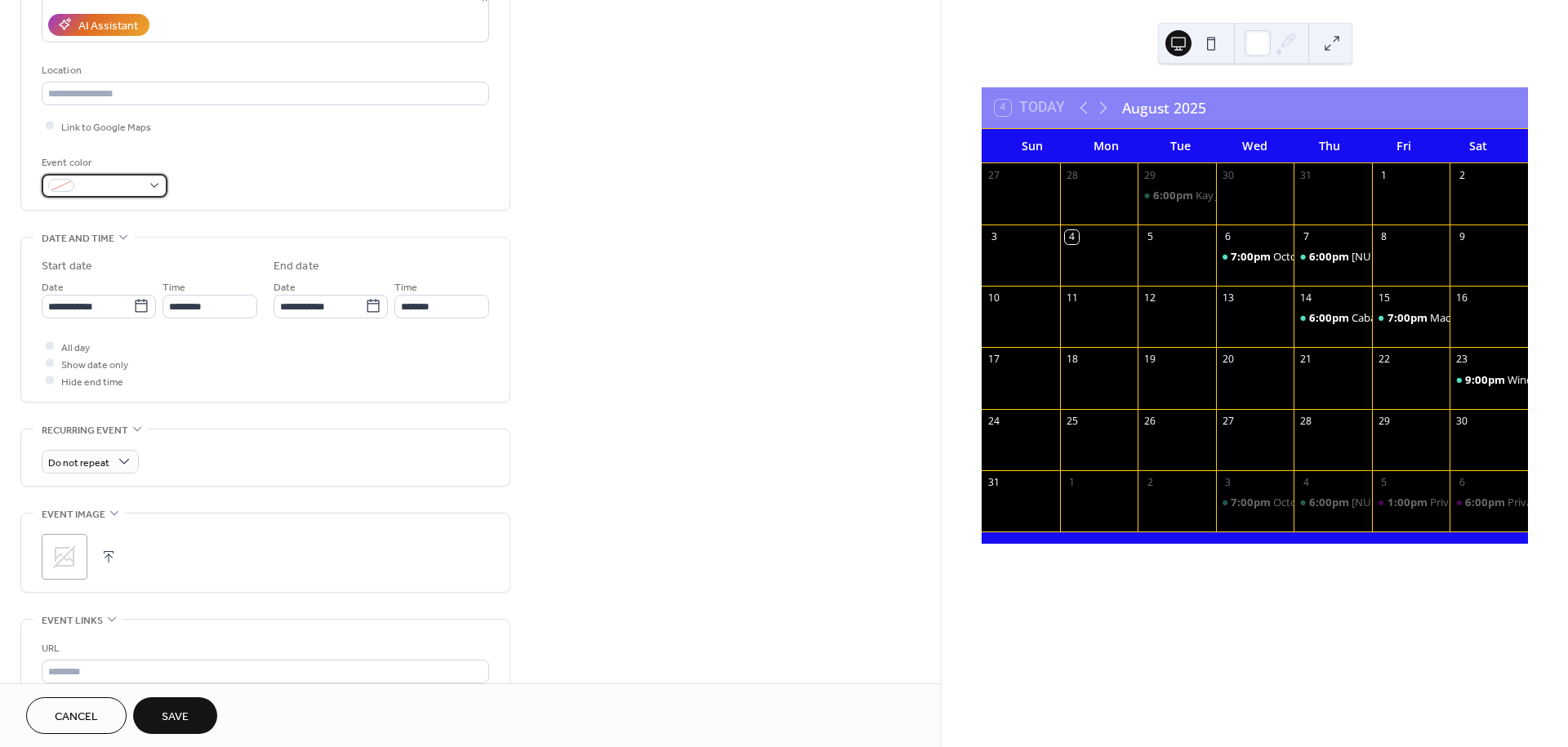 click at bounding box center [105, 185] 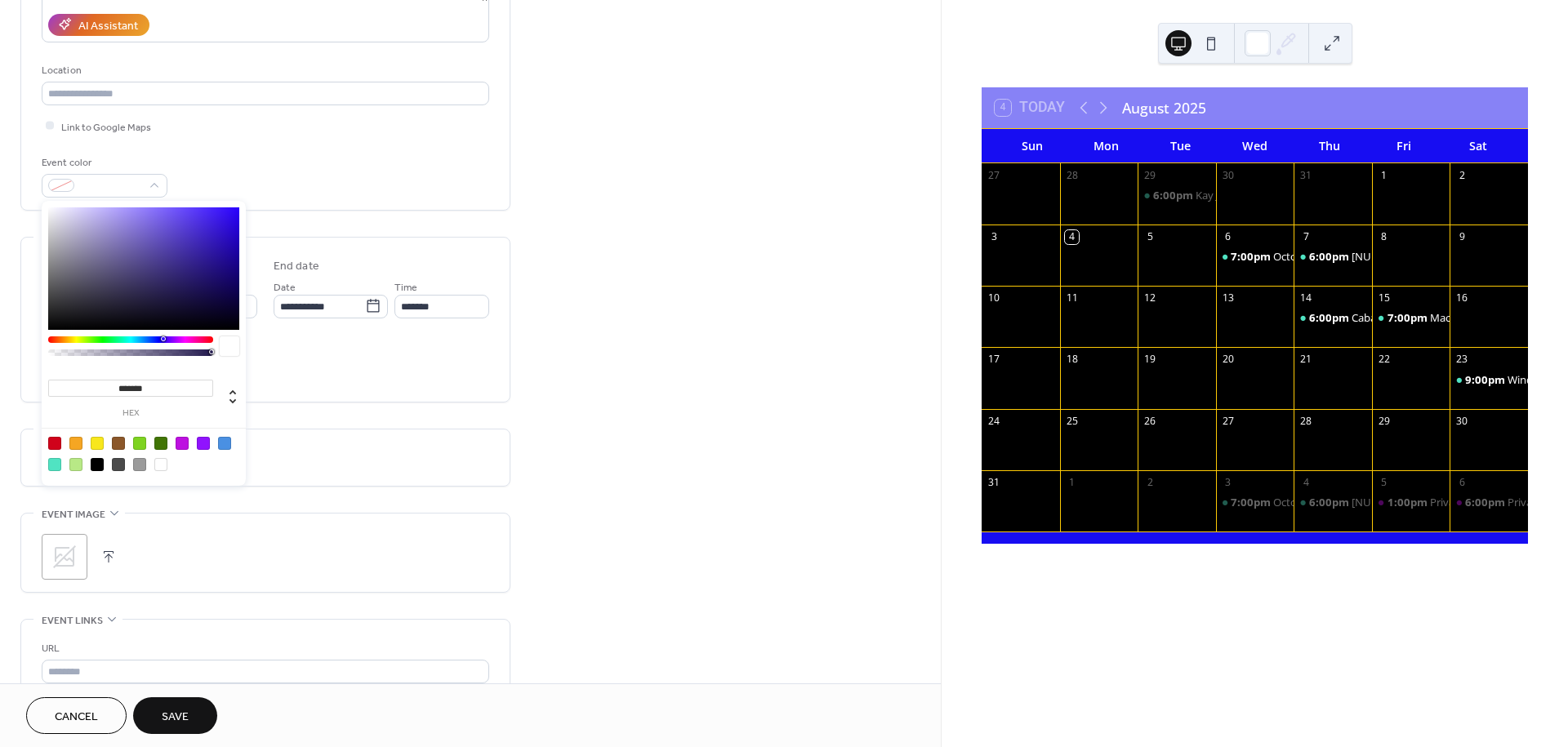click at bounding box center (55, 465) 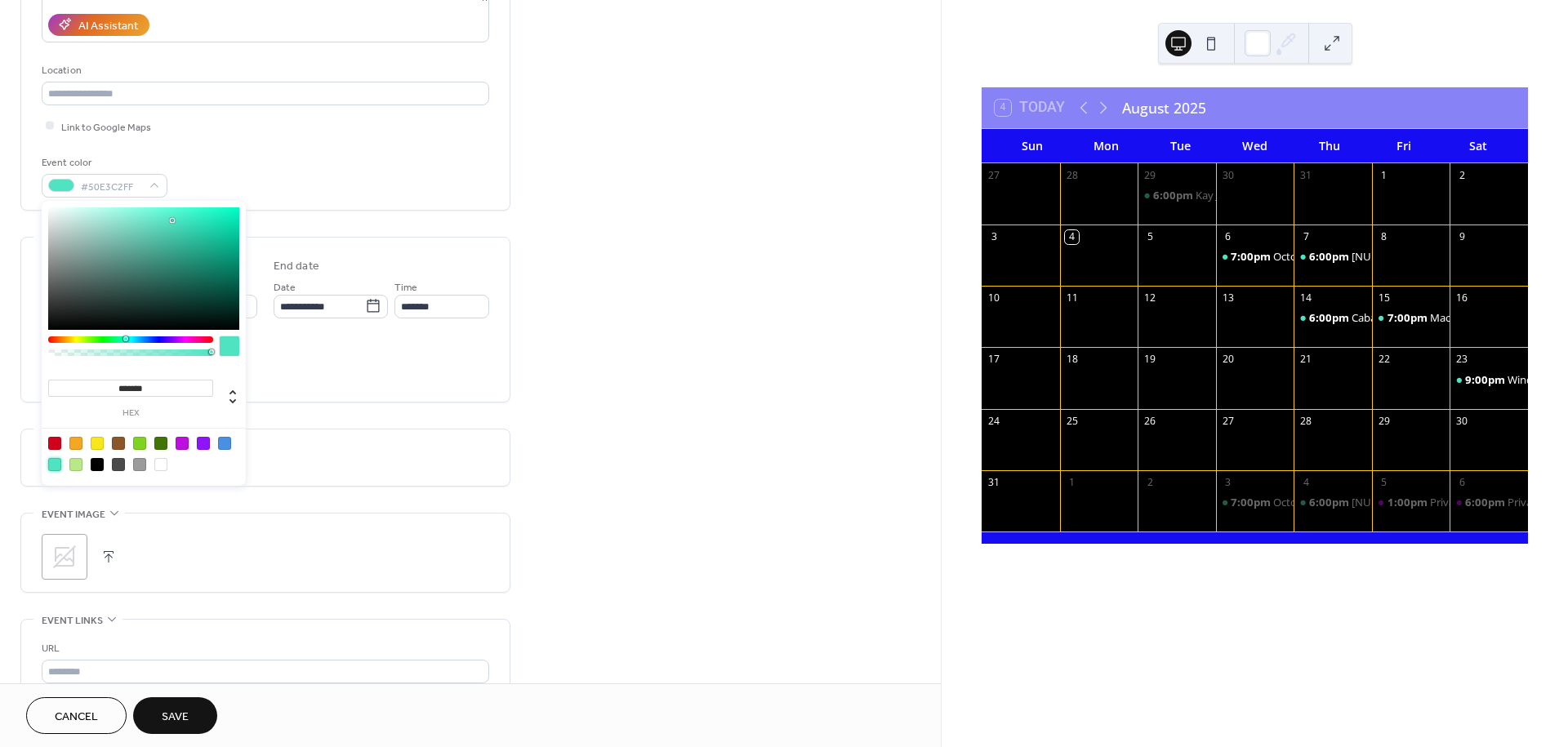 click on "All day Show date only Hide end time" at bounding box center (265, 363) 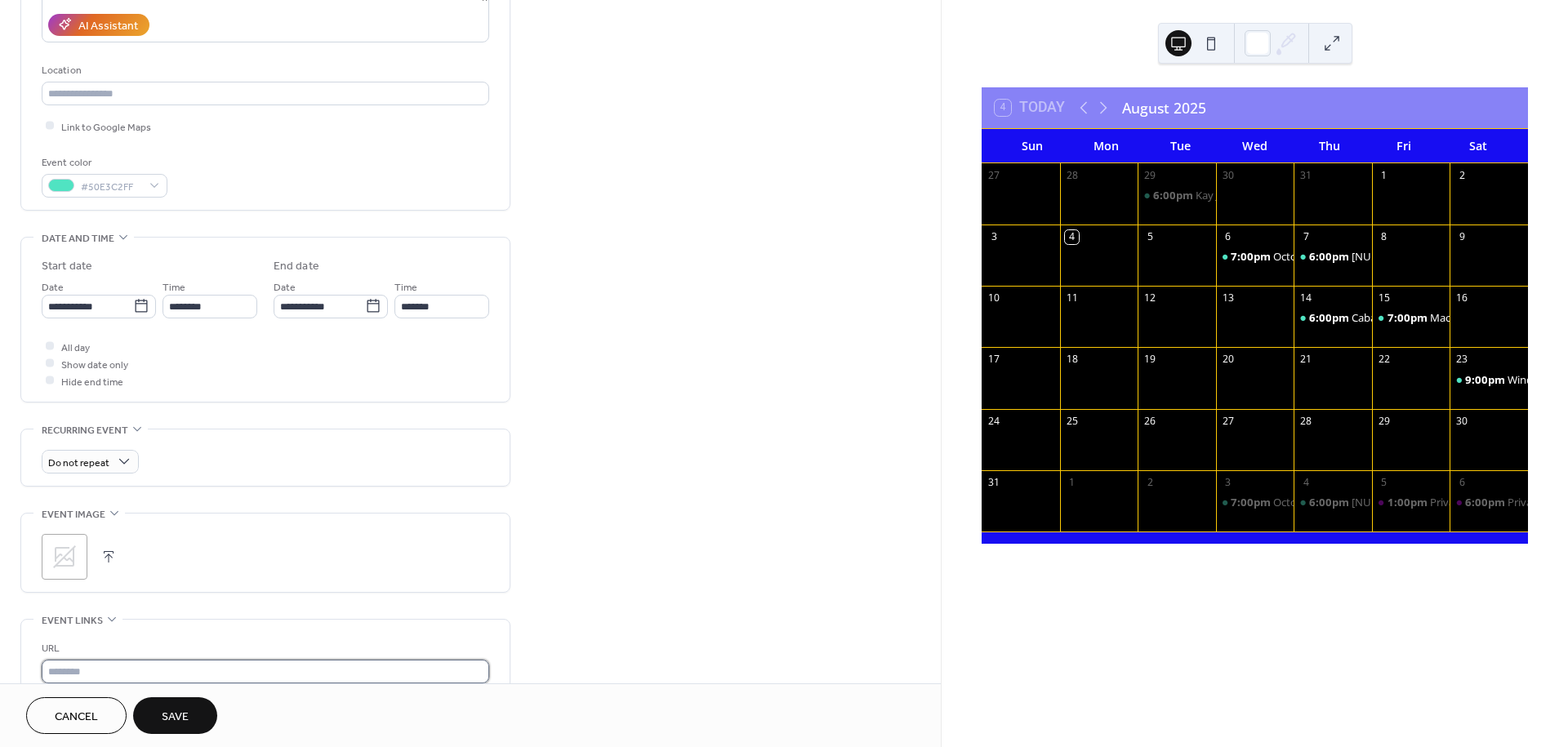 click at bounding box center (265, 671) 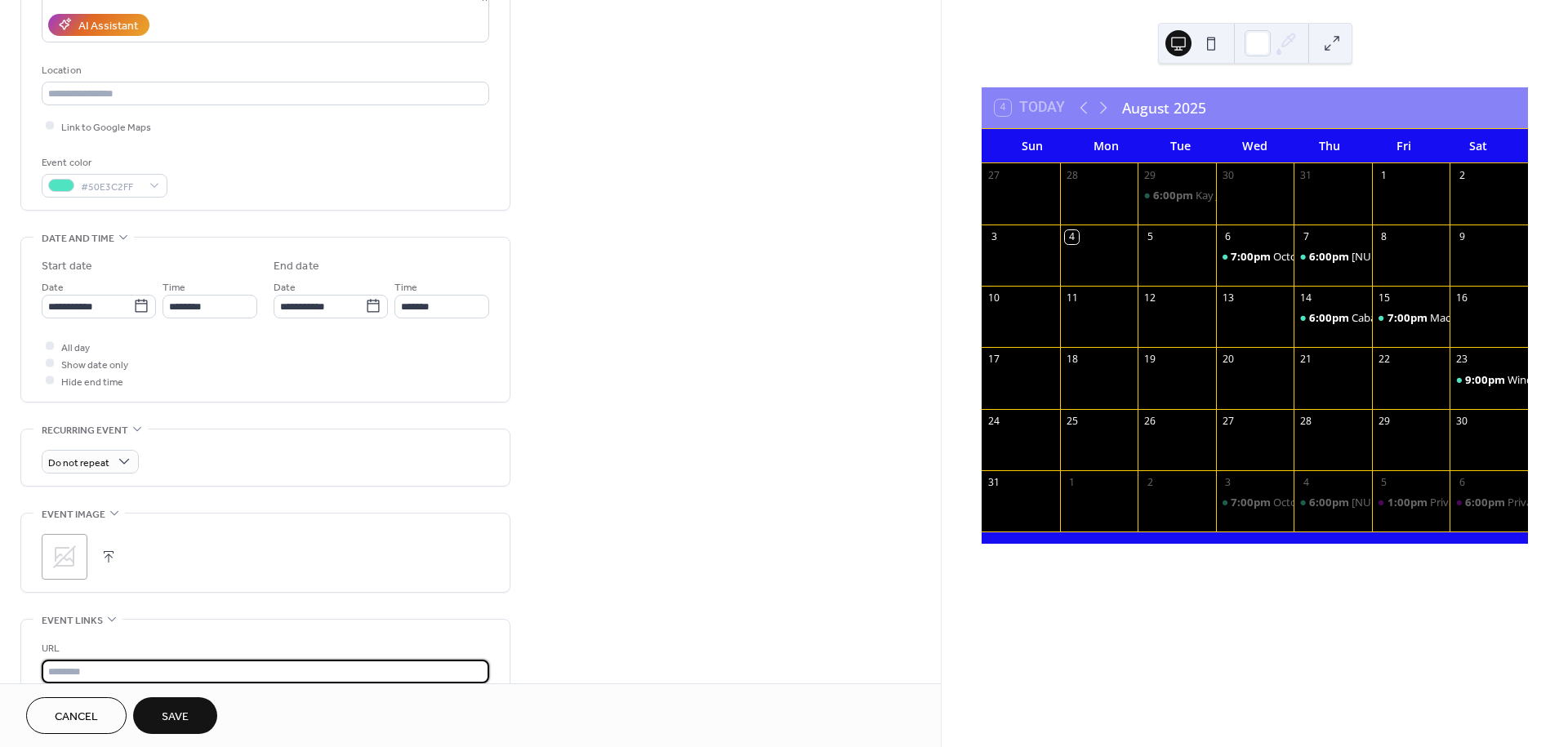 paste on "**********" 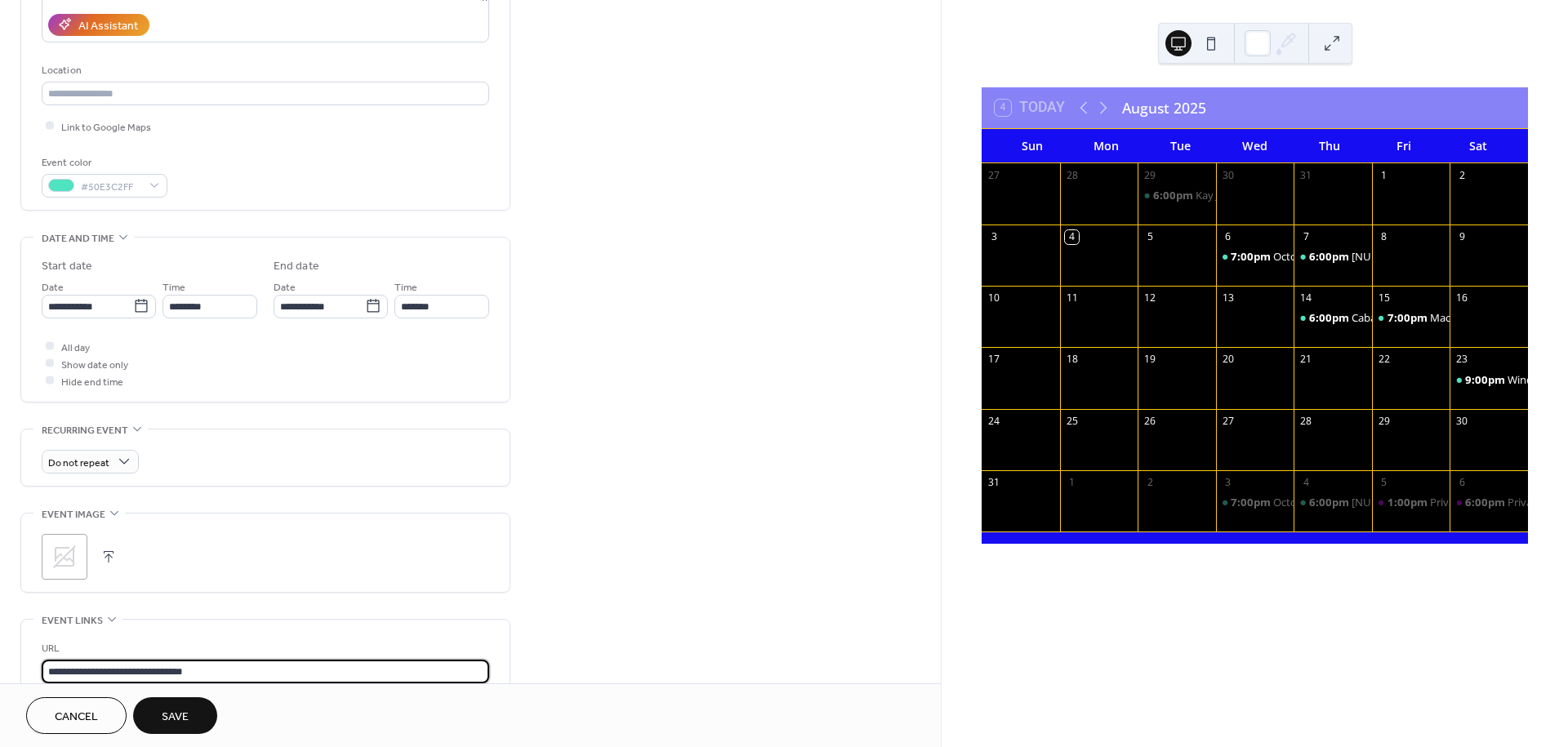 type on "**********" 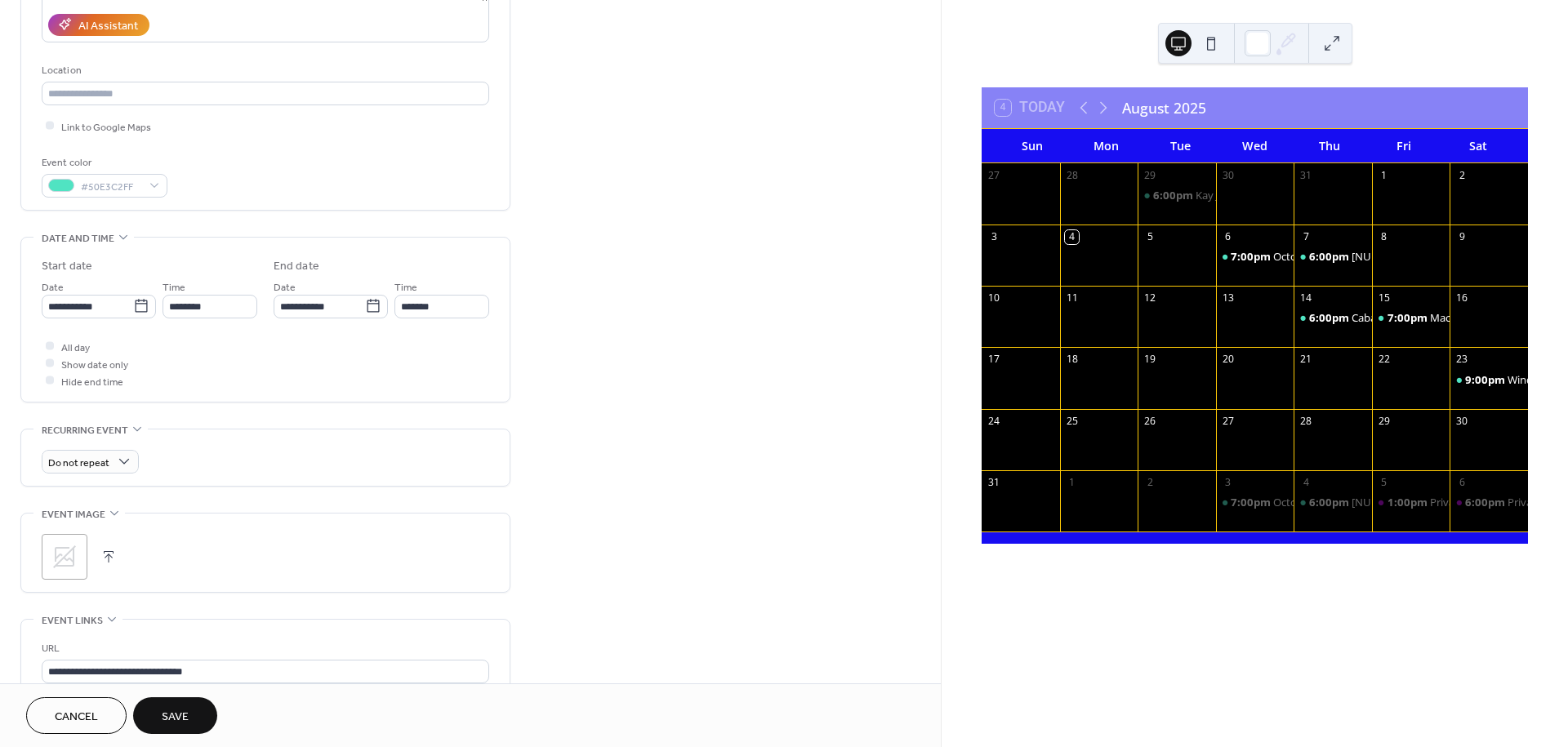 click at bounding box center [109, 557] 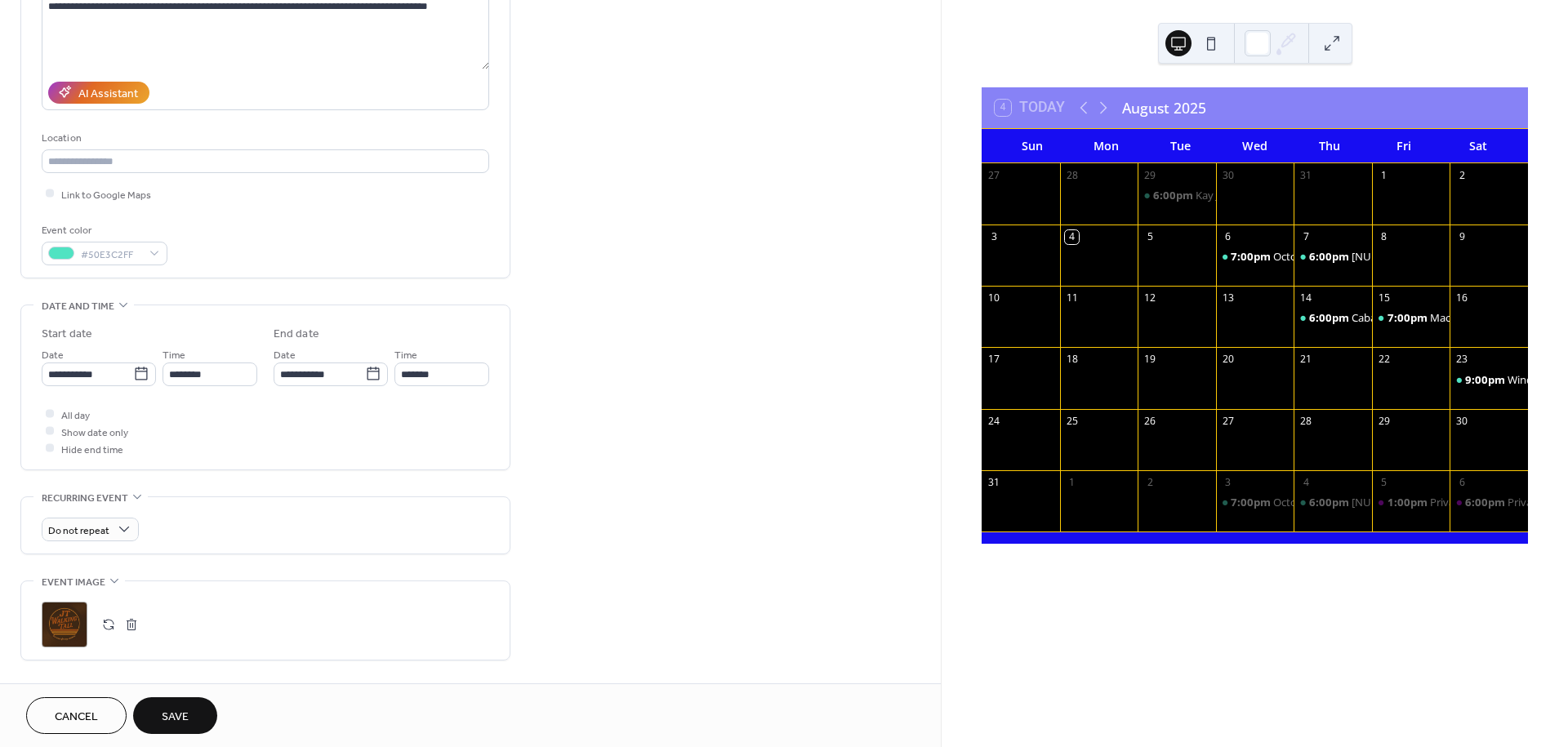 scroll, scrollTop: 226, scrollLeft: 0, axis: vertical 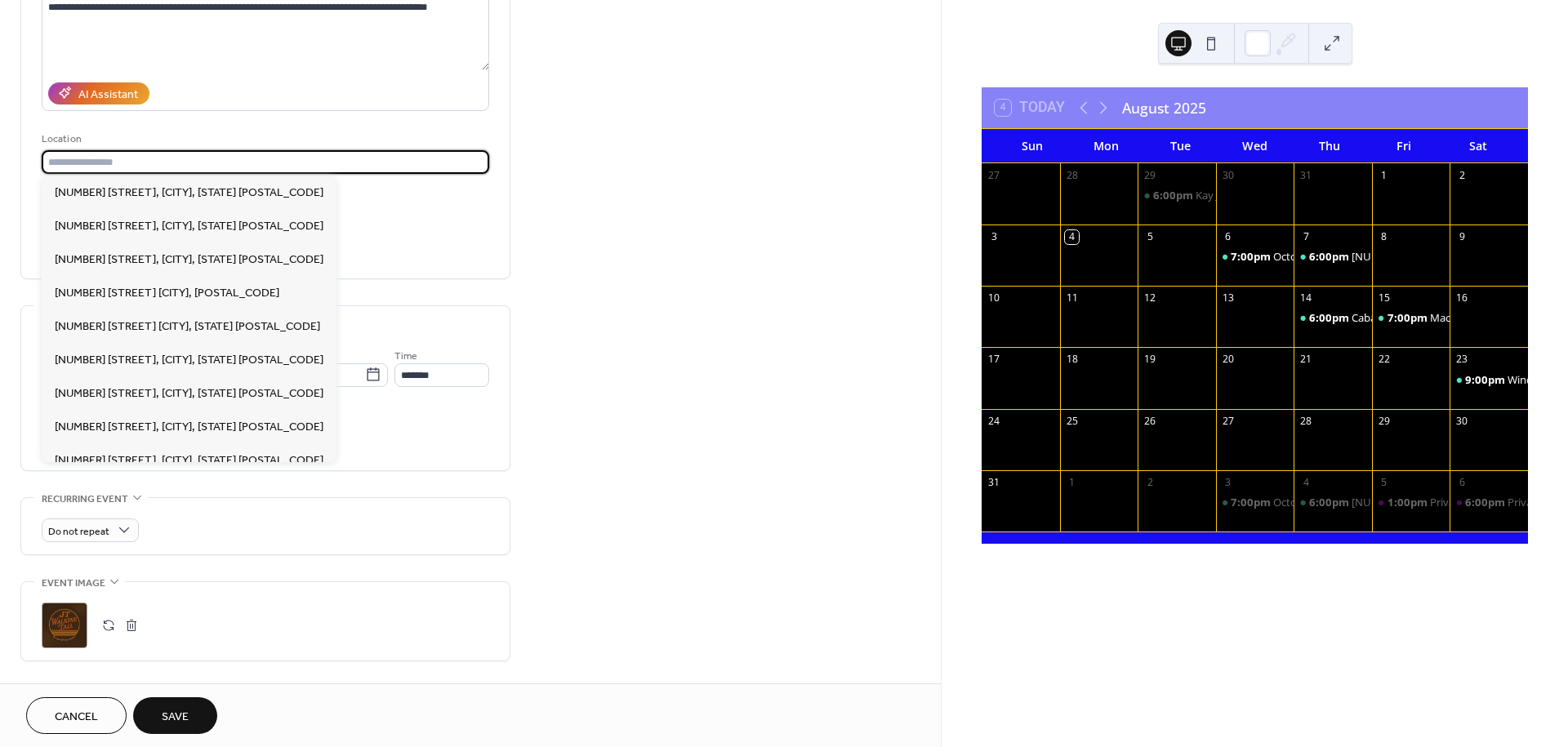 click at bounding box center (265, 162) 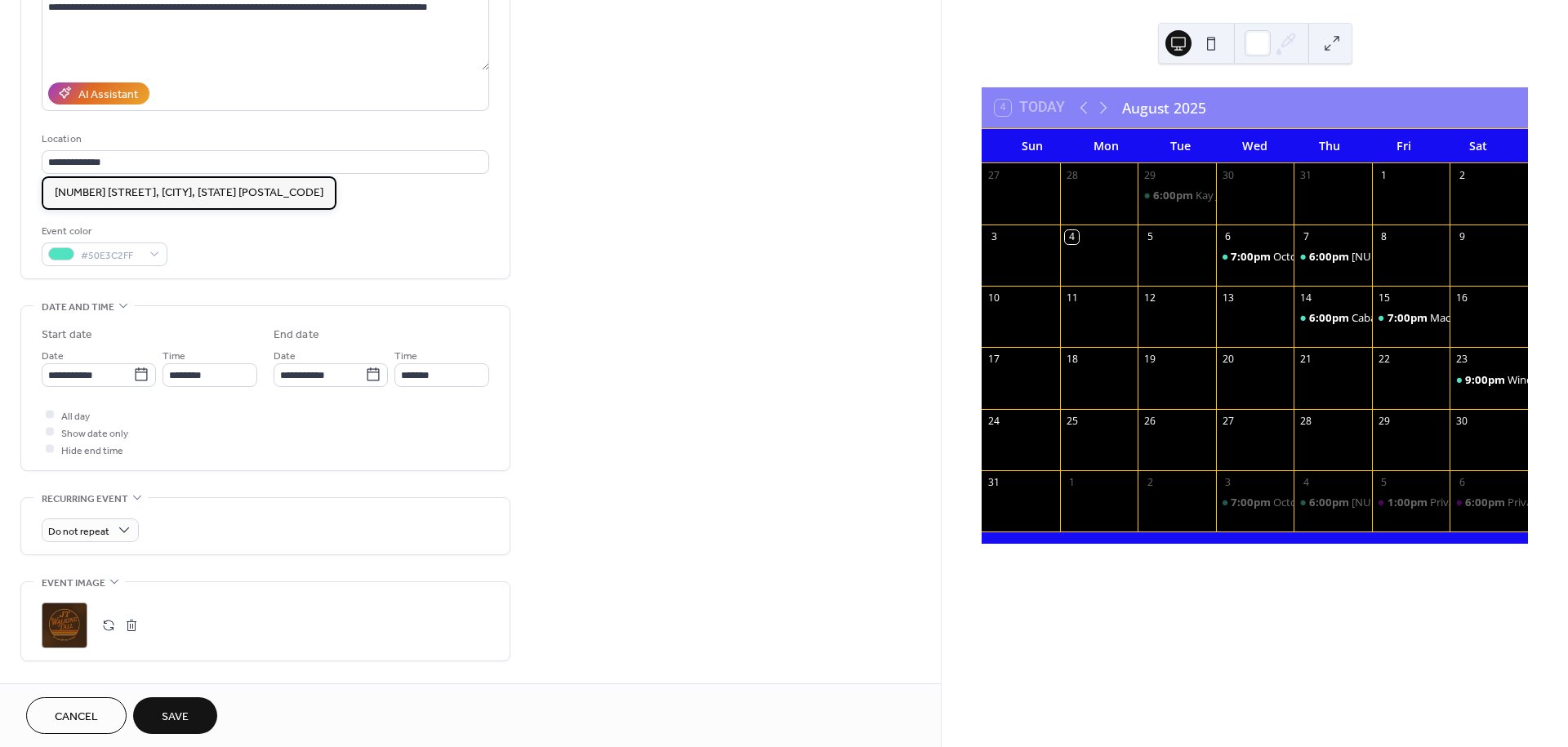 click on "[NUMBER] [STREET], [CITY], [STATE] [POSTAL_CODE]" at bounding box center (189, 193) 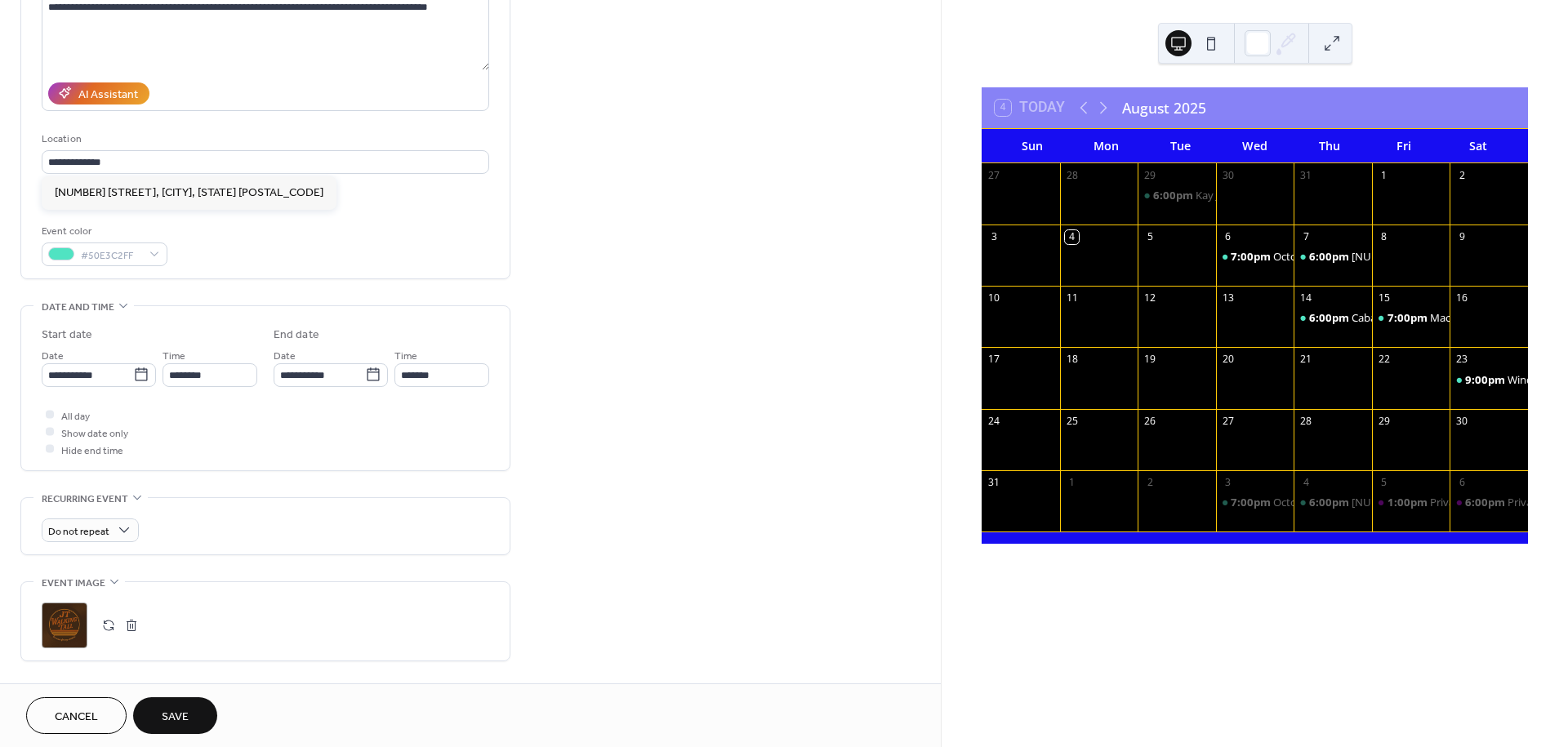 type on "**********" 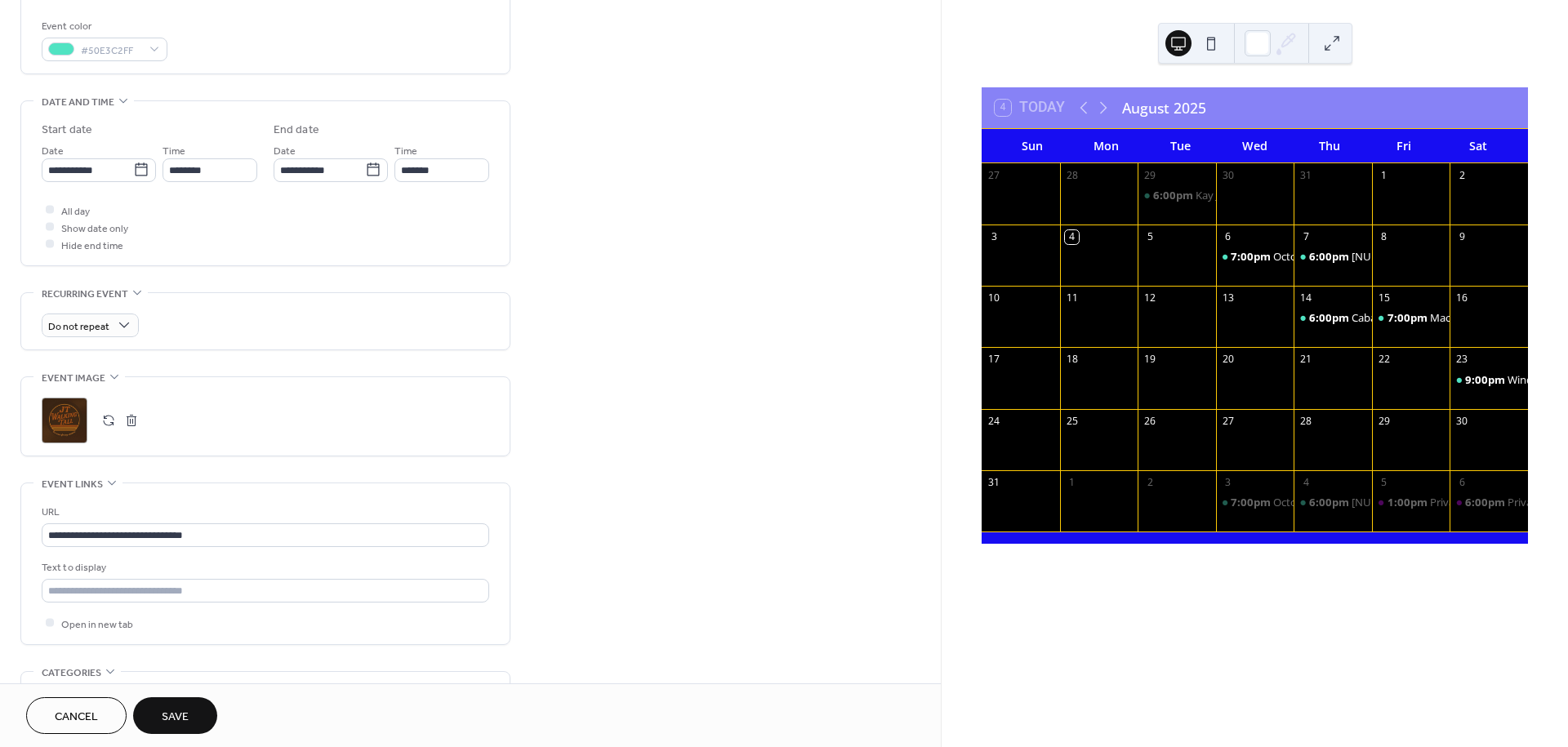 scroll, scrollTop: 394, scrollLeft: 0, axis: vertical 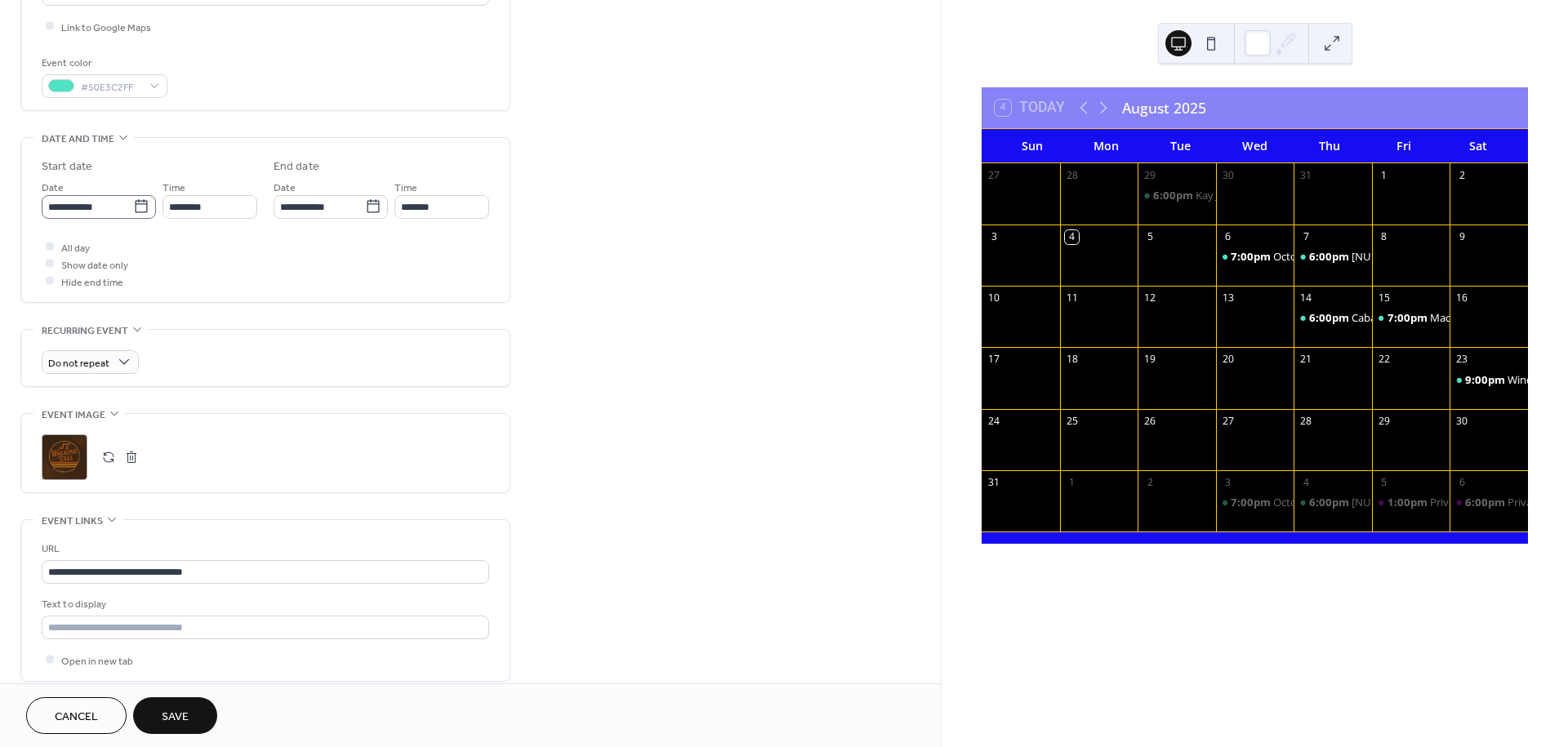 click 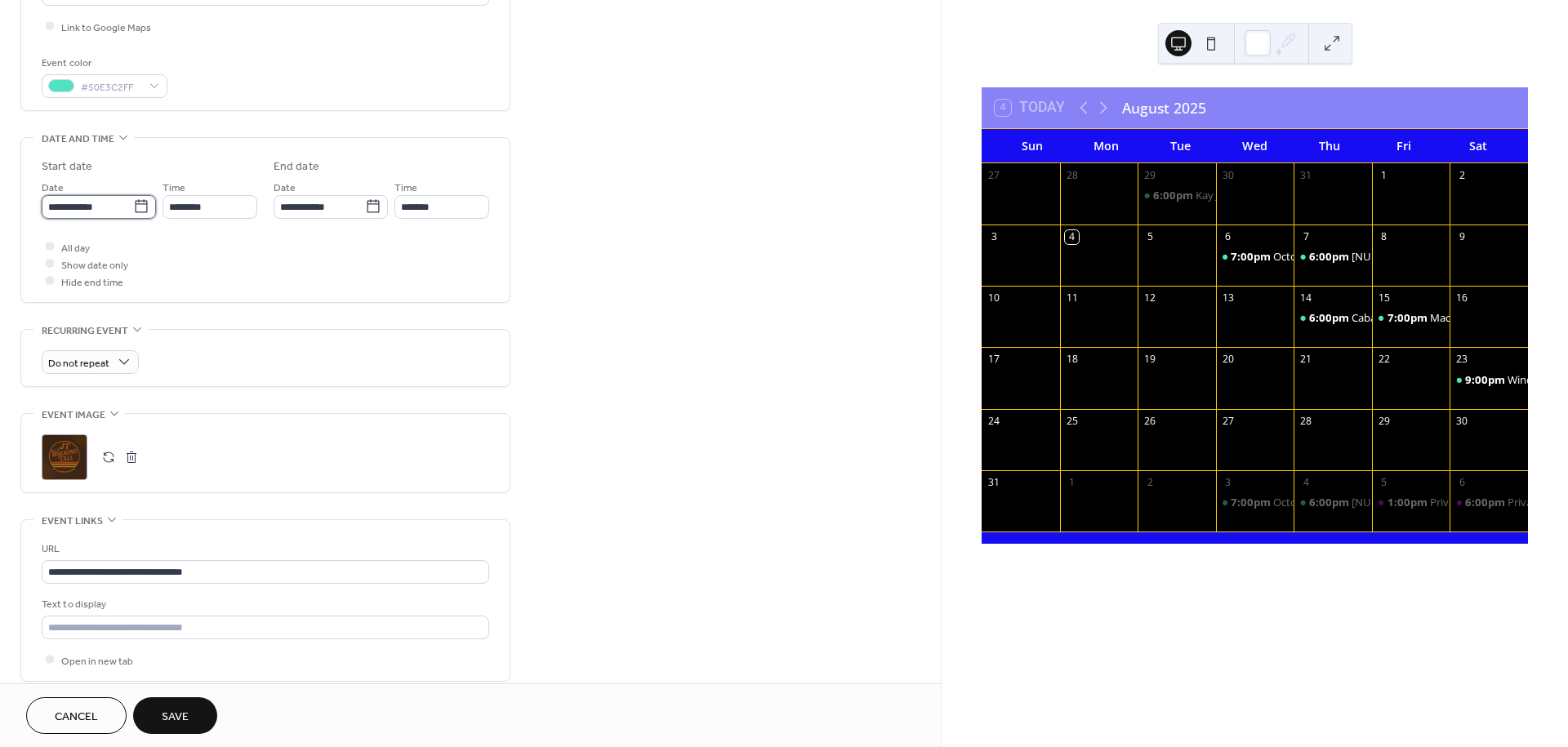 click on "**********" at bounding box center (87, 207) 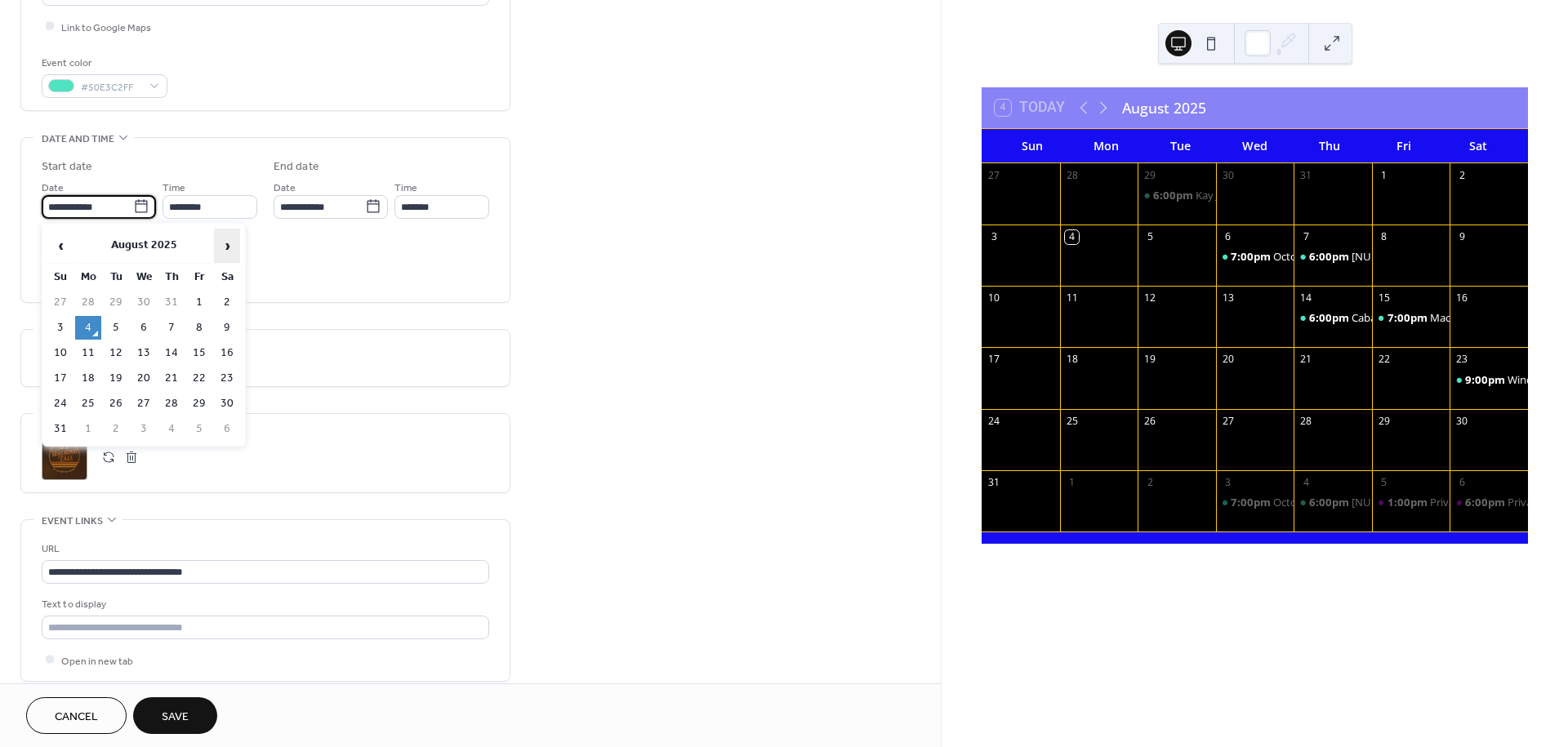 click on "›" at bounding box center [227, 246] 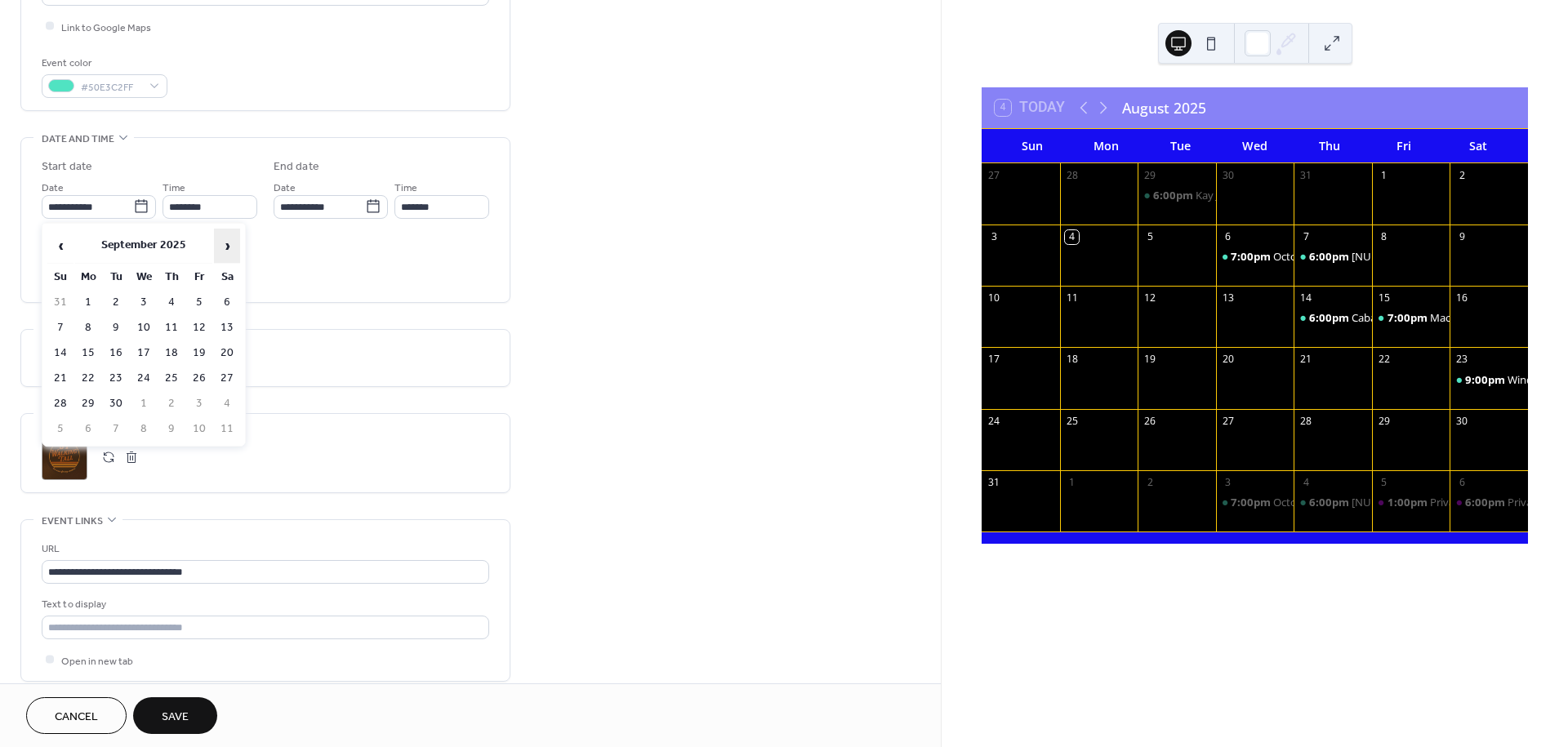 click on "›" at bounding box center [227, 246] 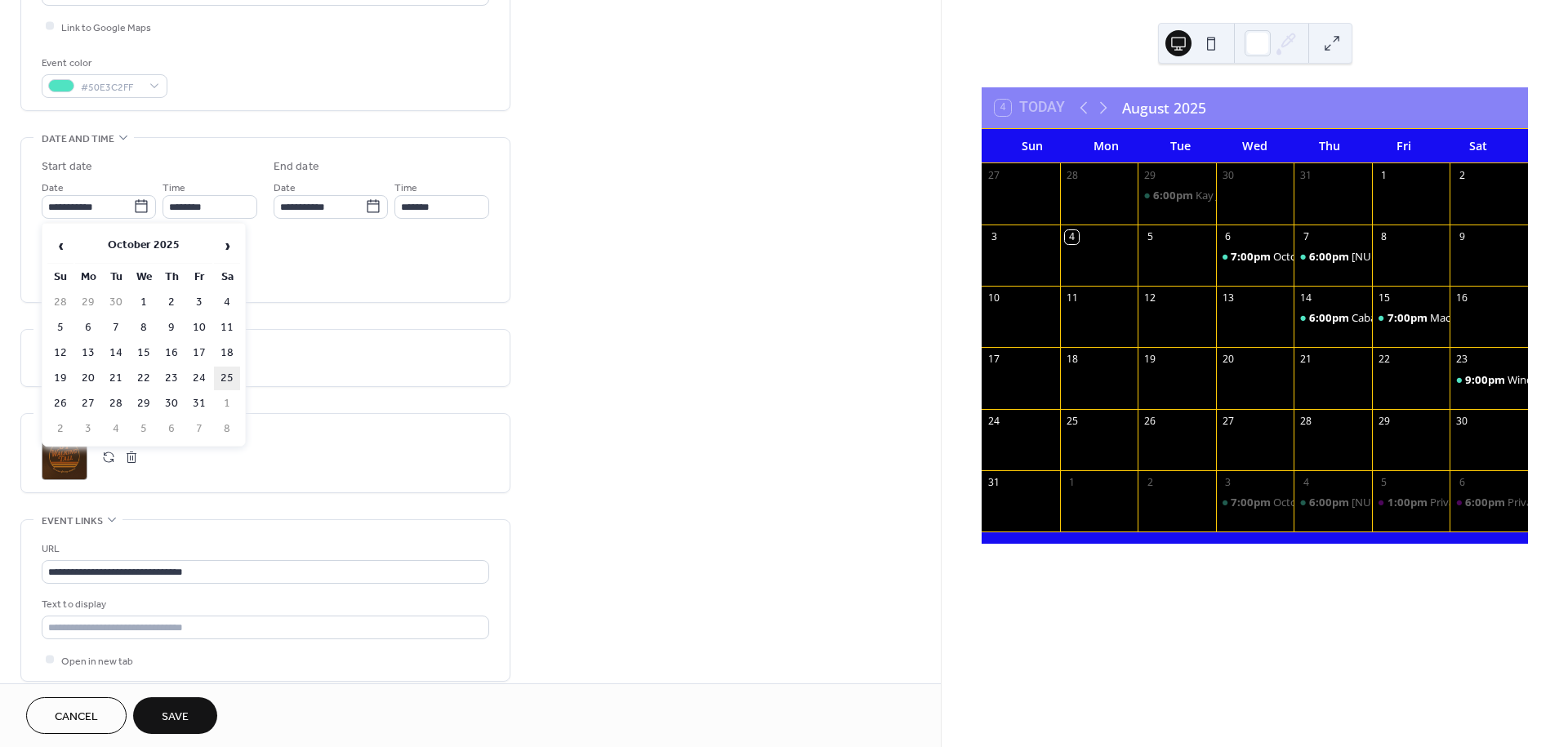 click on "25" at bounding box center (227, 378) 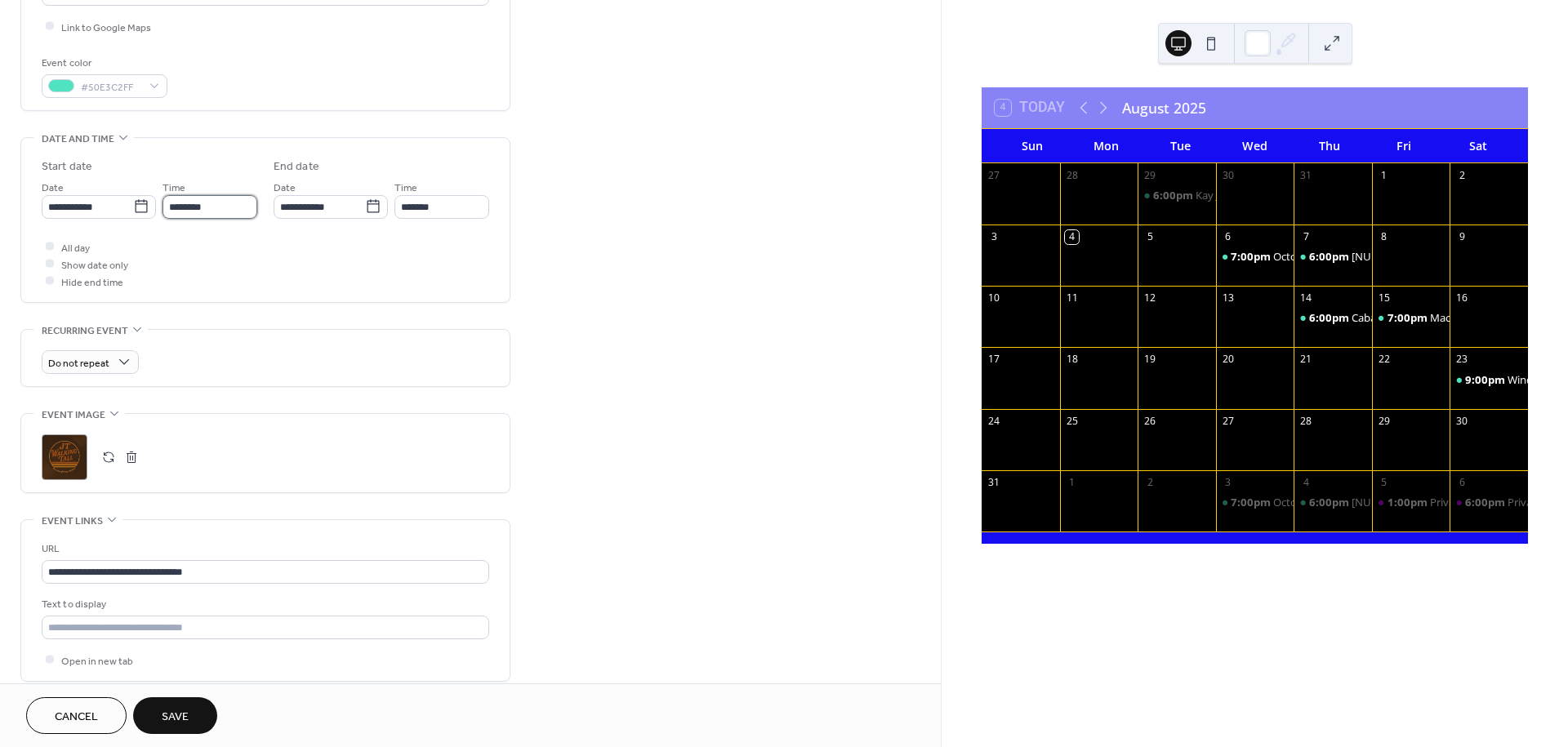 click on "********" at bounding box center (210, 207) 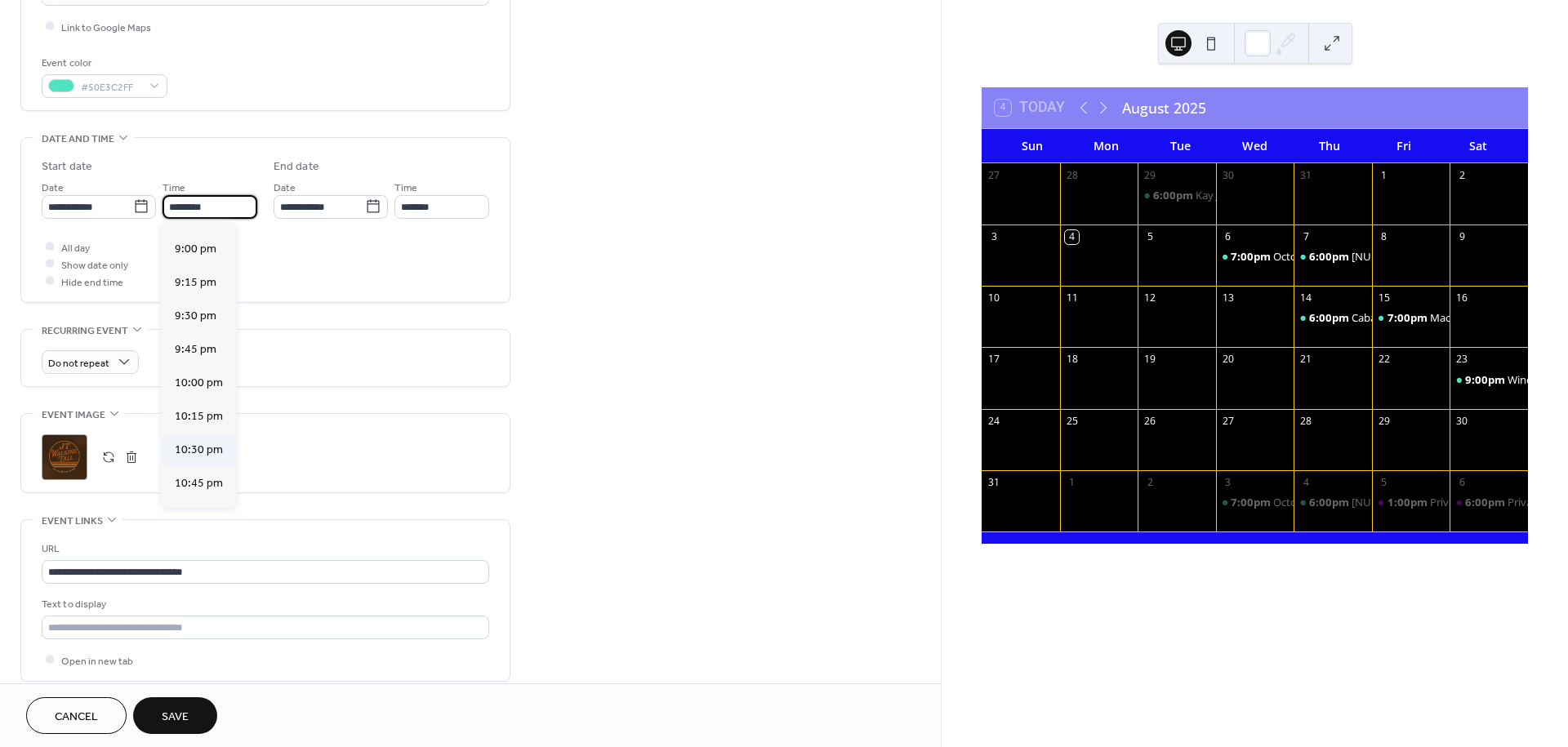 scroll, scrollTop: 2711, scrollLeft: 0, axis: vertical 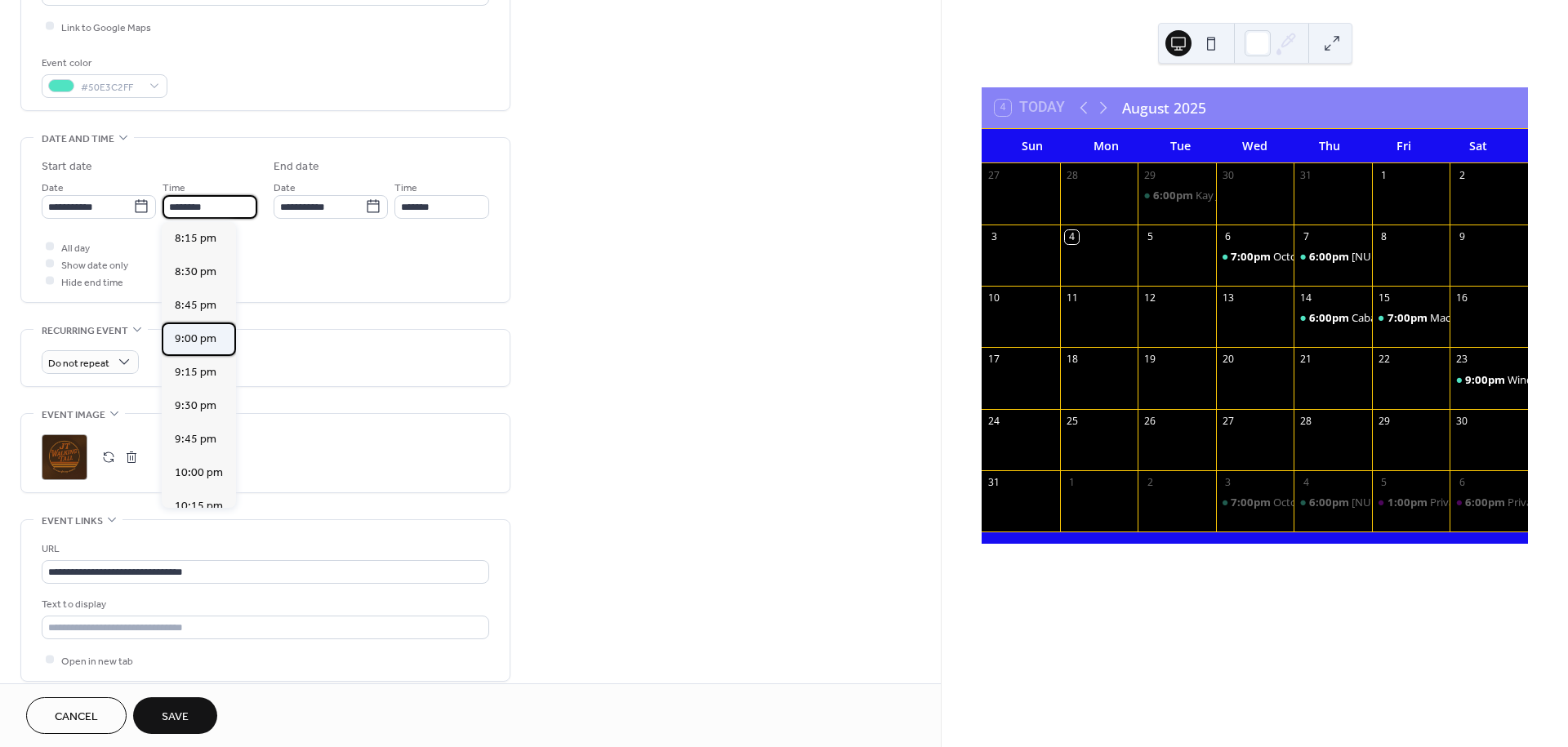 click on "9:00 pm" at bounding box center [195, 338] 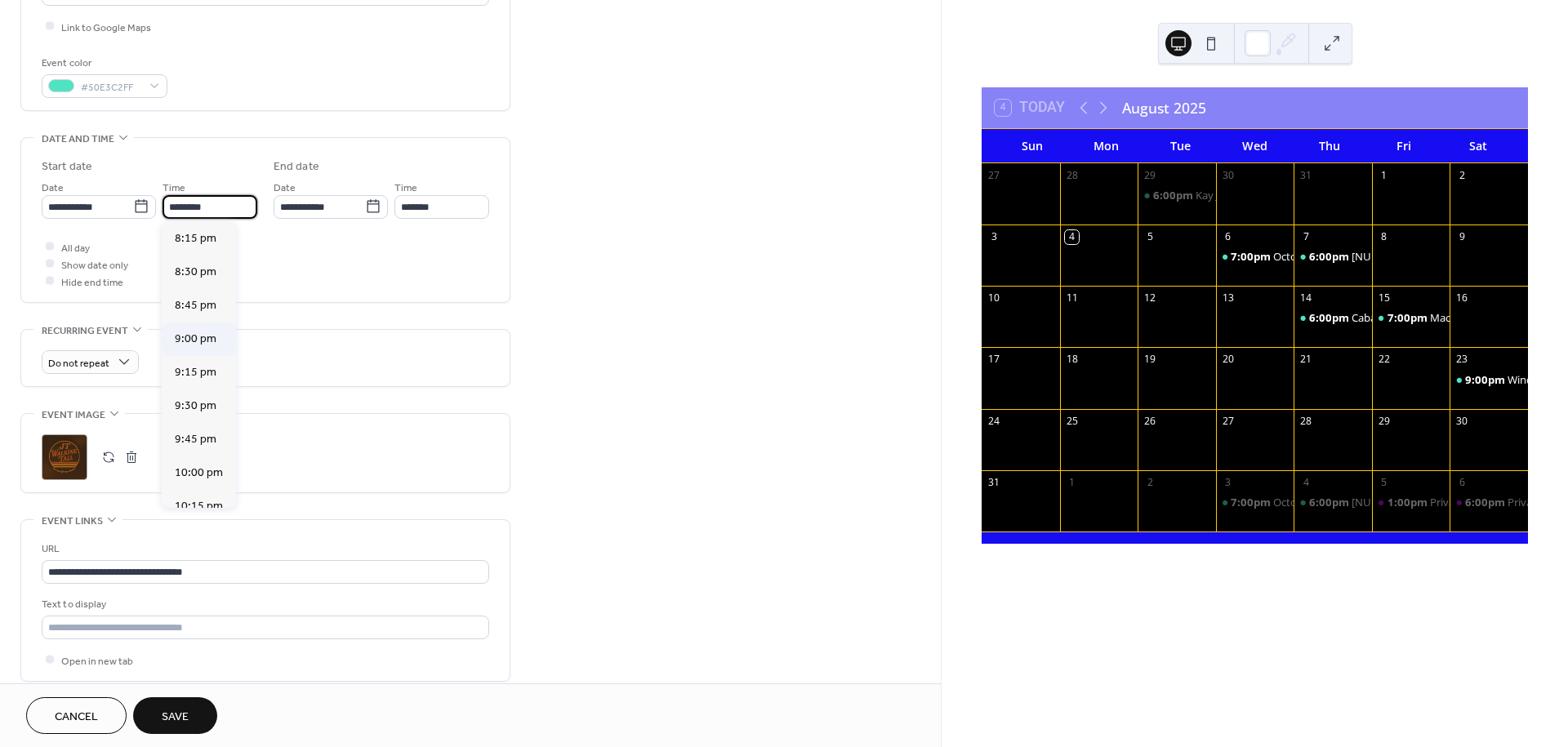 type on "*******" 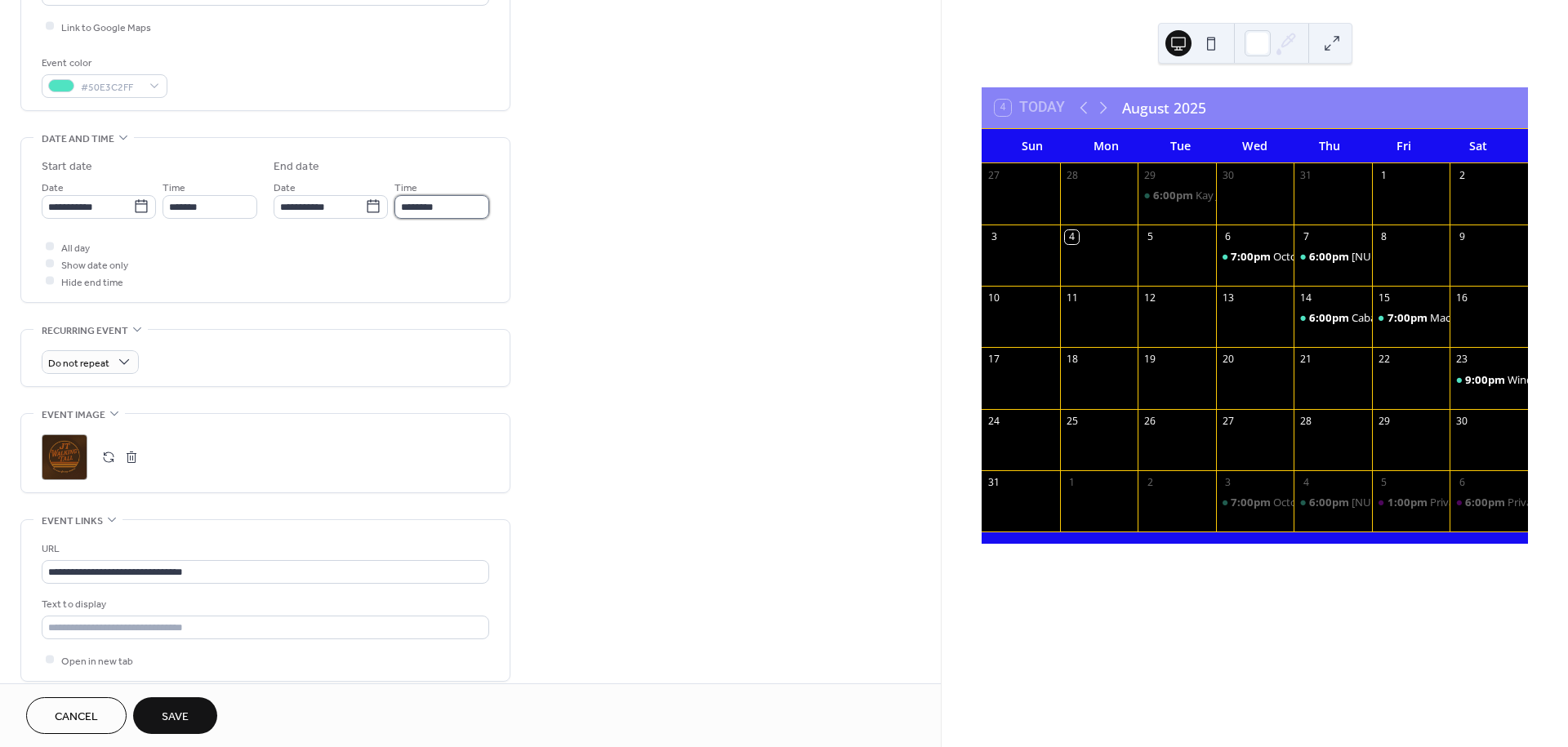 click on "********" at bounding box center [442, 207] 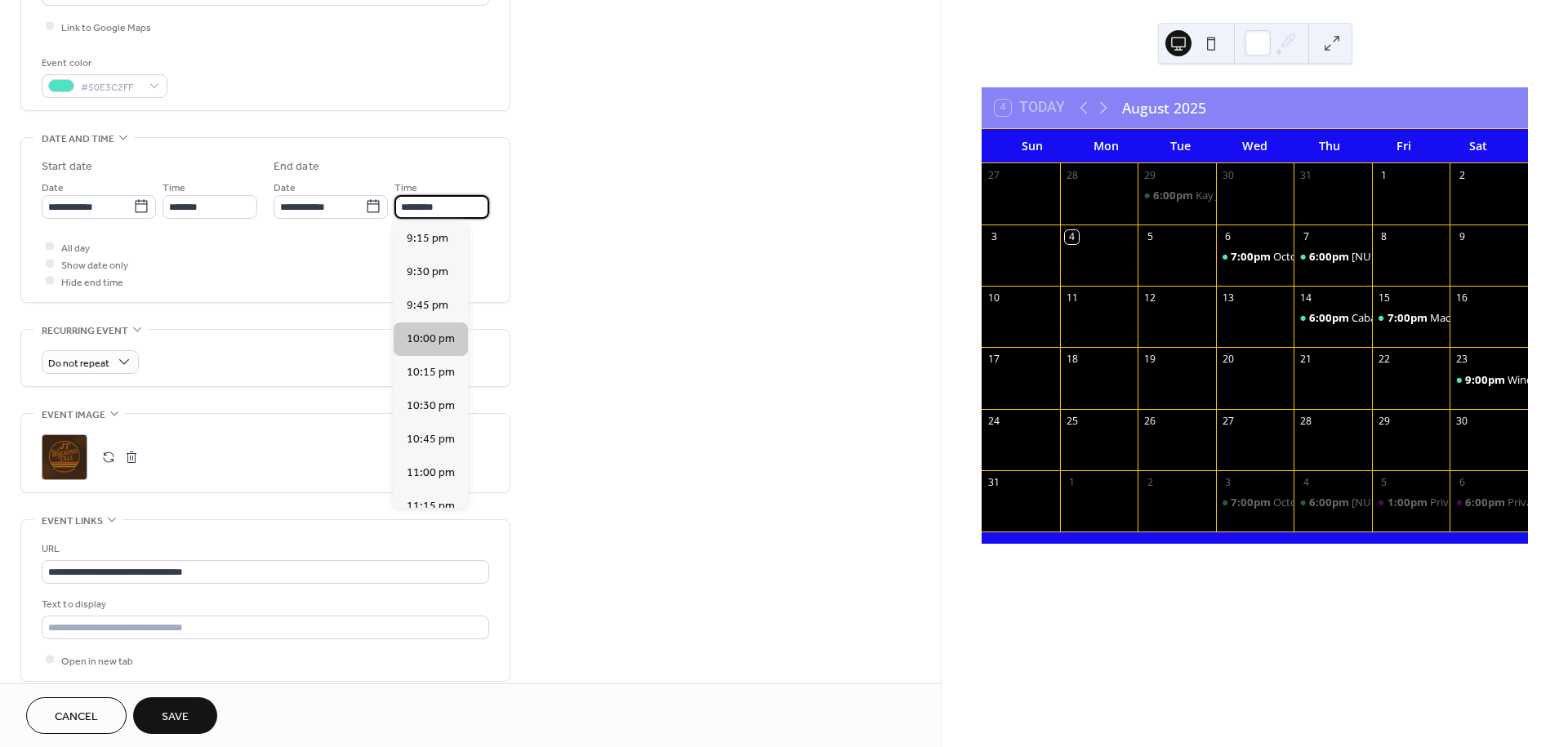 scroll, scrollTop: 86, scrollLeft: 0, axis: vertical 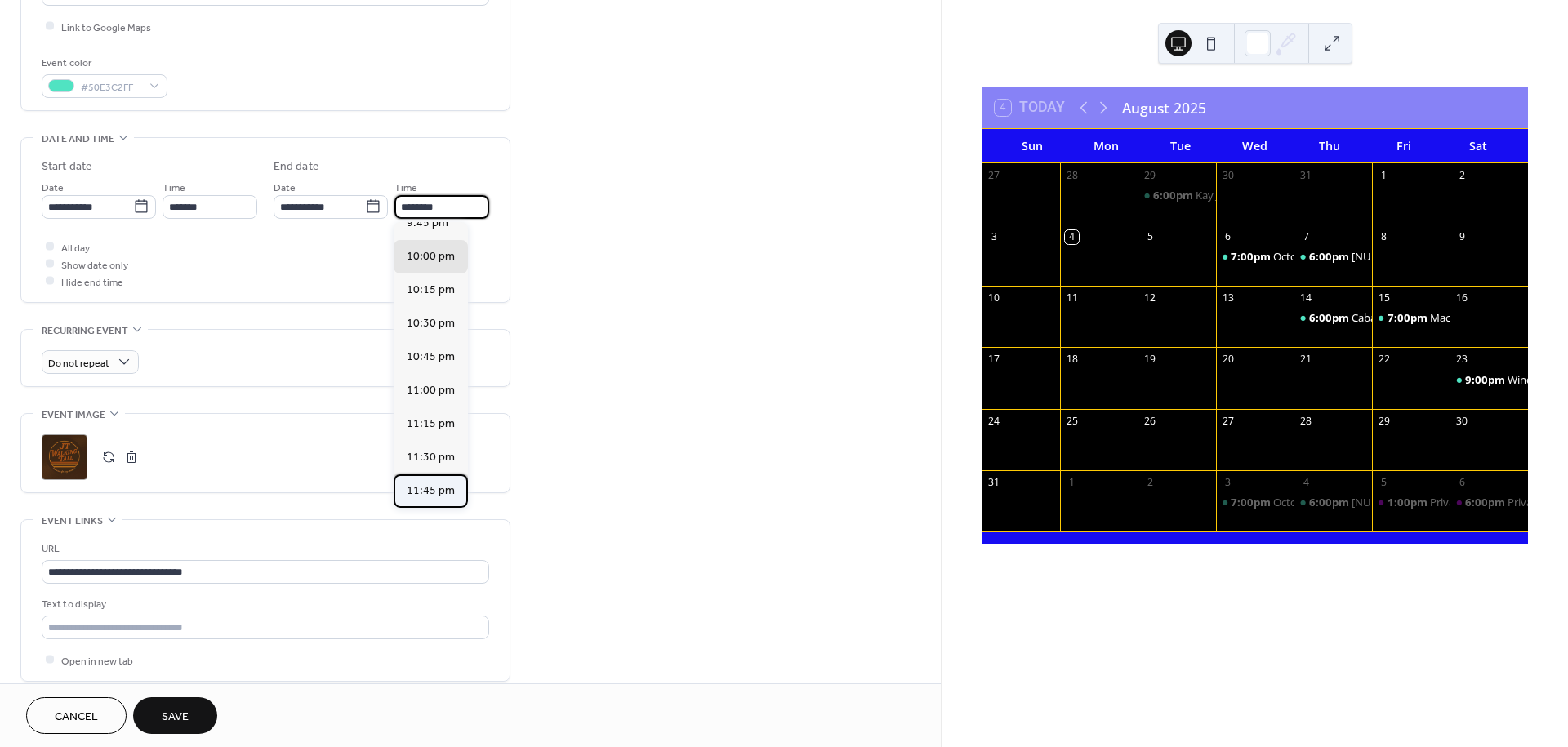 click on "11:45 pm" at bounding box center (430, 490) 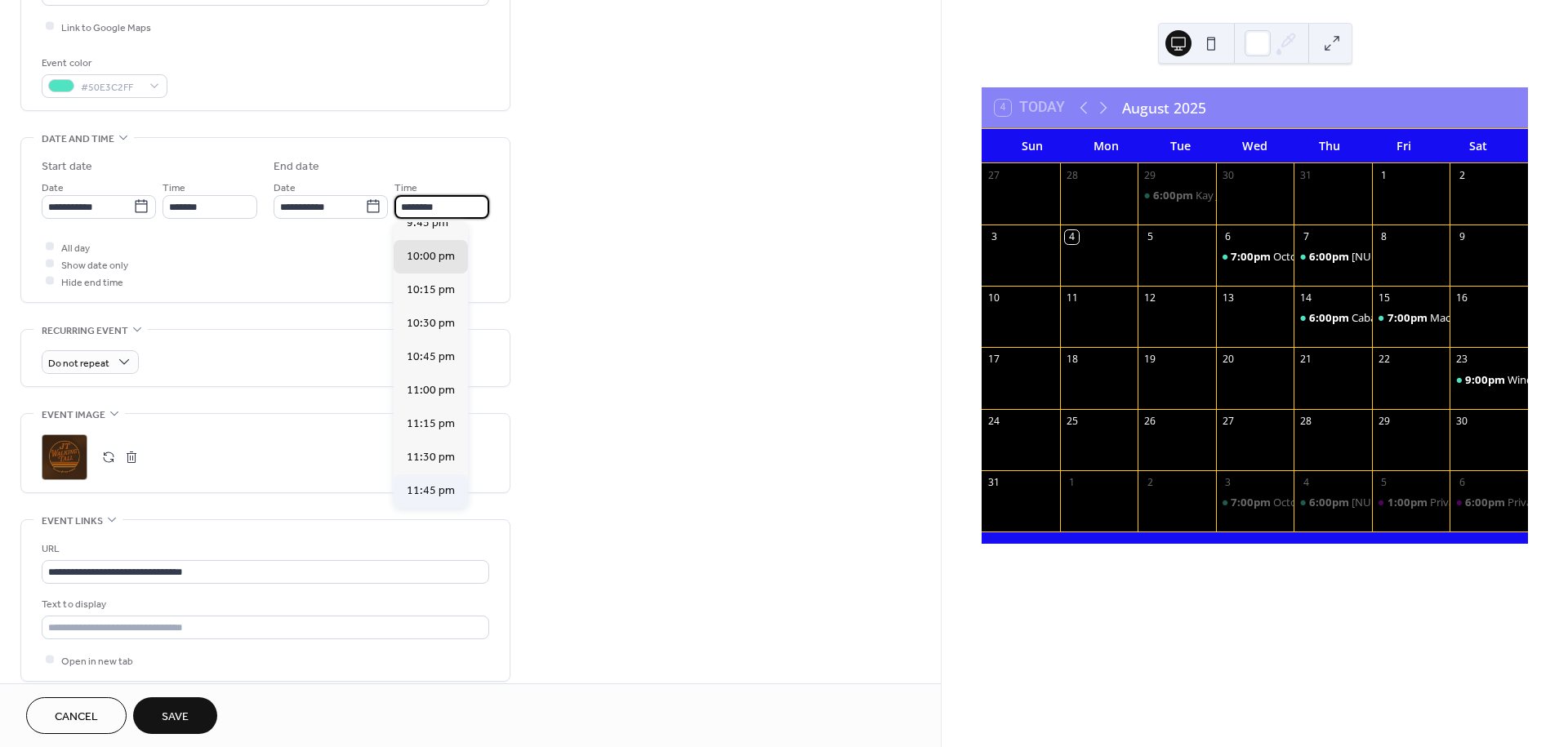 type on "********" 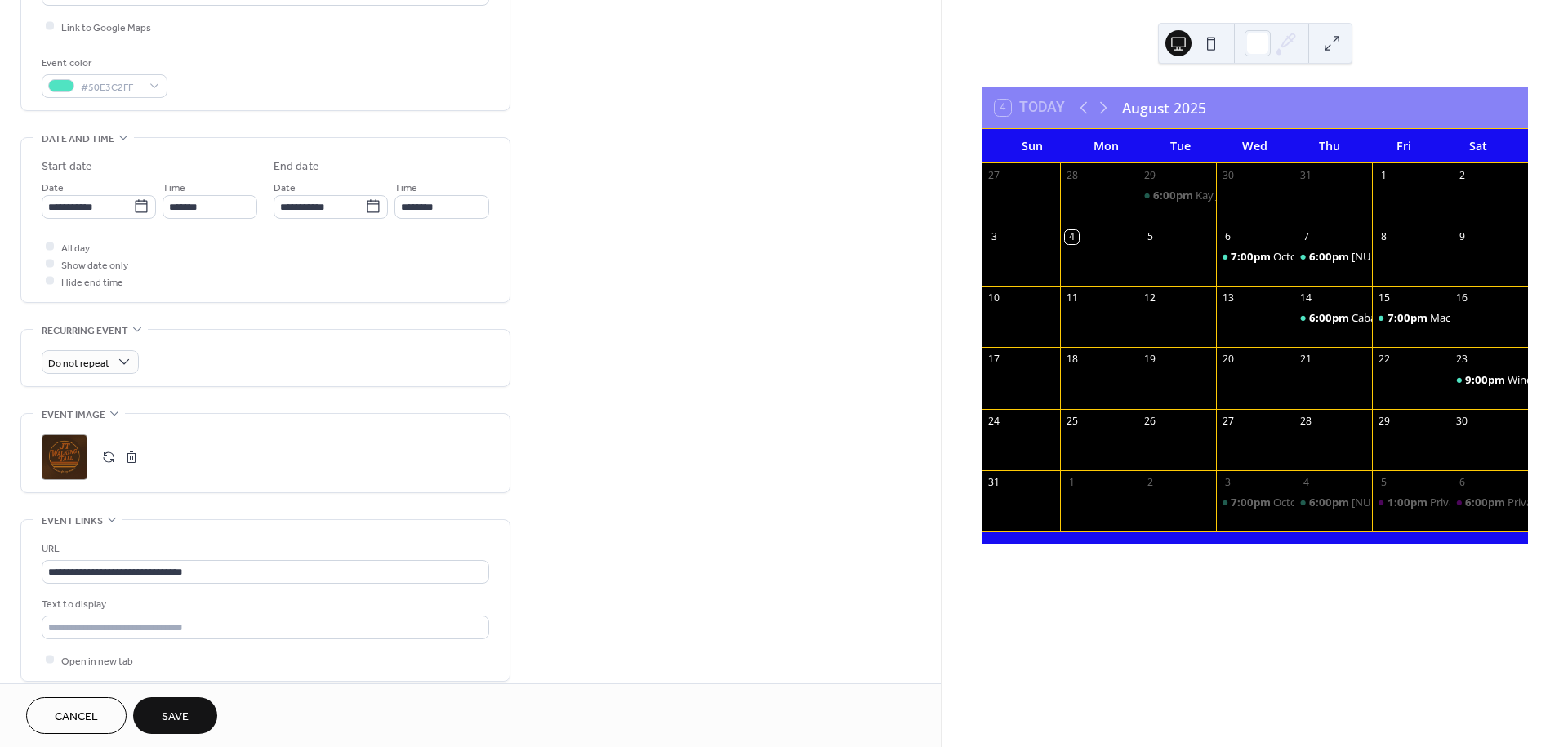 click on "Save" at bounding box center [175, 717] 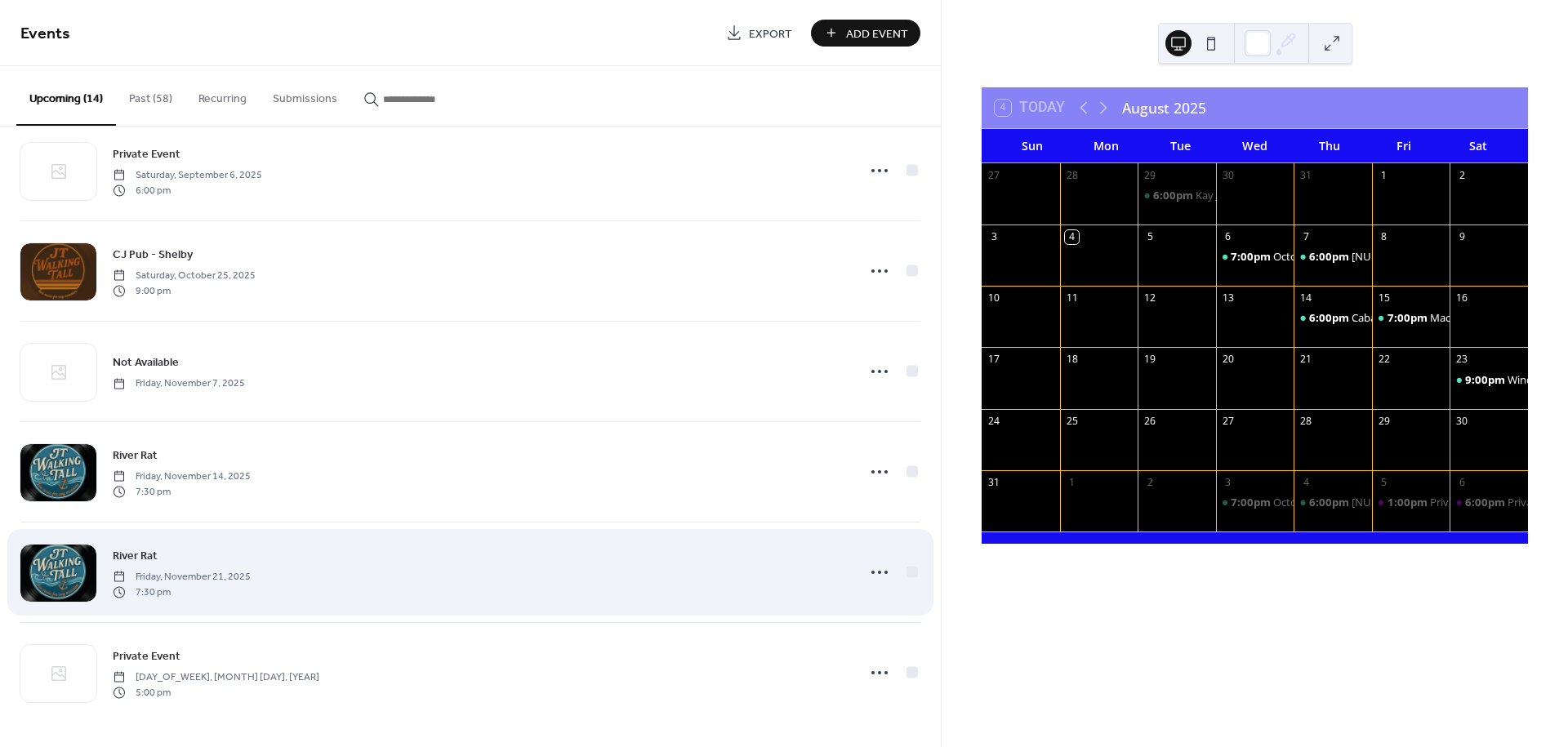 scroll, scrollTop: 811, scrollLeft: 0, axis: vertical 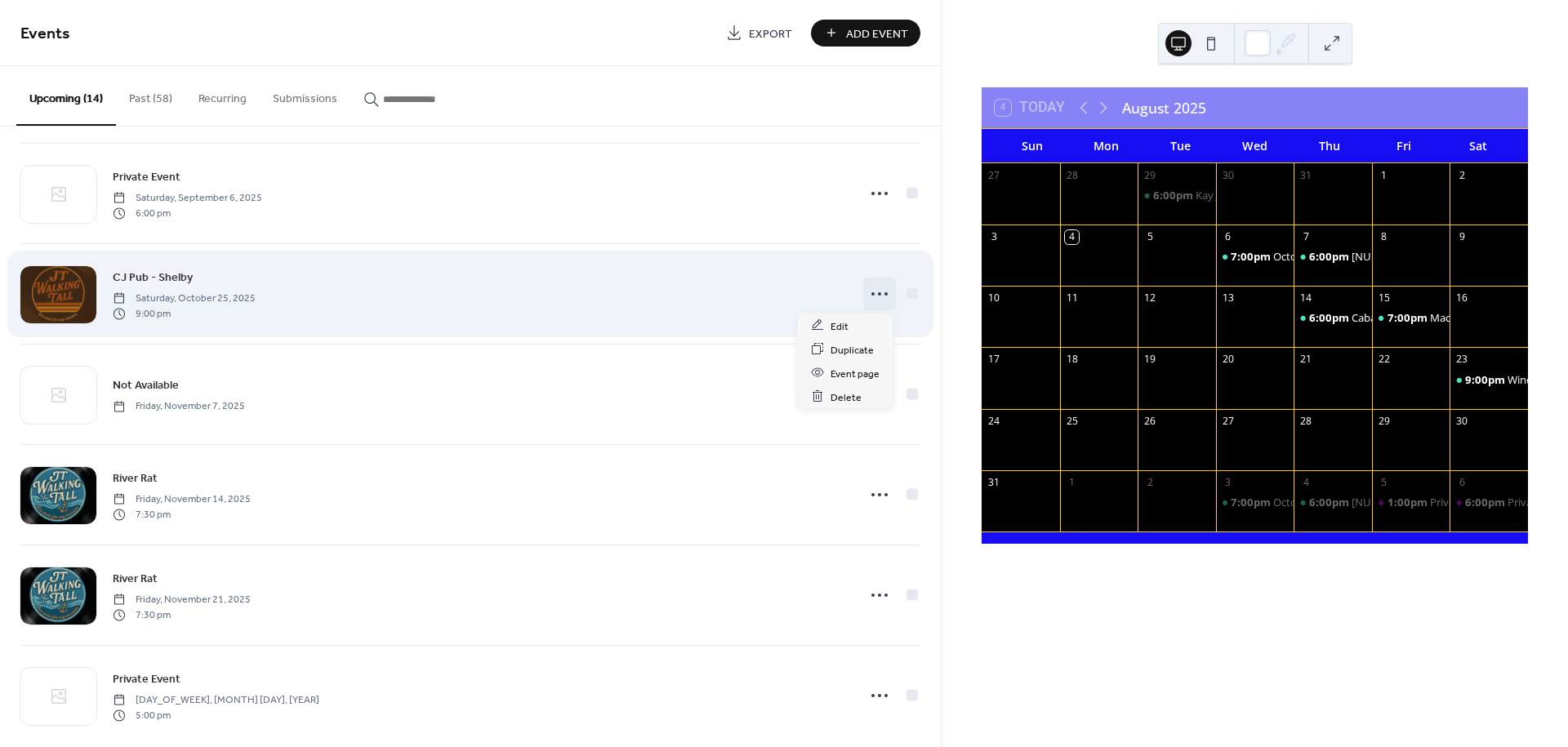 click 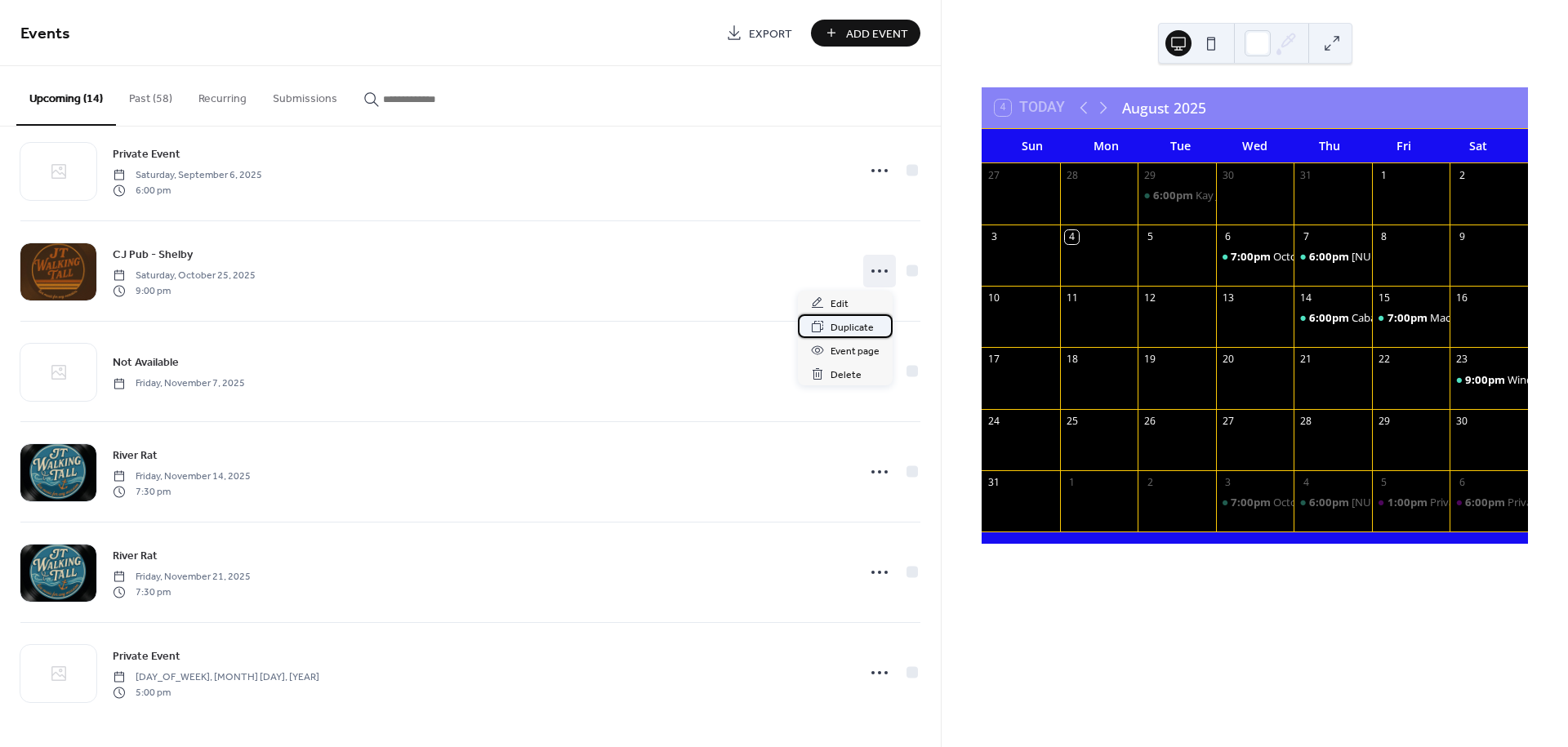 click on "Duplicate" at bounding box center (852, 327) 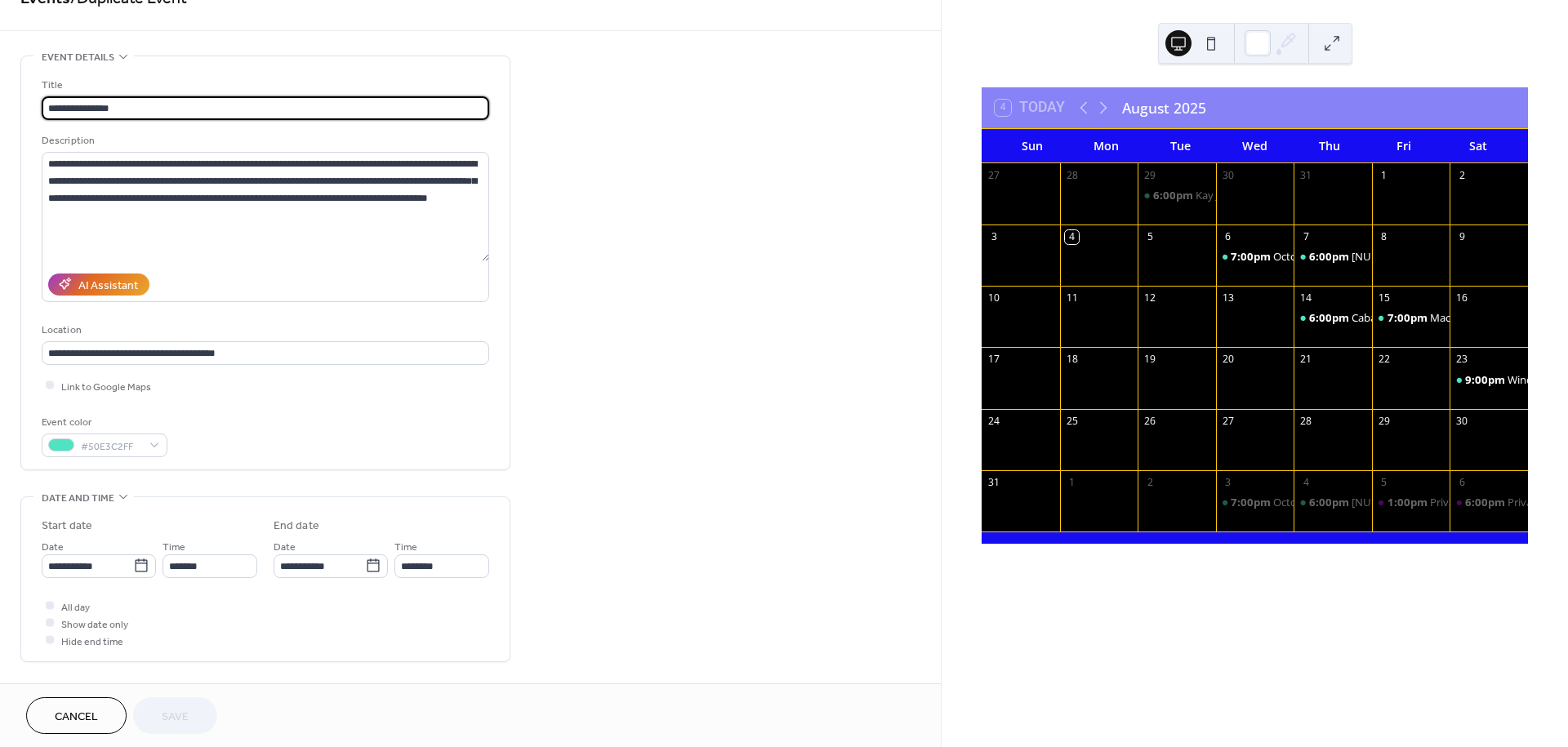 scroll, scrollTop: 158, scrollLeft: 0, axis: vertical 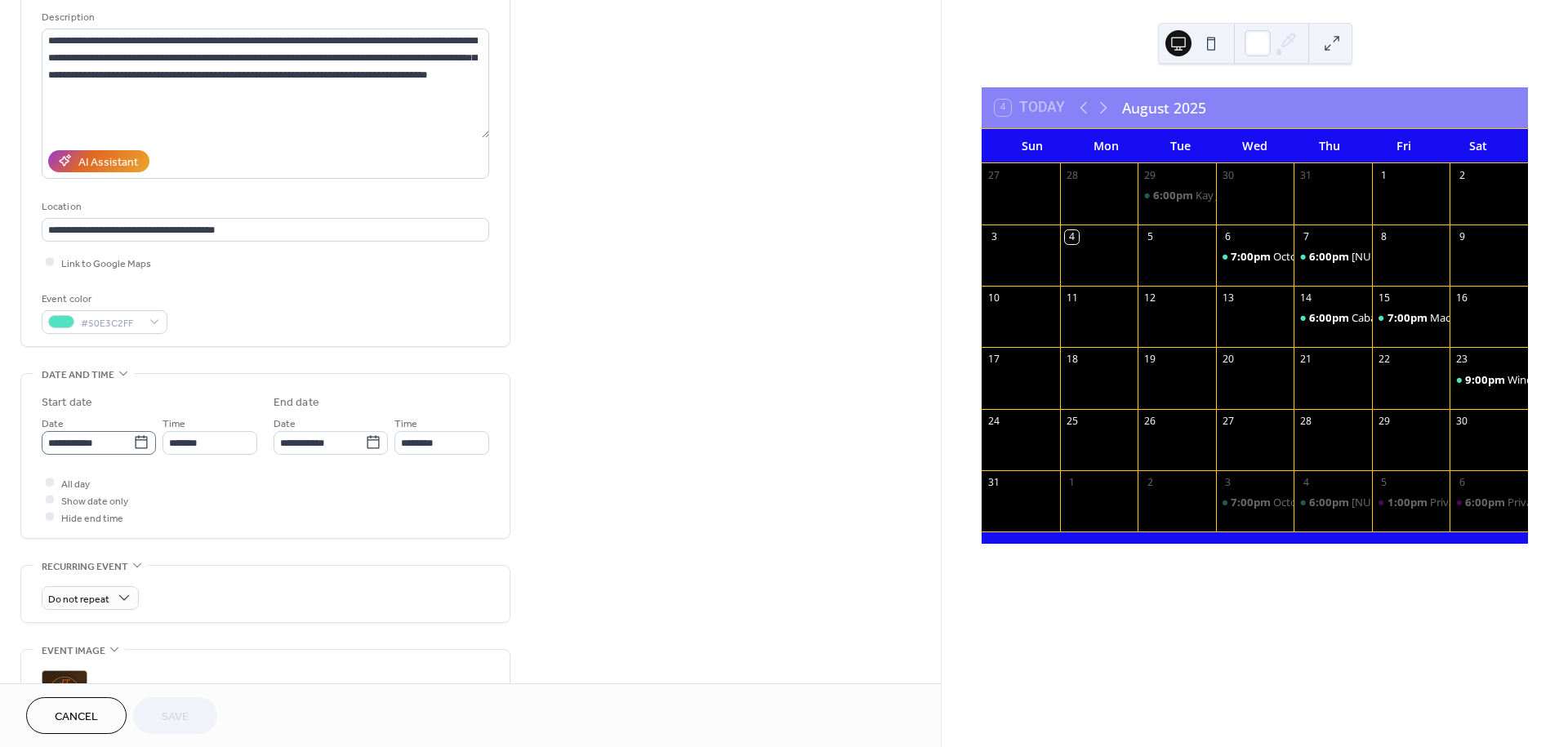click 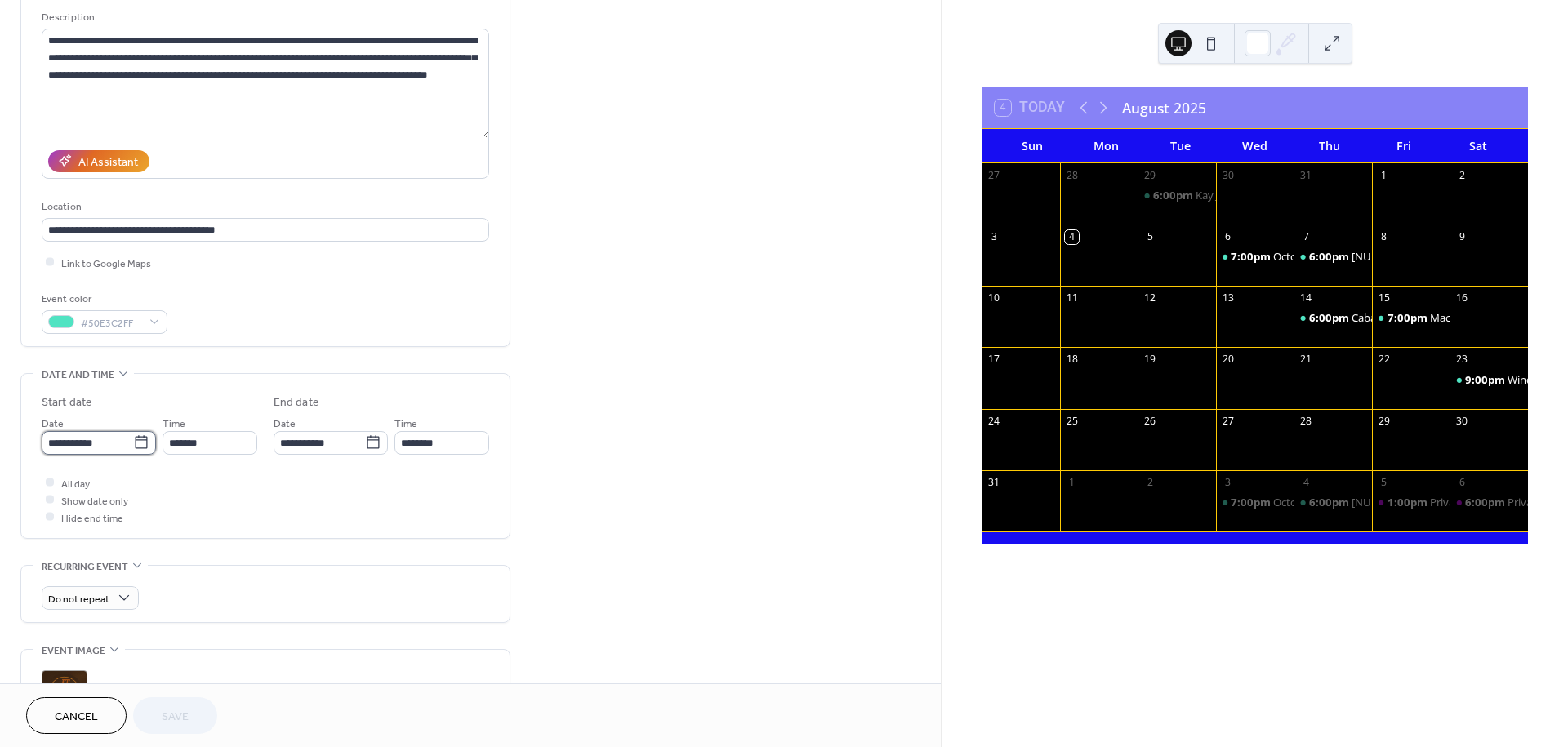 click on "**********" at bounding box center [87, 442] 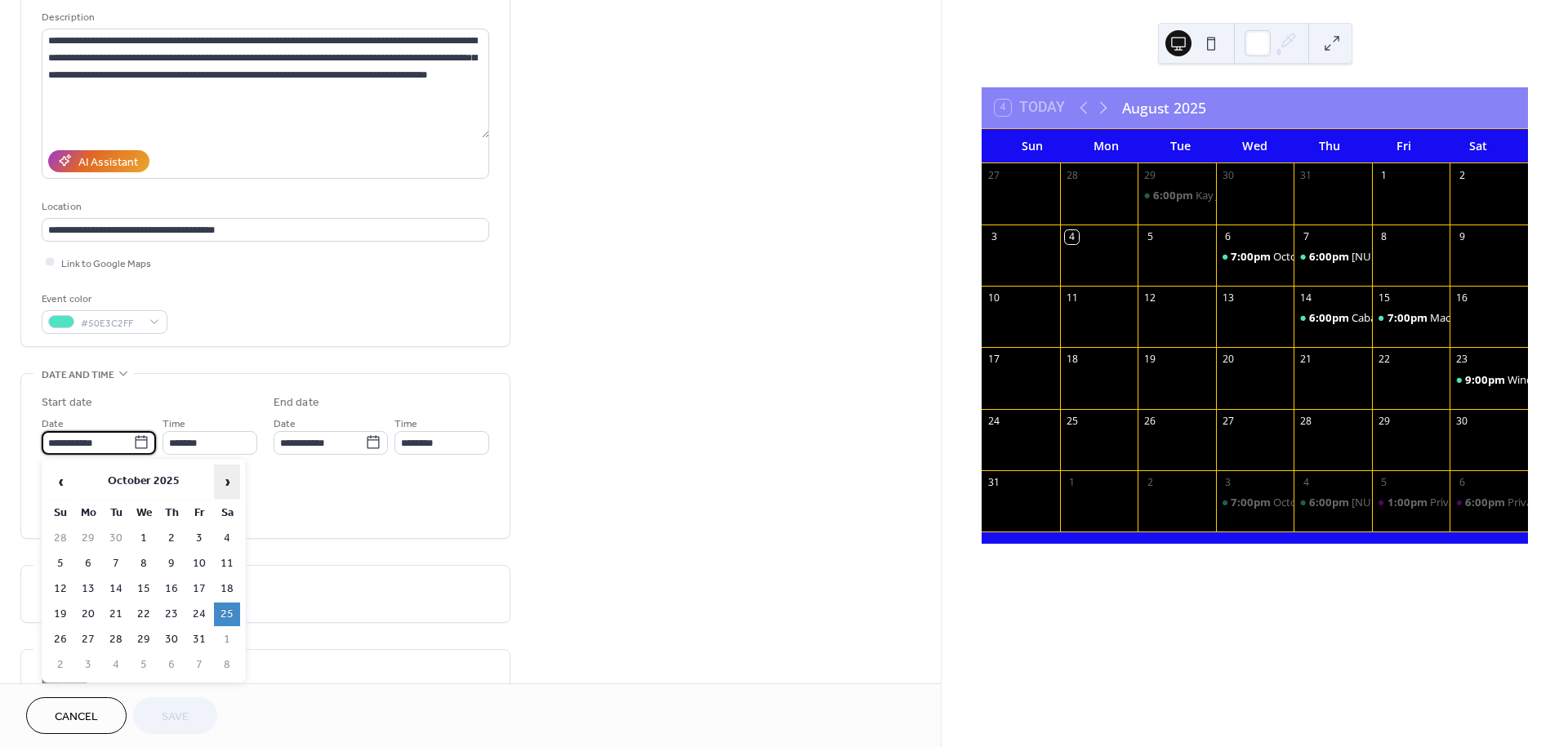 click on "›" at bounding box center [227, 482] 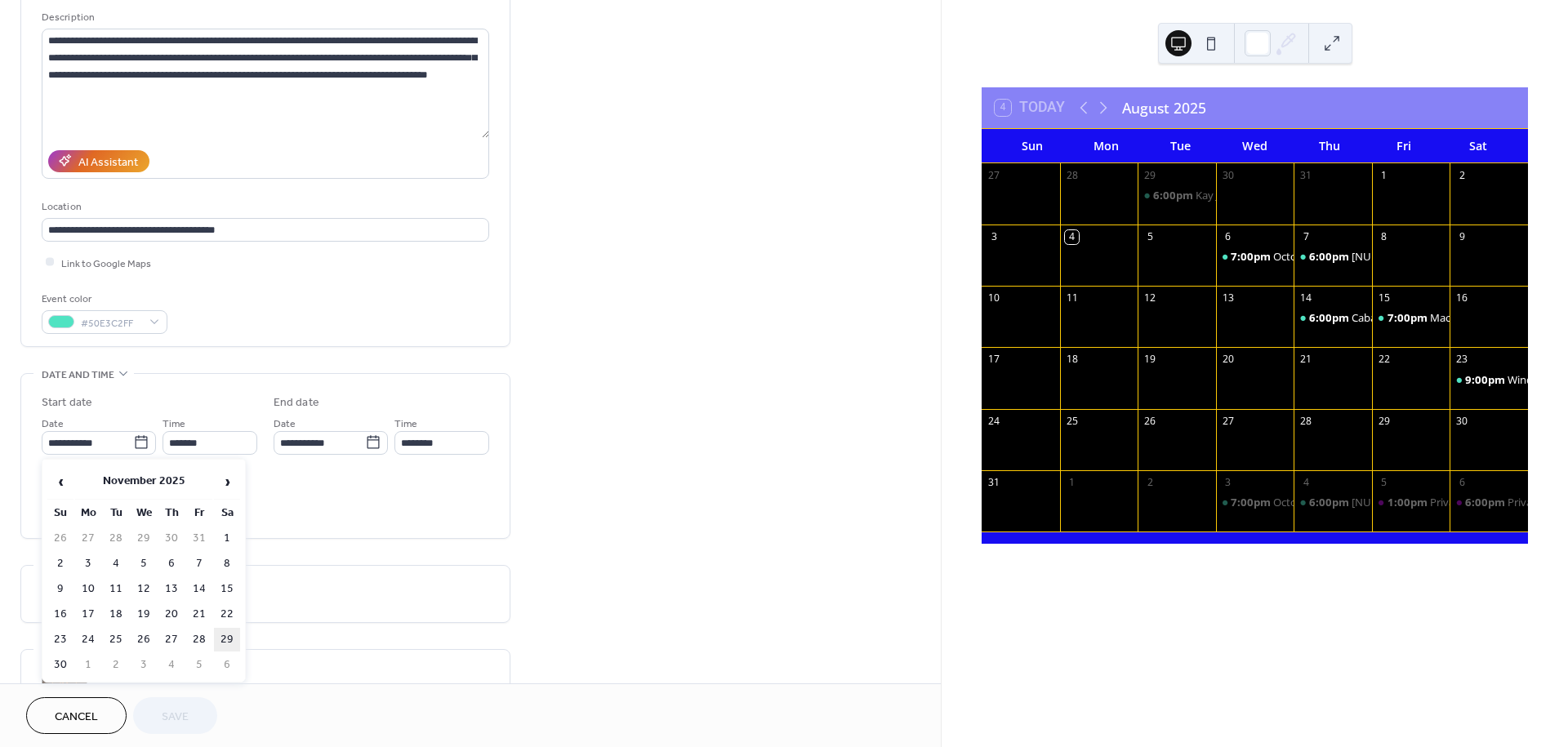 click on "29" at bounding box center [227, 639] 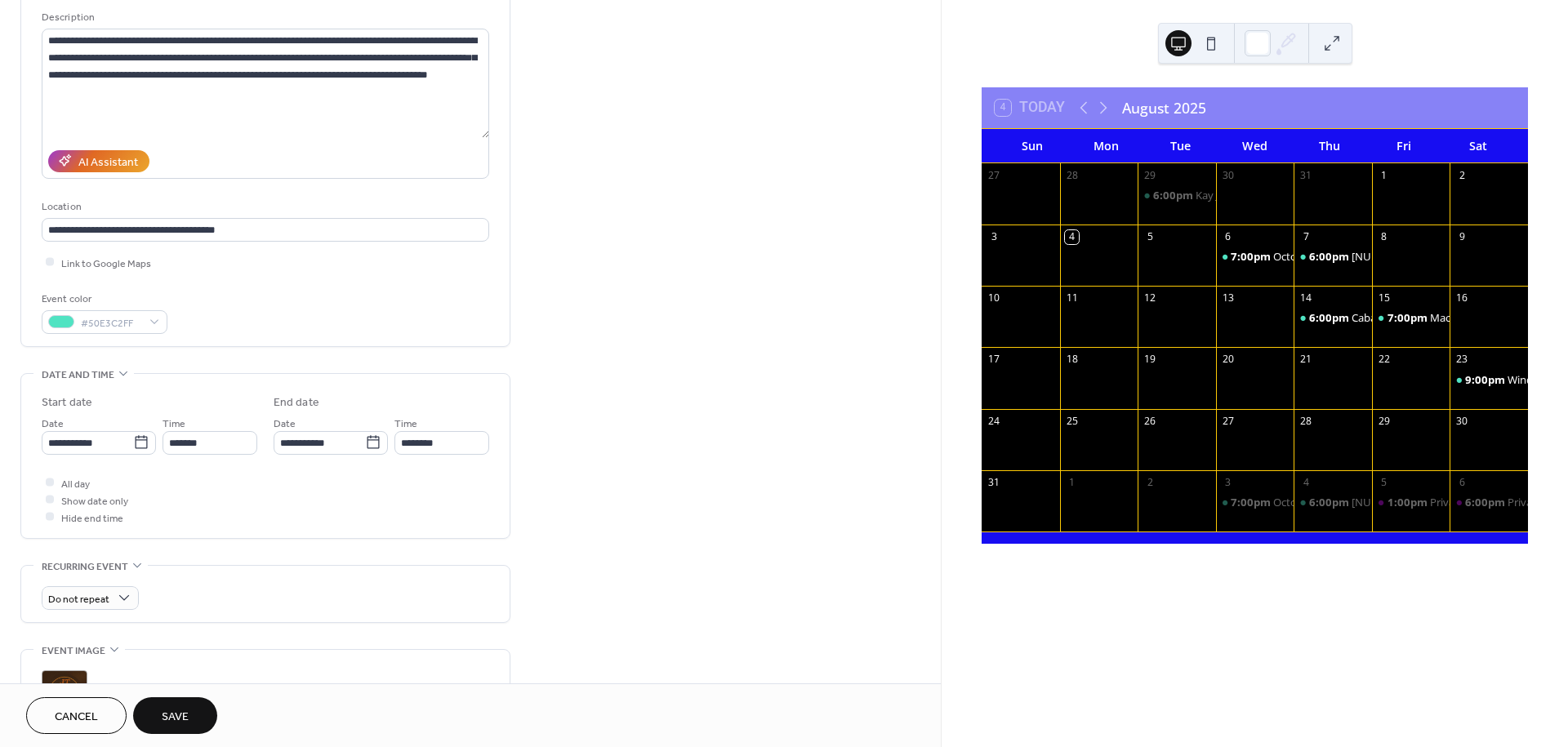 click on "Save" at bounding box center (175, 717) 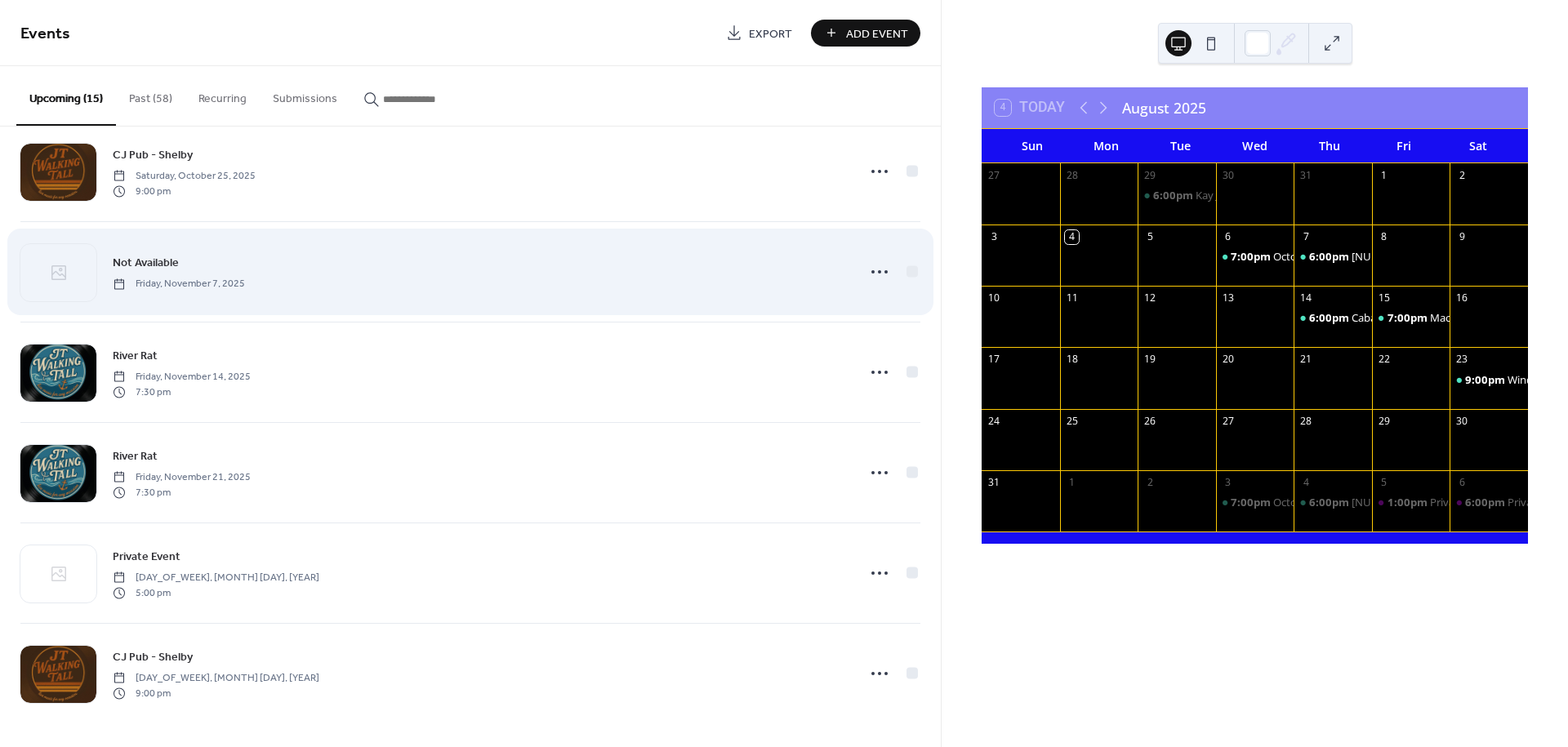 scroll, scrollTop: 934, scrollLeft: 0, axis: vertical 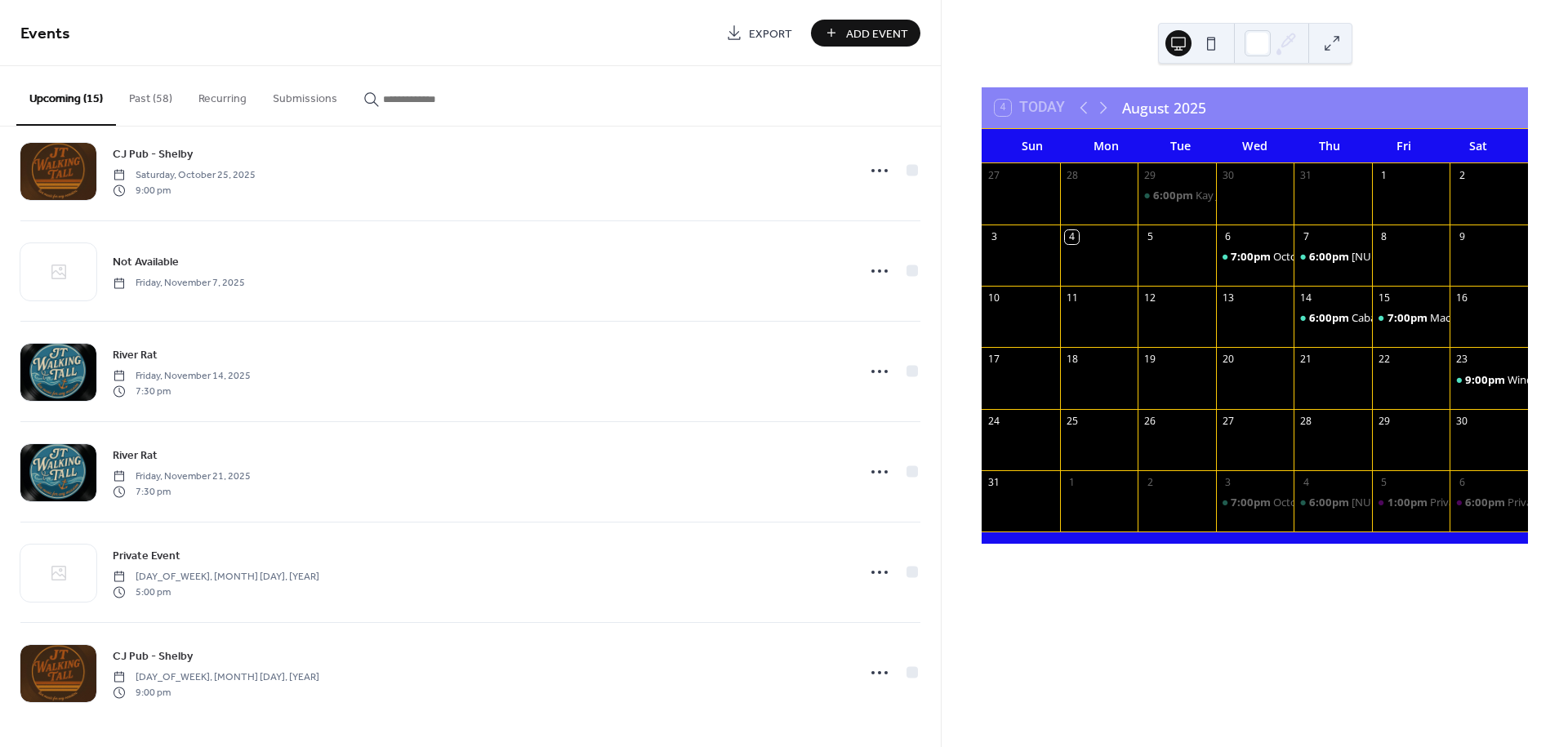click on "Add Event" at bounding box center (866, 33) 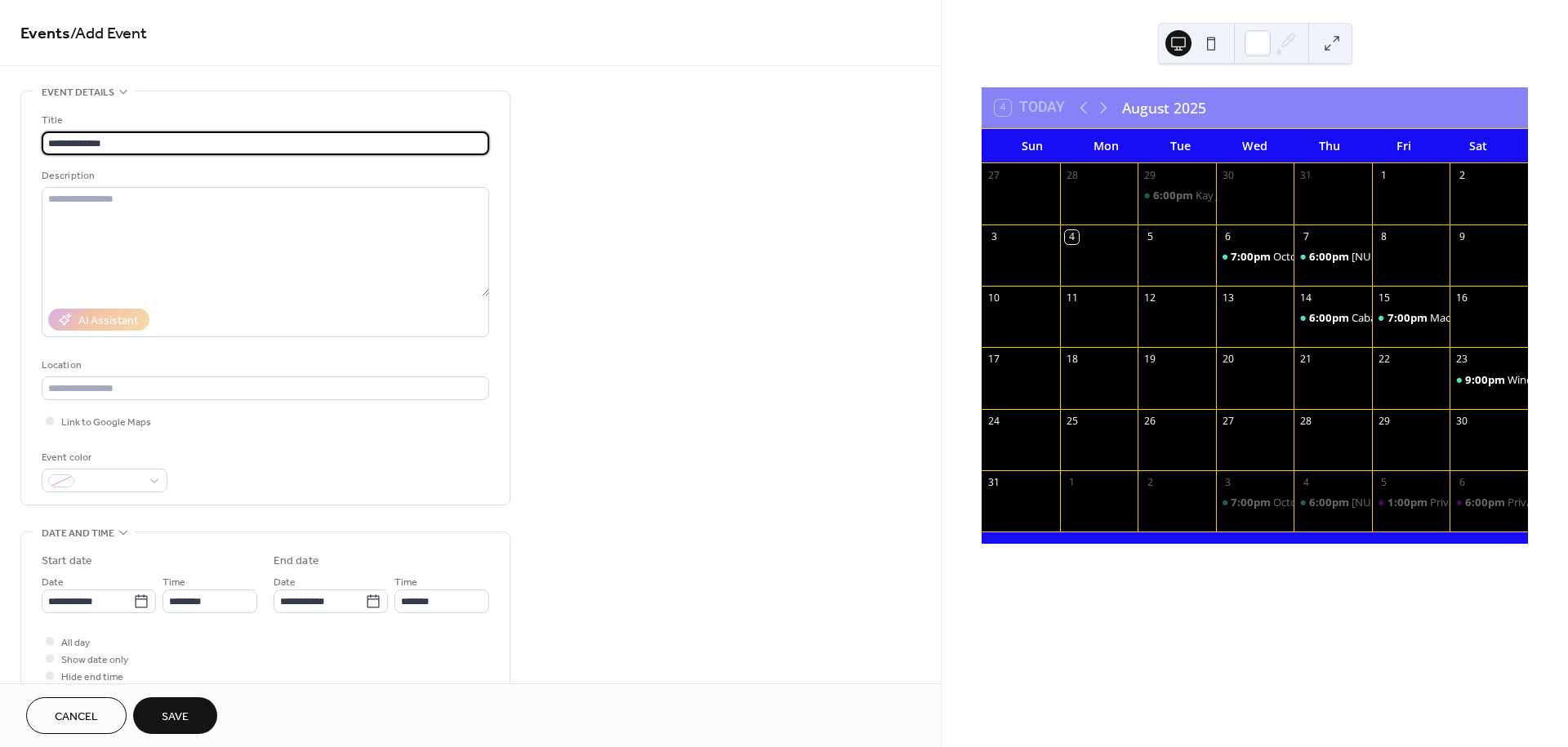 type on "**********" 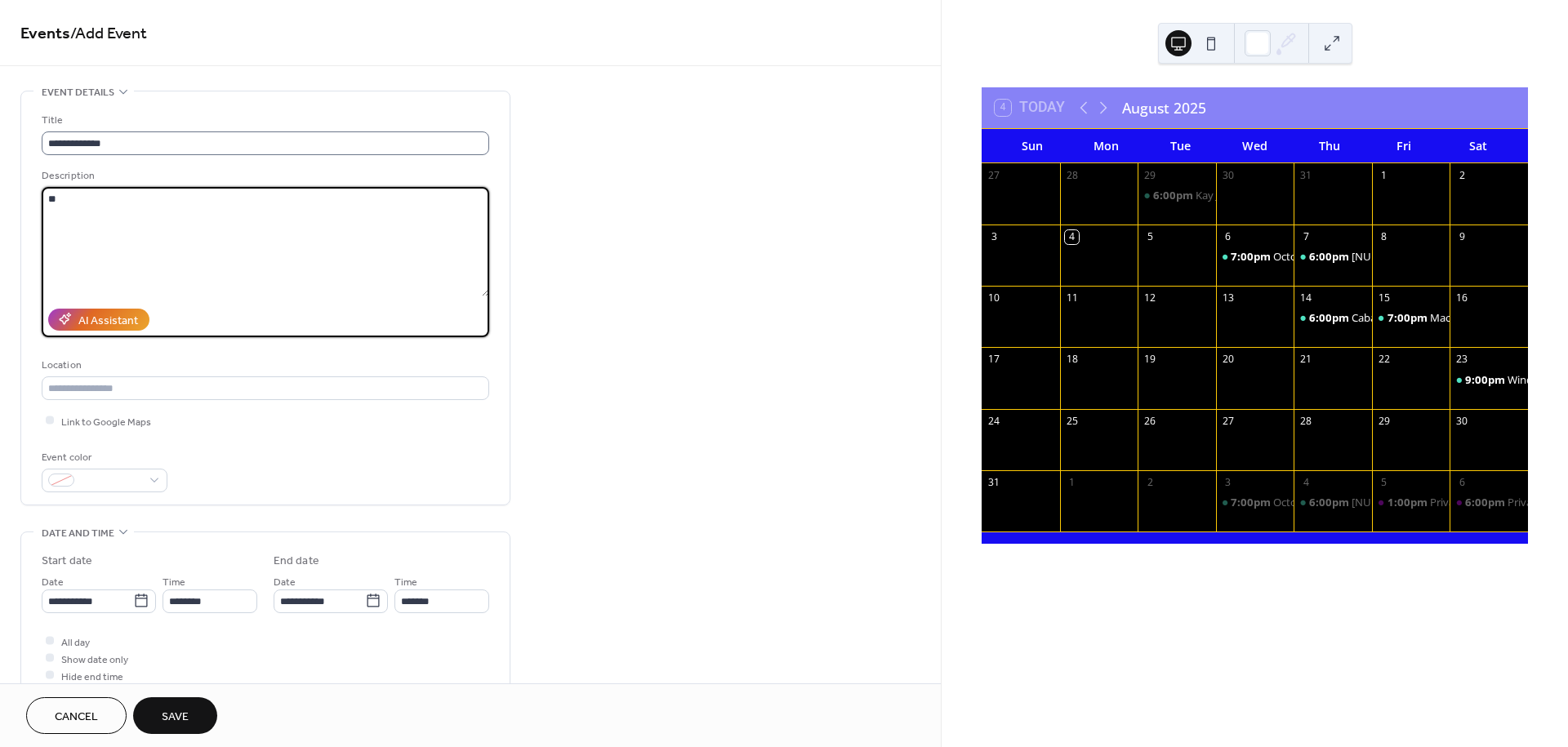 type on "*" 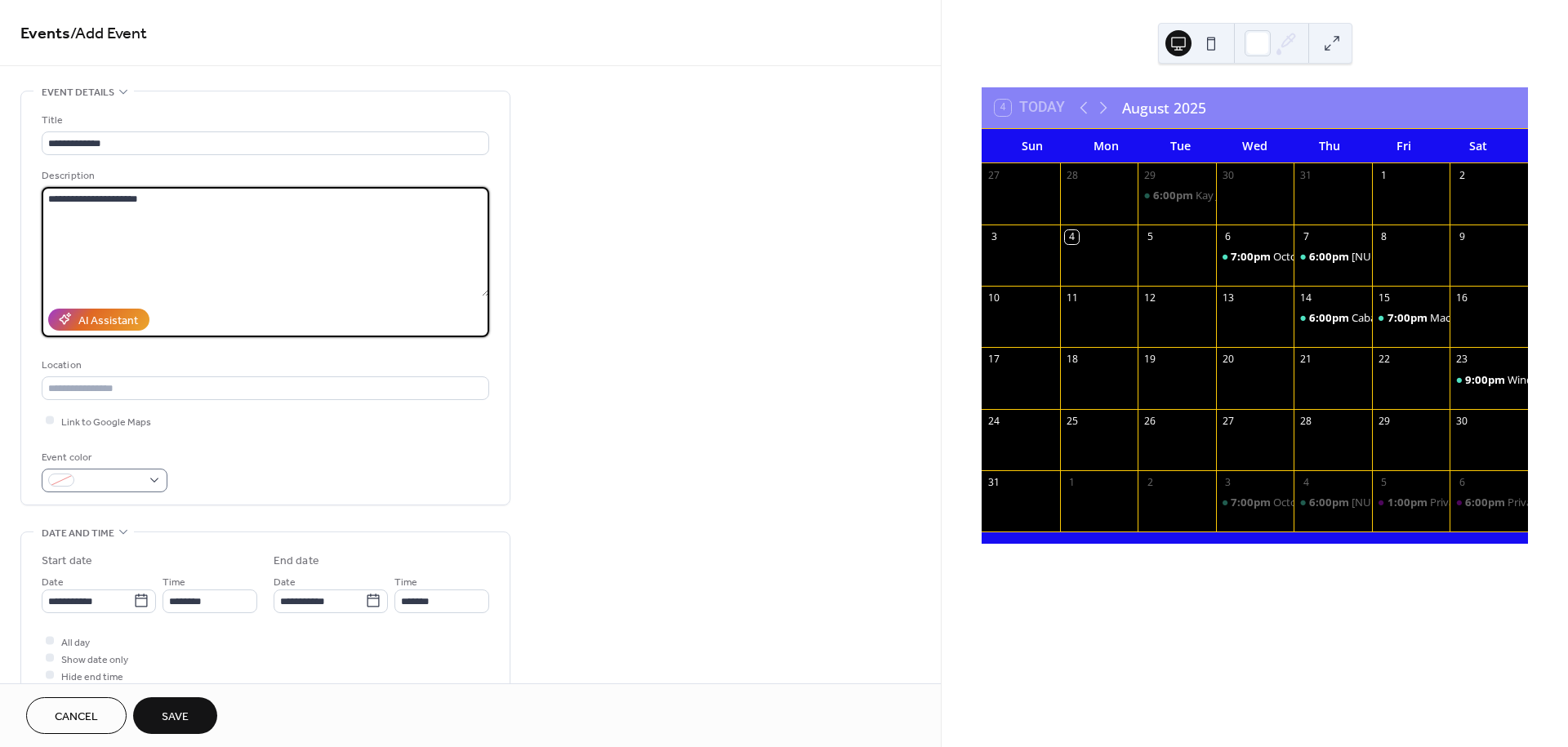 type on "**********" 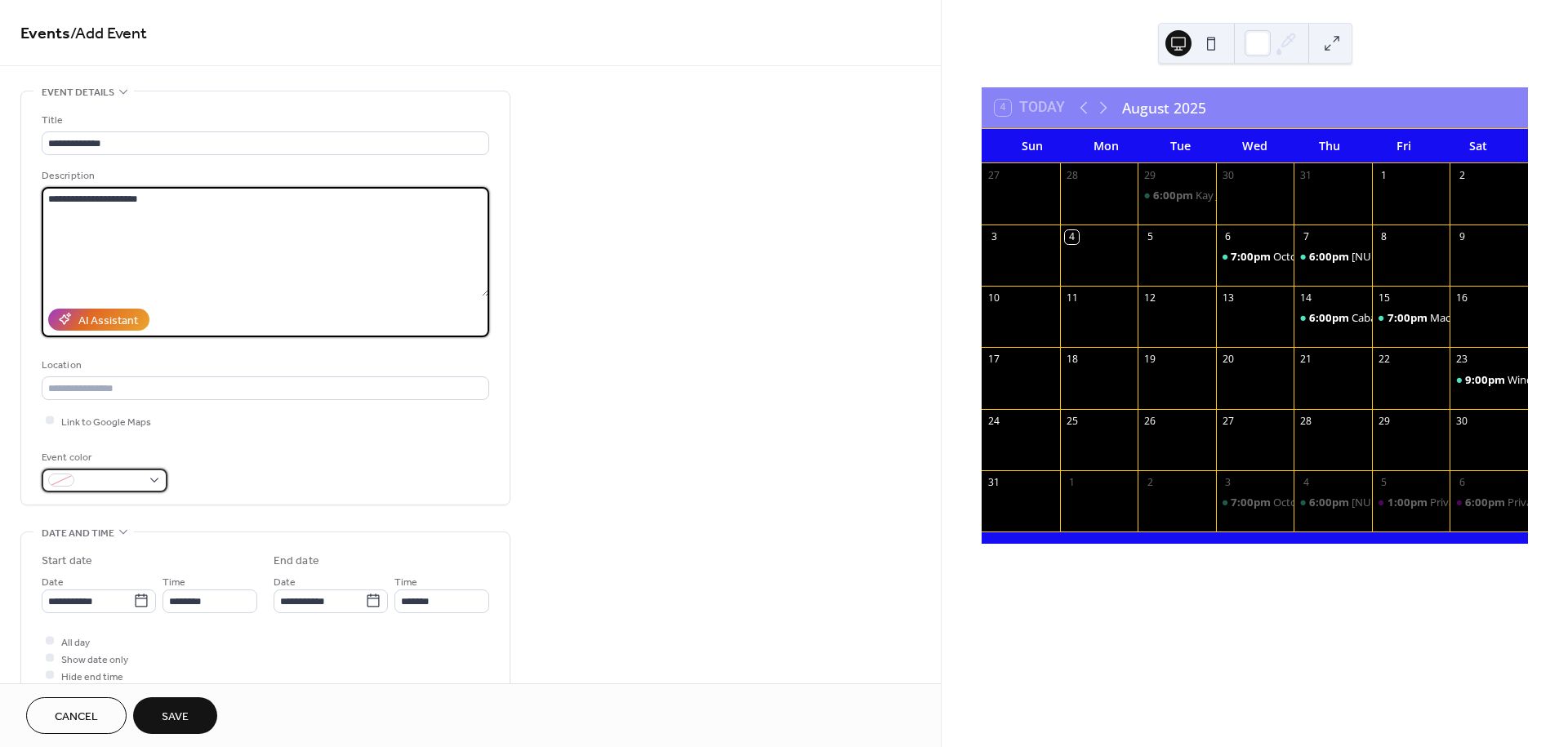 click at bounding box center (105, 480) 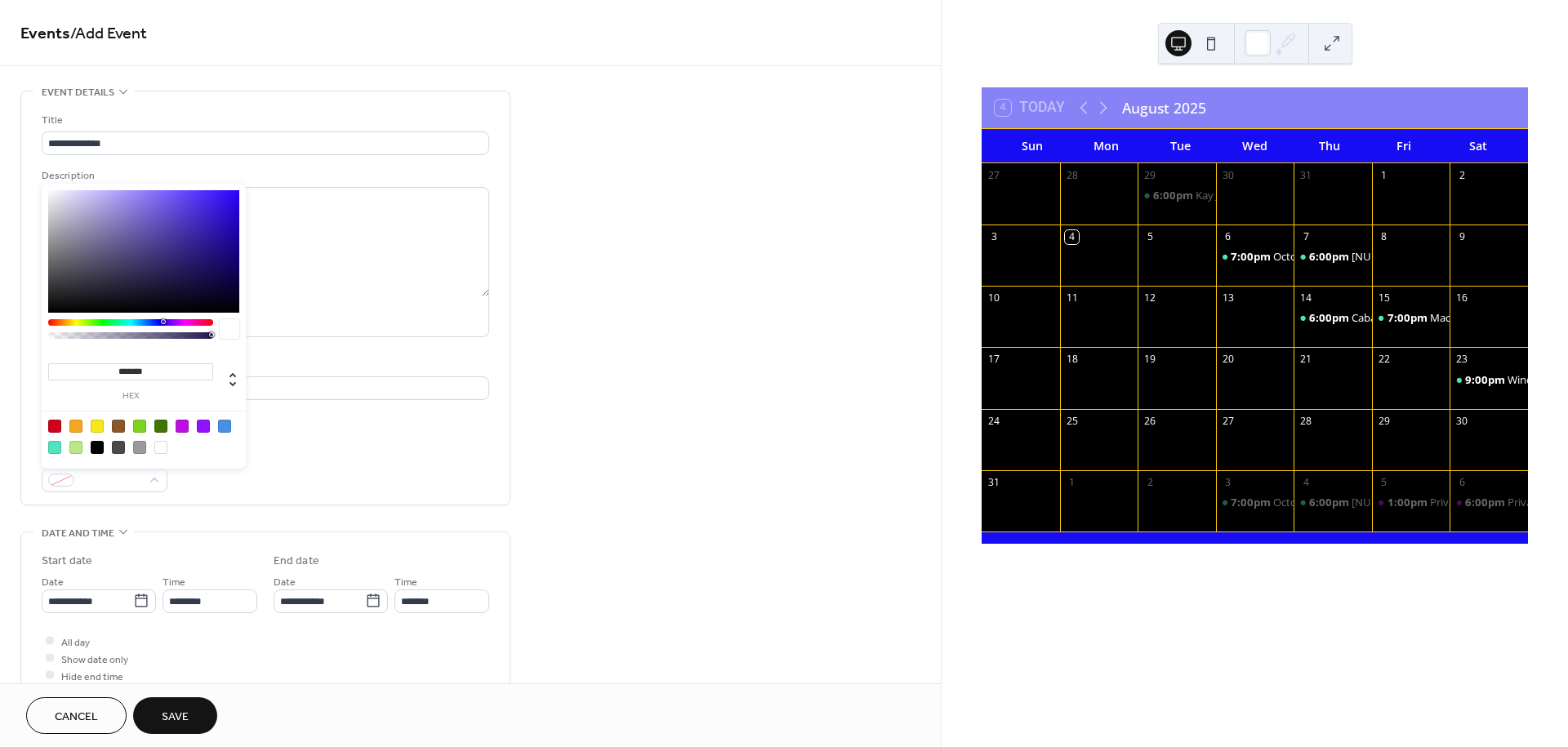 click at bounding box center (182, 426) 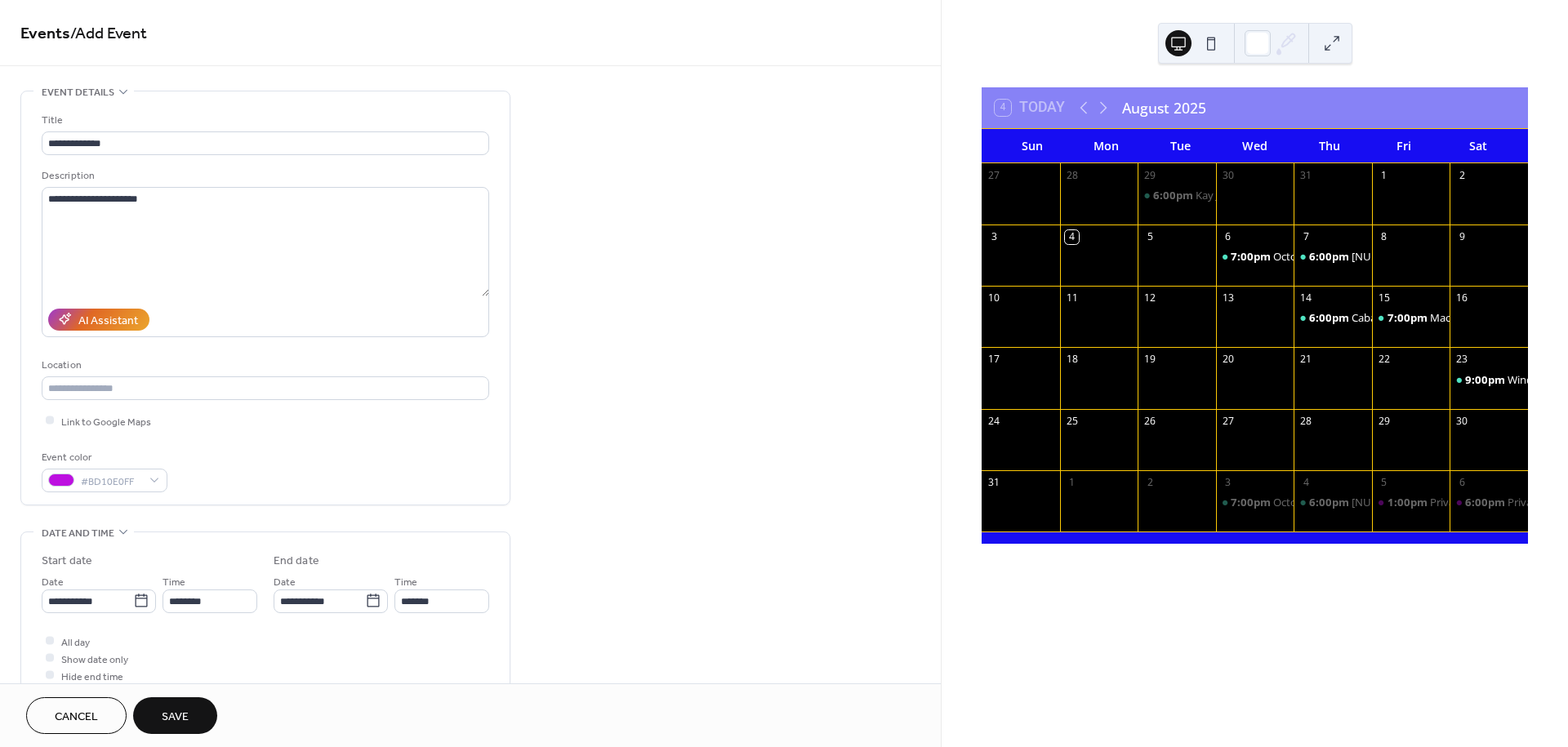 click on "Event color #BD10E0FF" at bounding box center [265, 470] 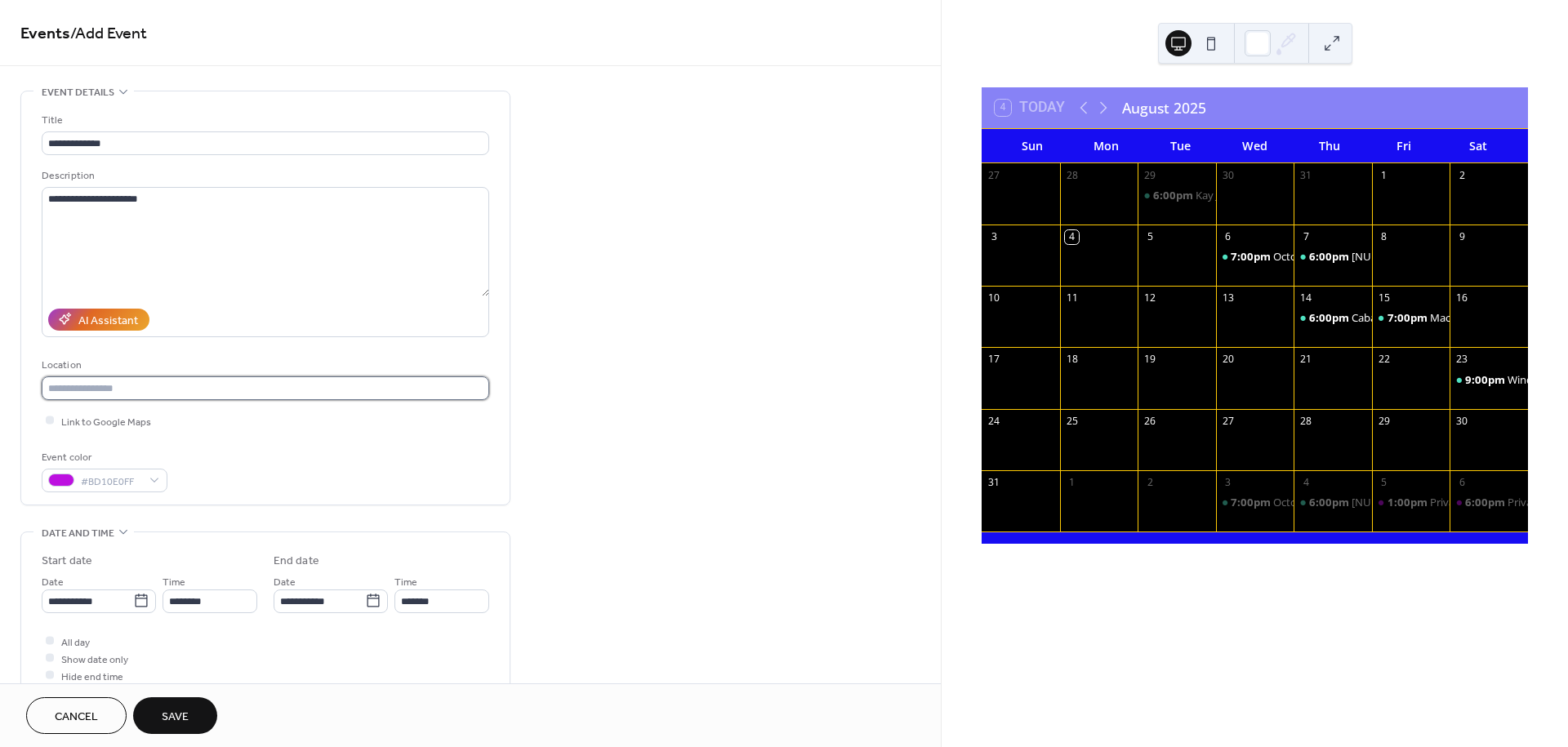 click at bounding box center [265, 388] 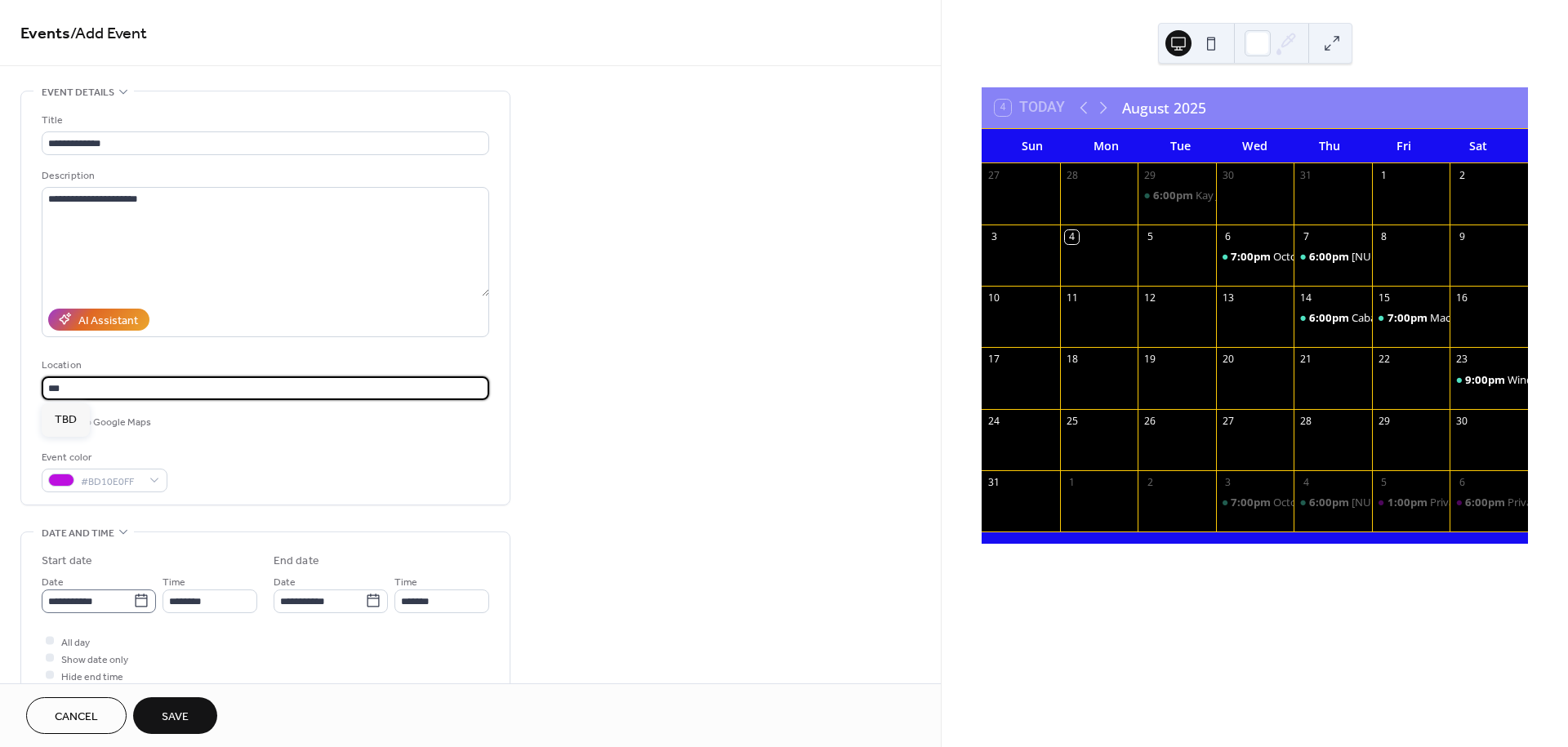 type on "***" 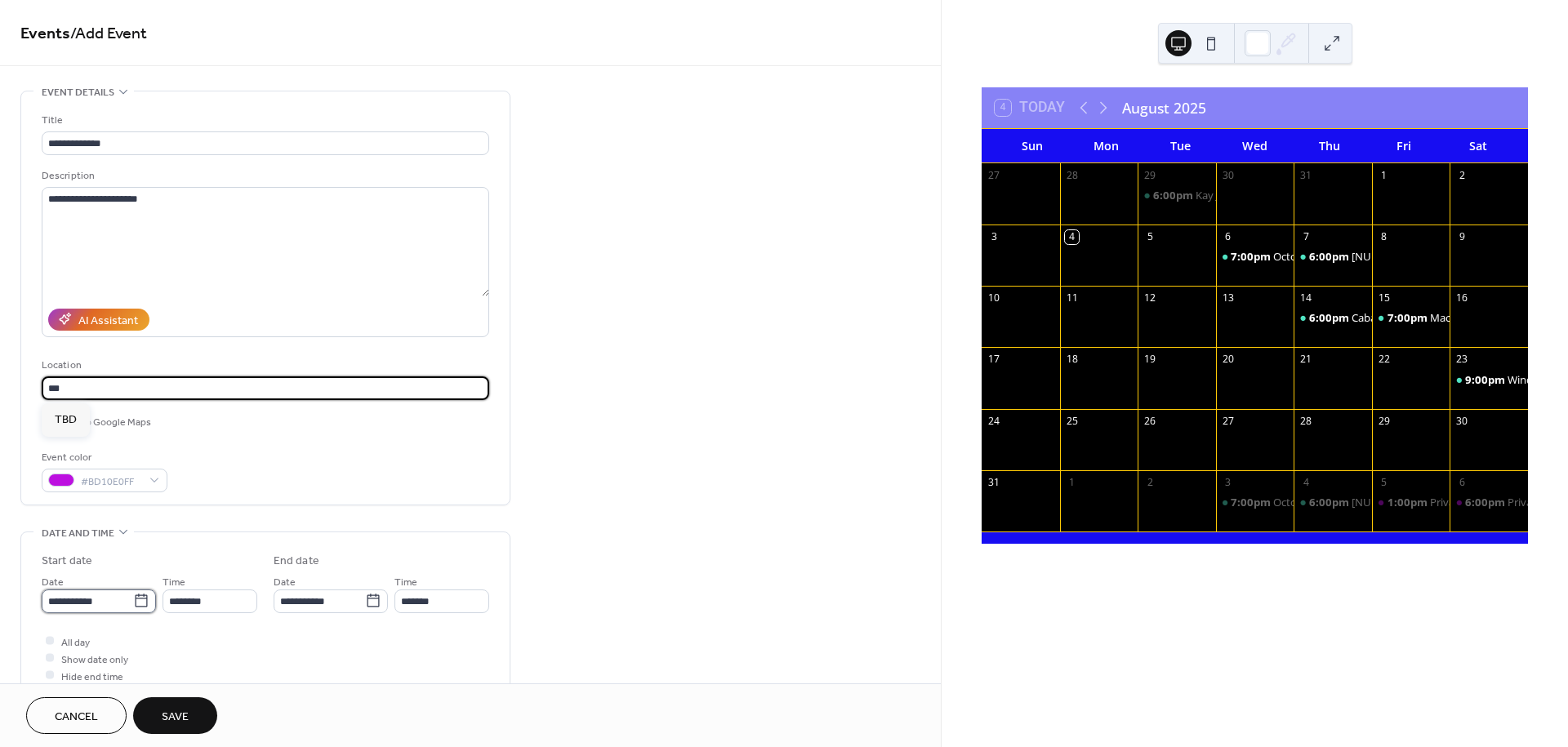 click on "**********" at bounding box center [87, 601] 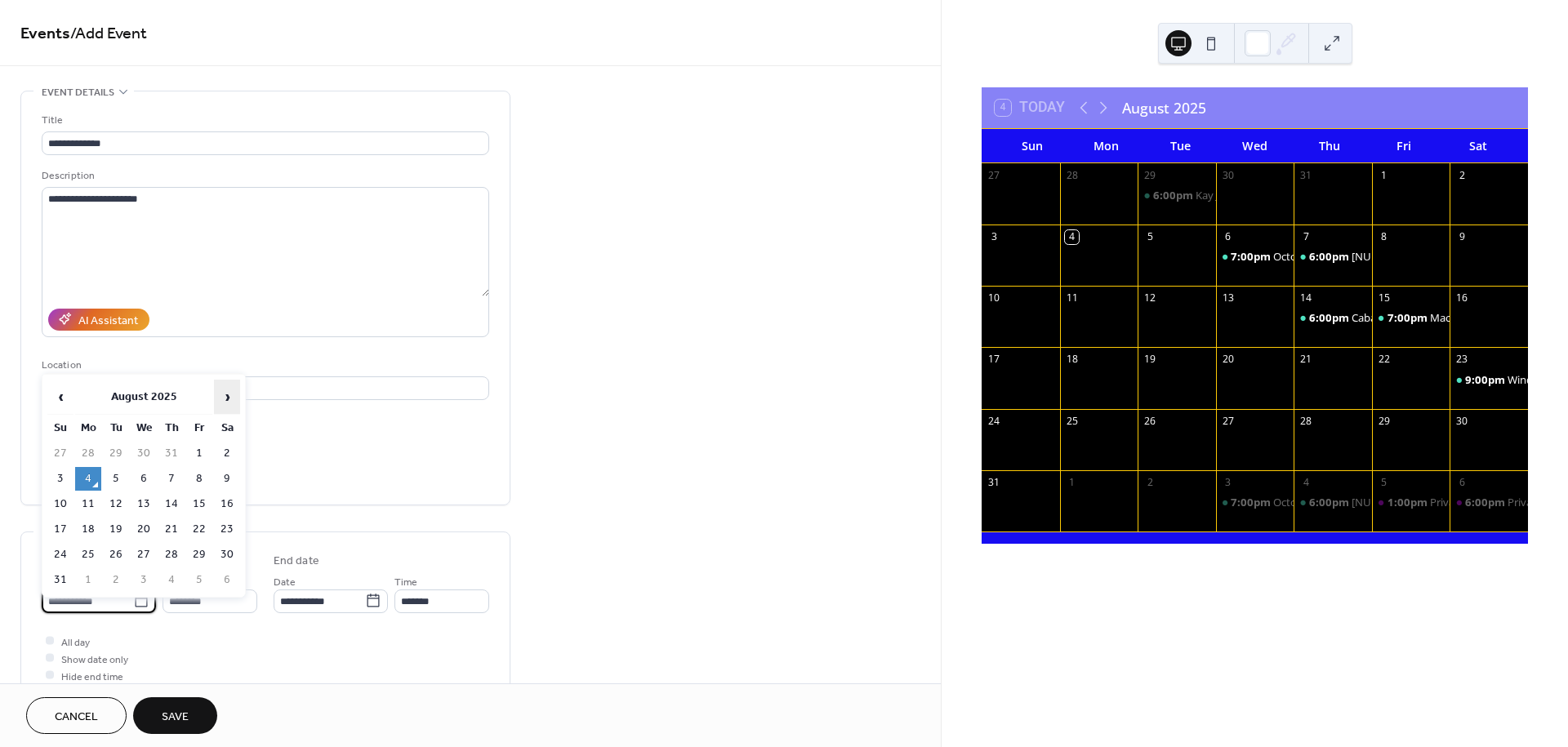 click on "›" at bounding box center [227, 397] 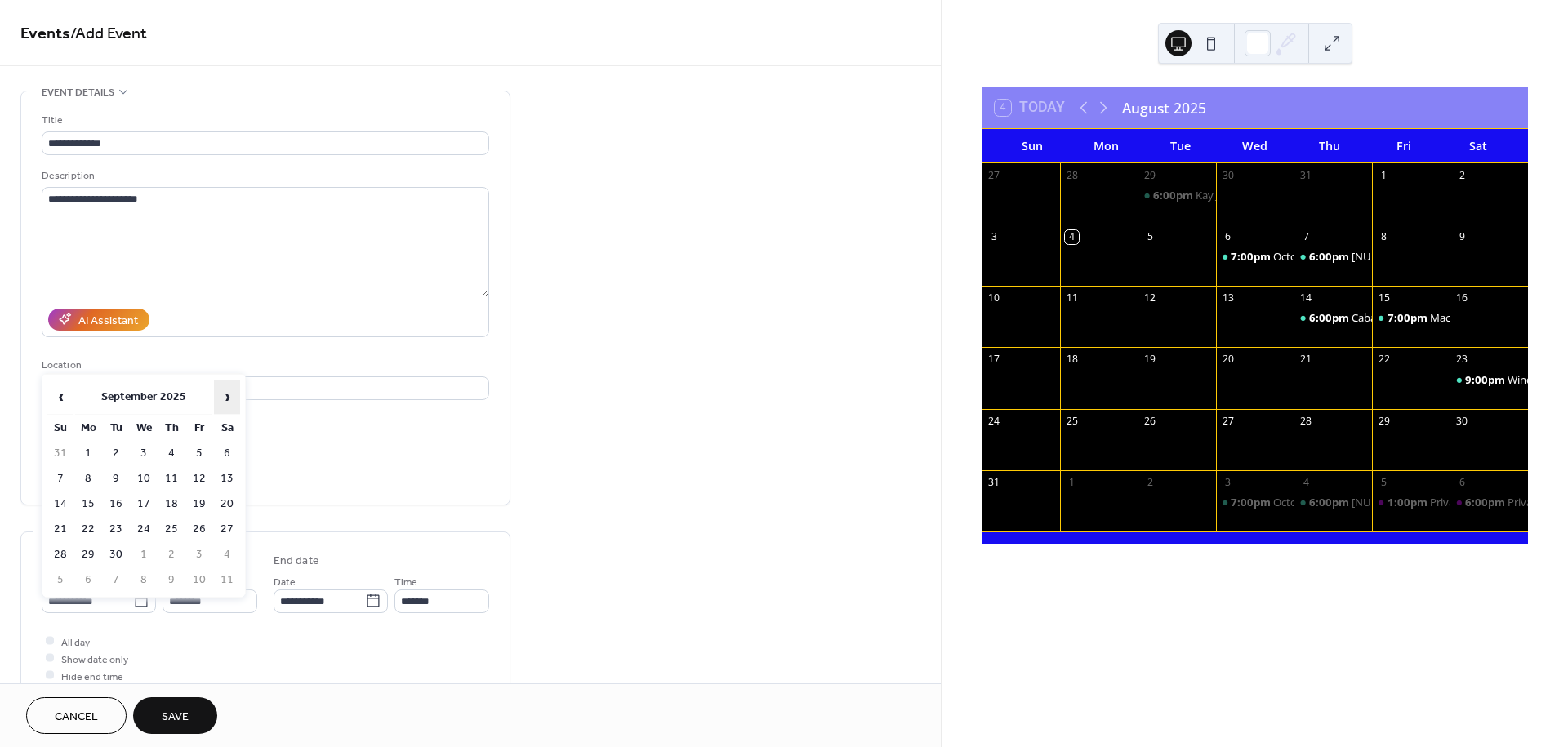 click on "›" at bounding box center [227, 397] 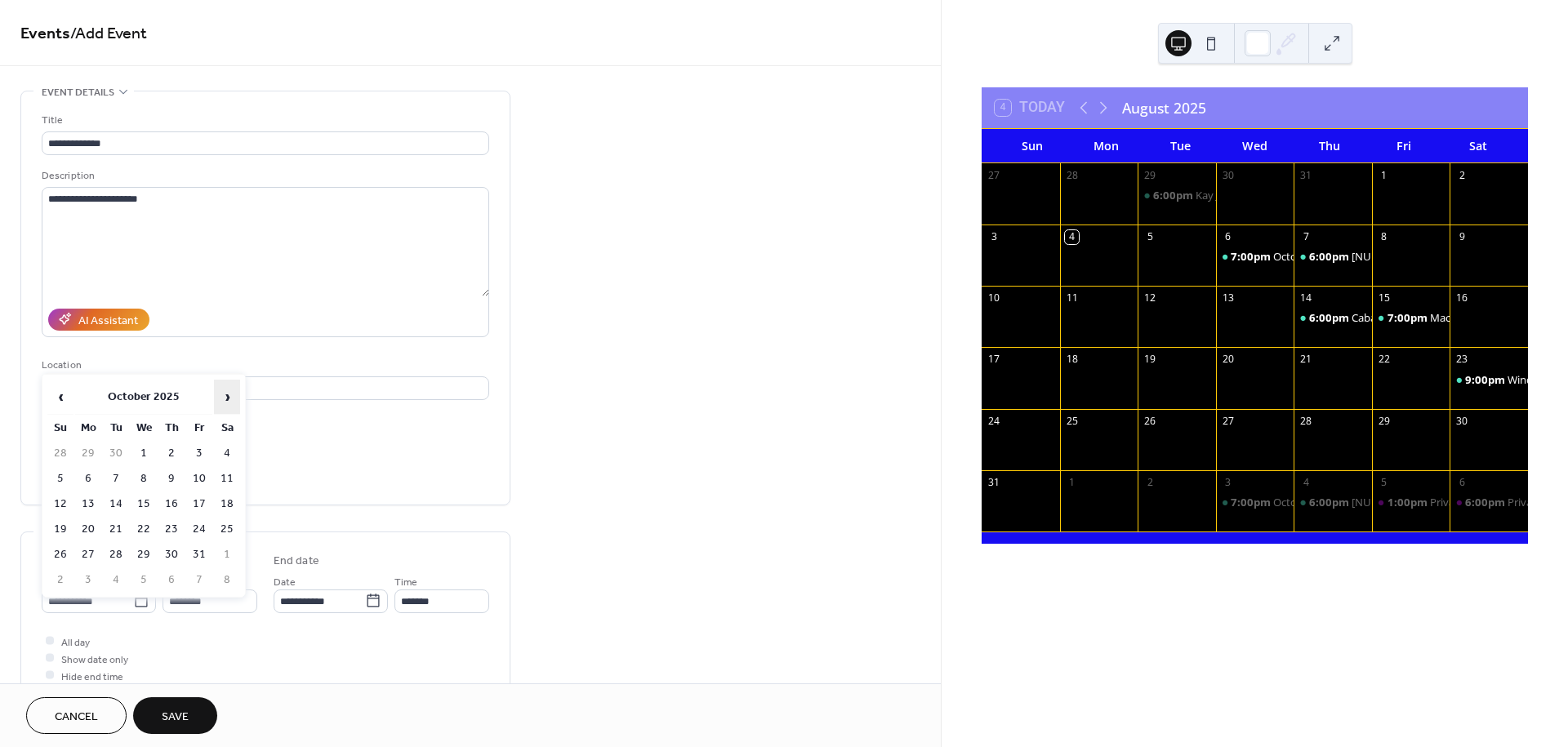 click on "›" at bounding box center (227, 397) 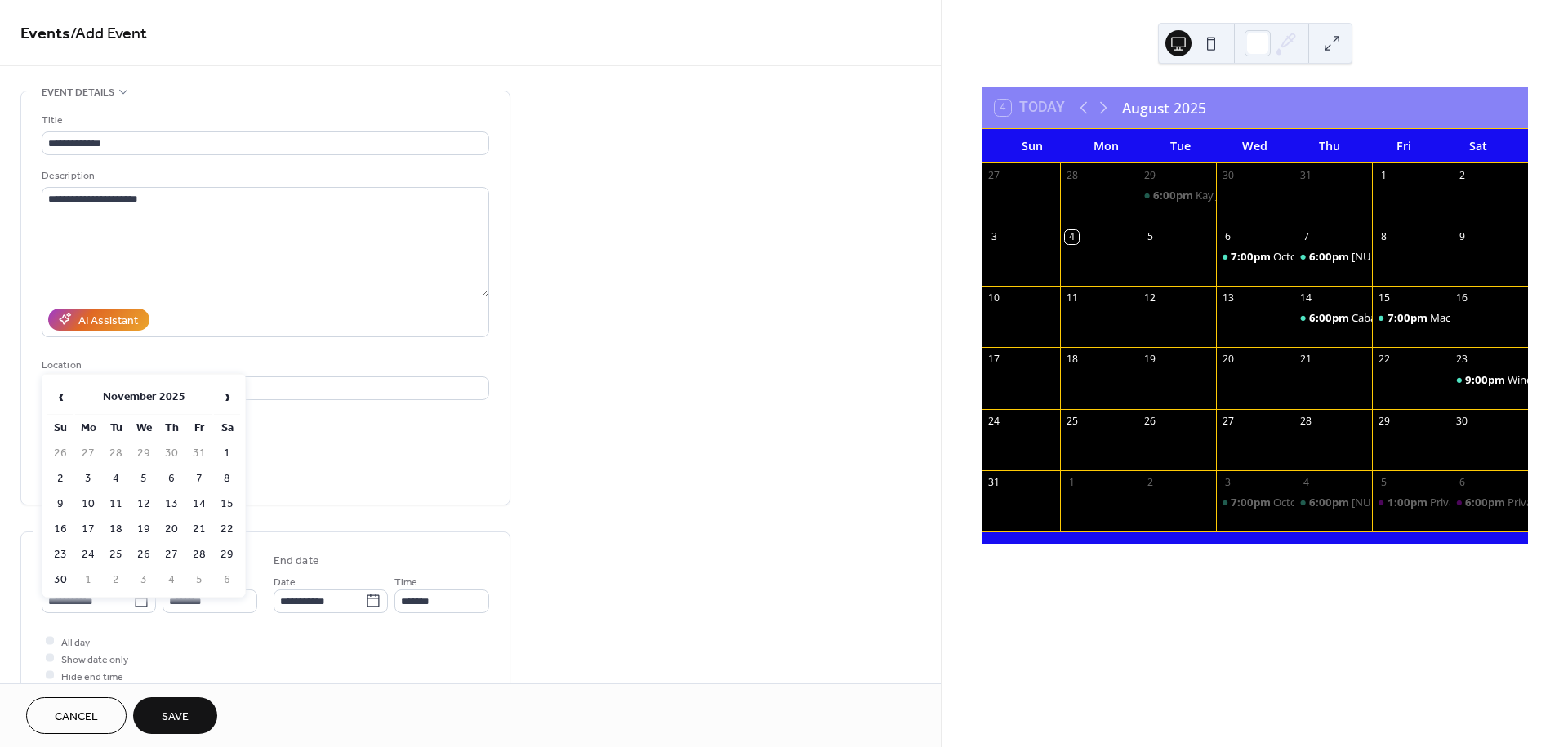drag, startPoint x: 214, startPoint y: 515, endPoint x: 225, endPoint y: 518, distance: 11.401754 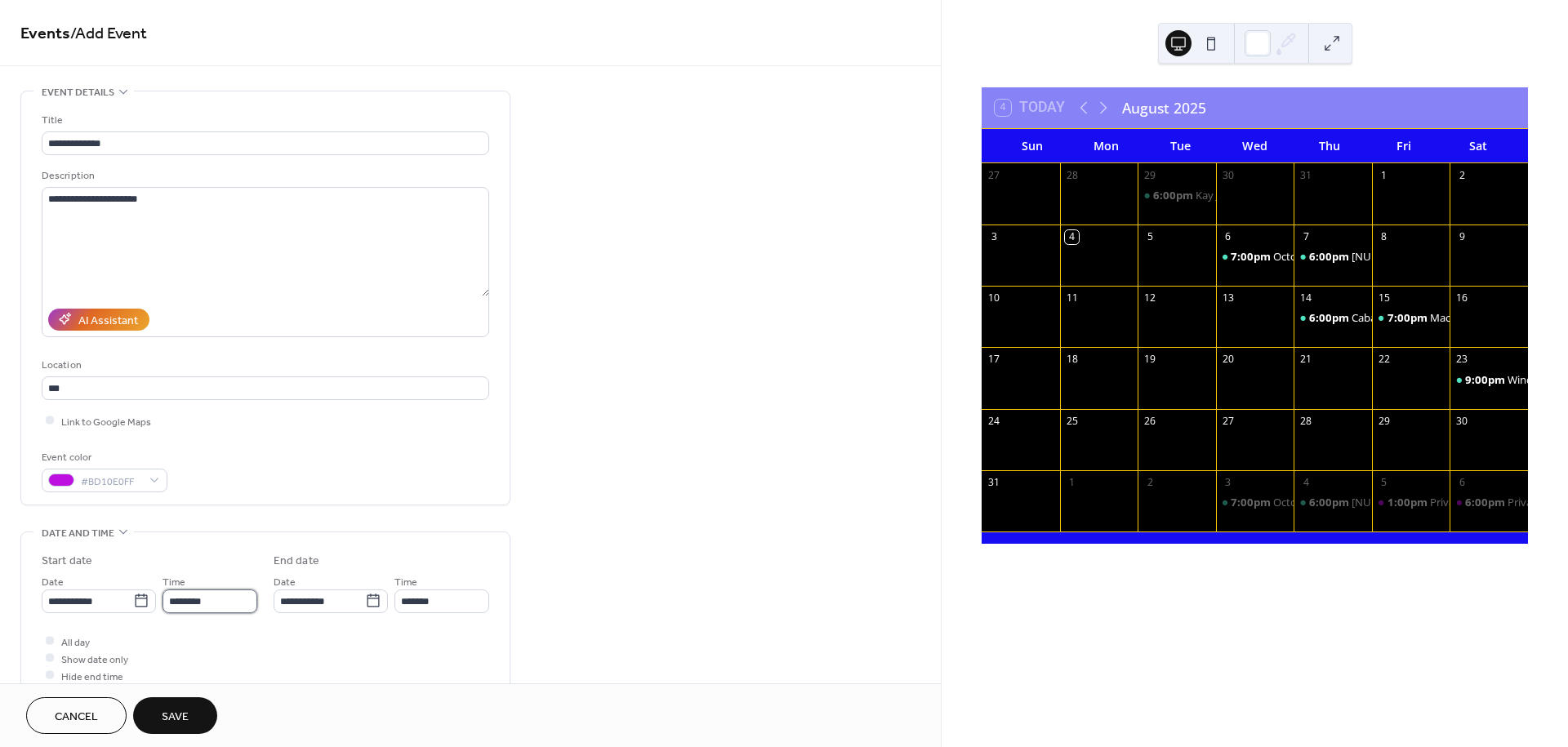 click on "********" at bounding box center (210, 601) 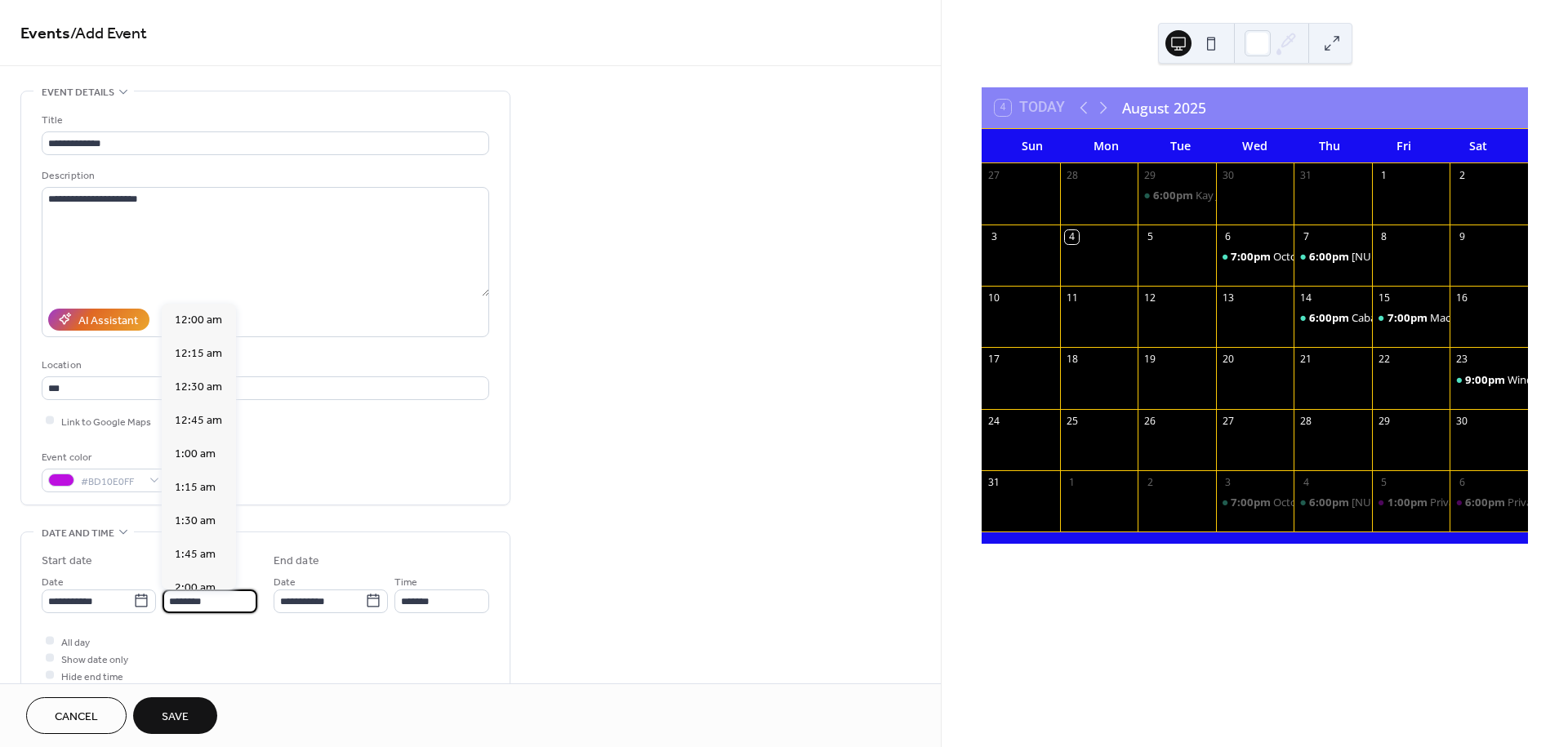 scroll, scrollTop: 1623, scrollLeft: 0, axis: vertical 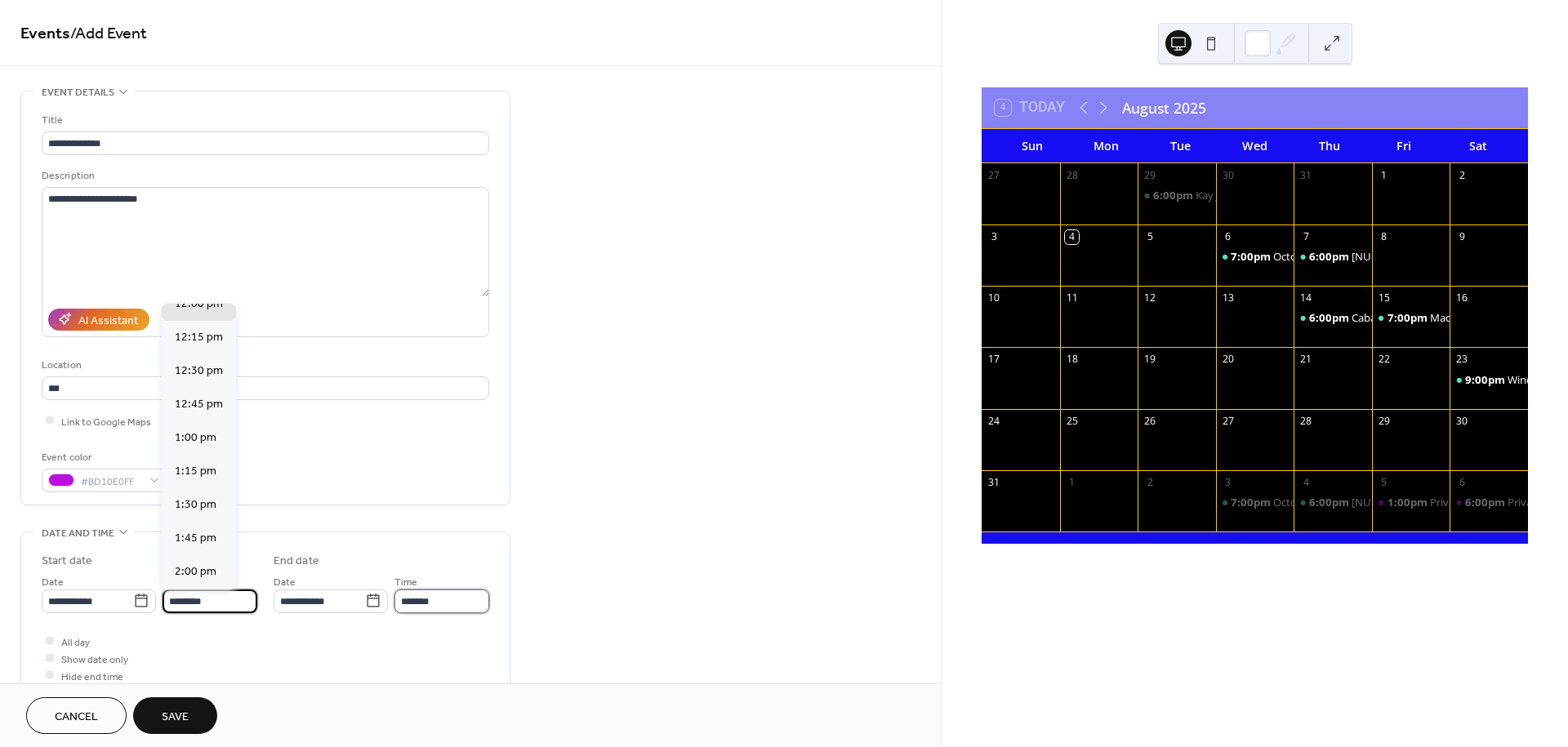 click on "*******" at bounding box center [442, 601] 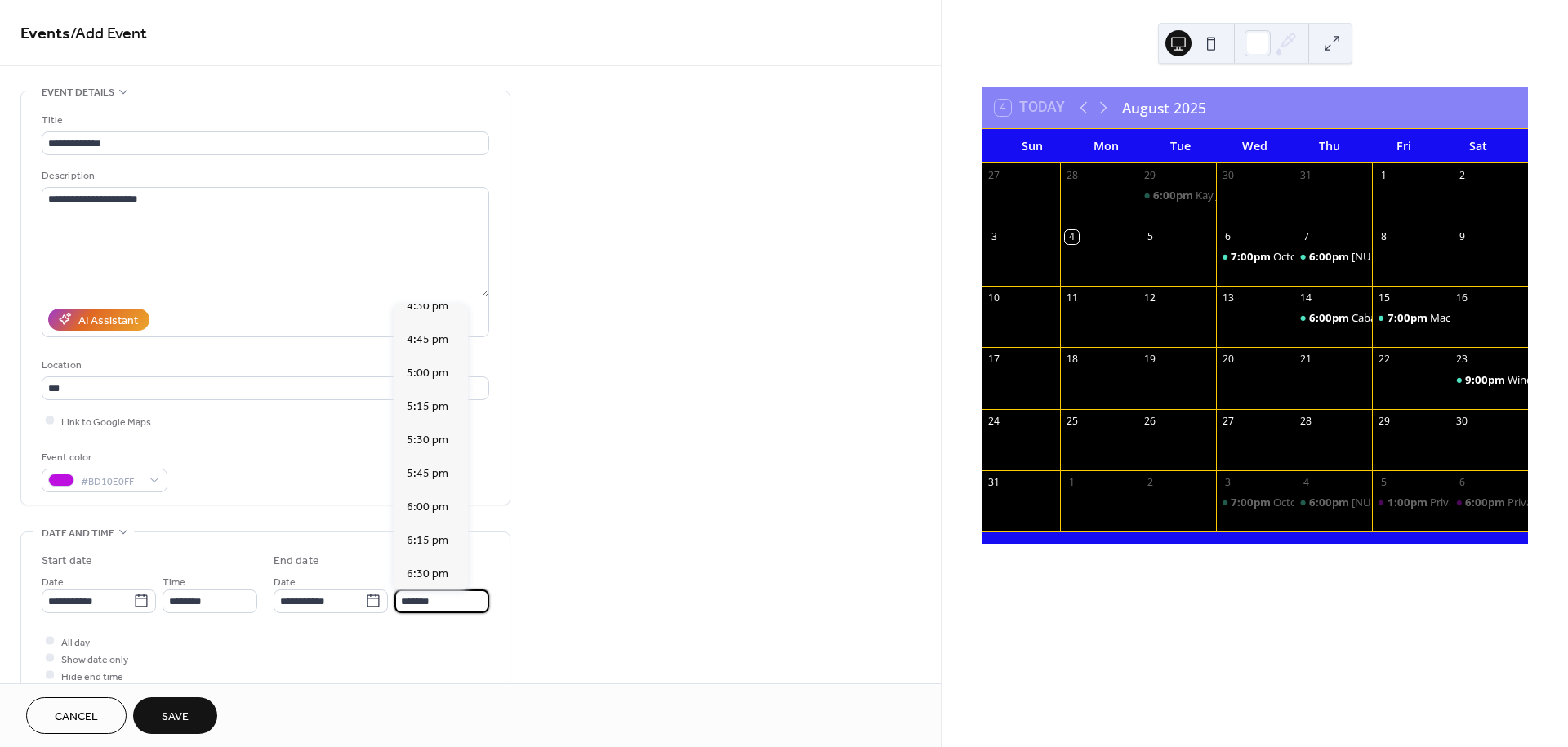 scroll, scrollTop: 589, scrollLeft: 0, axis: vertical 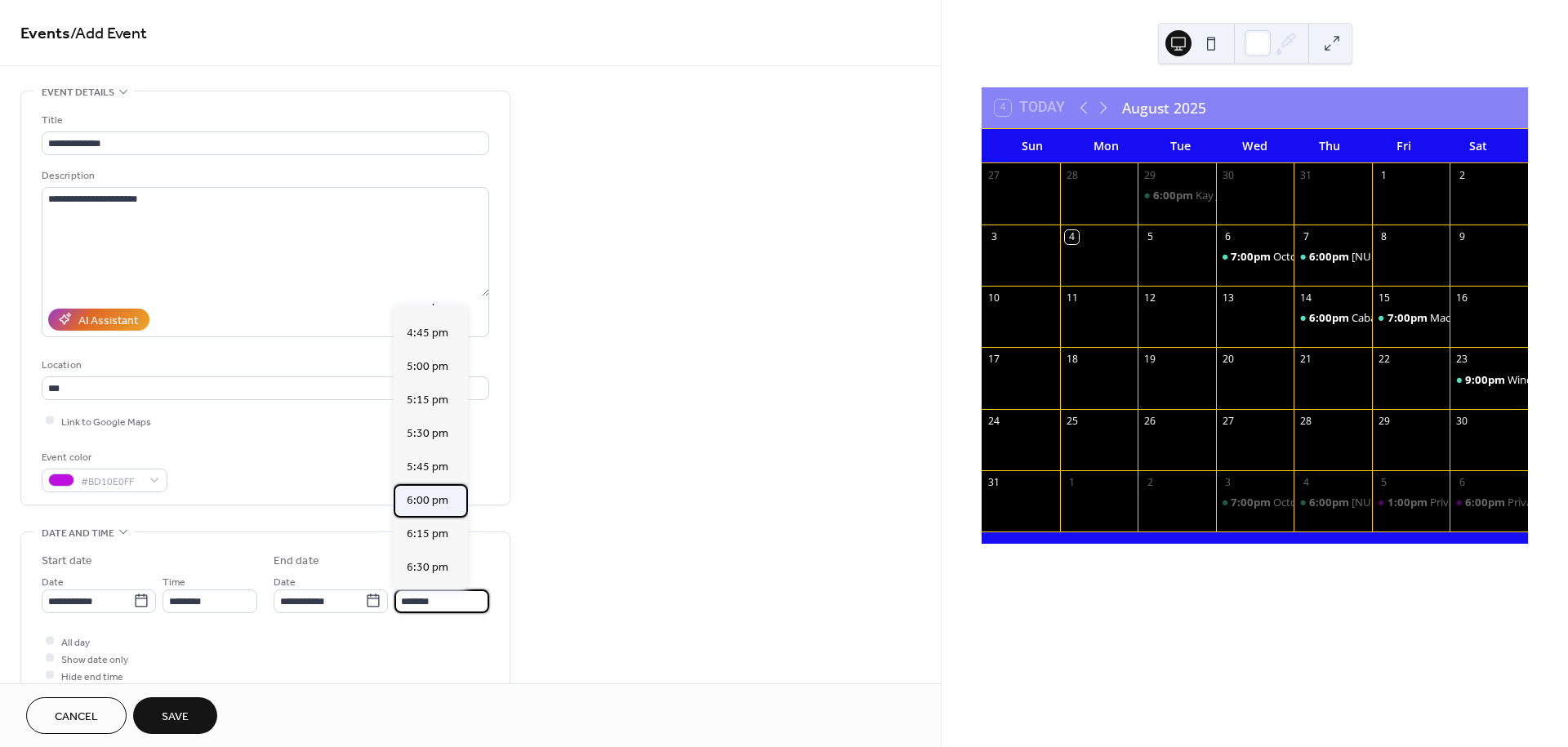 click on "6:00 pm" at bounding box center [427, 500] 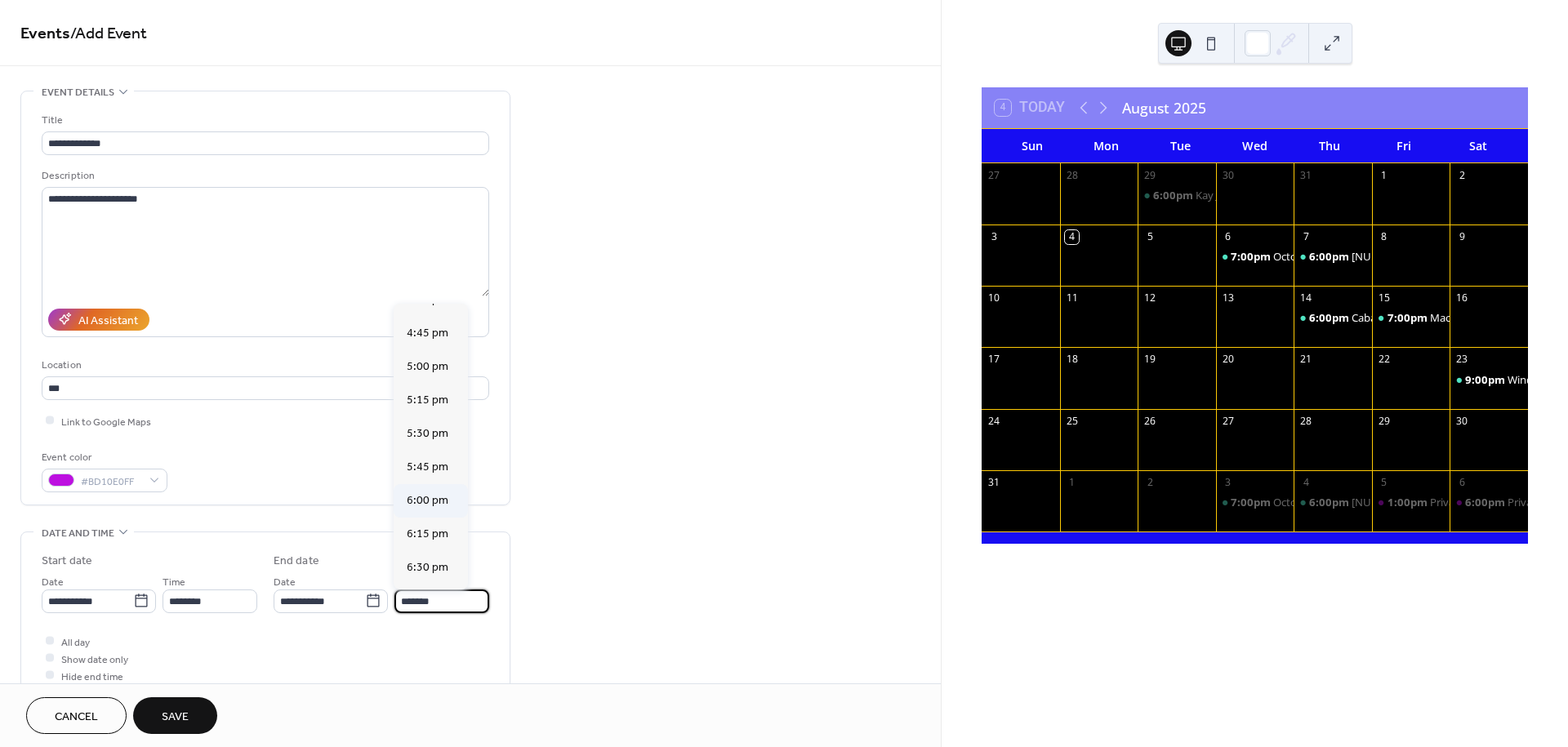 type on "*******" 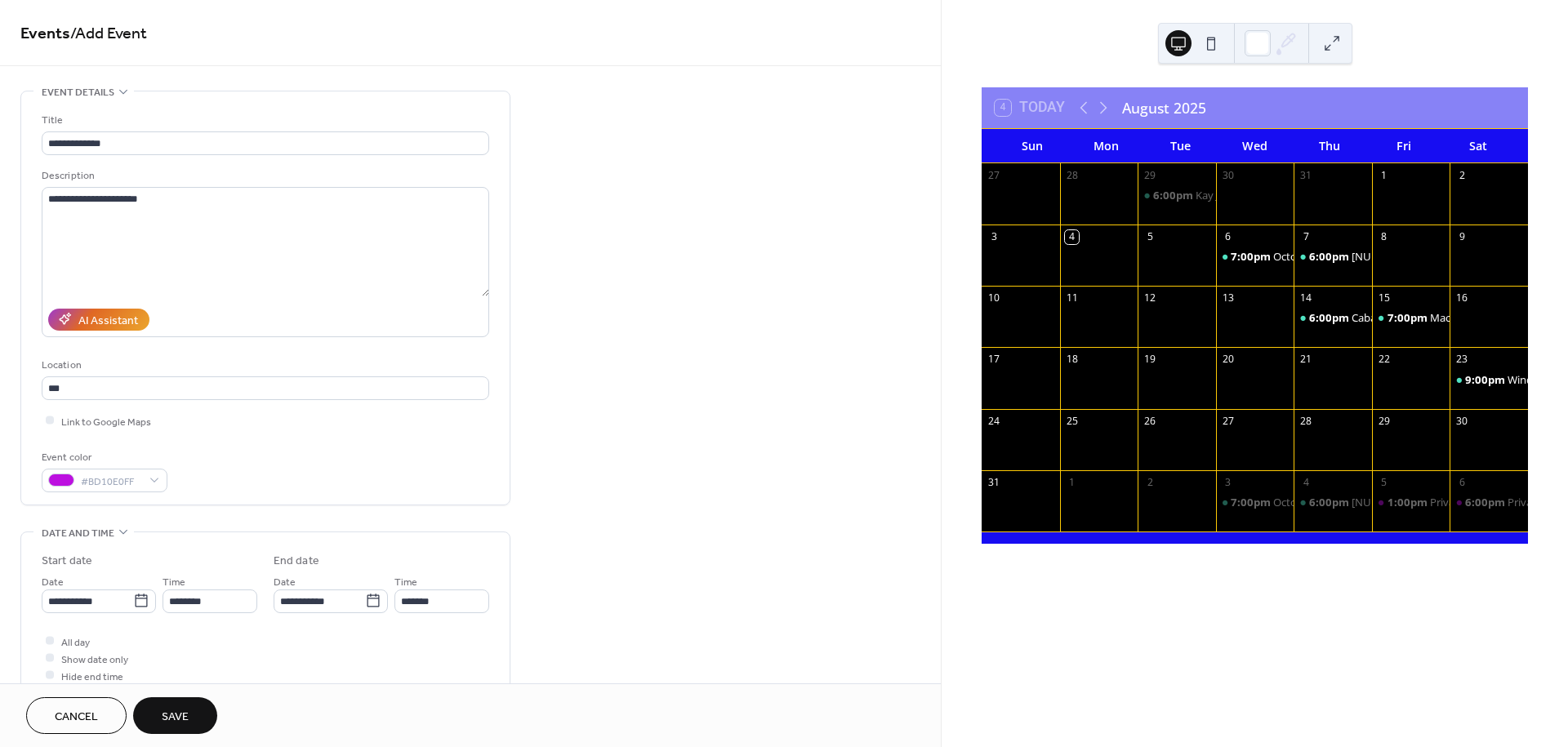 click on "All day Show date only Hide end time" at bounding box center [265, 658] 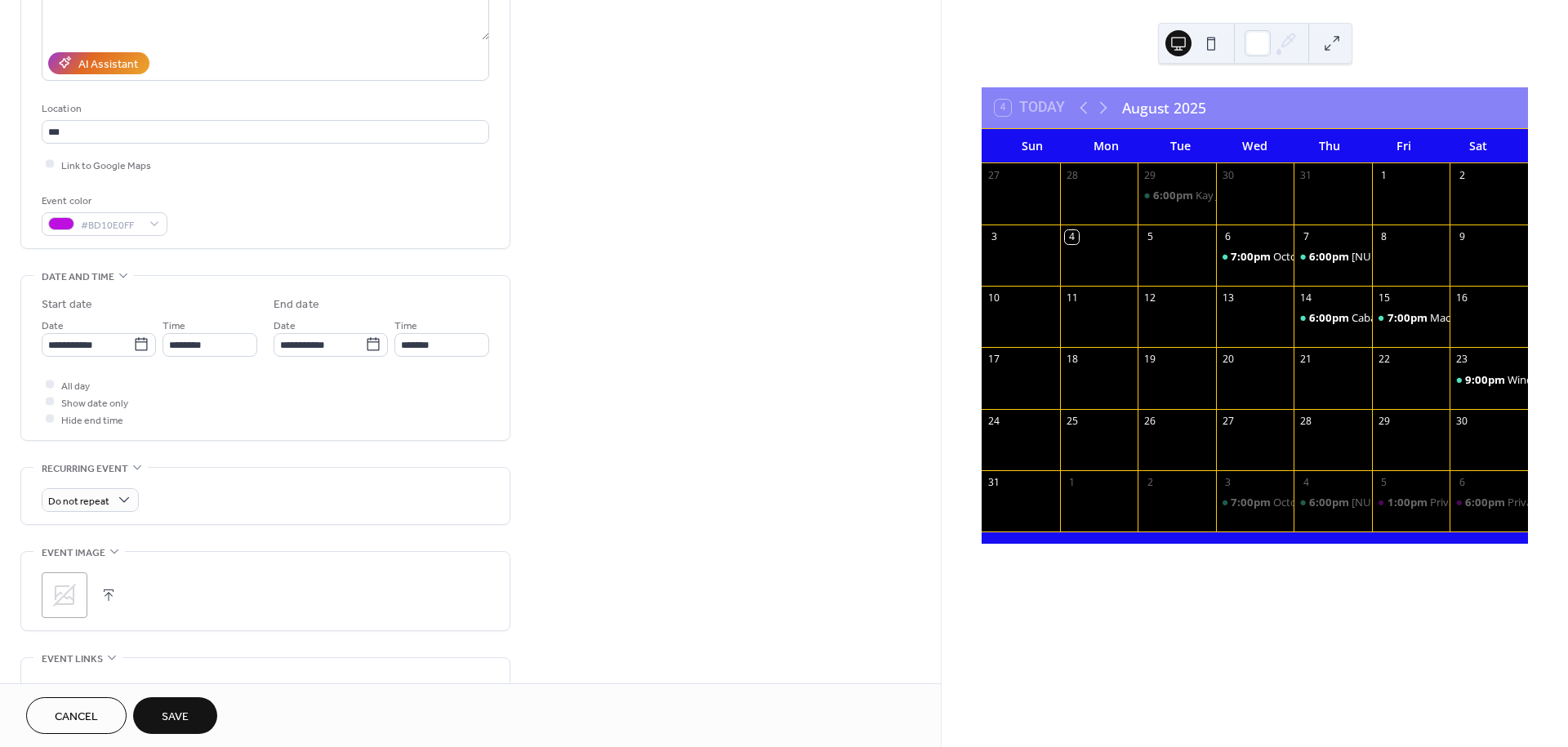 scroll, scrollTop: 295, scrollLeft: 0, axis: vertical 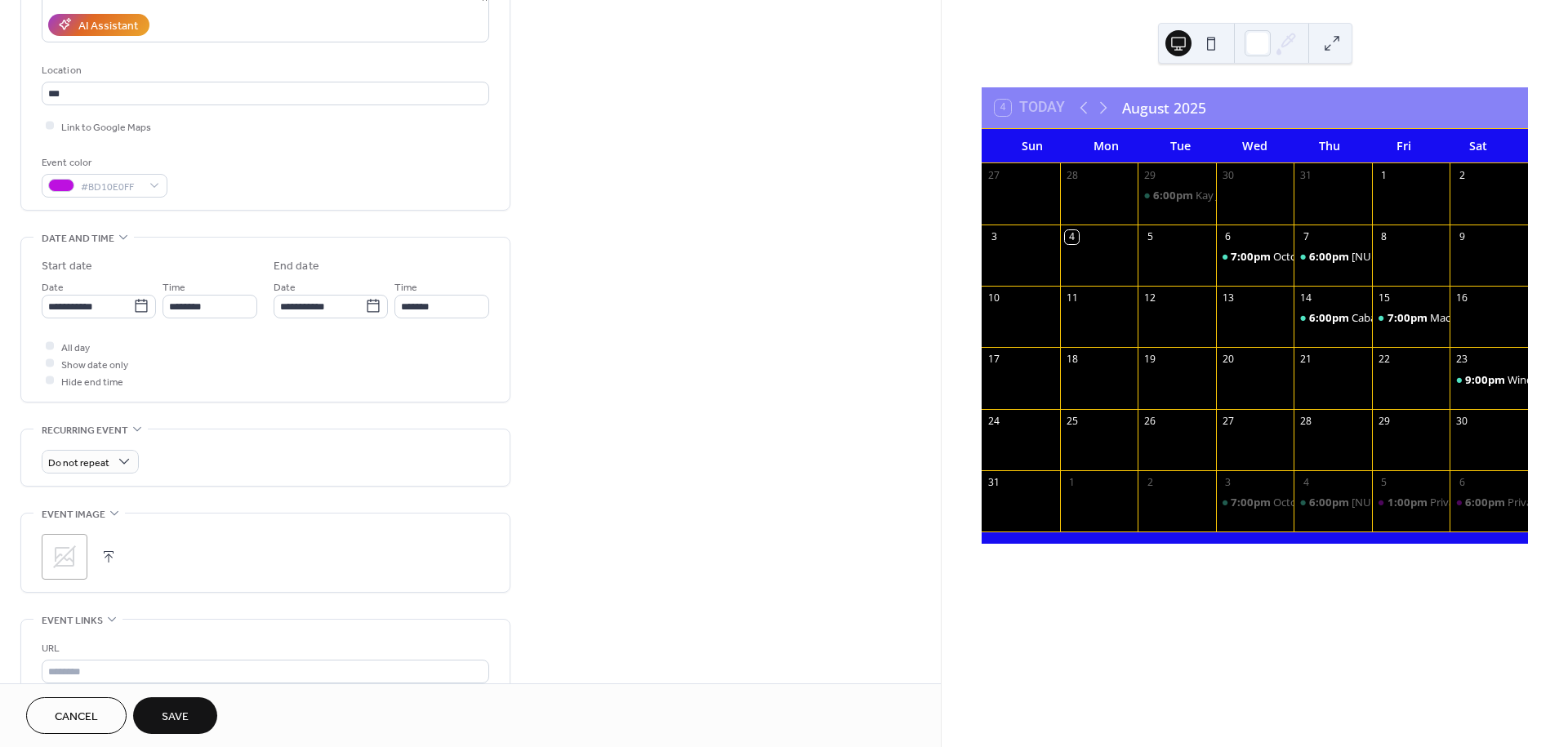 click at bounding box center (109, 557) 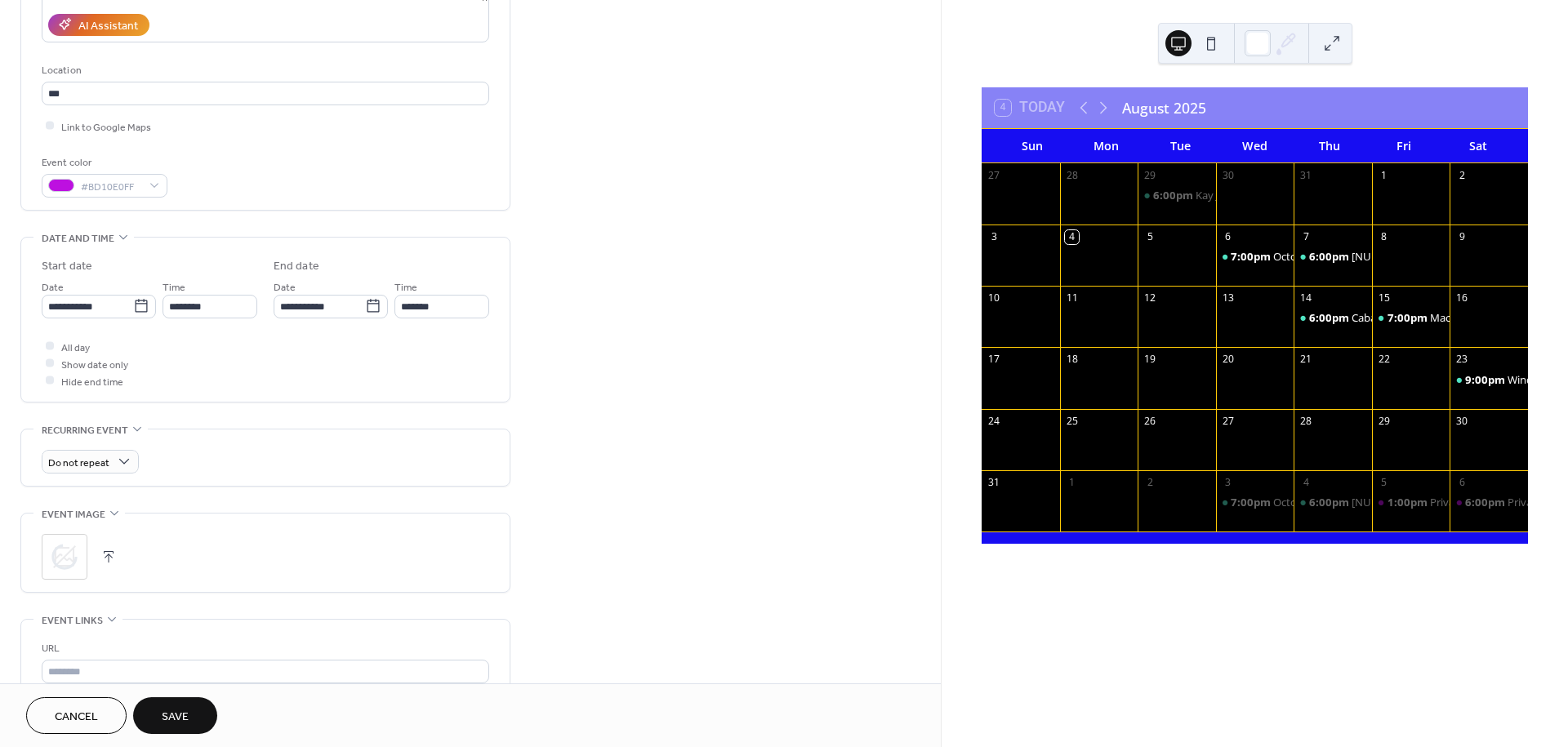 scroll, scrollTop: 317, scrollLeft: 0, axis: vertical 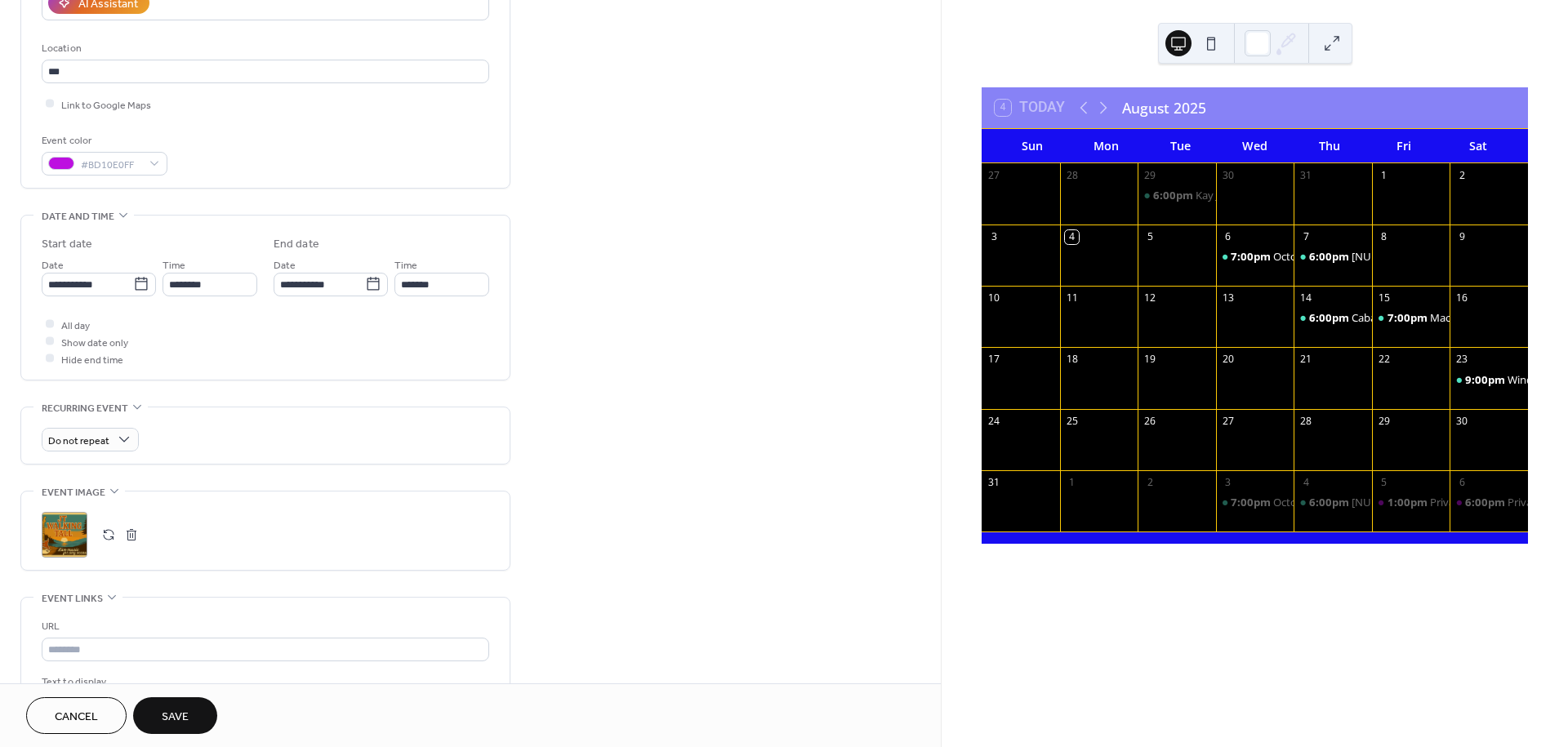 click on "Save" at bounding box center (175, 717) 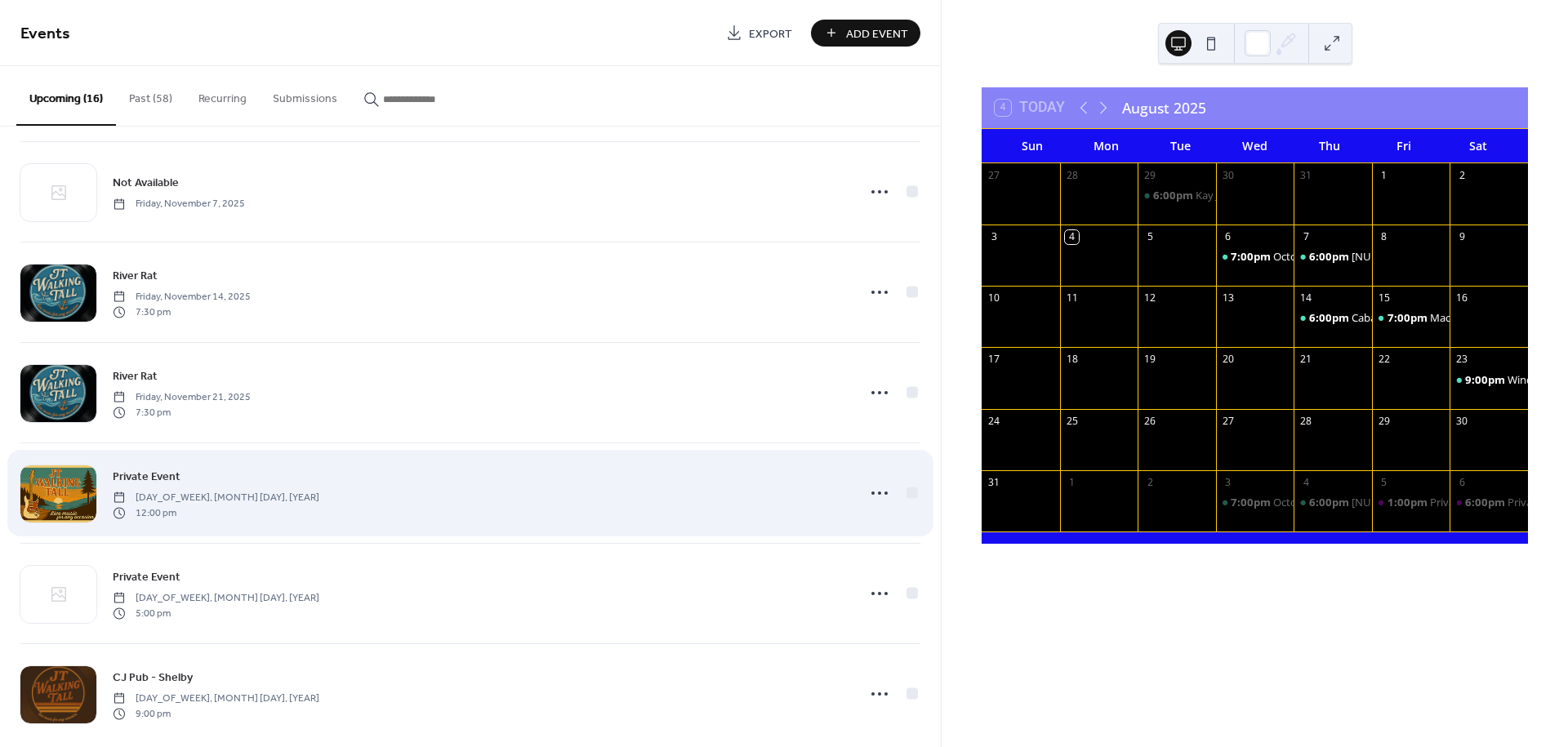 scroll, scrollTop: 1034, scrollLeft: 0, axis: vertical 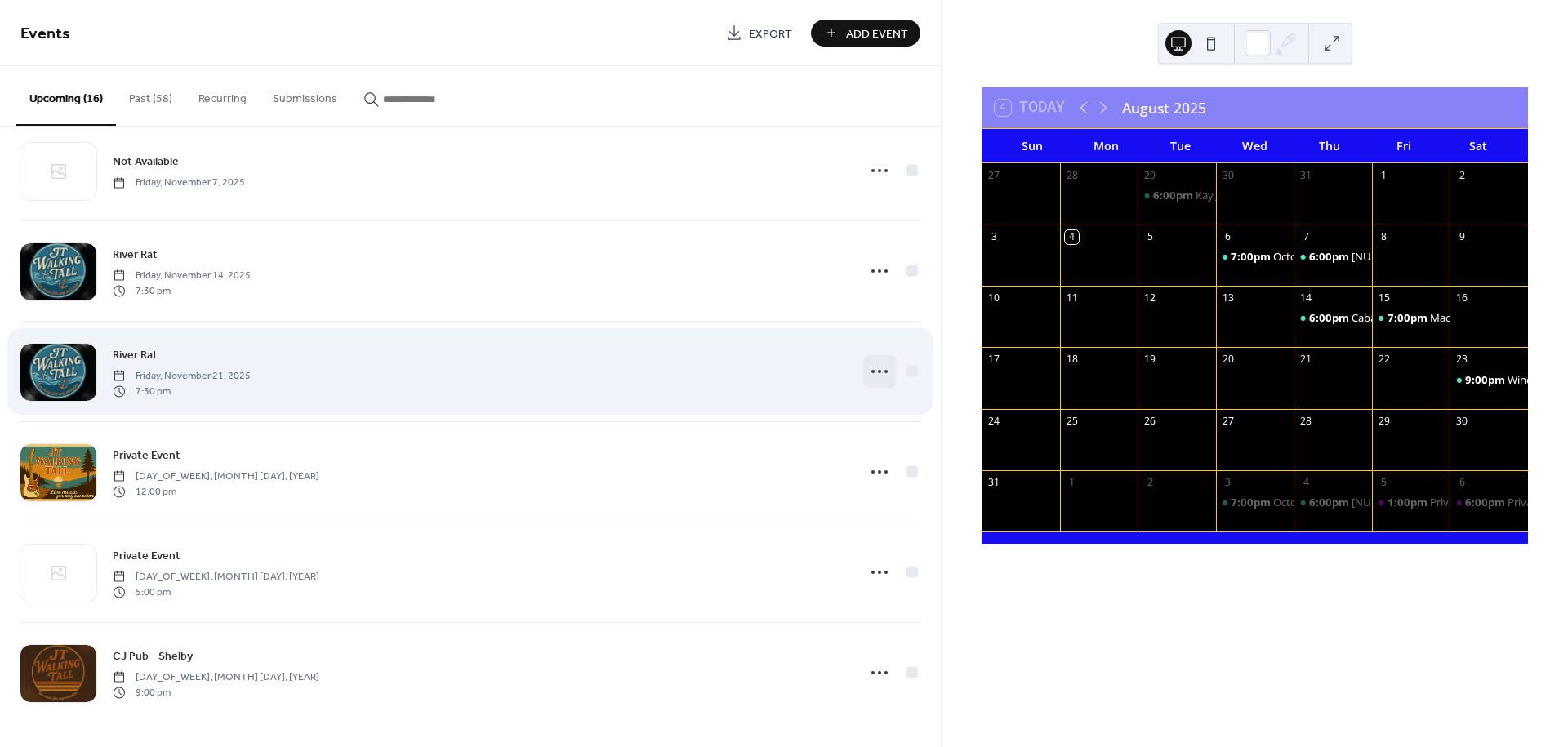 click 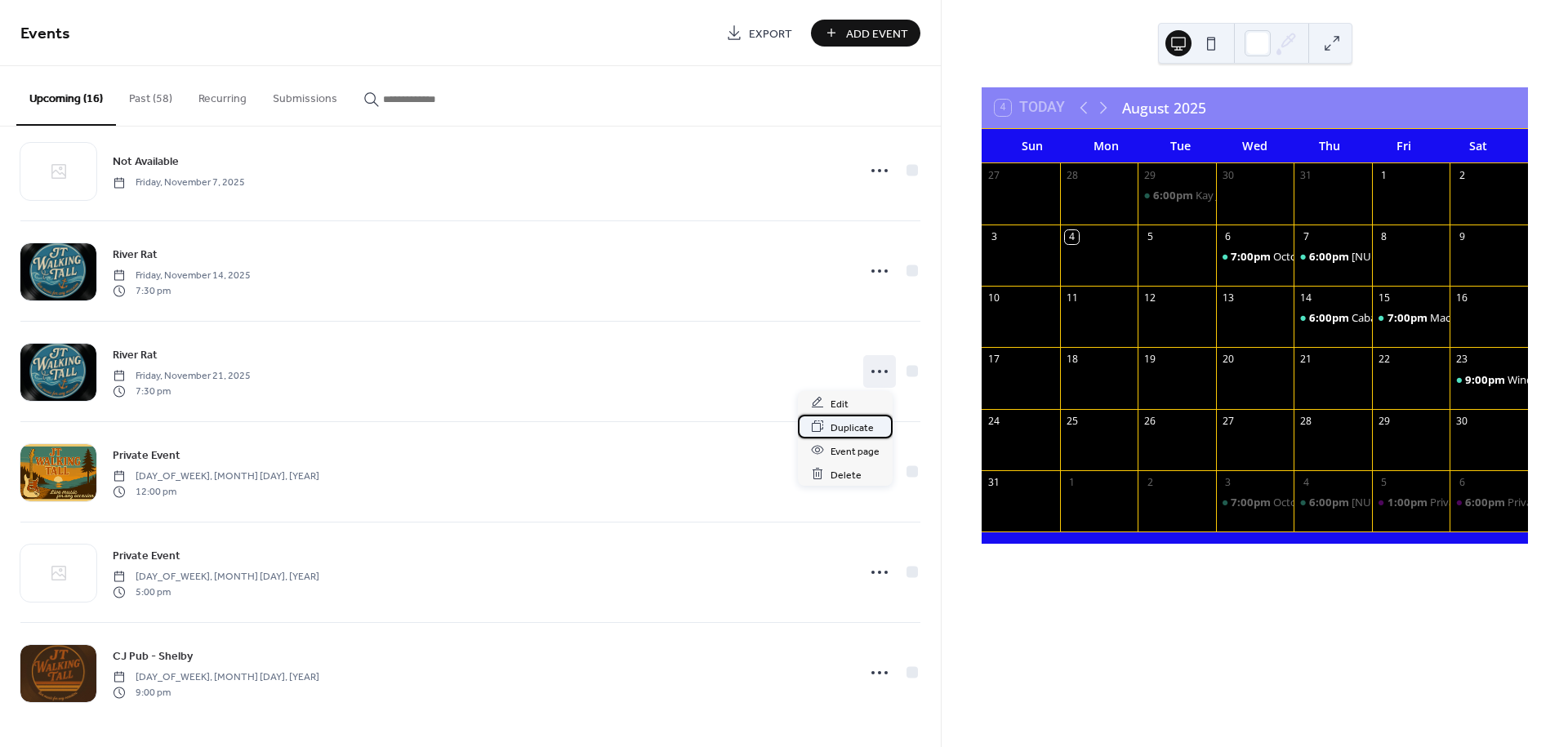 click on "Duplicate" at bounding box center (852, 427) 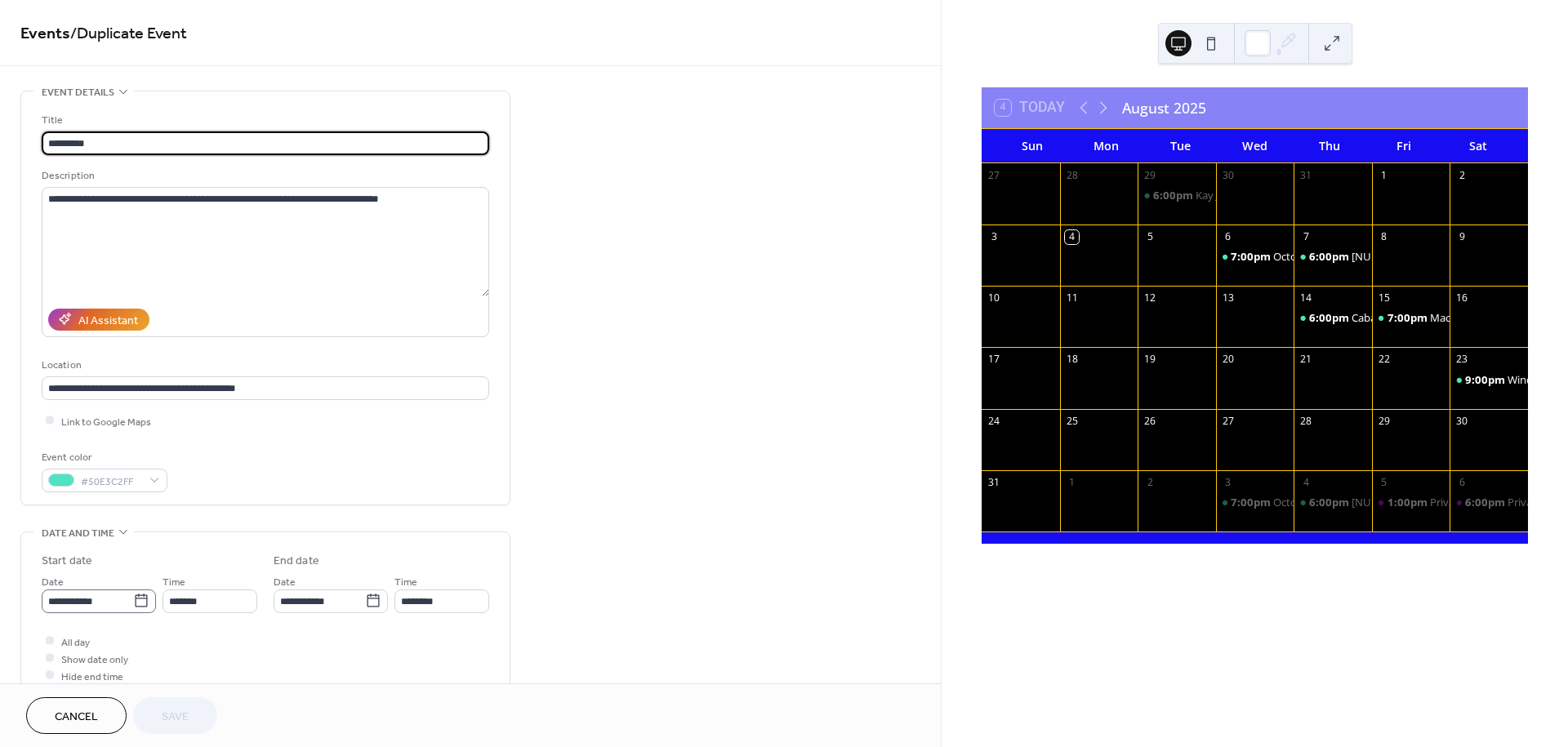click 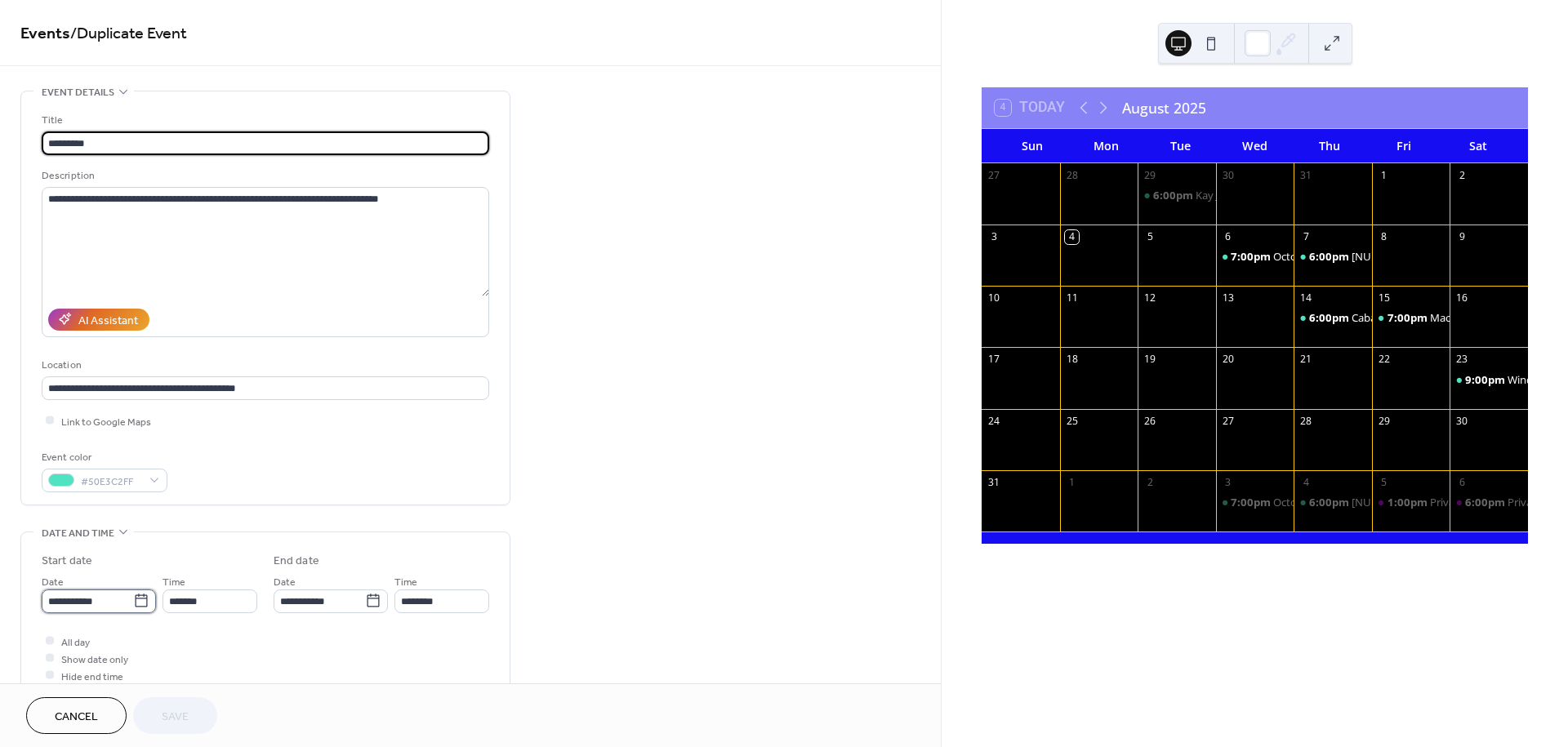 click on "**********" at bounding box center [87, 601] 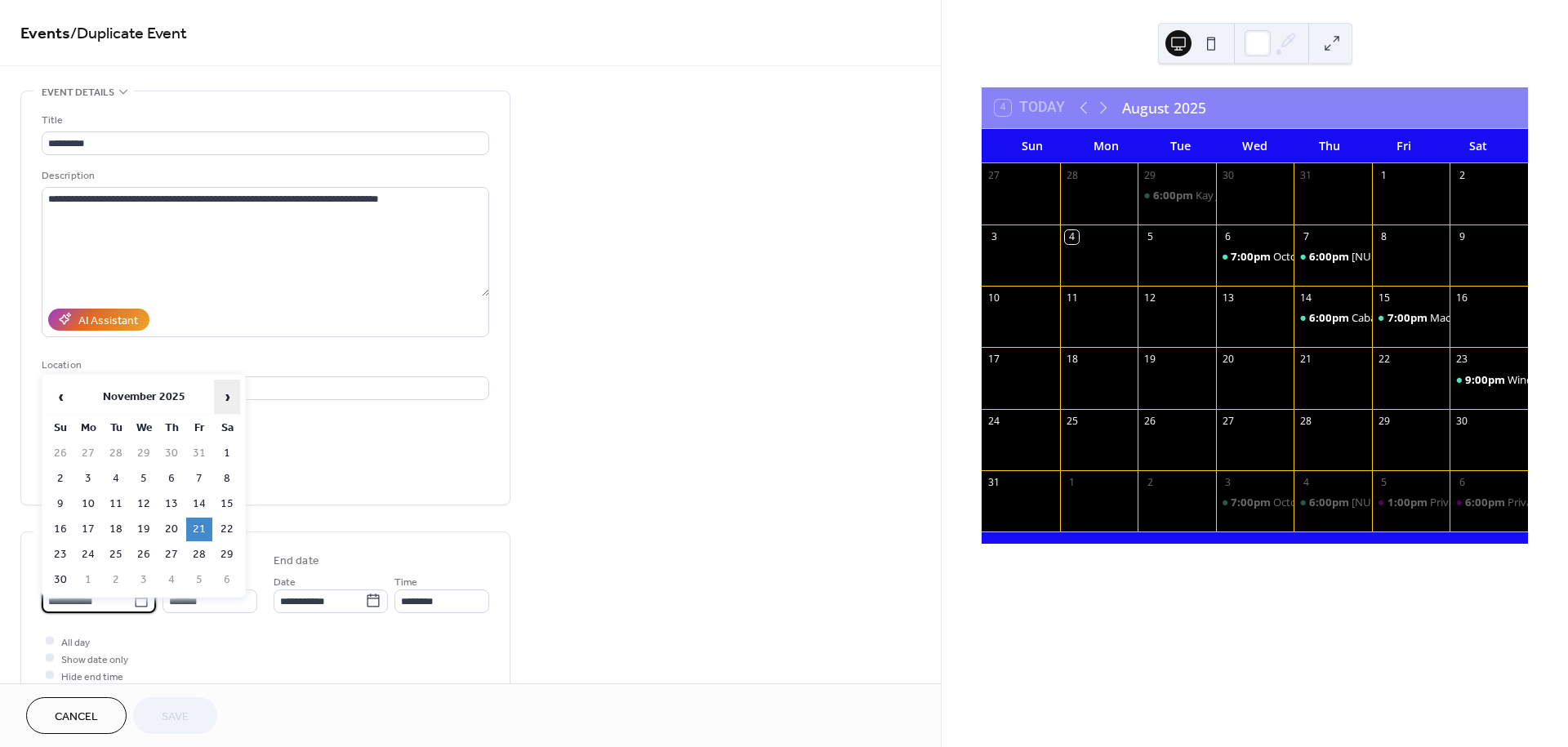 click on "›" at bounding box center (227, 397) 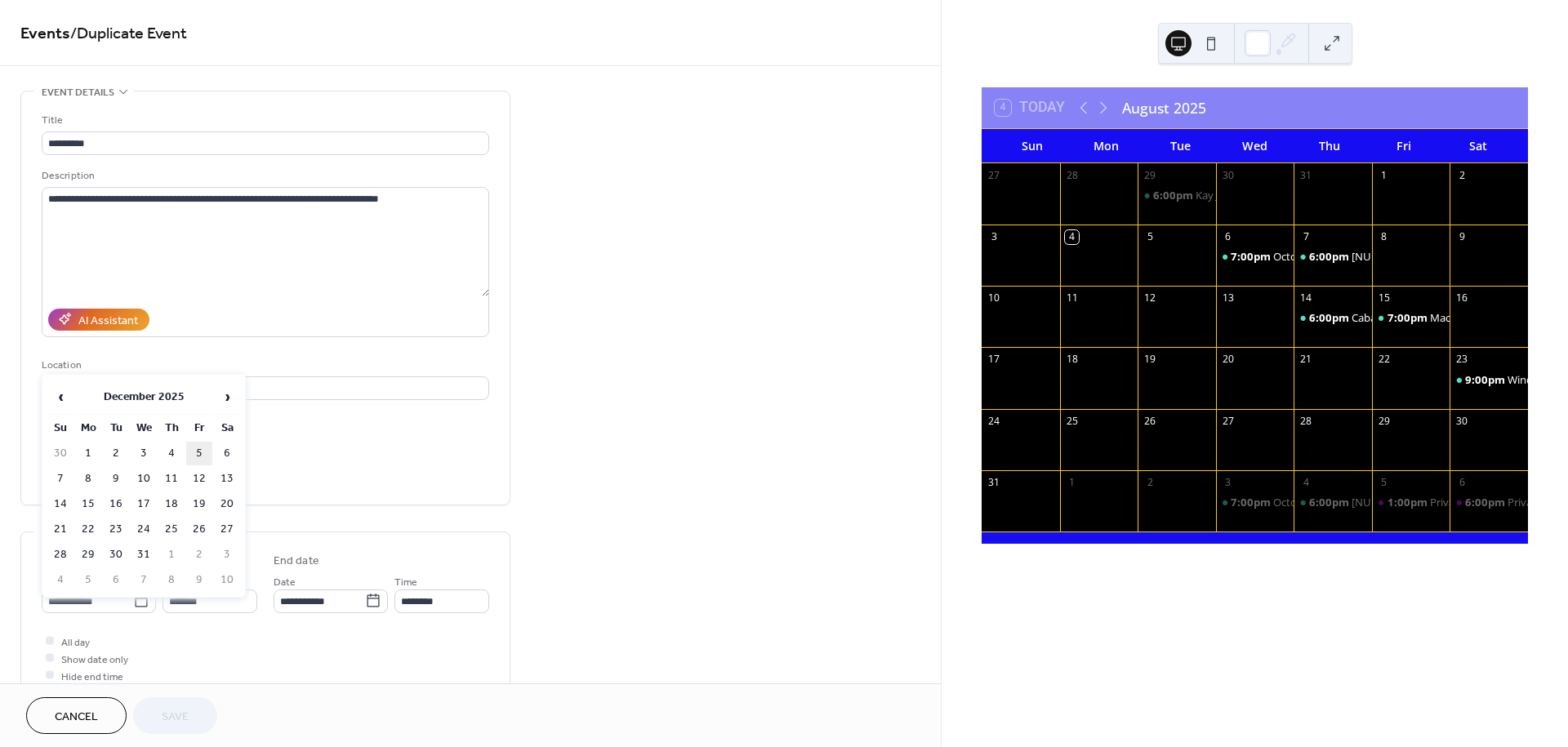 click on "5" at bounding box center [199, 453] 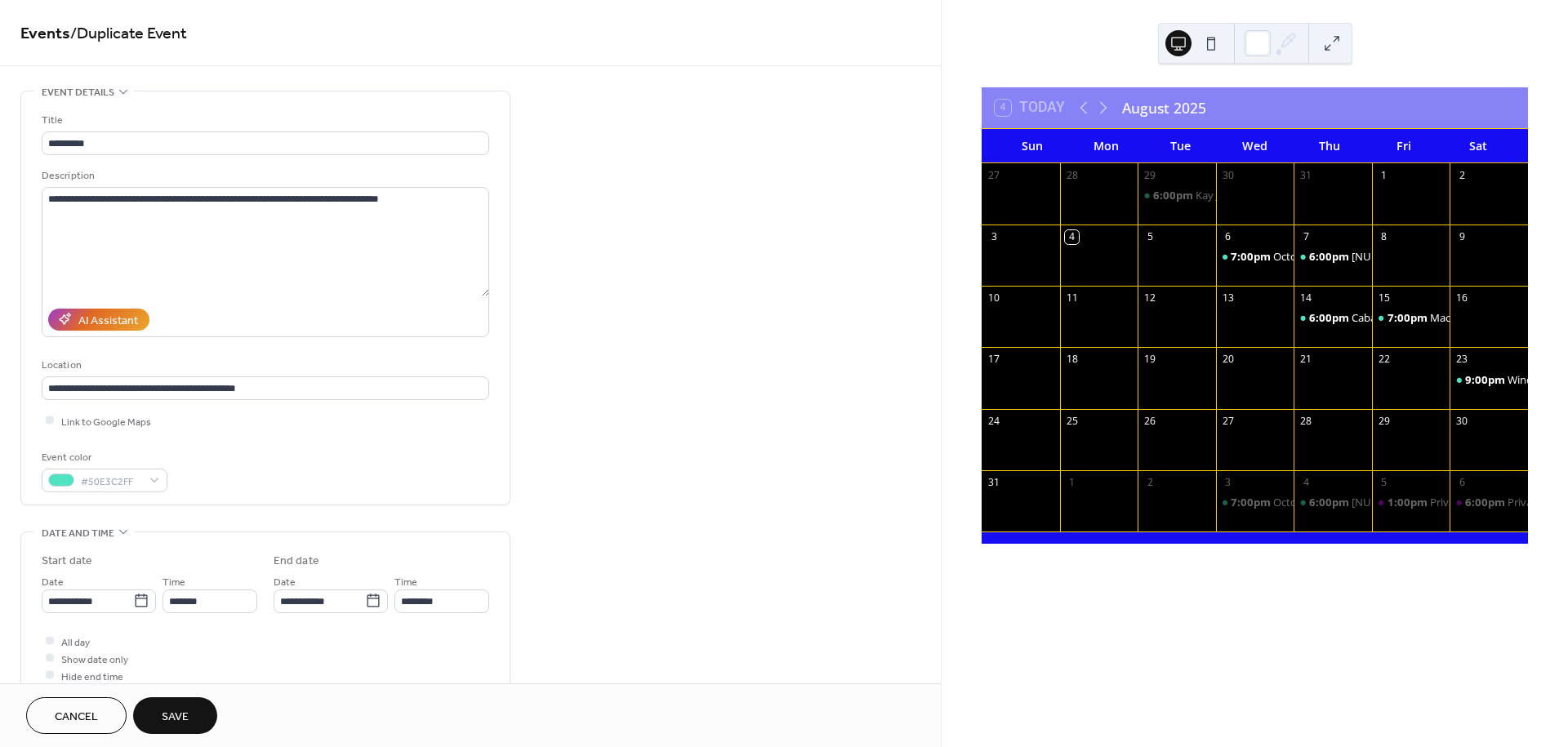 click on "Save" at bounding box center [175, 717] 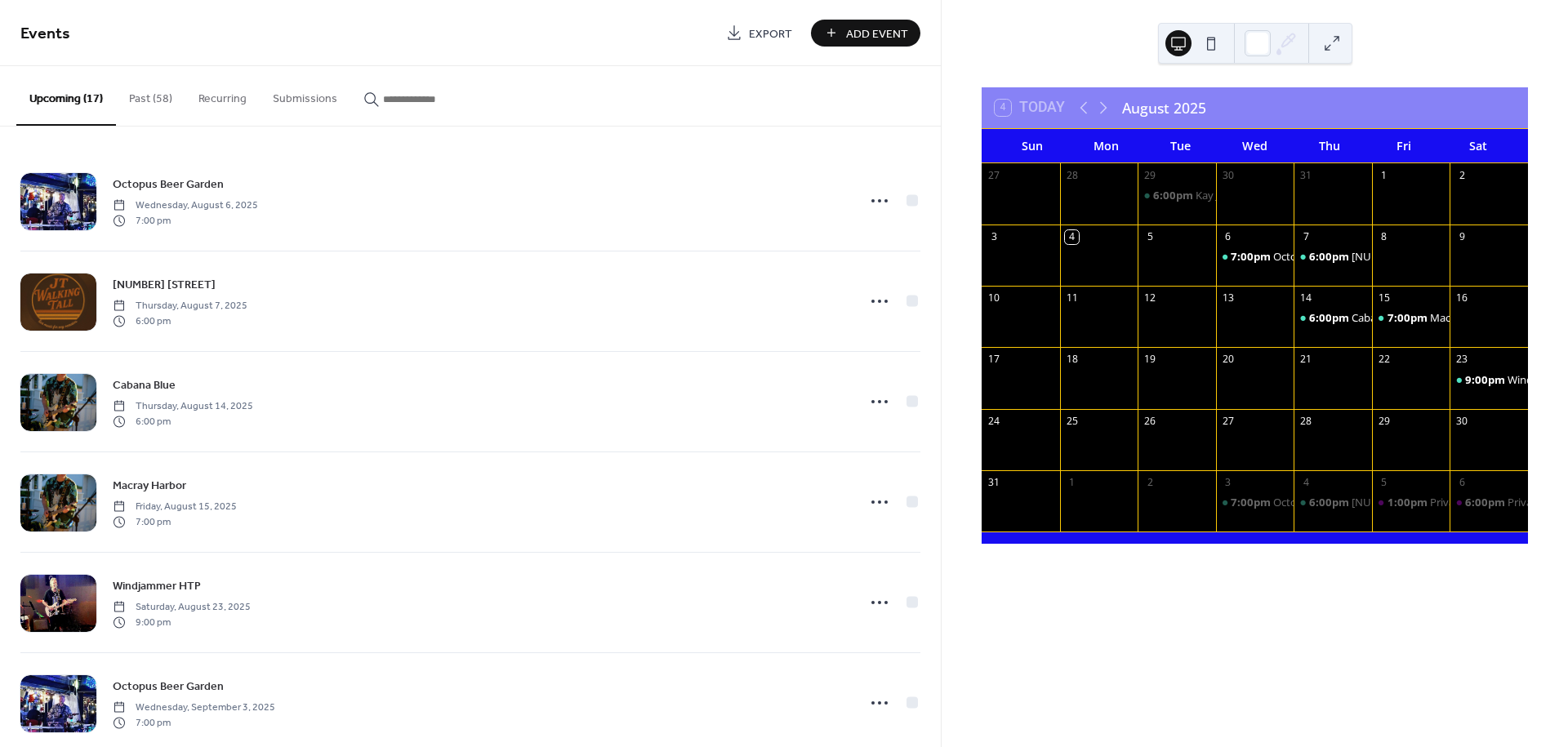 click on "Add Event" at bounding box center (877, 33) 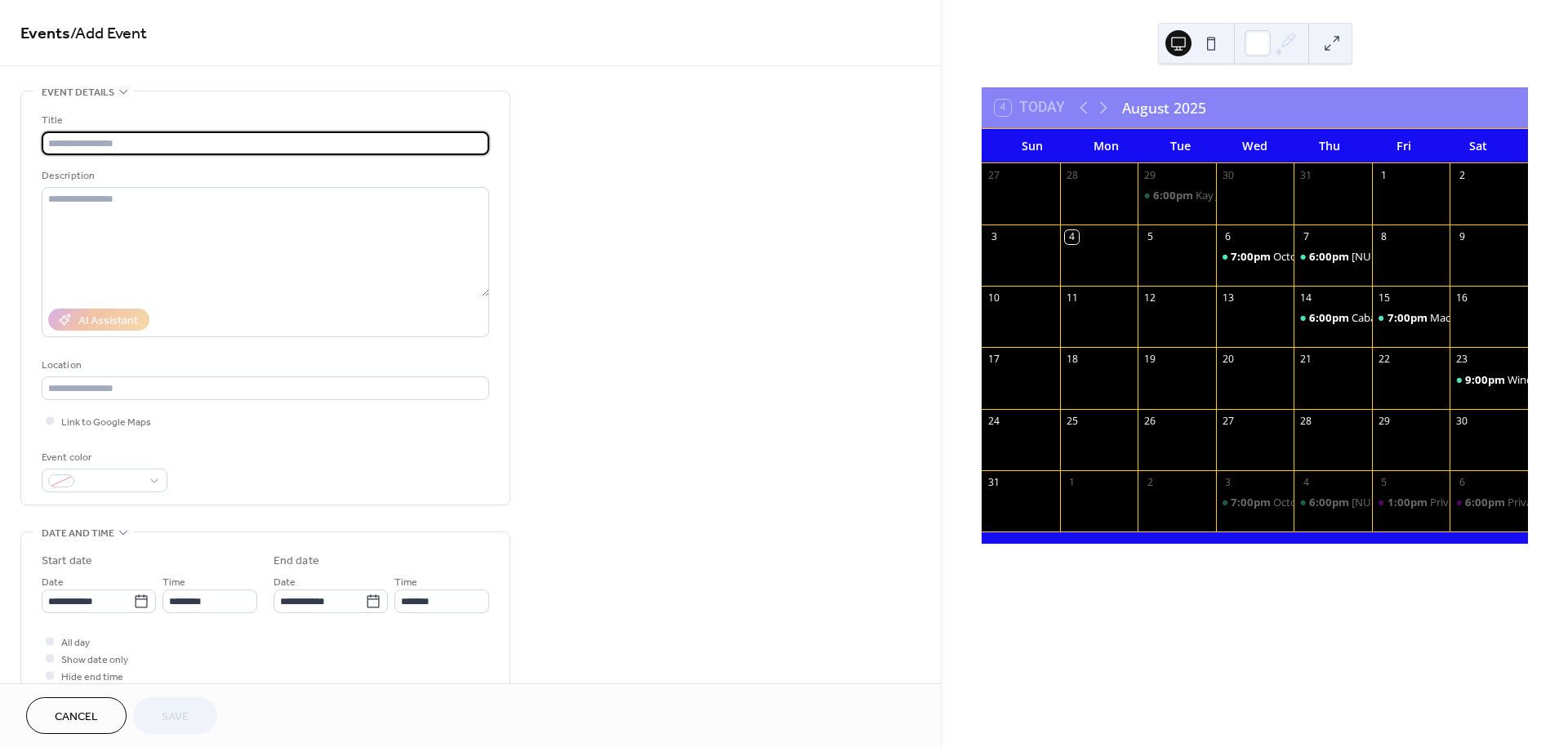 click on "Cancel" at bounding box center [76, 717] 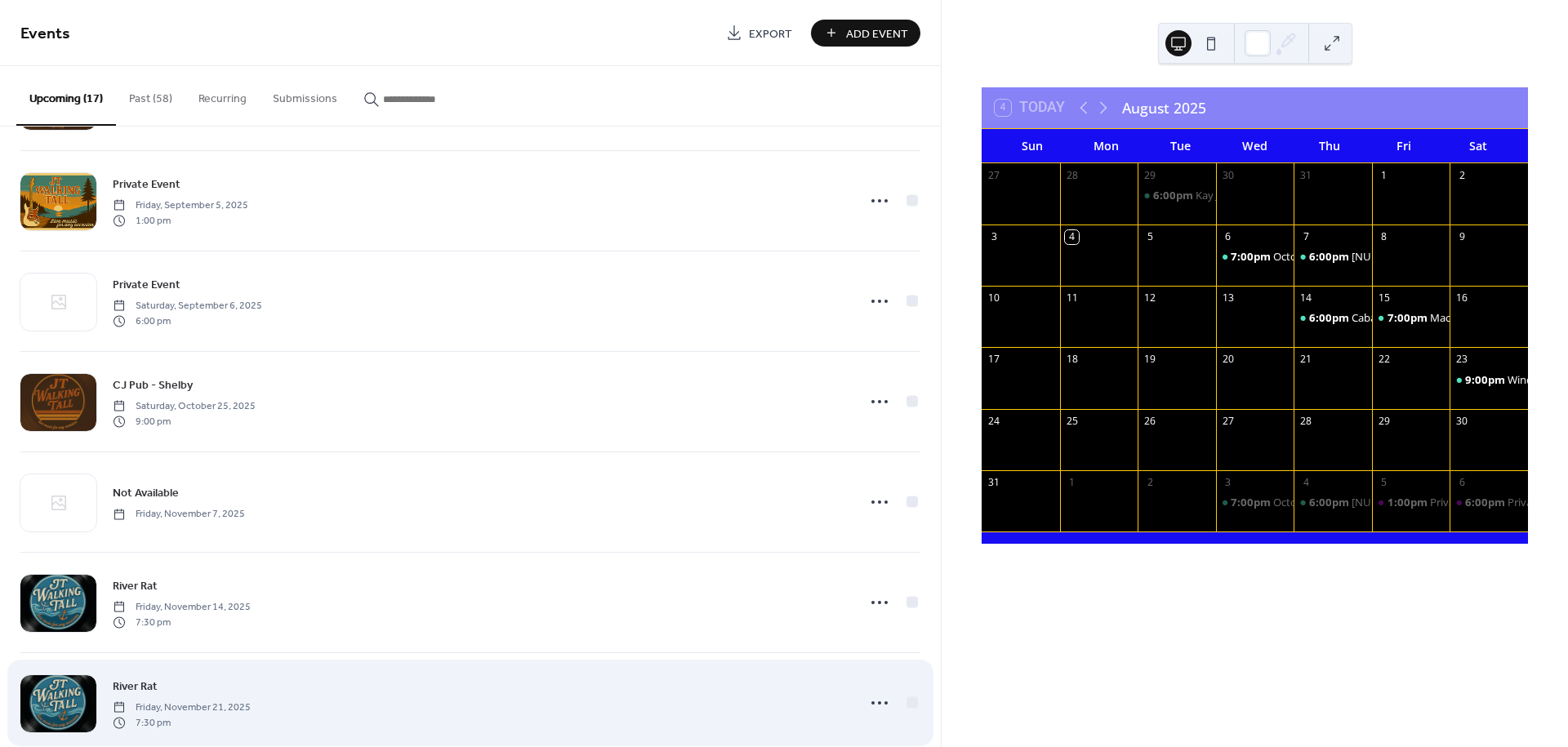 scroll, scrollTop: 794, scrollLeft: 0, axis: vertical 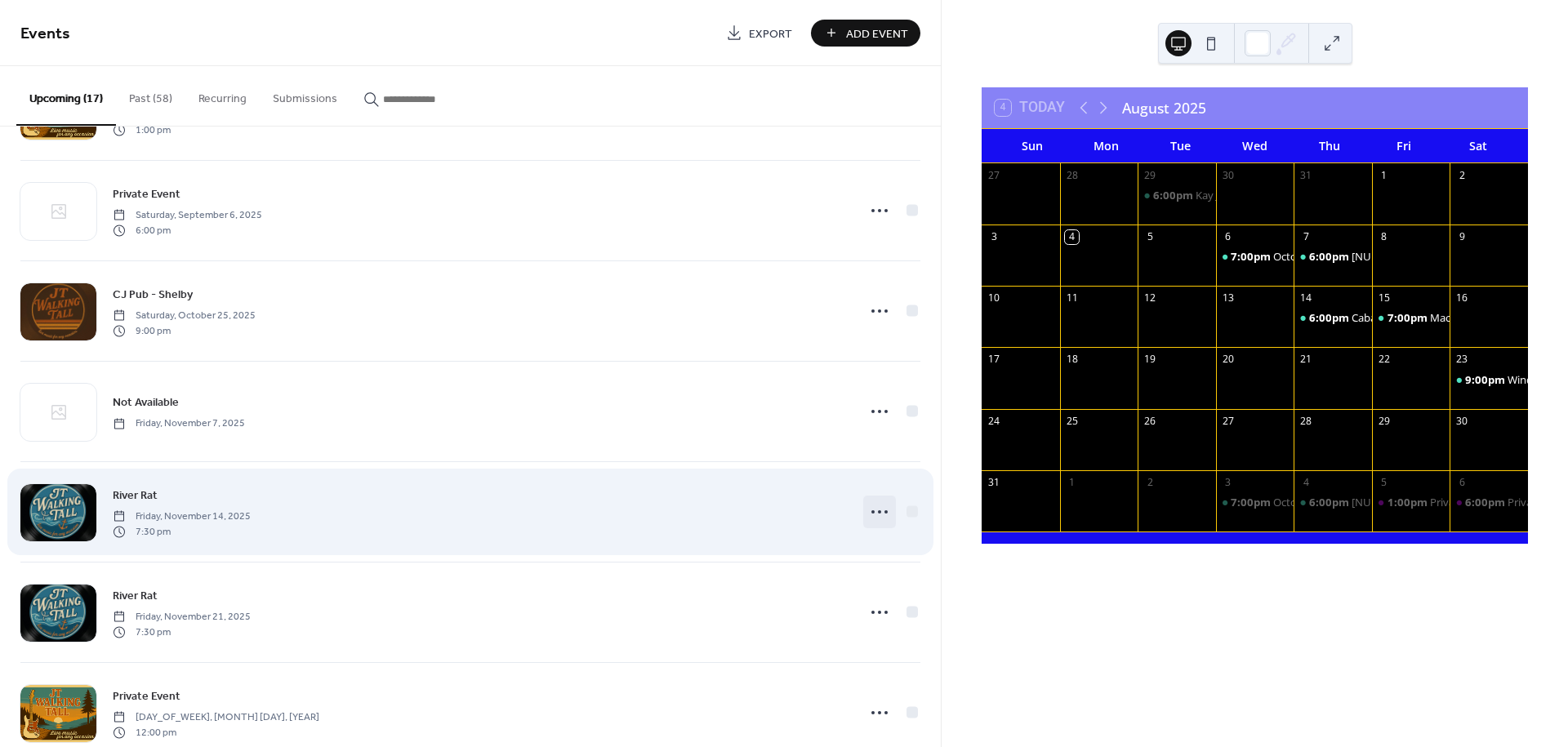 click 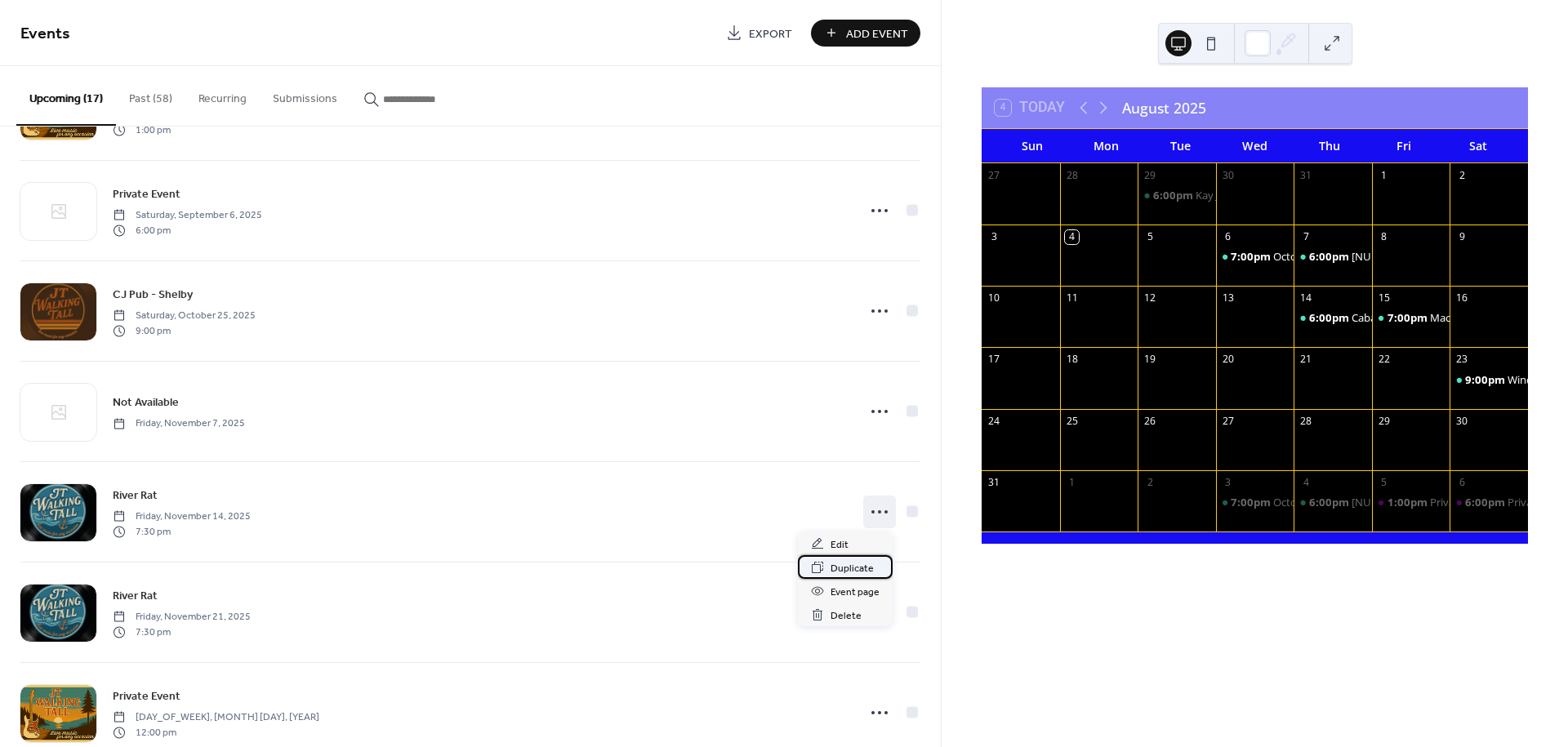click on "Duplicate" at bounding box center [852, 568] 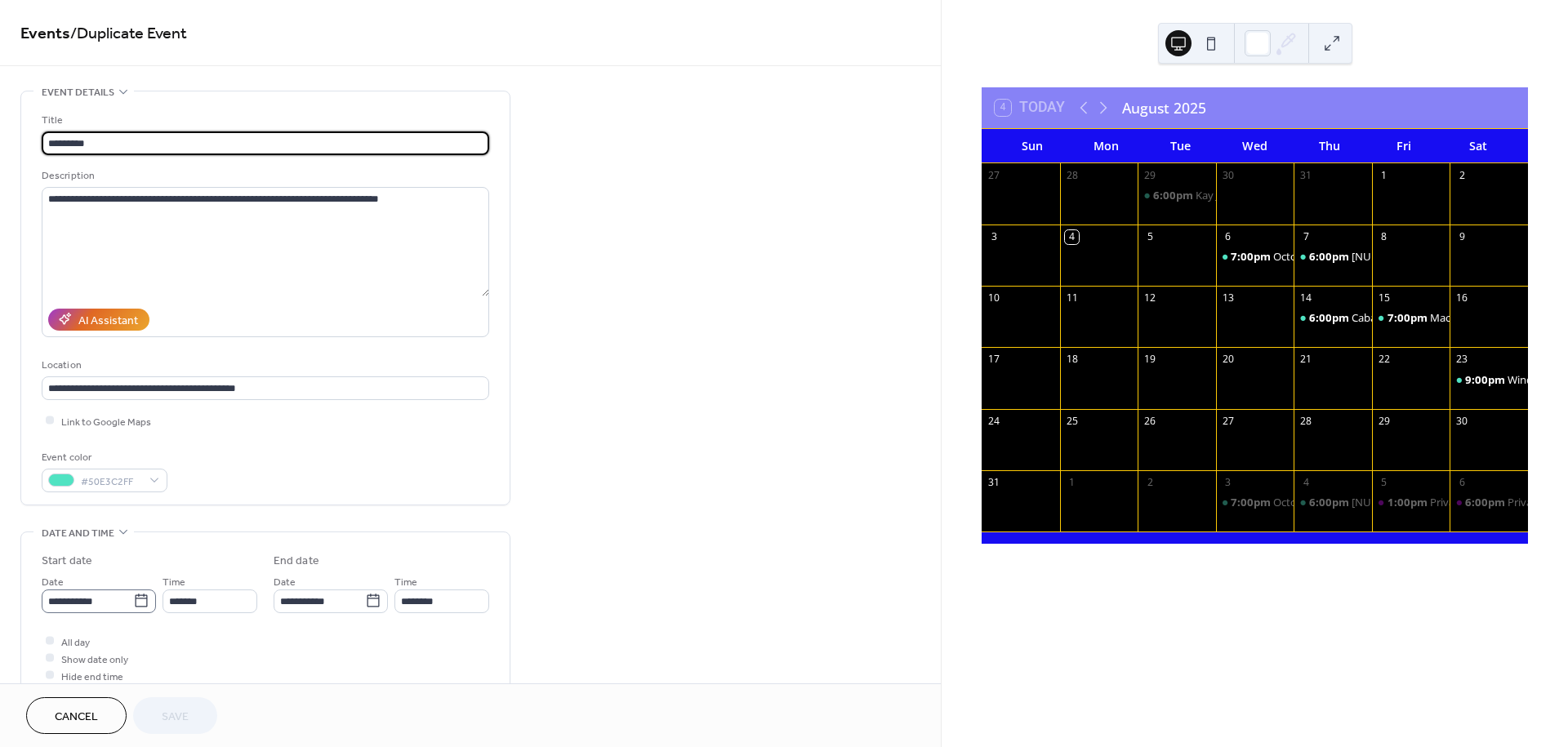 click 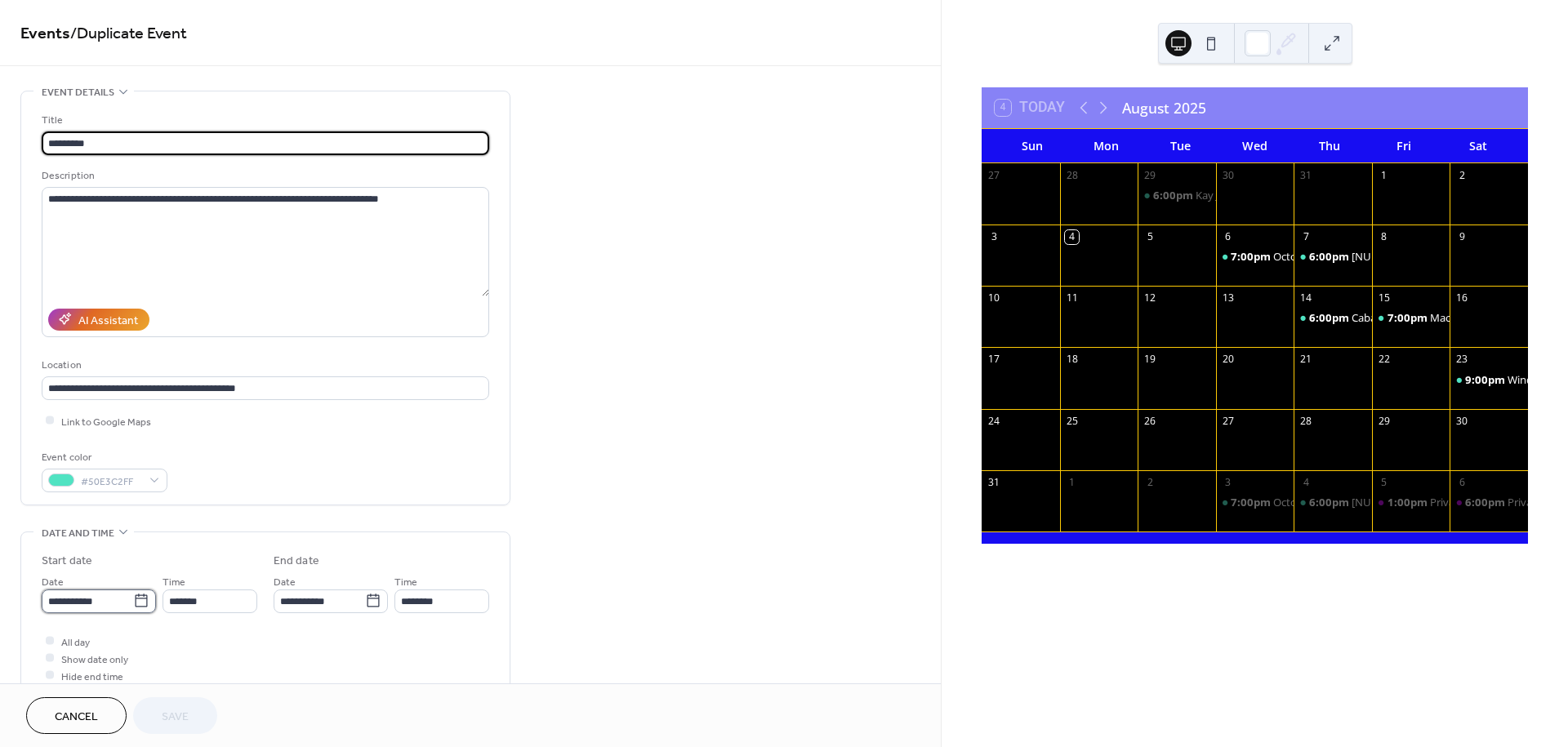 click on "**********" at bounding box center [87, 601] 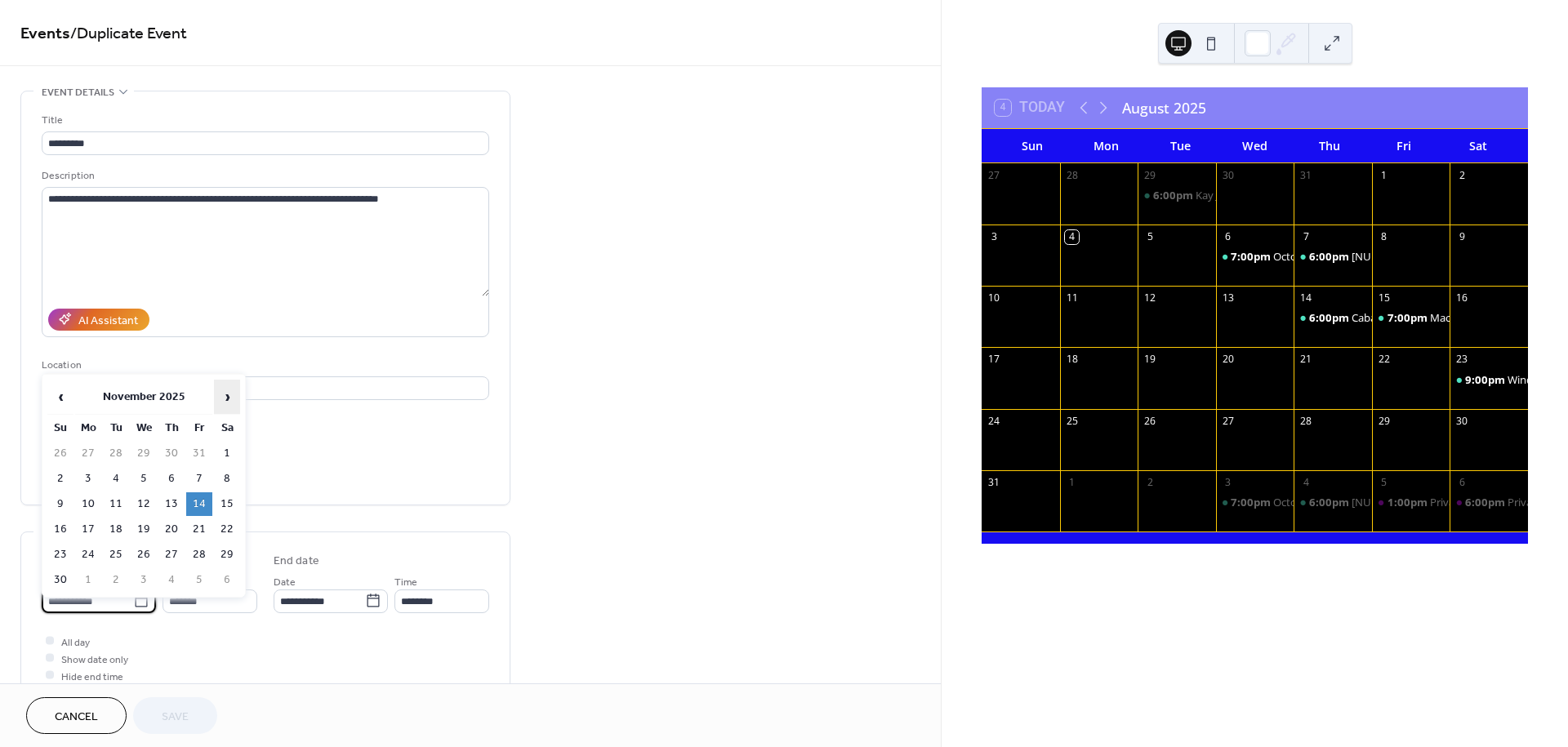 click on "›" at bounding box center [227, 397] 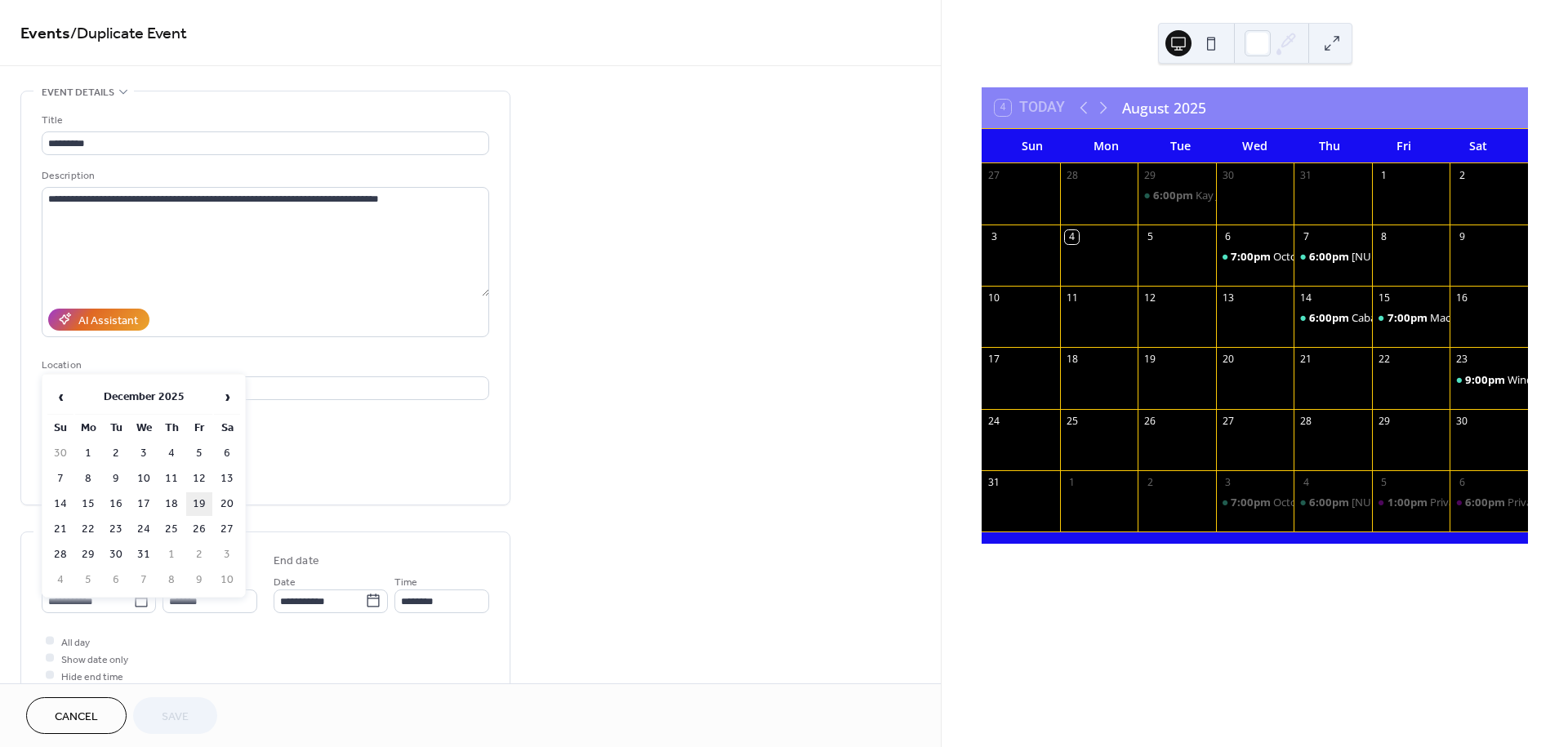 click on "19" at bounding box center (199, 504) 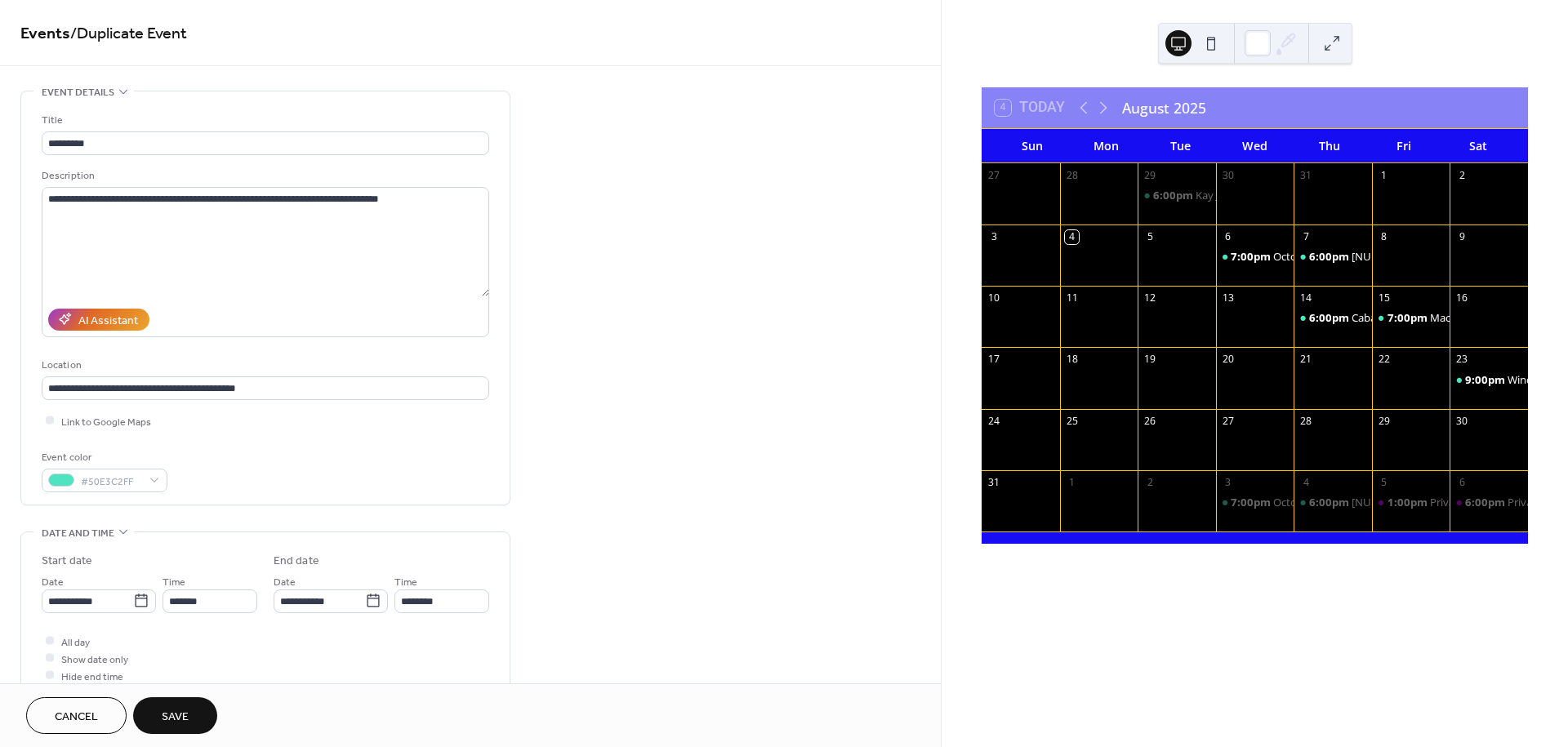 click on "Save" at bounding box center [175, 717] 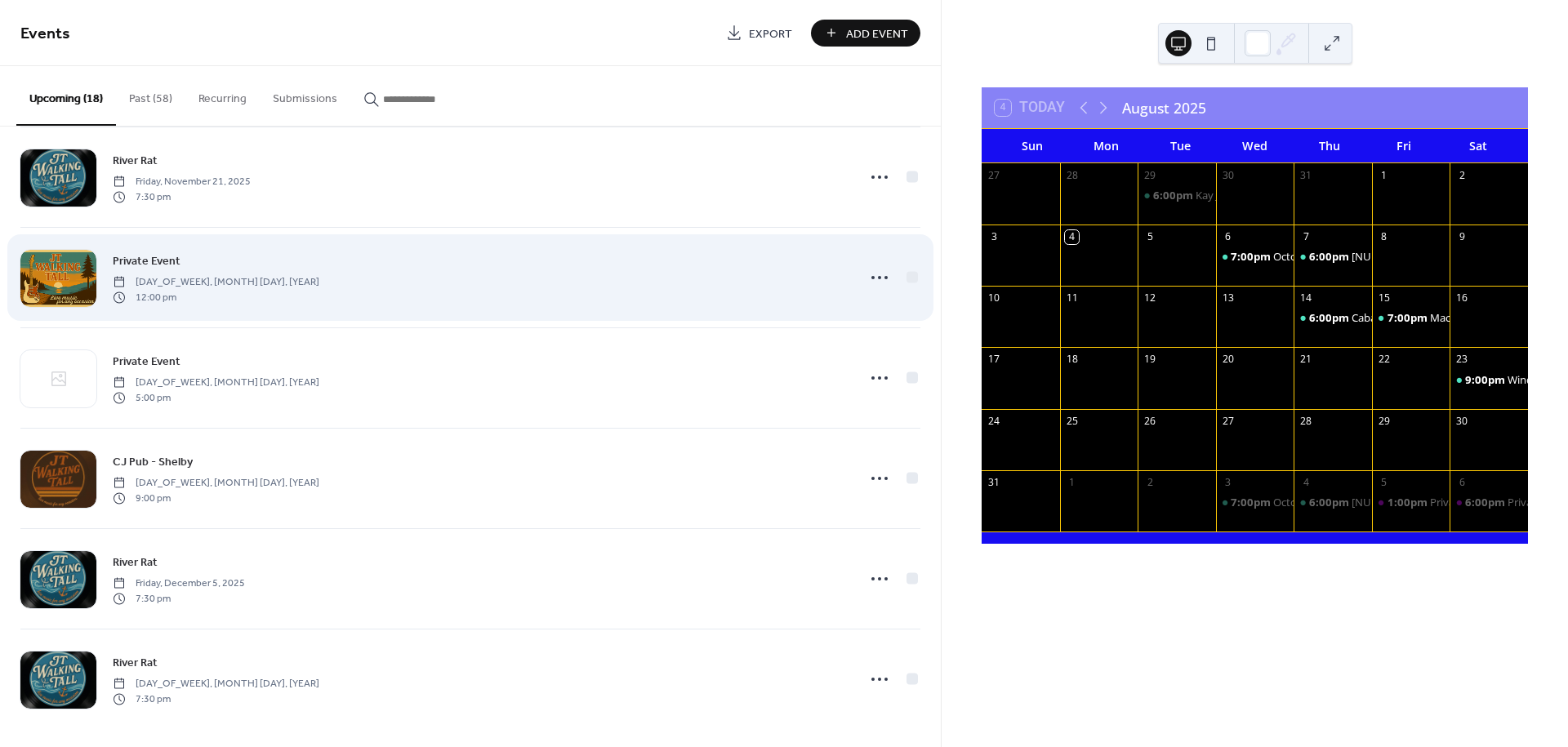 scroll, scrollTop: 1235, scrollLeft: 0, axis: vertical 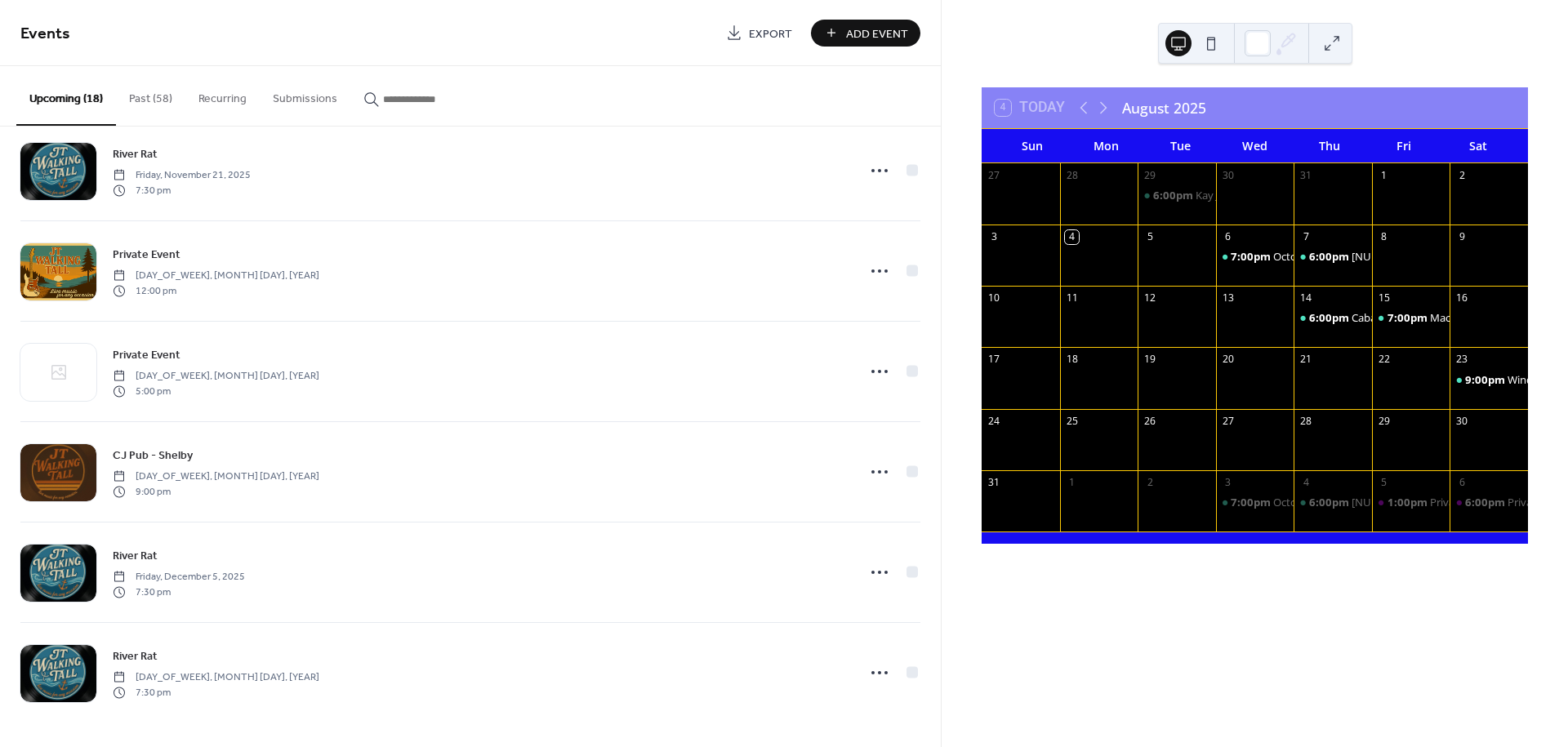 click on "Add Event" at bounding box center (866, 33) 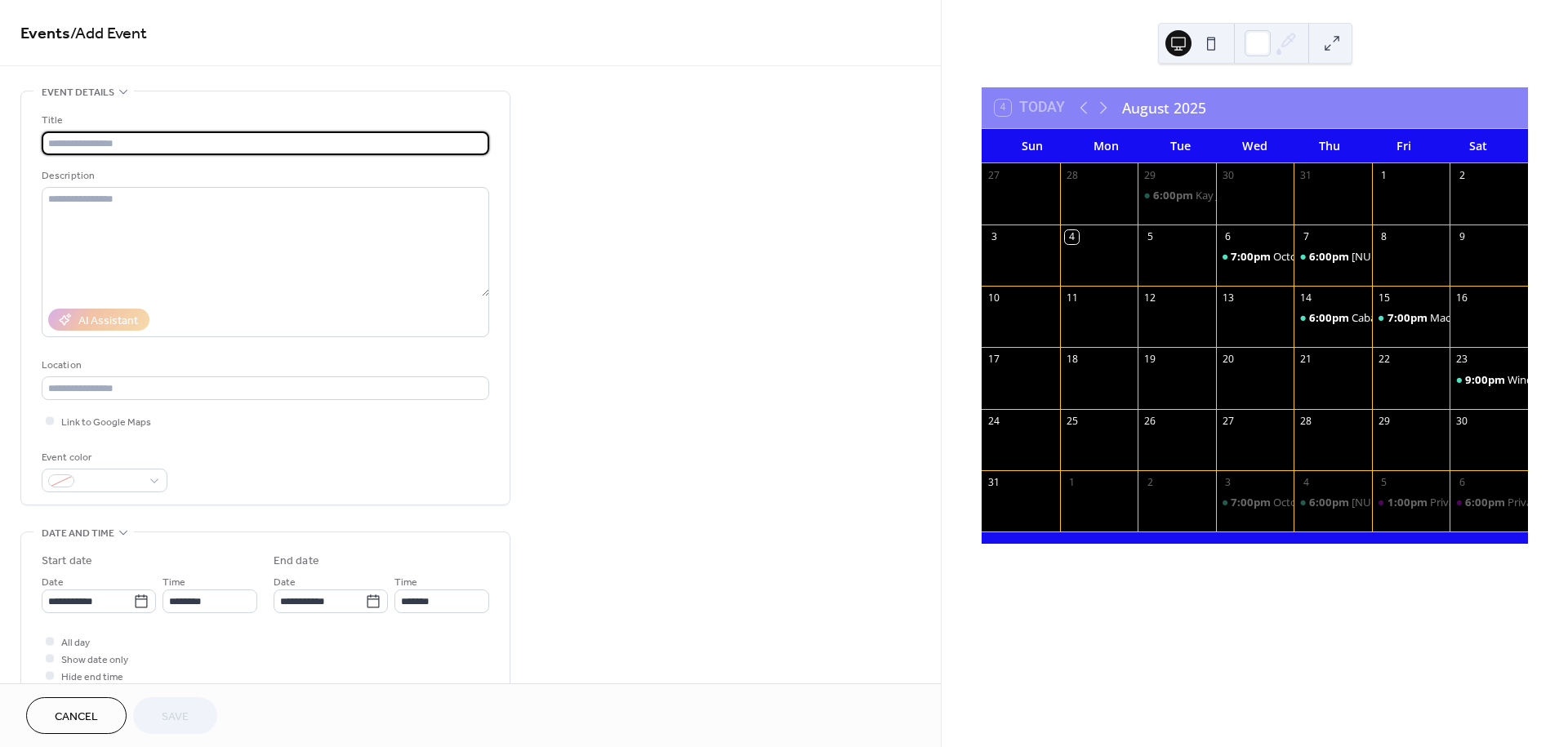 click at bounding box center [265, 143] 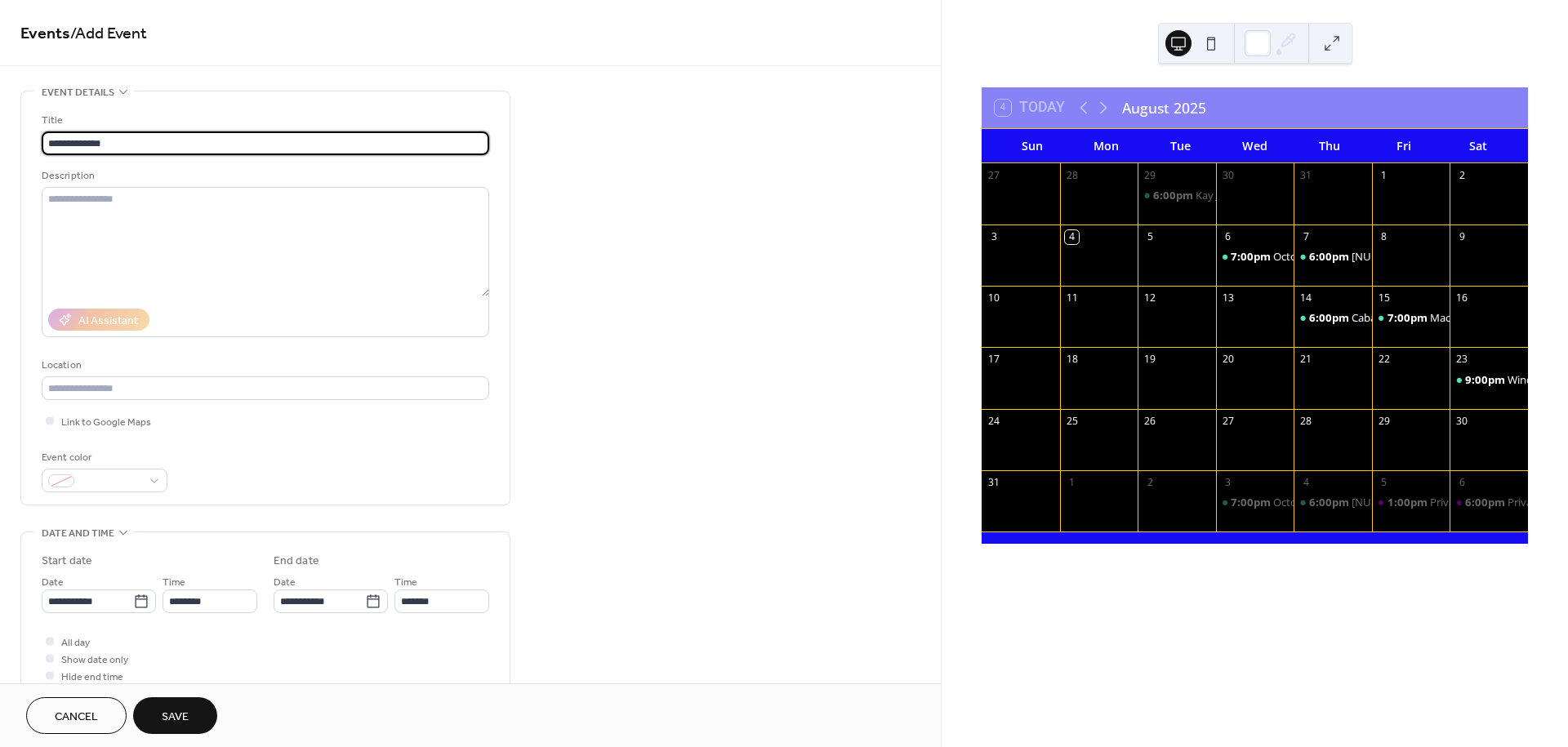 type on "**********" 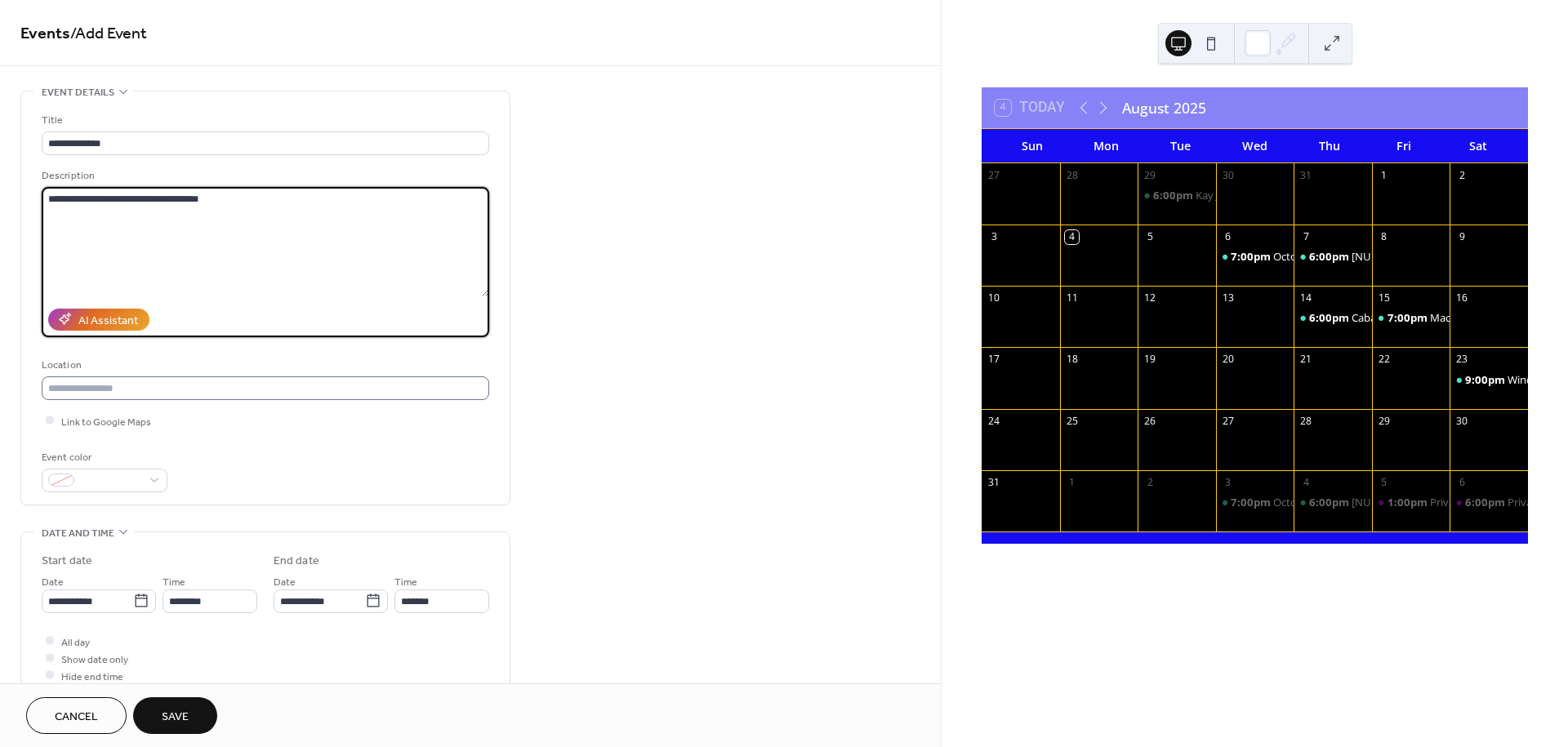 type on "**********" 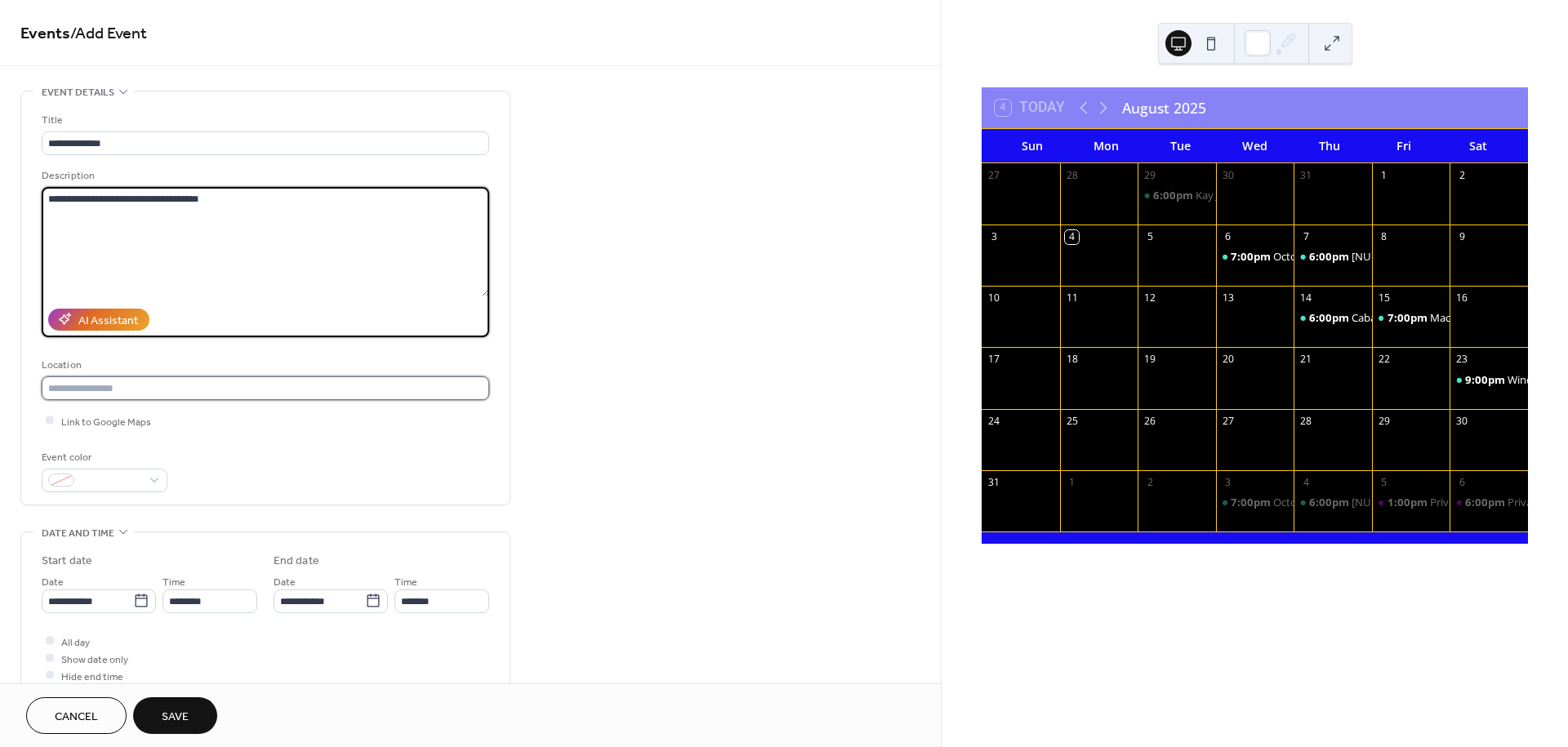 click at bounding box center [265, 388] 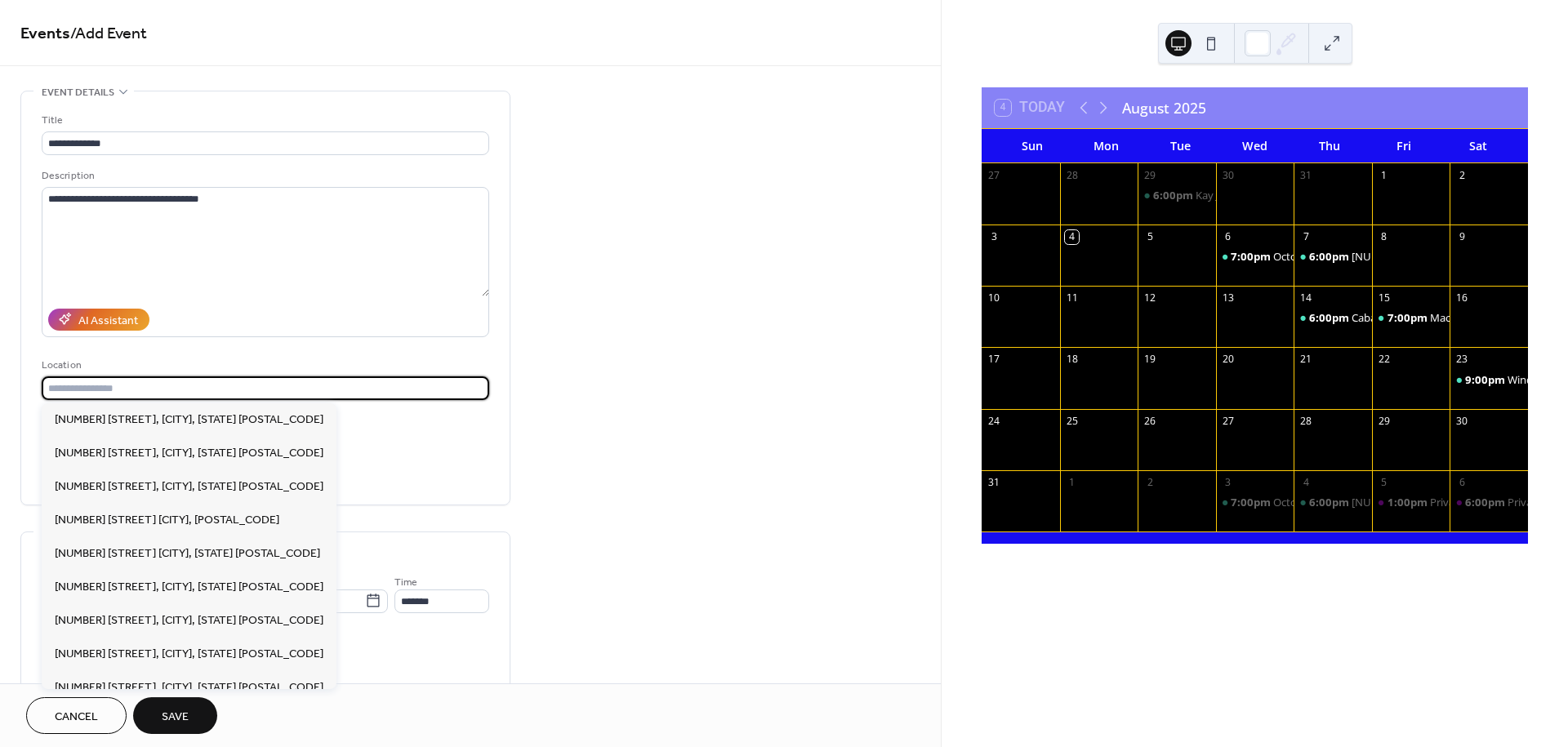 click on "**********" at bounding box center (470, 686) 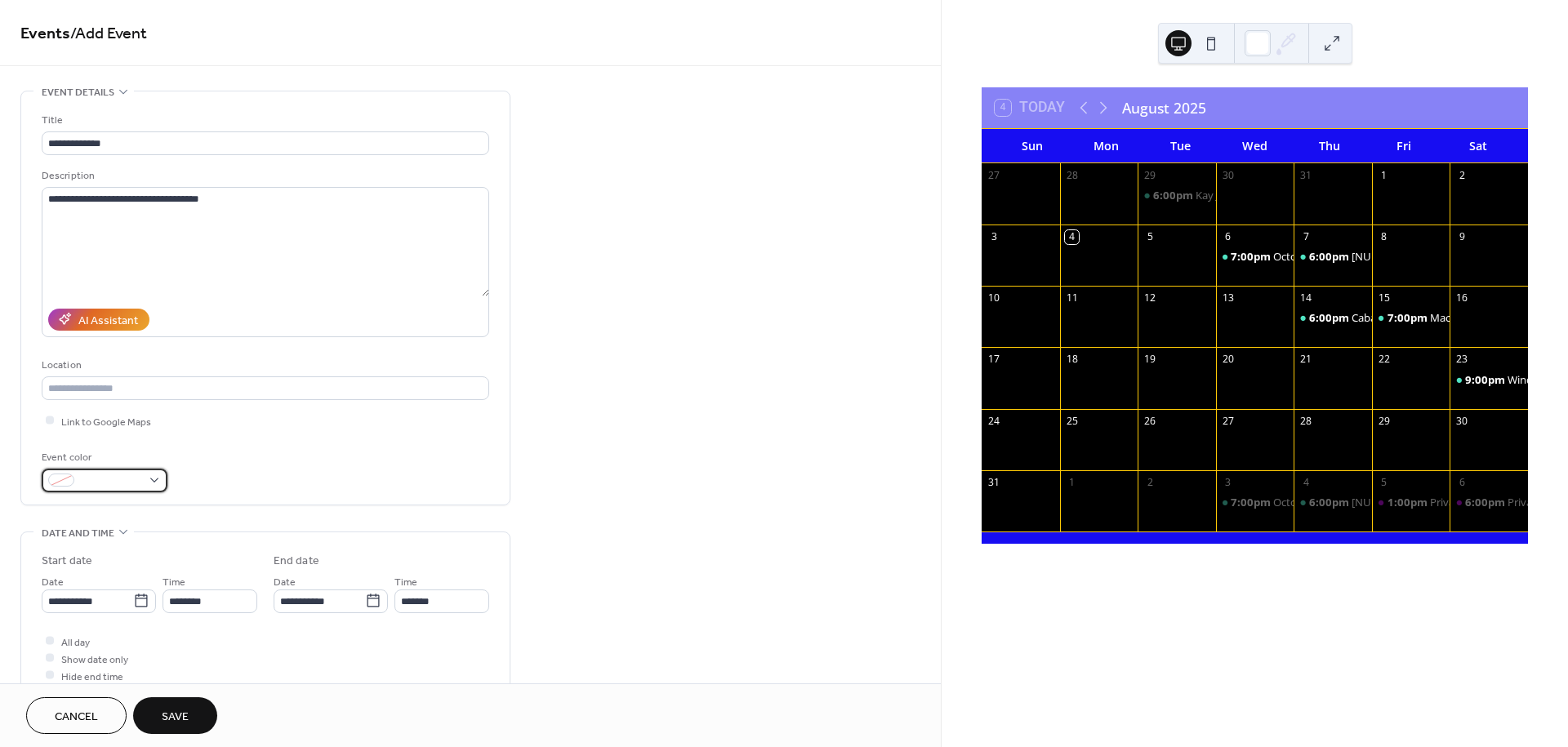 click at bounding box center (105, 480) 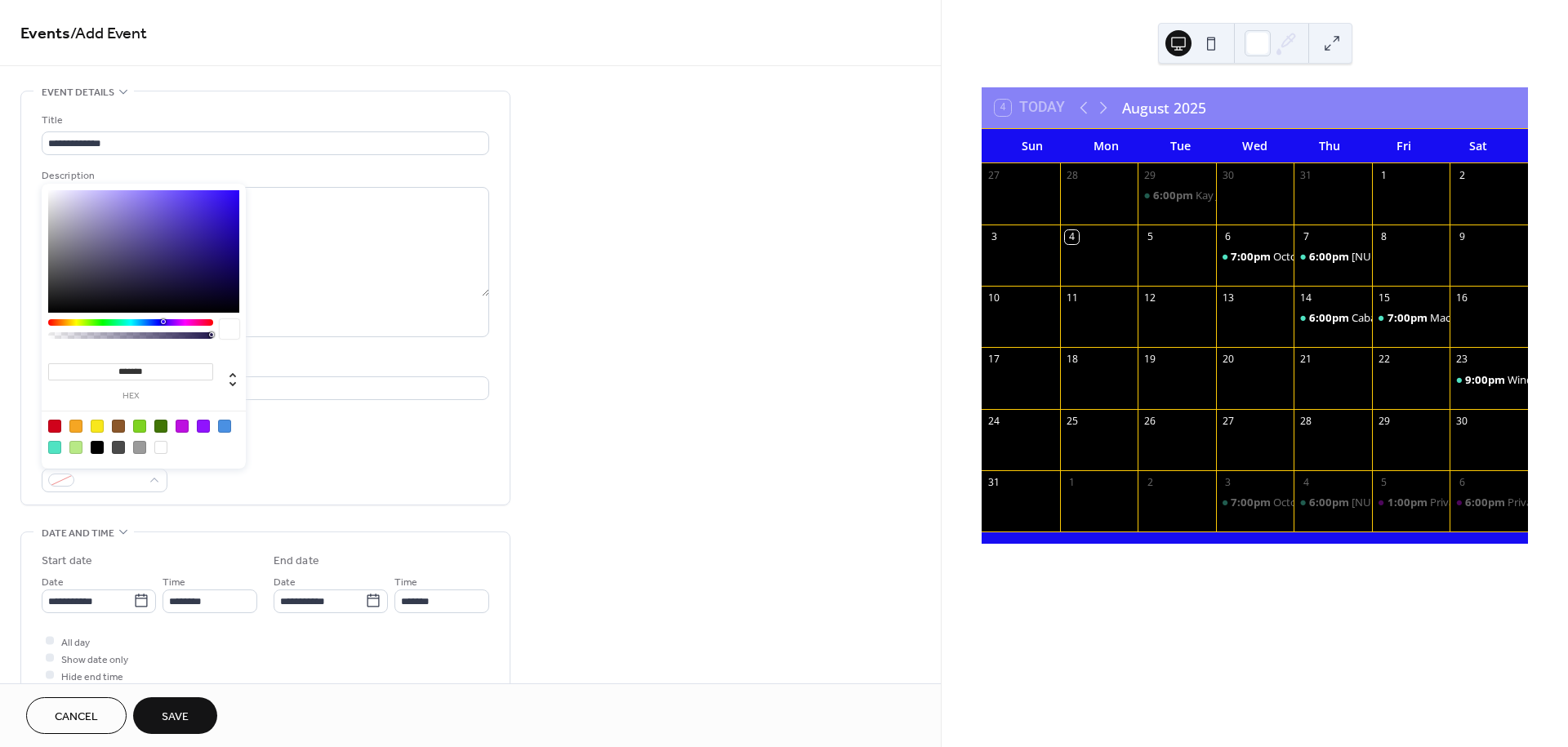 click at bounding box center (182, 426) 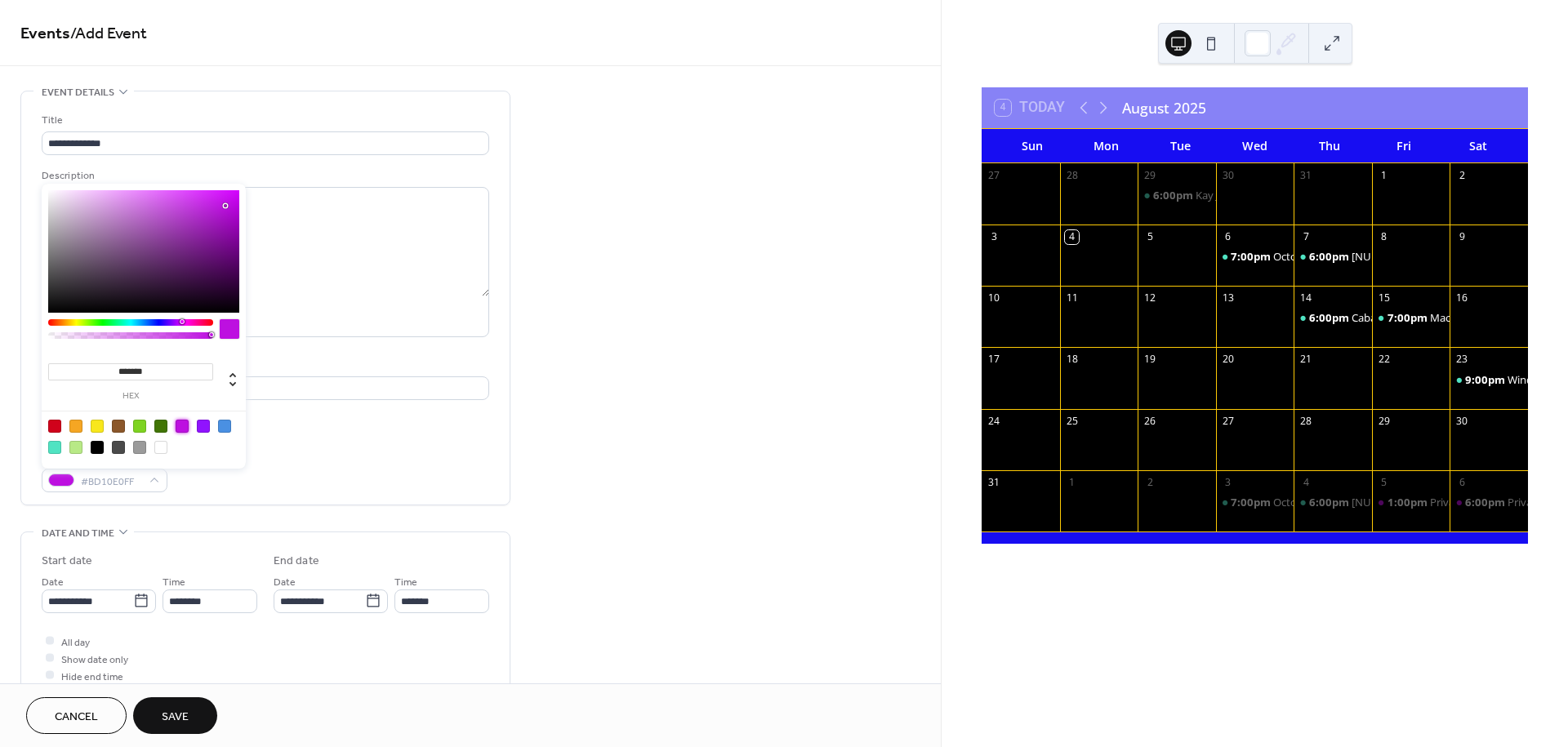 click on "**********" at bounding box center (470, 686) 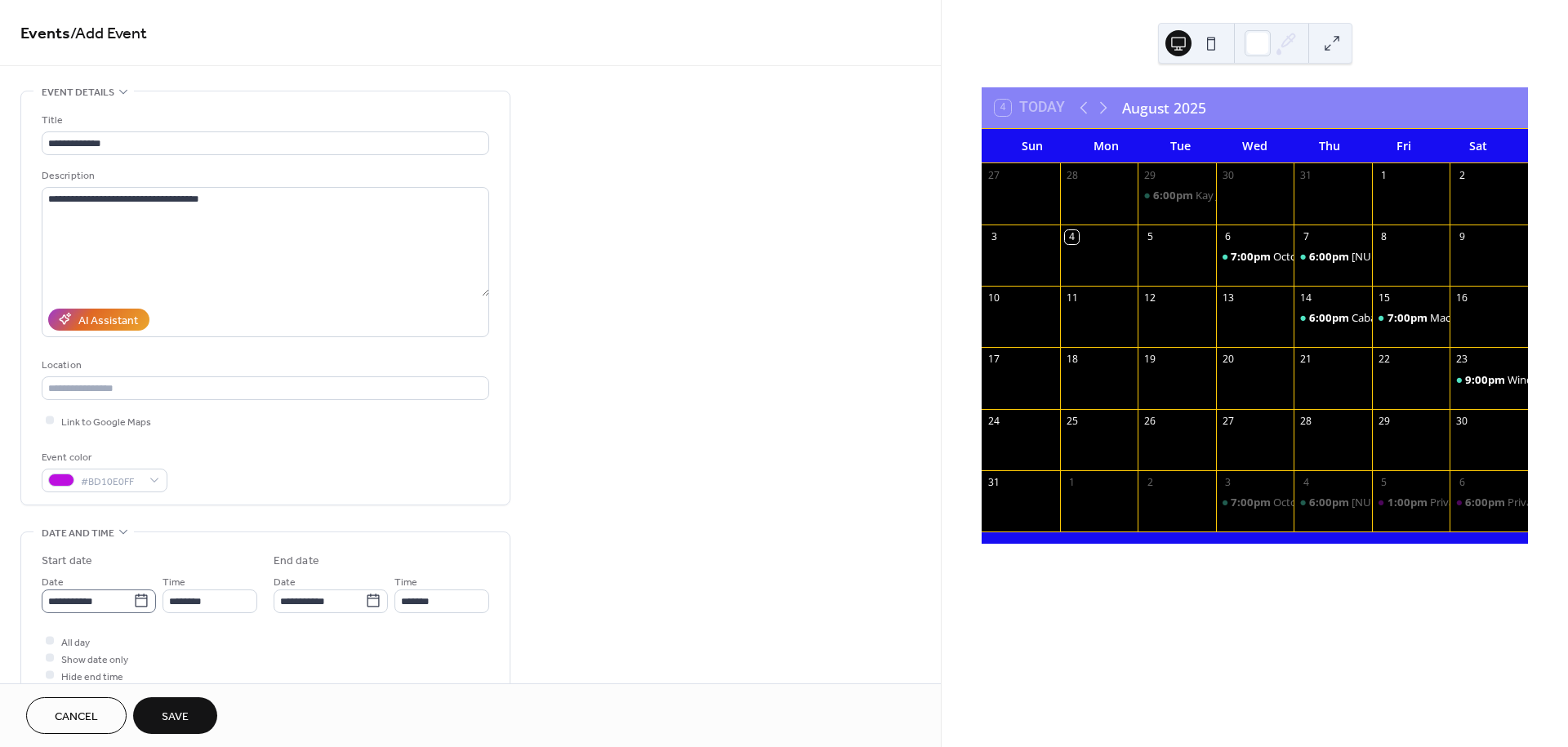 click 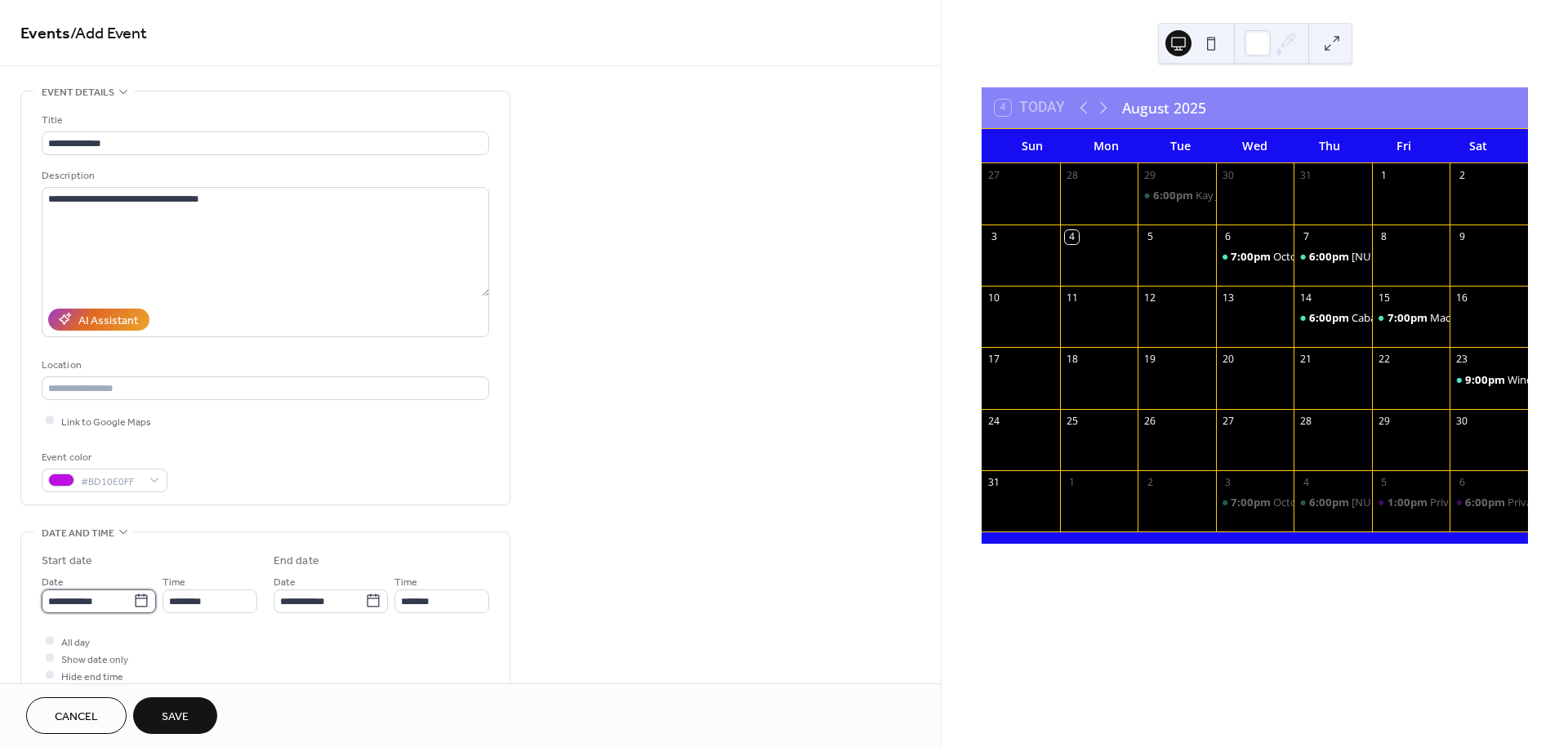 click on "**********" at bounding box center (87, 601) 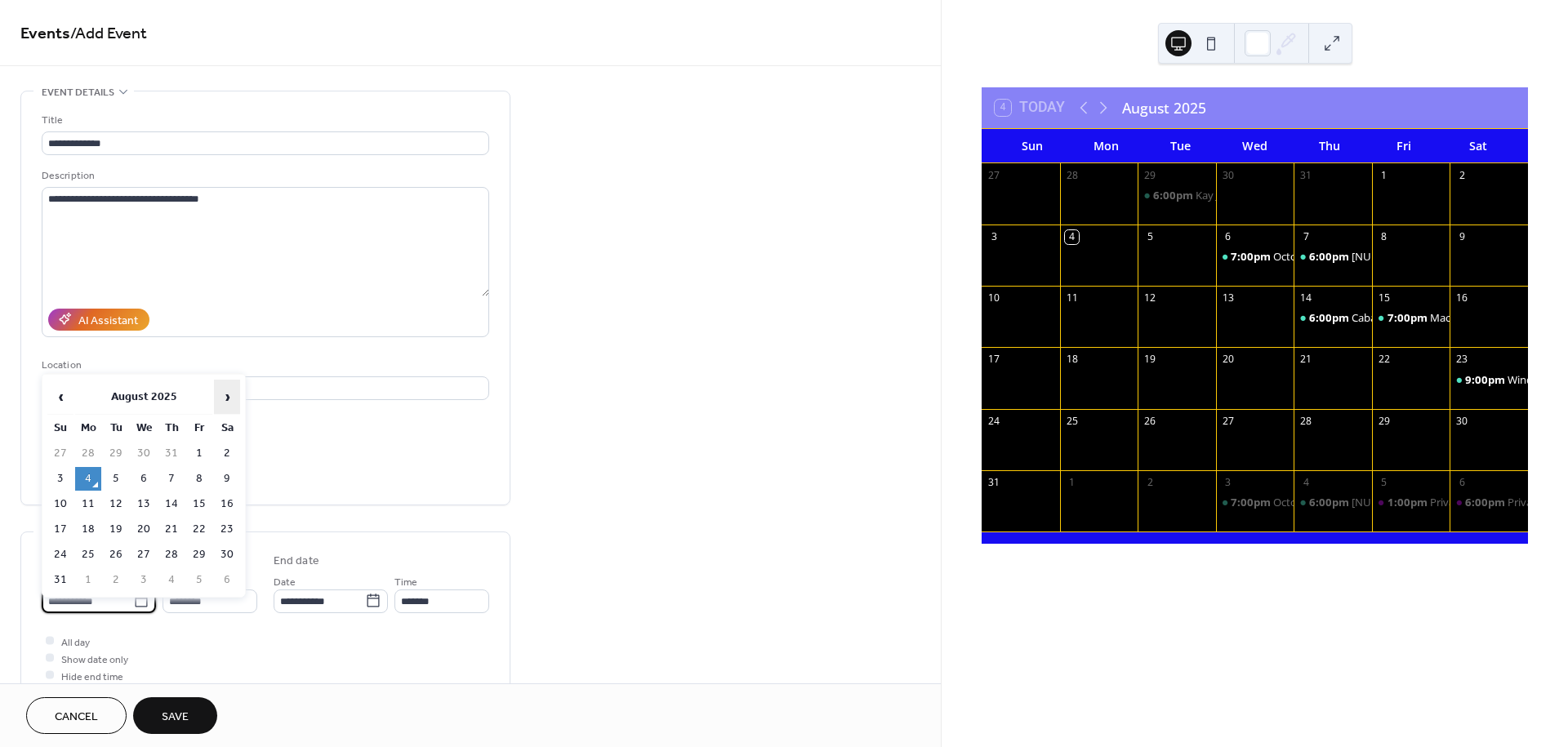 click on "›" at bounding box center (227, 397) 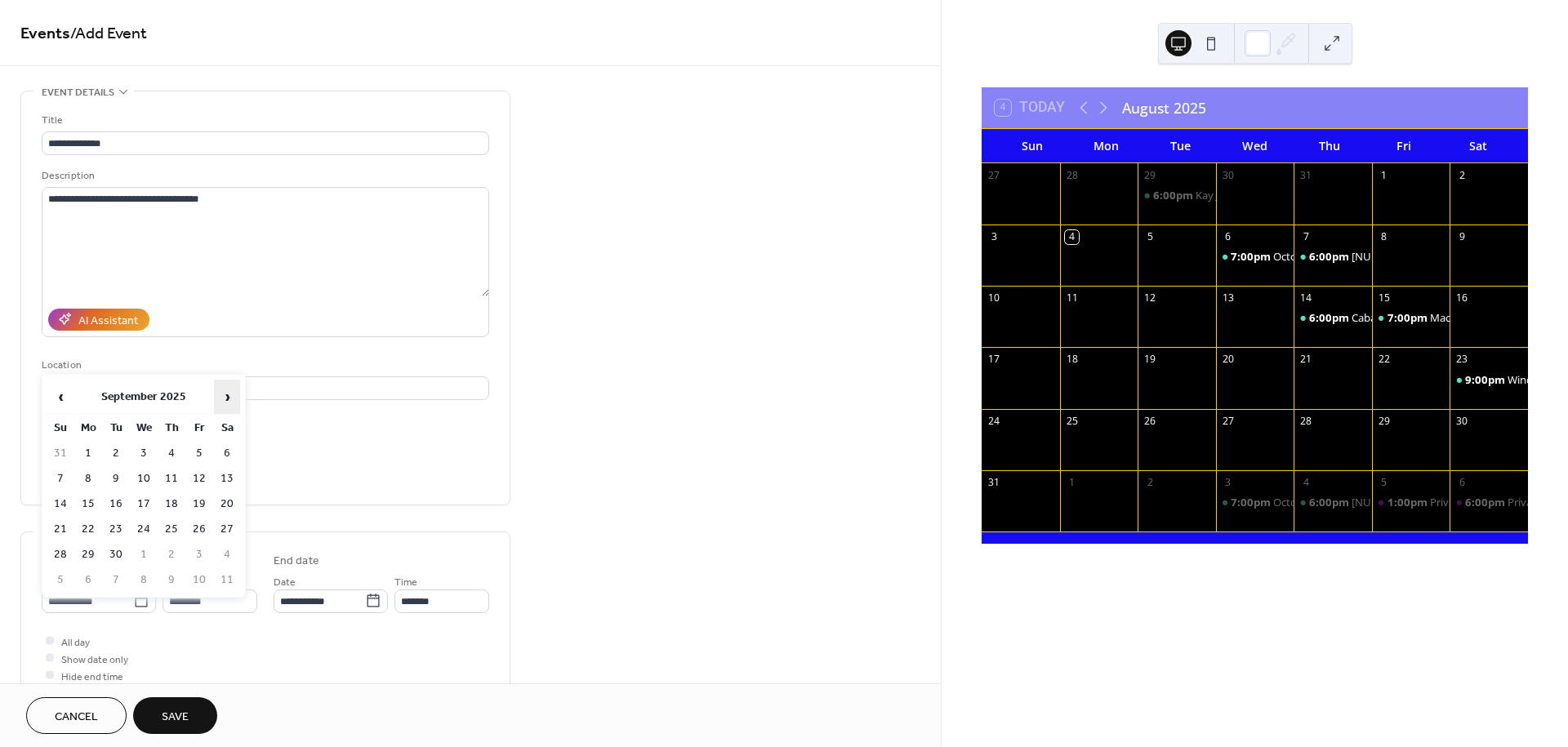 click on "›" at bounding box center (227, 397) 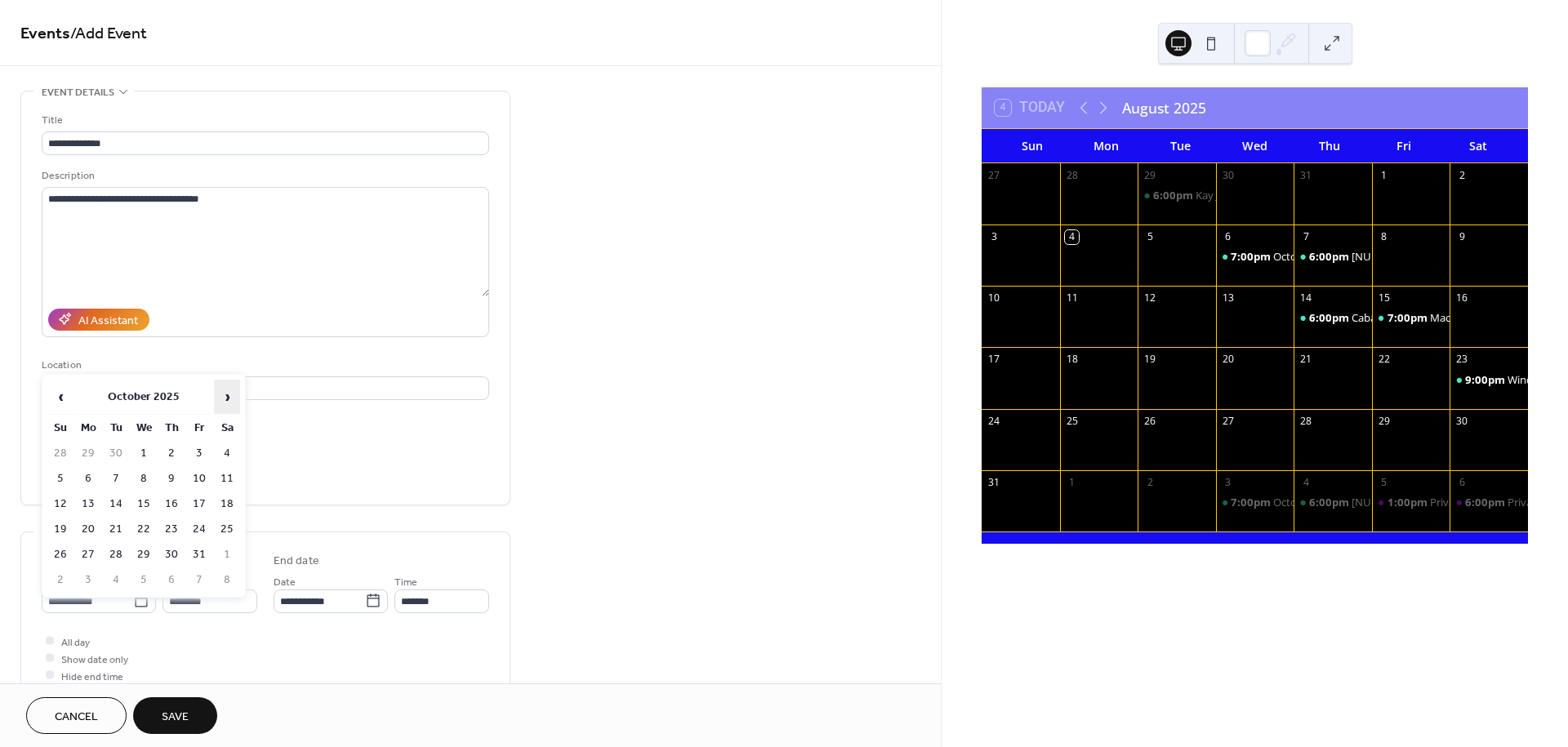 click on "›" at bounding box center [227, 397] 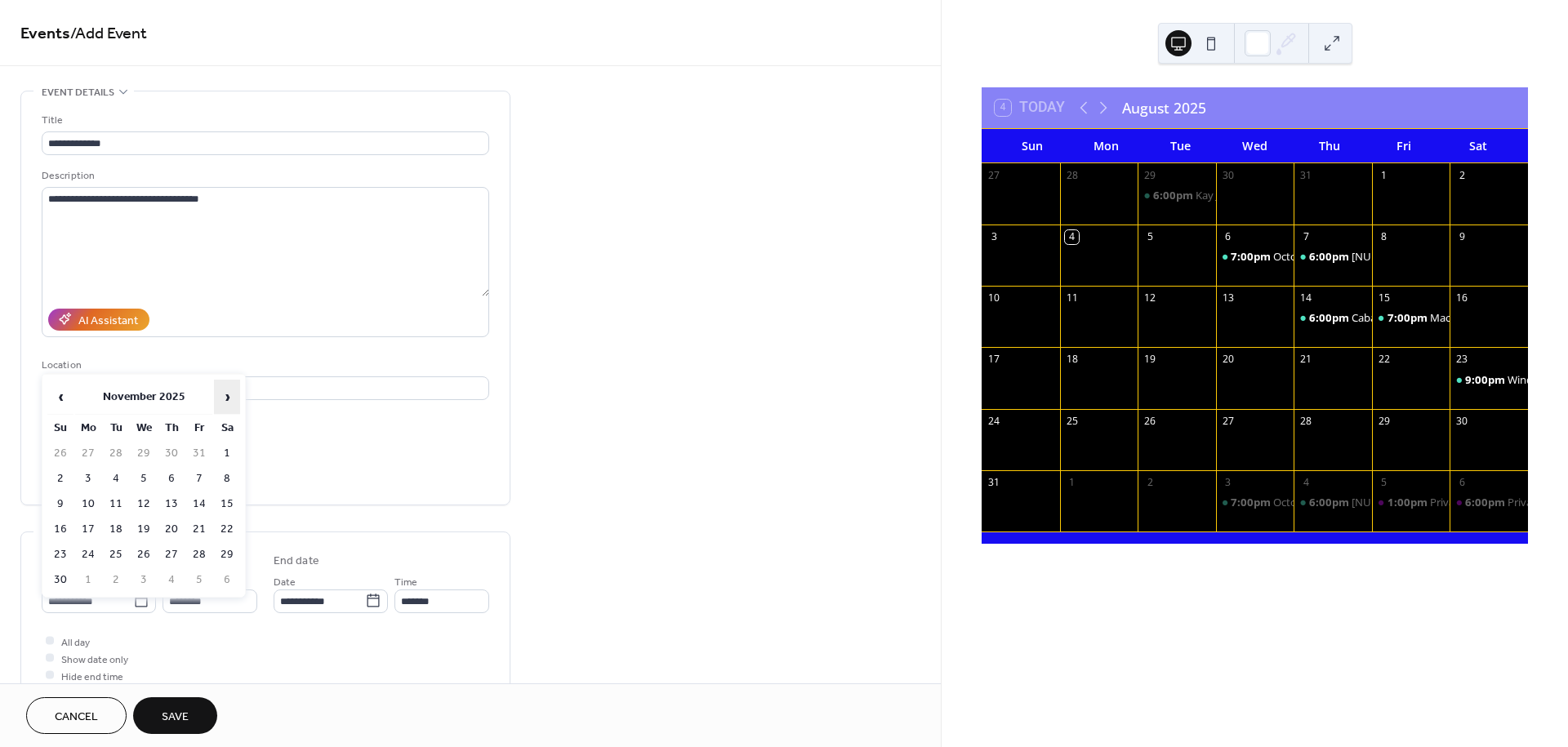 click on "›" at bounding box center [227, 397] 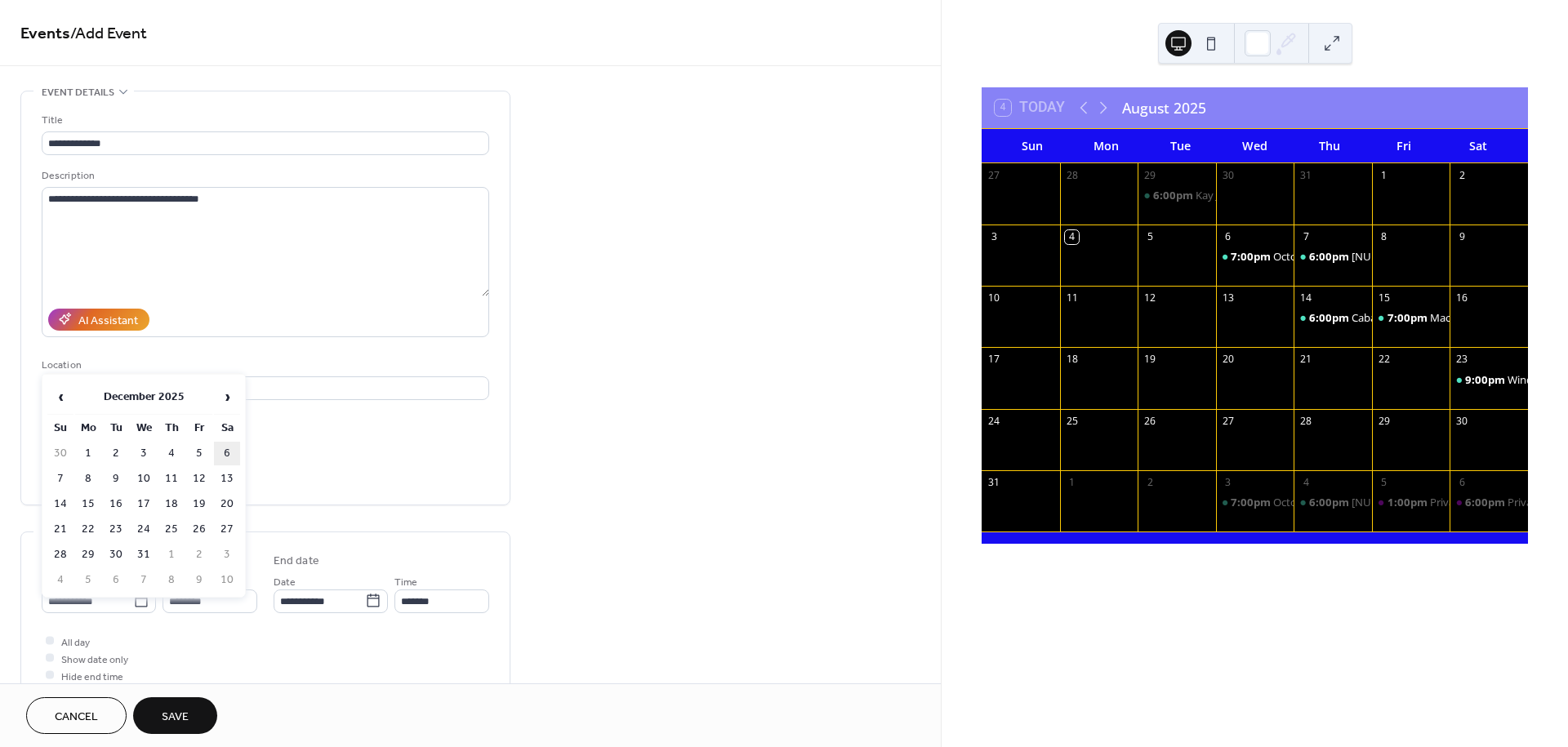 click on "6" at bounding box center [227, 453] 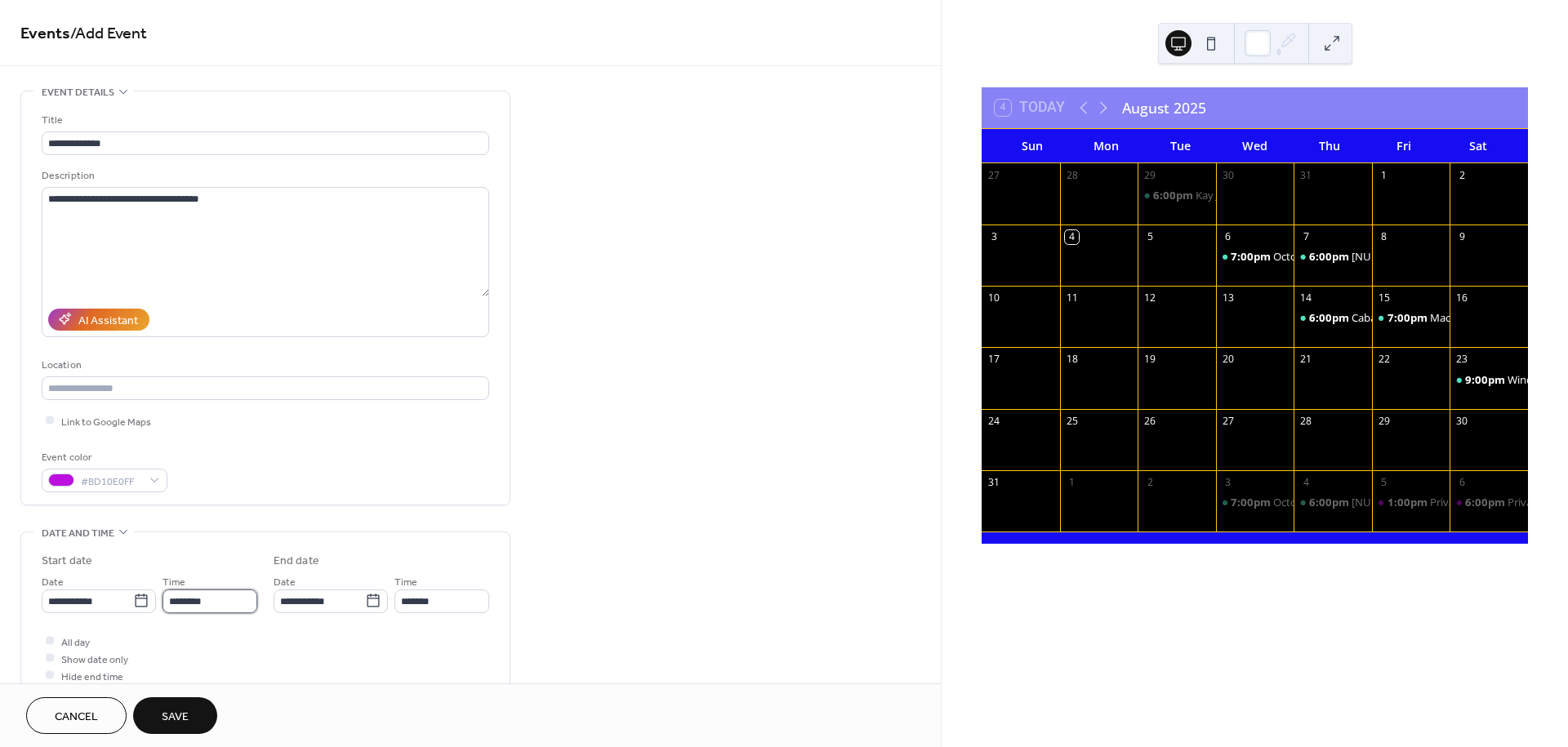 click on "********" at bounding box center [210, 601] 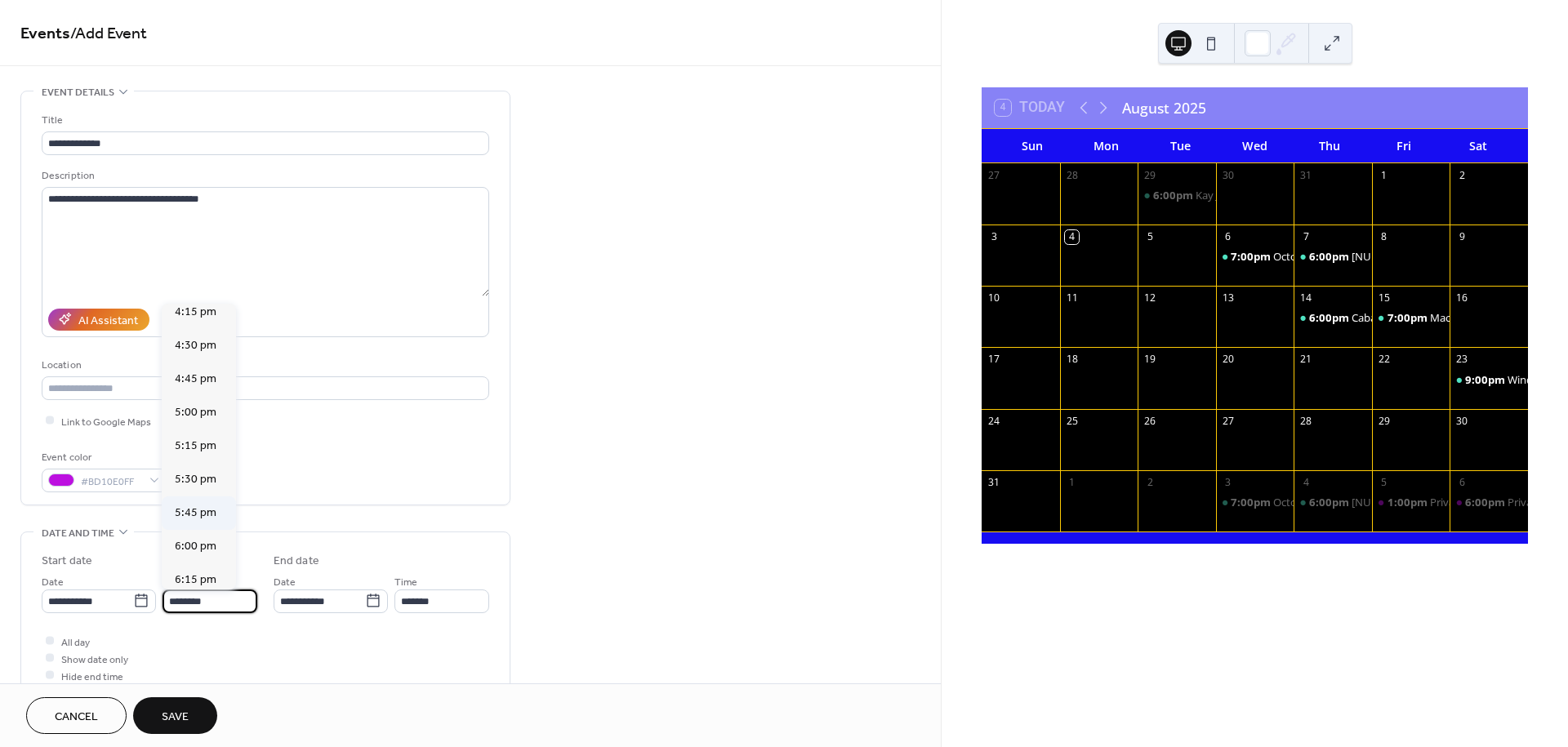 scroll, scrollTop: 2213, scrollLeft: 0, axis: vertical 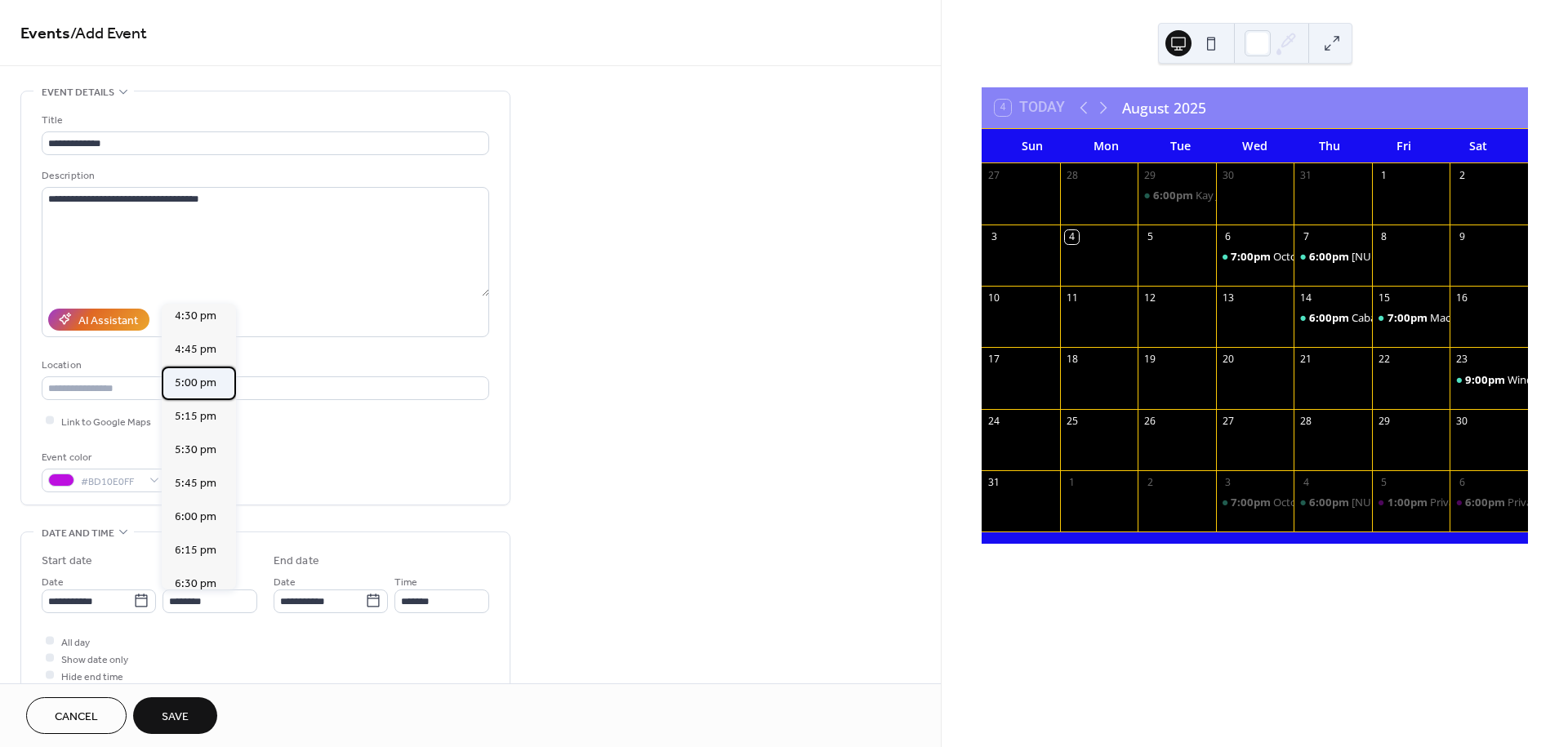 click on "5:00 pm" at bounding box center [195, 383] 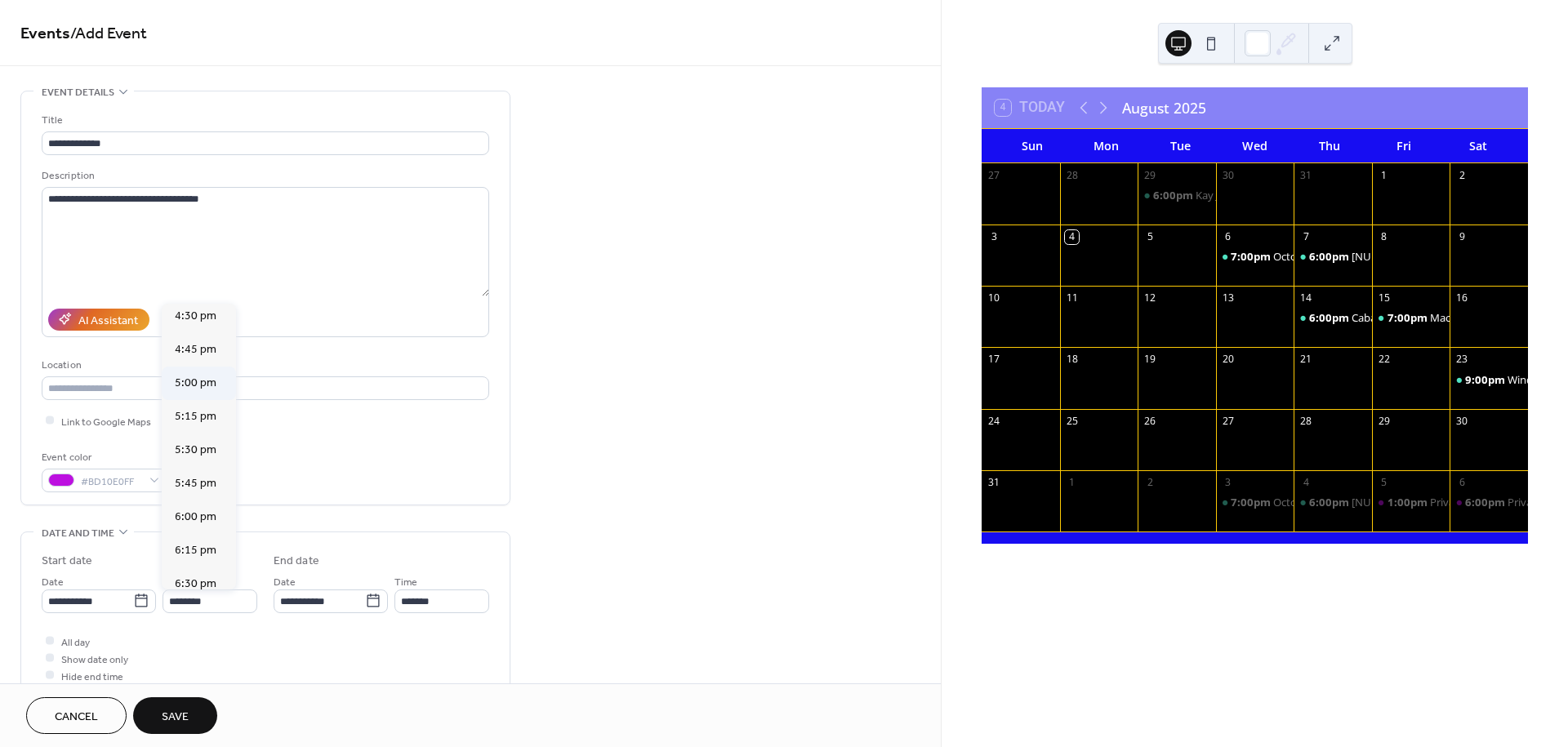 type on "*******" 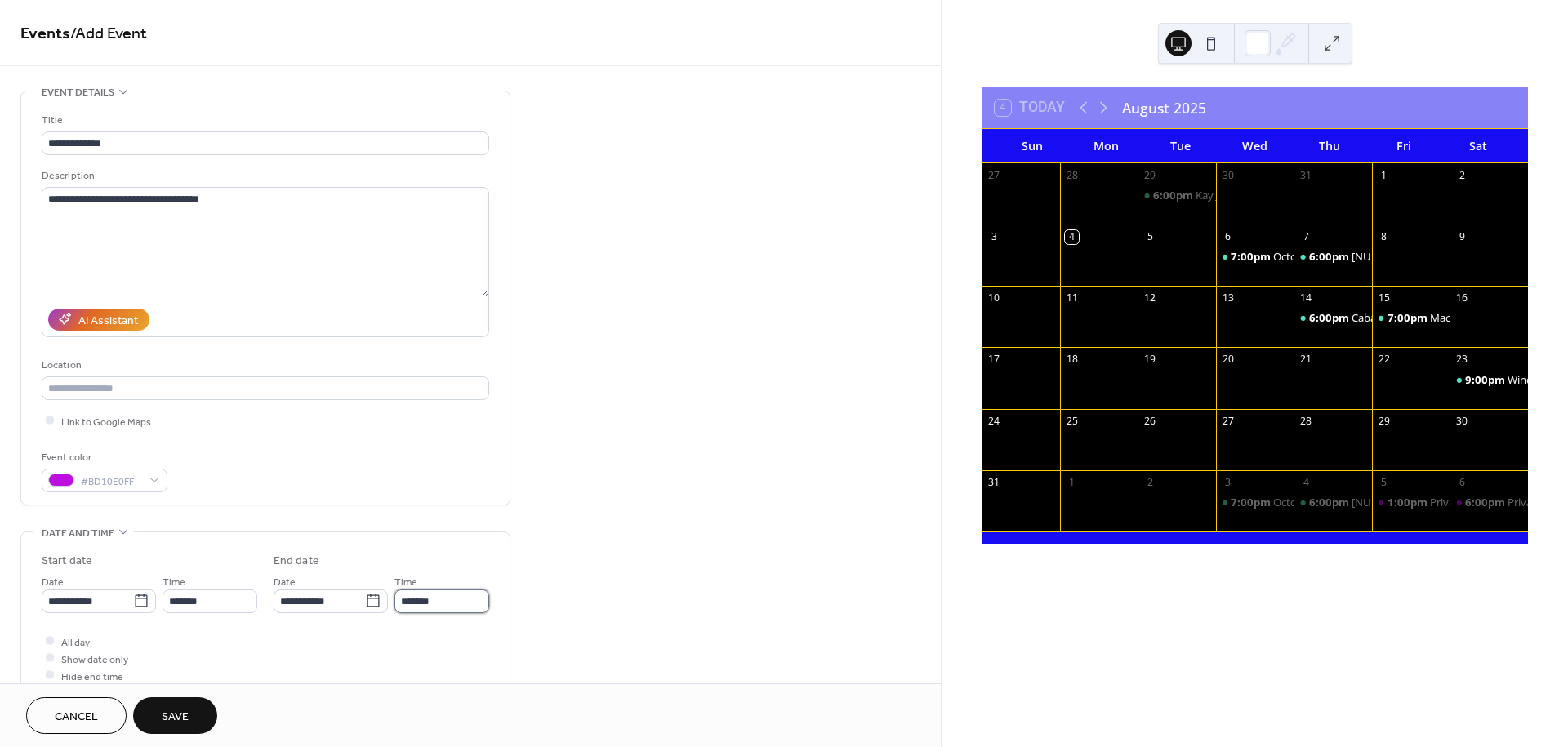click on "*******" at bounding box center [442, 601] 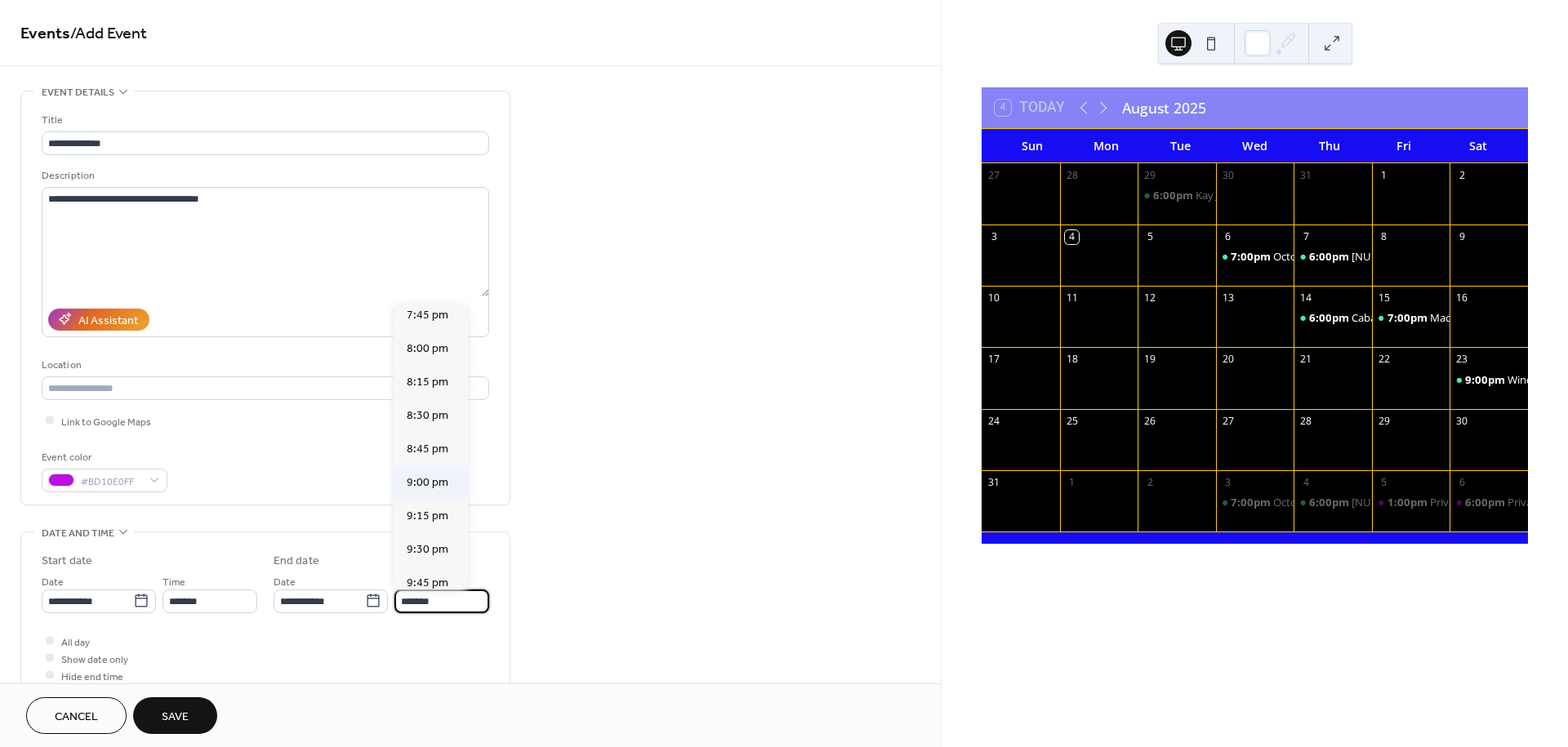 scroll, scrollTop: 567, scrollLeft: 0, axis: vertical 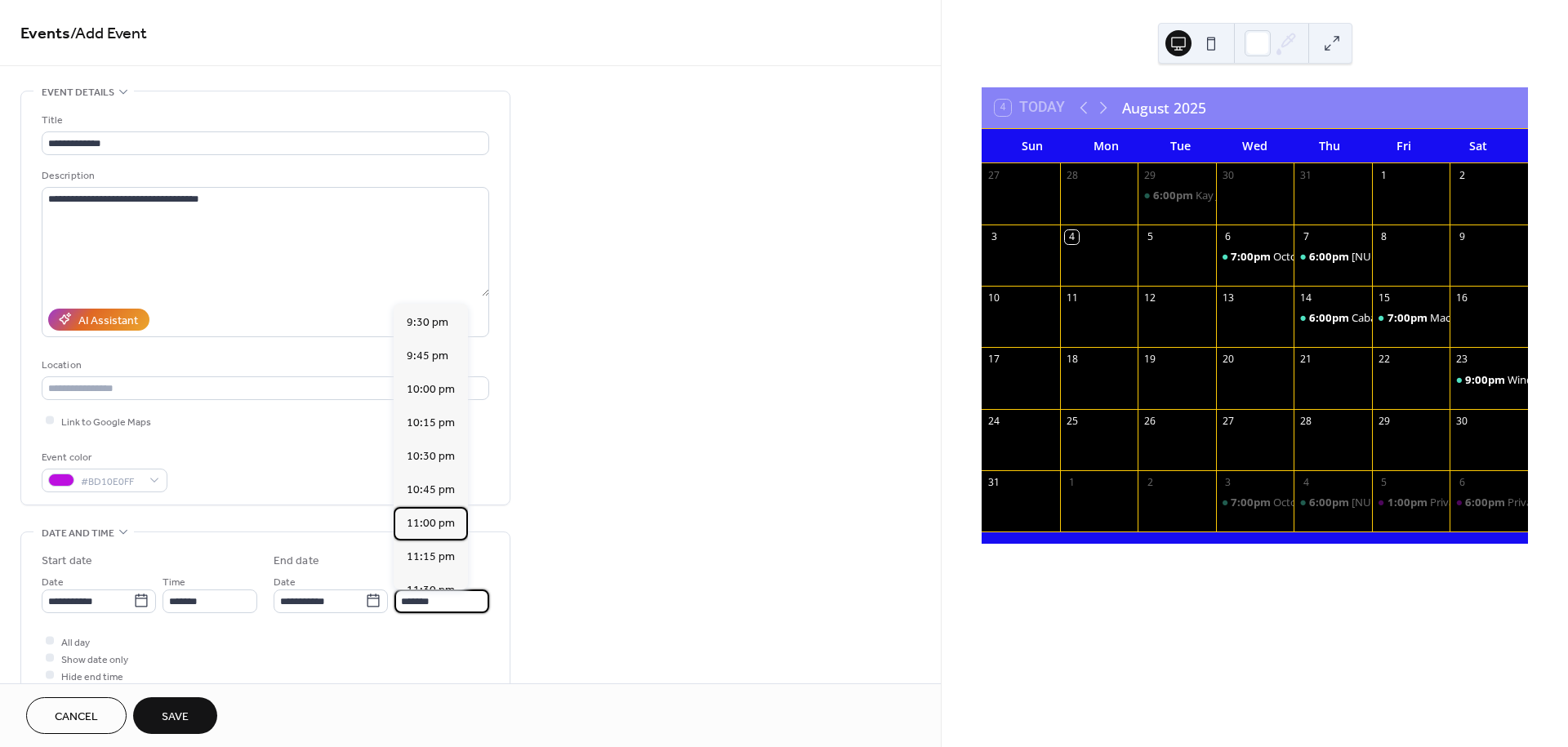 click on "11:00 pm" at bounding box center (430, 523) 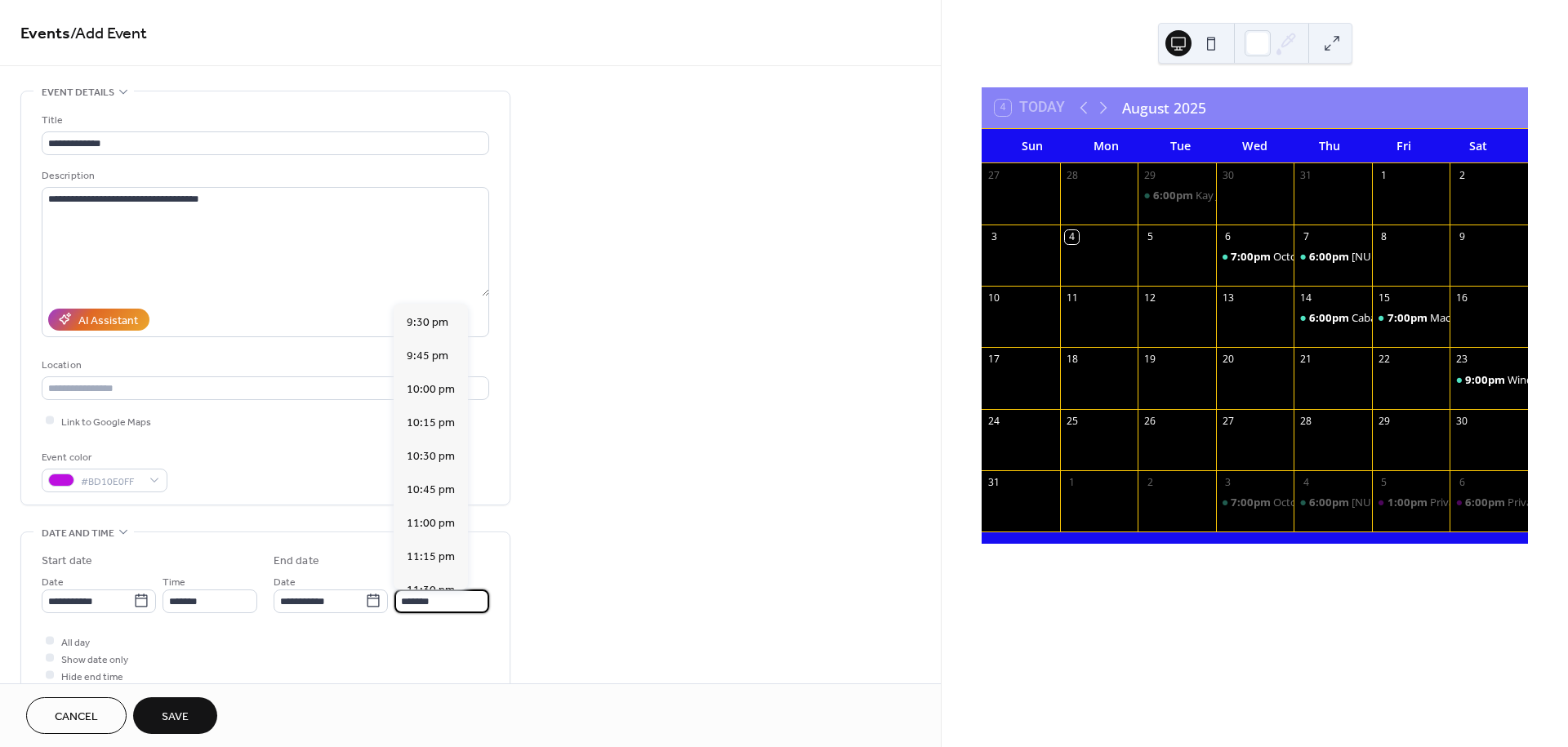type on "********" 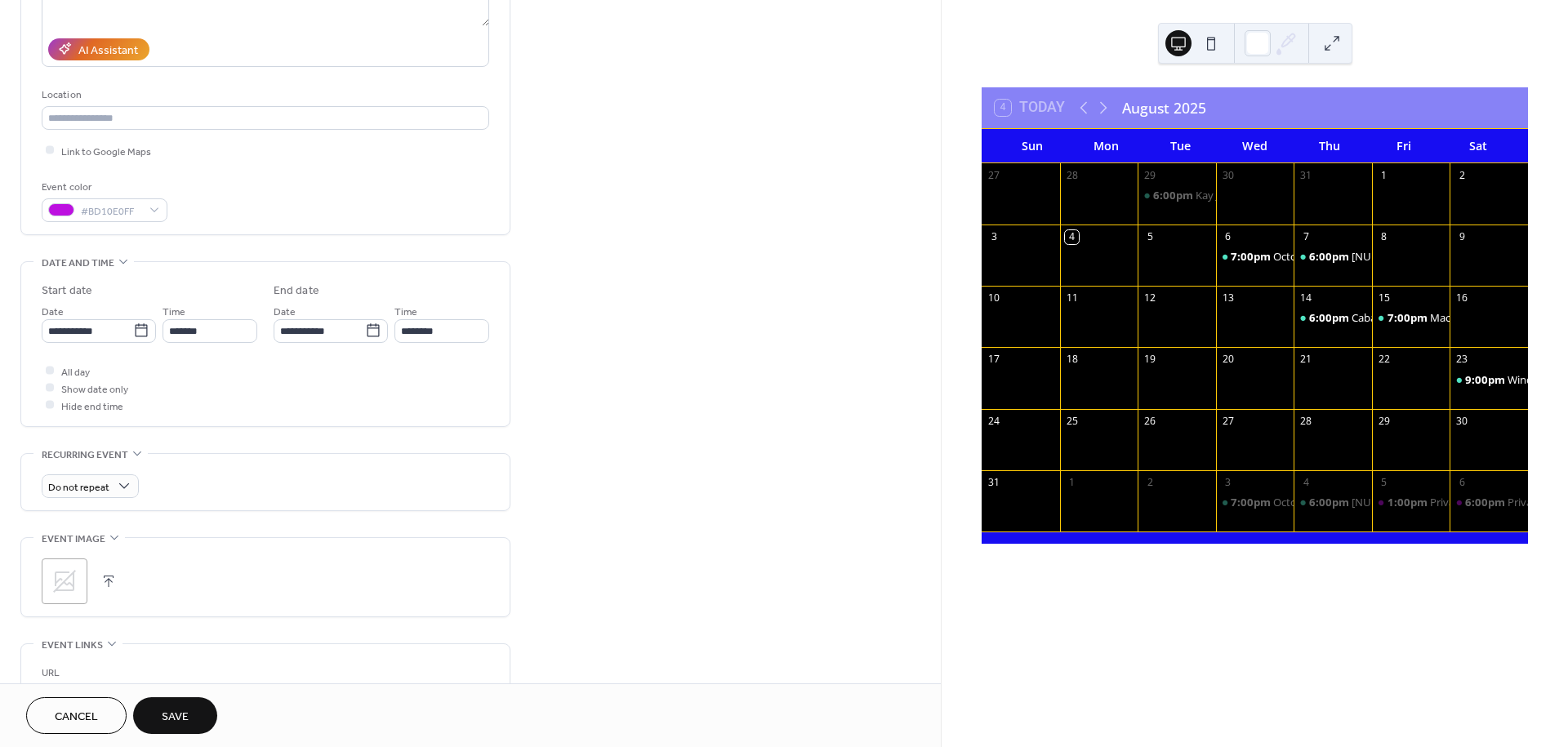 scroll, scrollTop: 272, scrollLeft: 0, axis: vertical 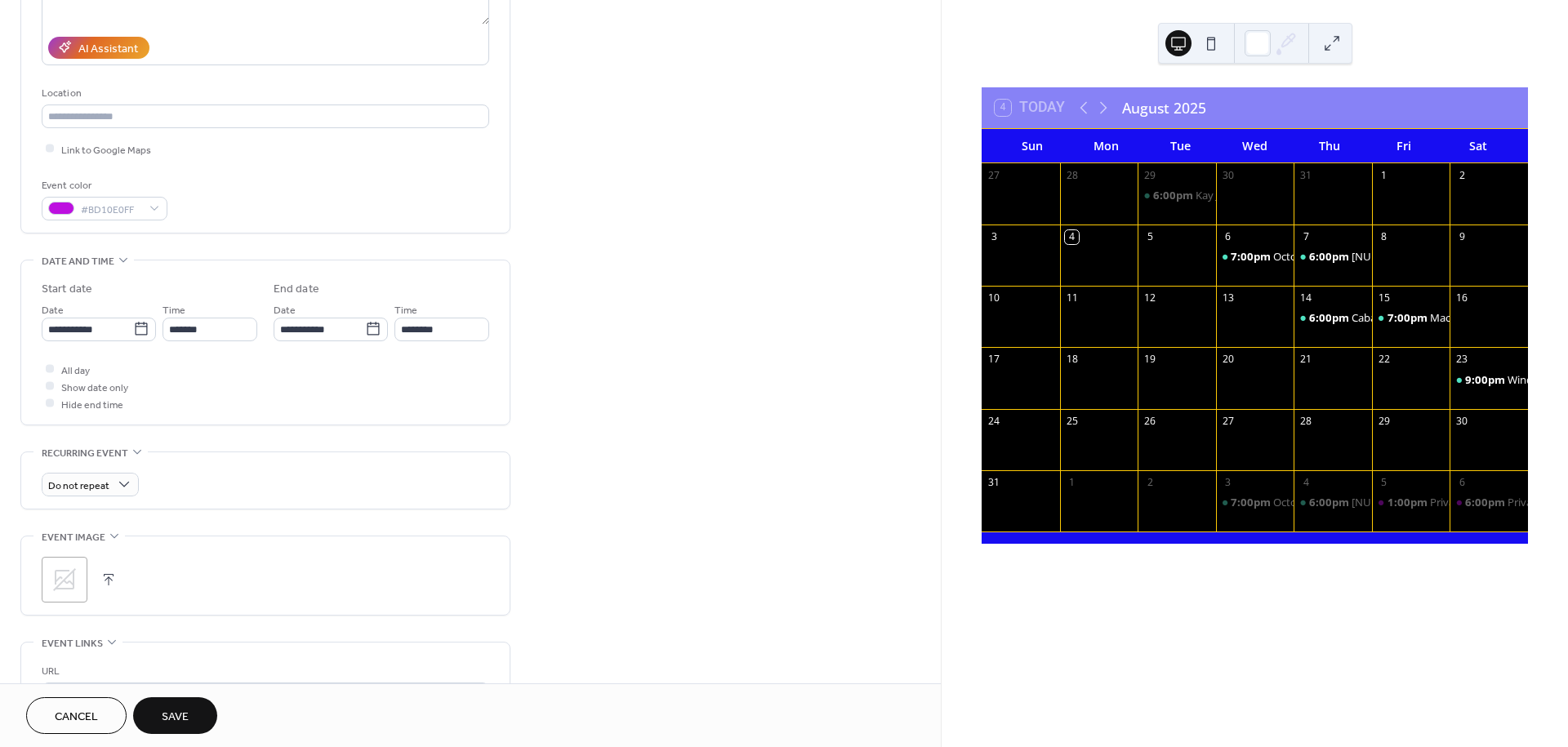 click at bounding box center [109, 580] 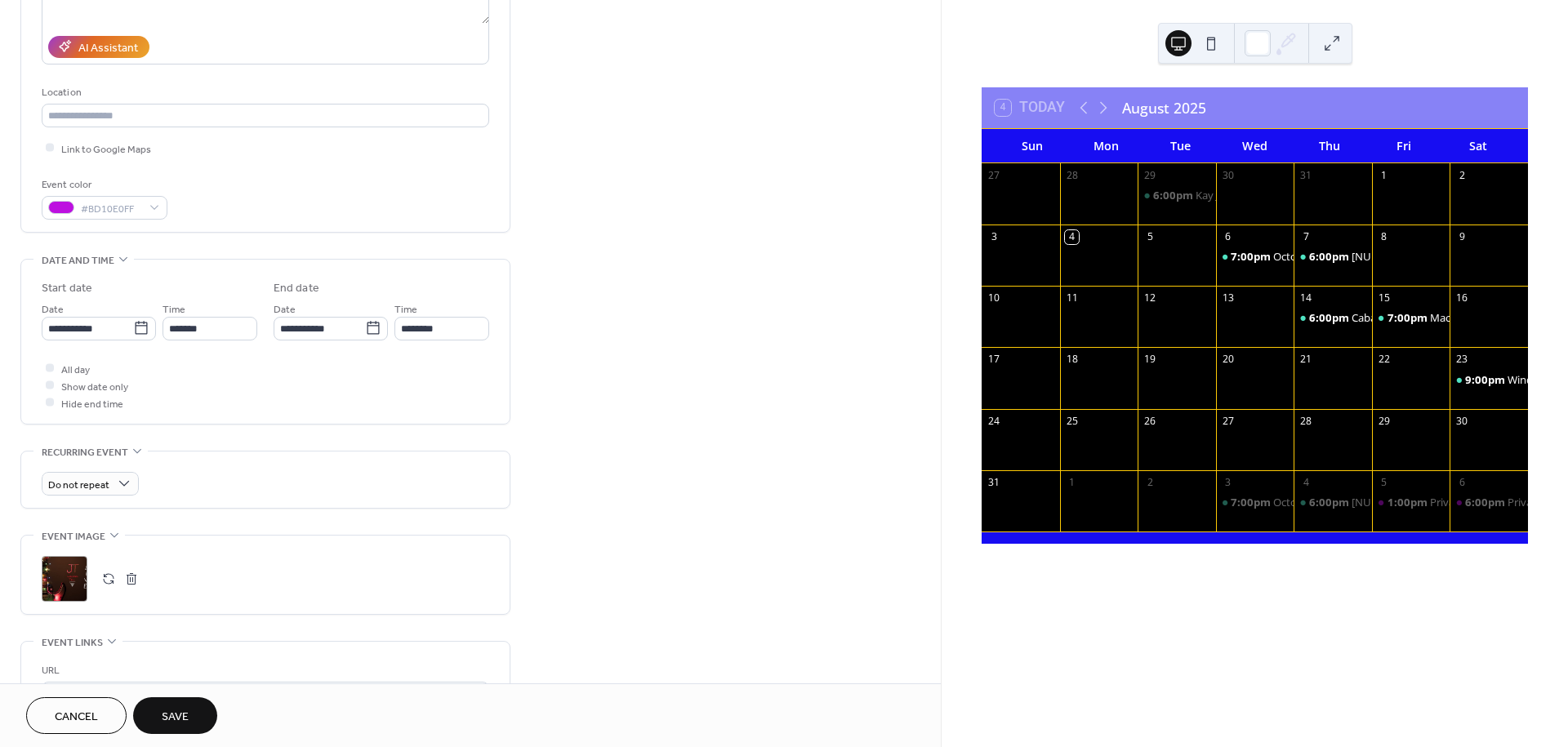 scroll, scrollTop: 295, scrollLeft: 0, axis: vertical 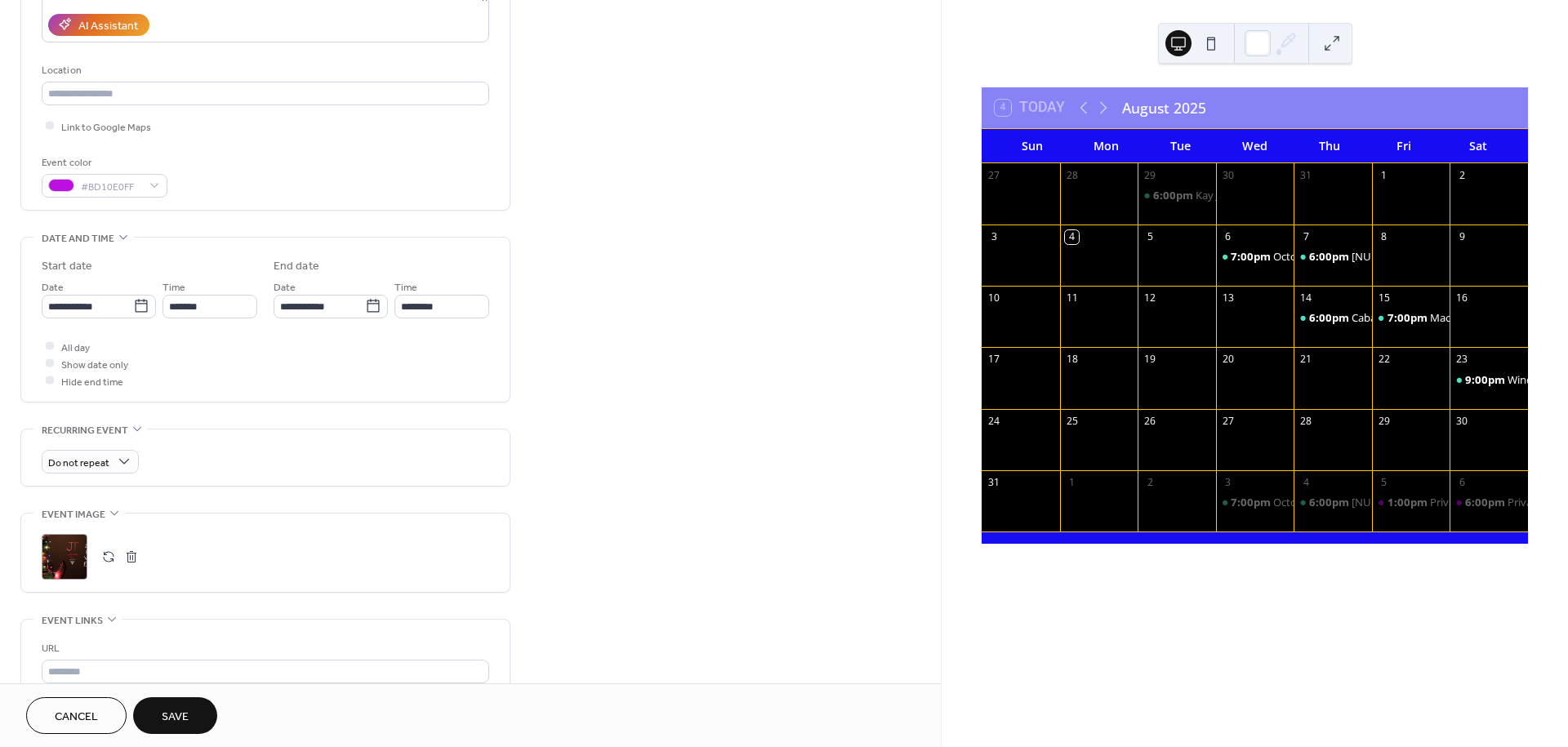 click on "Save" at bounding box center [175, 717] 